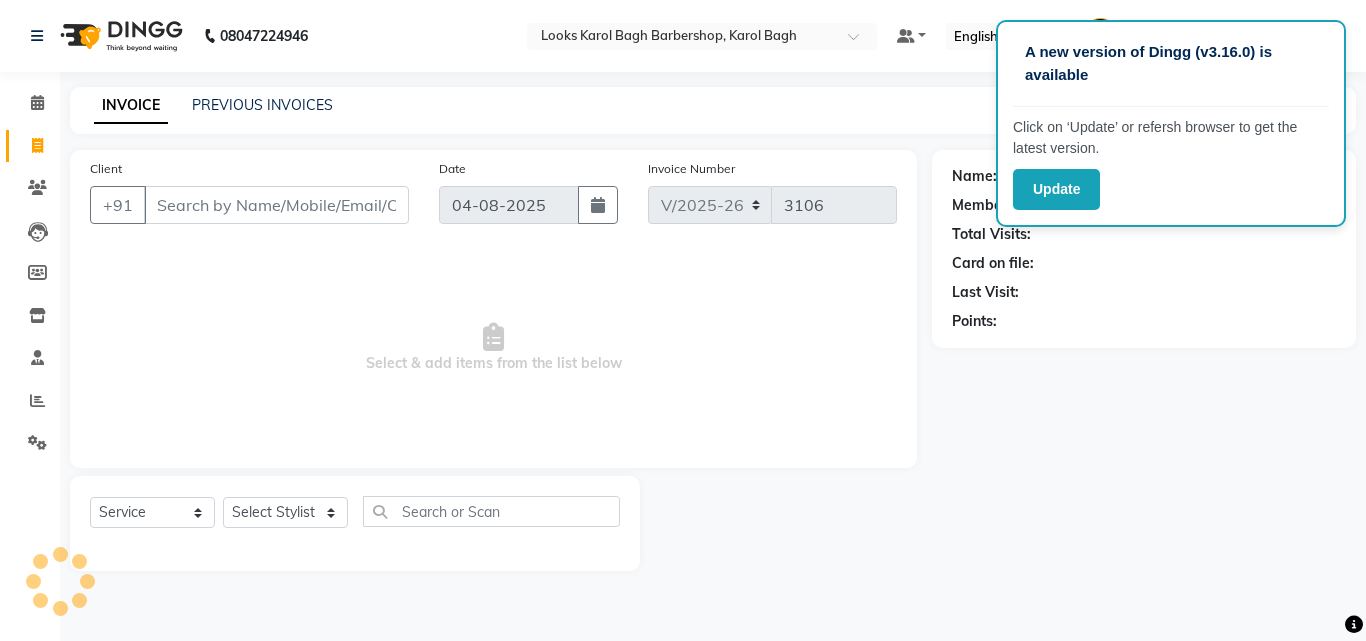 select on "4323" 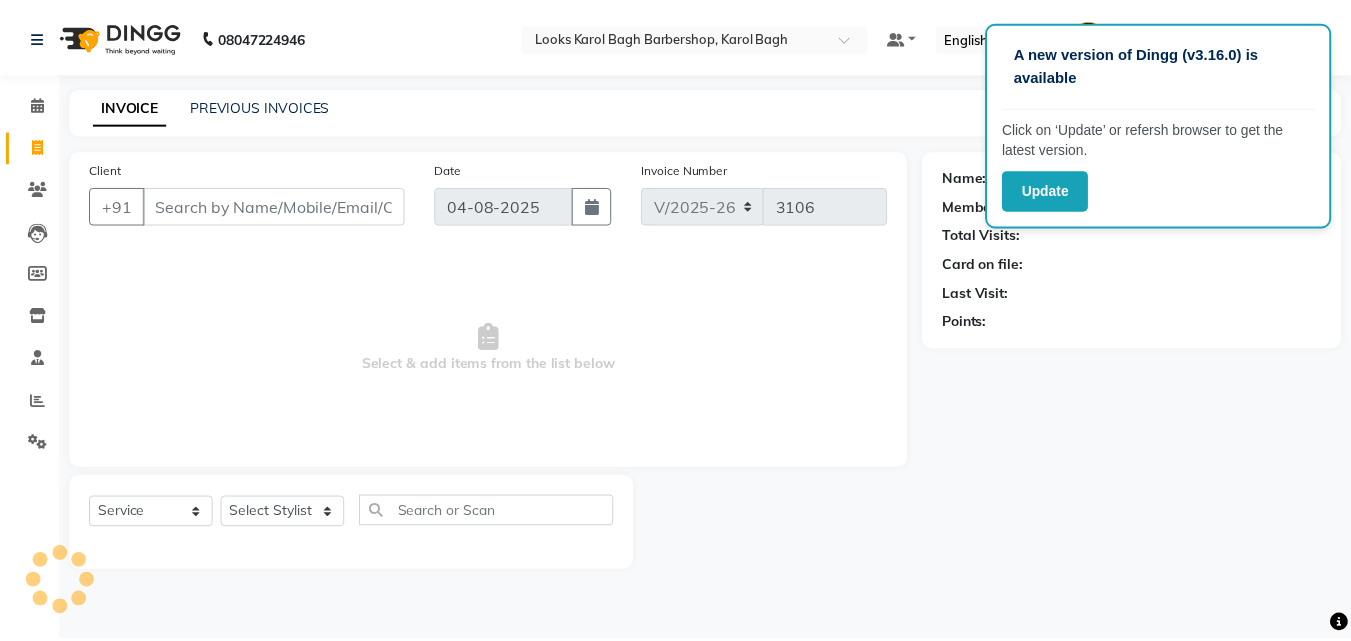 scroll, scrollTop: 0, scrollLeft: 0, axis: both 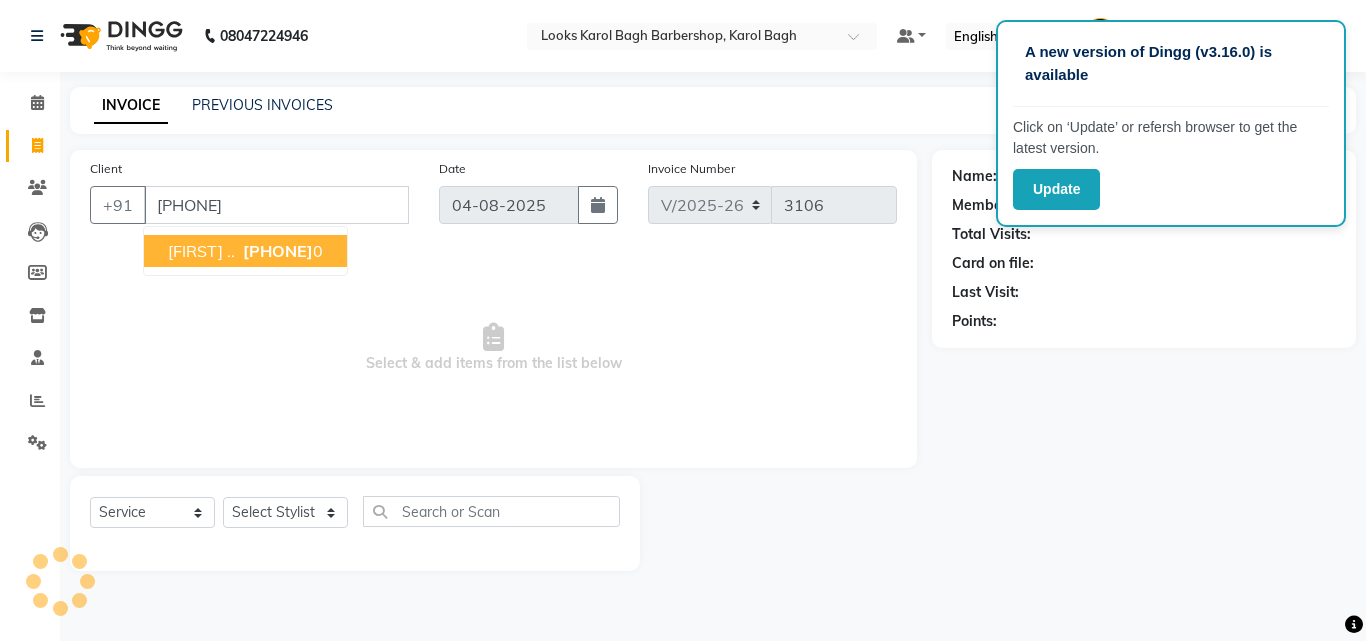 type on "[PHONE]" 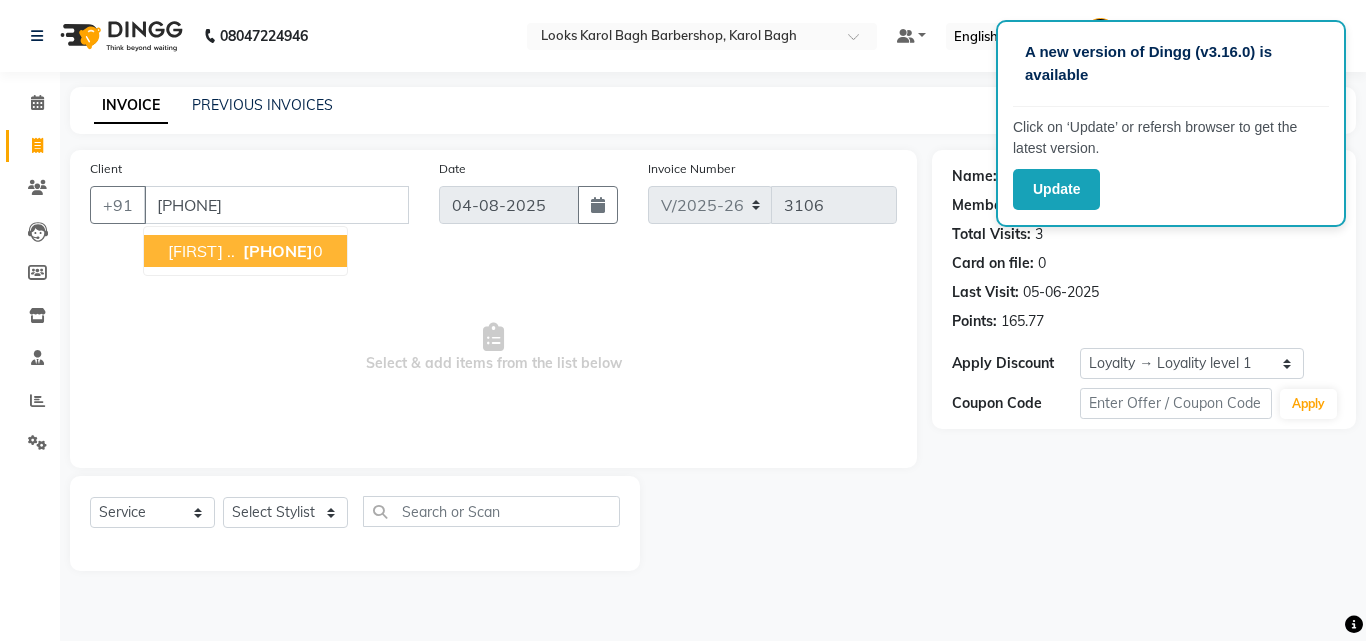 click on "GOVIND .." at bounding box center [201, 251] 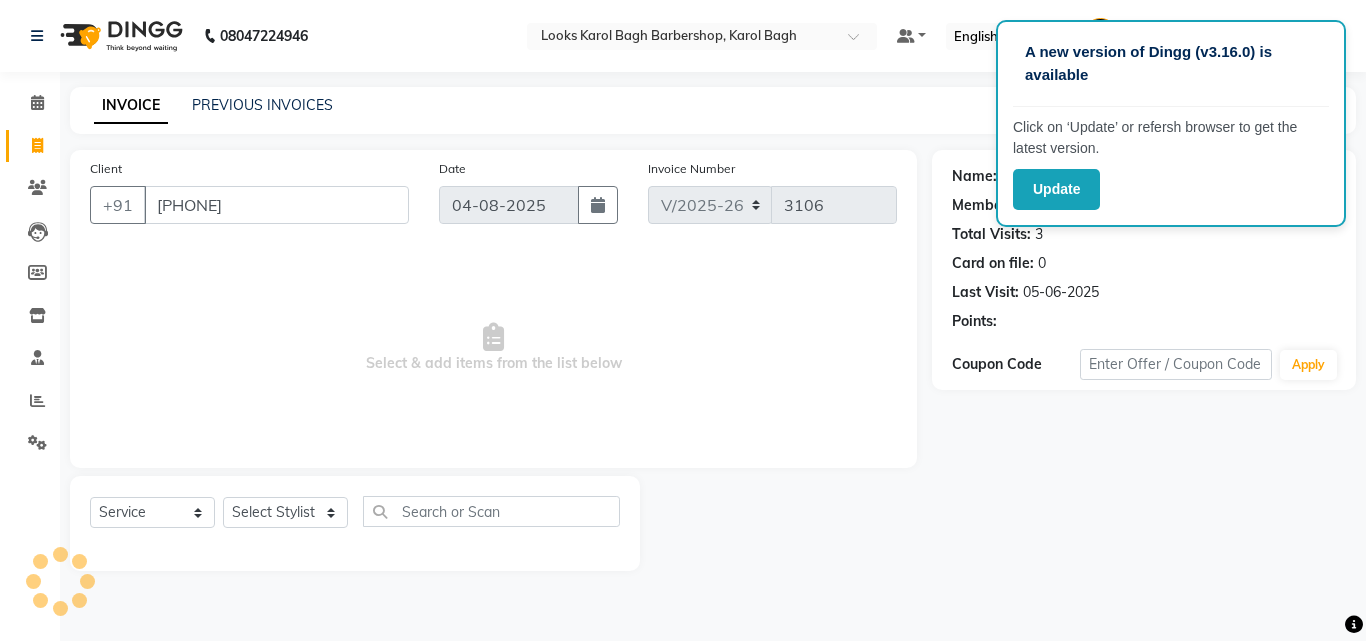 select on "1: Object" 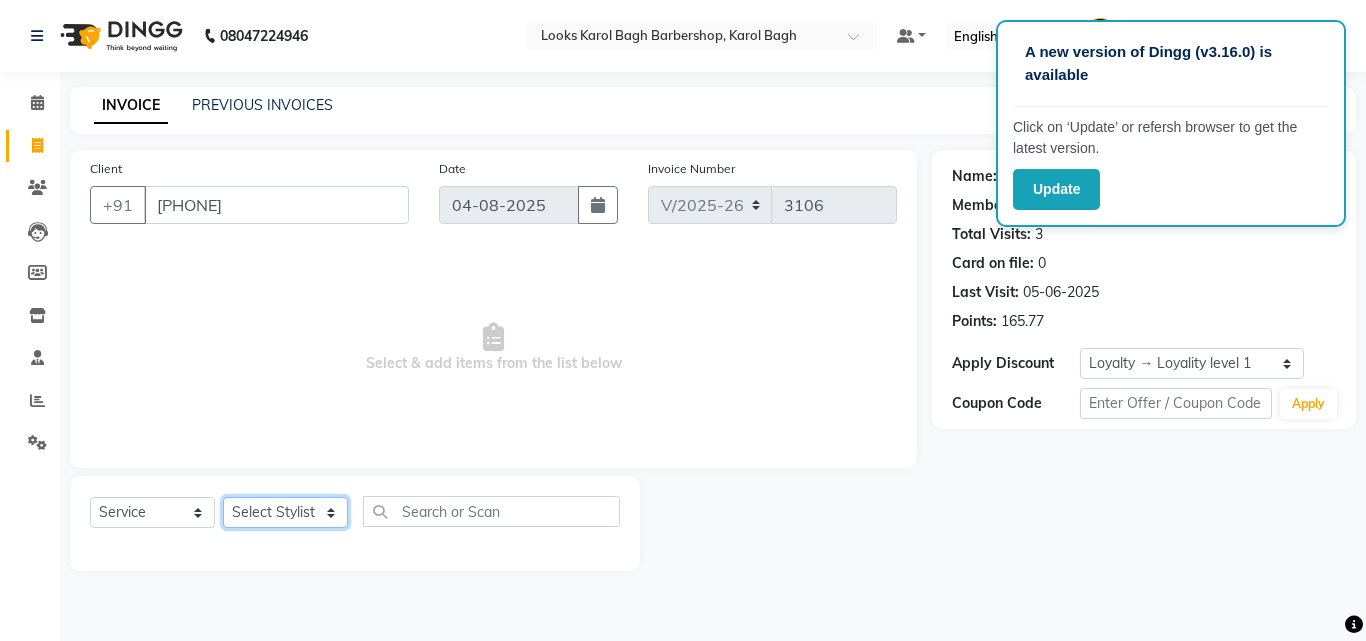 click on "Select Stylist Aadil Adnan AENA Aijaz Alam Amazon_Kart AMIR  Anurag _asst Arvind_asst BIJENDER  Counter Sales DANISH DHARAMVEER Eshan FARHAN KARAN RAI  KOMAL_NAILS Krishna_asst LALIT_PDCT LHAMO Looks_Female_Section Looks_H.O_Store Looks Karol Bagh Barbershop Looks_Kart MANIRAM Meenu_pdct Mohammad Sajid NAEEM  NARENDER DEOL  Naveen_pdct Prabhakar Kumar_PDCT RAAJ GUPTA RAAJ_JI raj ji RAM MURTI NARYAL ROHIT  Rohit Seth Rohit Thakur SACHIN sahil Shabina Shakir SIMRAN Sonia Sunny VIKRAM VIKRANT SINGH  Vishal_Asst YOGESH ASSISTANT" 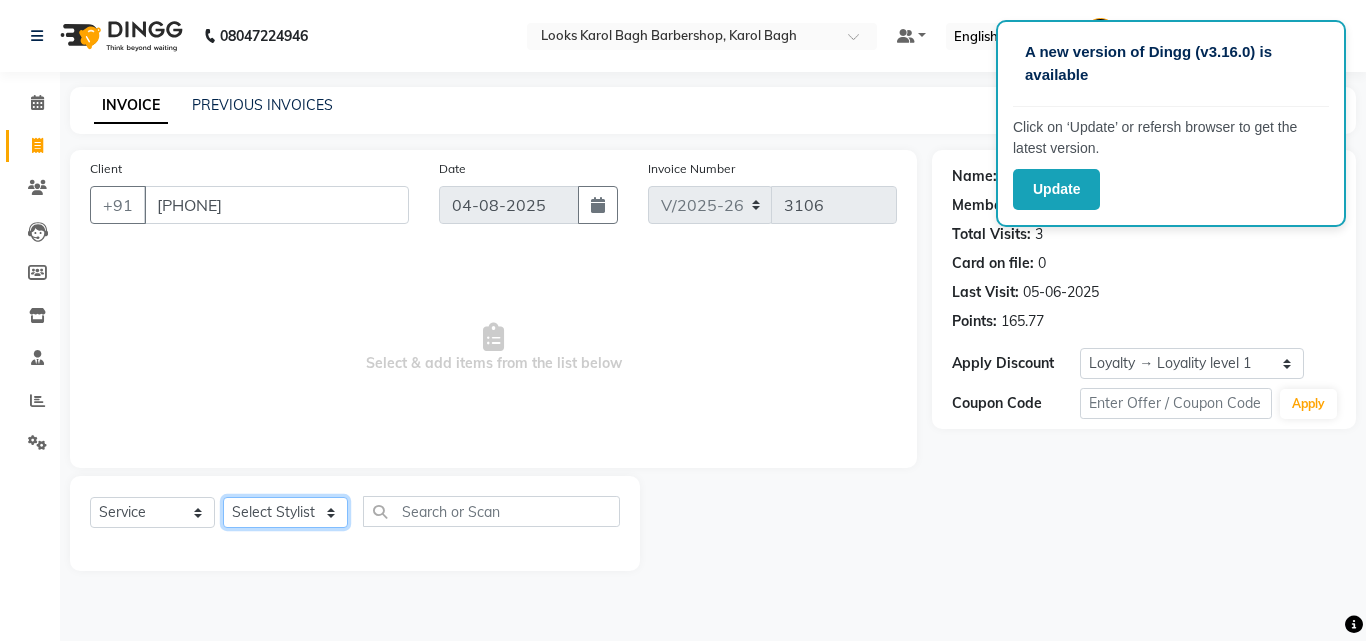 select on "23408" 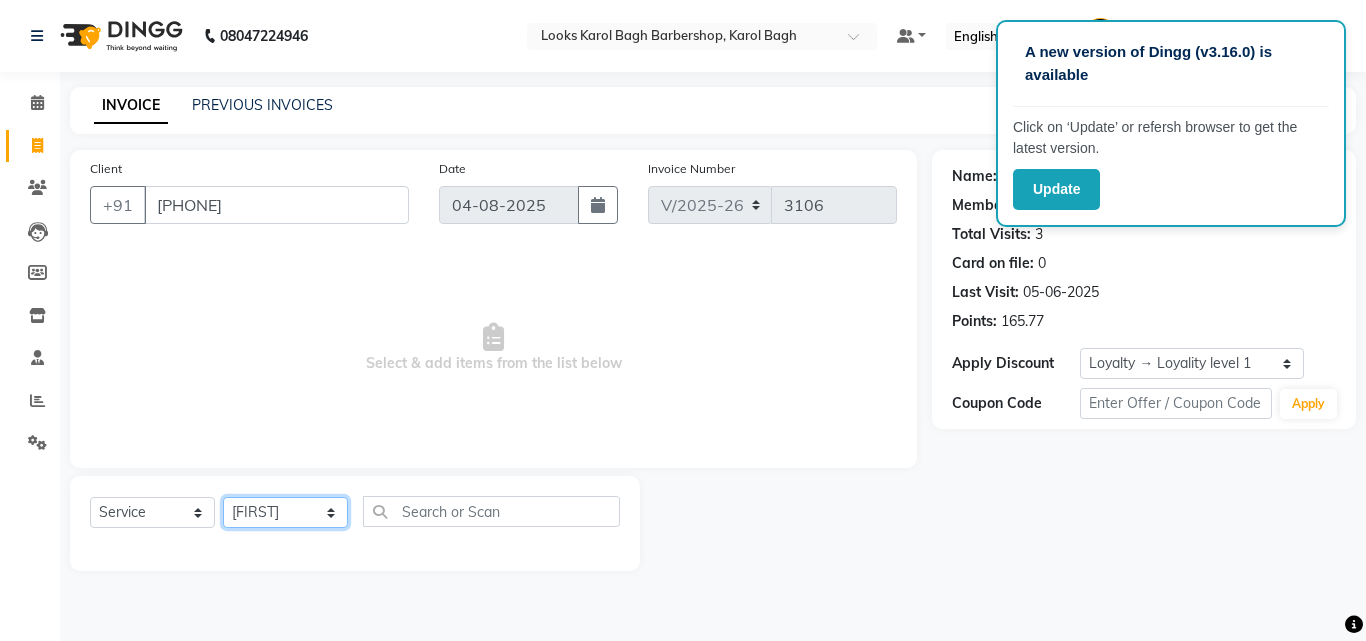click on "Select Stylist Aadil Adnan AENA Aijaz Alam Amazon_Kart AMIR  Anurag _asst Arvind_asst BIJENDER  Counter Sales DANISH DHARAMVEER Eshan FARHAN KARAN RAI  KOMAL_NAILS Krishna_asst LALIT_PDCT LHAMO Looks_Female_Section Looks_H.O_Store Looks Karol Bagh Barbershop Looks_Kart MANIRAM Meenu_pdct Mohammad Sajid NAEEM  NARENDER DEOL  Naveen_pdct Prabhakar Kumar_PDCT RAAJ GUPTA RAAJ_JI raj ji RAM MURTI NARYAL ROHIT  Rohit Seth Rohit Thakur SACHIN sahil Shabina Shakir SIMRAN Sonia Sunny VIKRAM VIKRANT SINGH  Vishal_Asst YOGESH ASSISTANT" 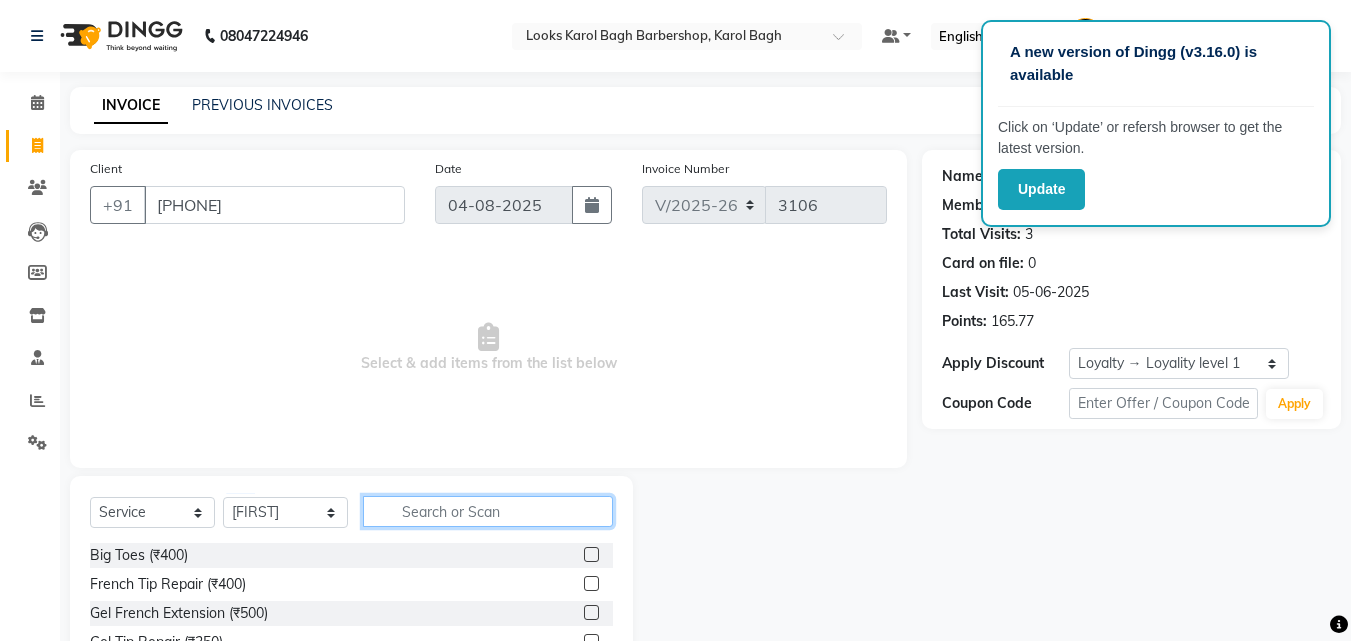 click 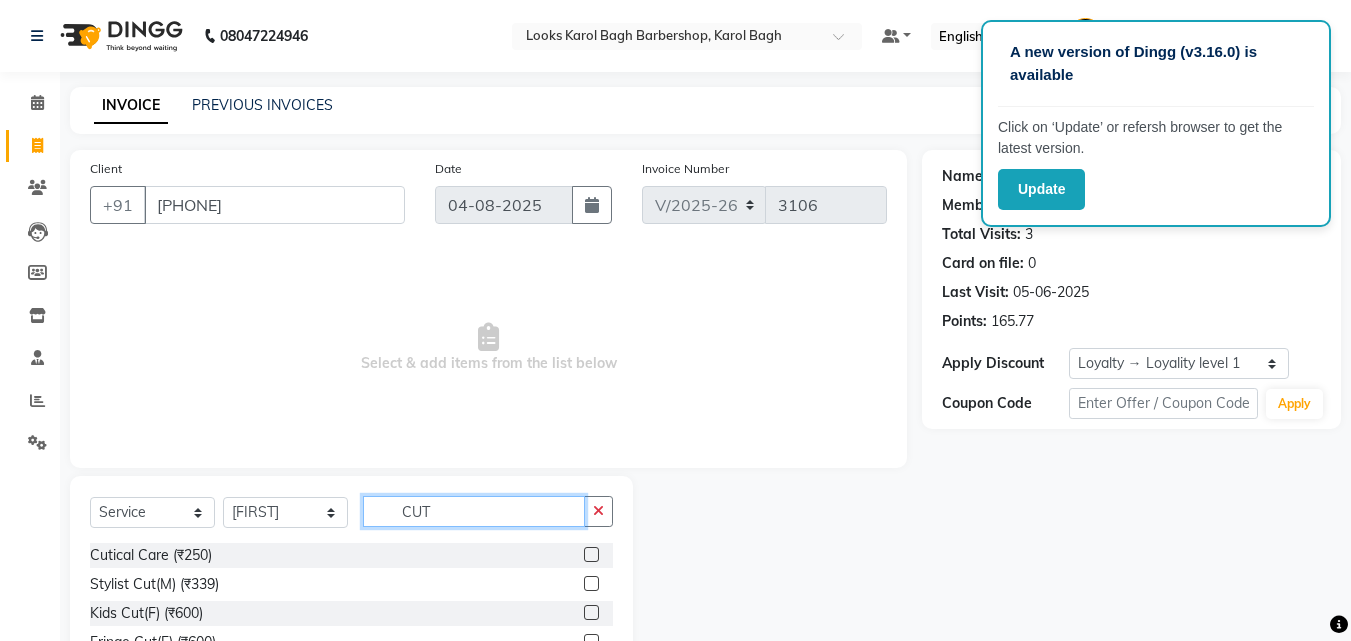 type on "CUT" 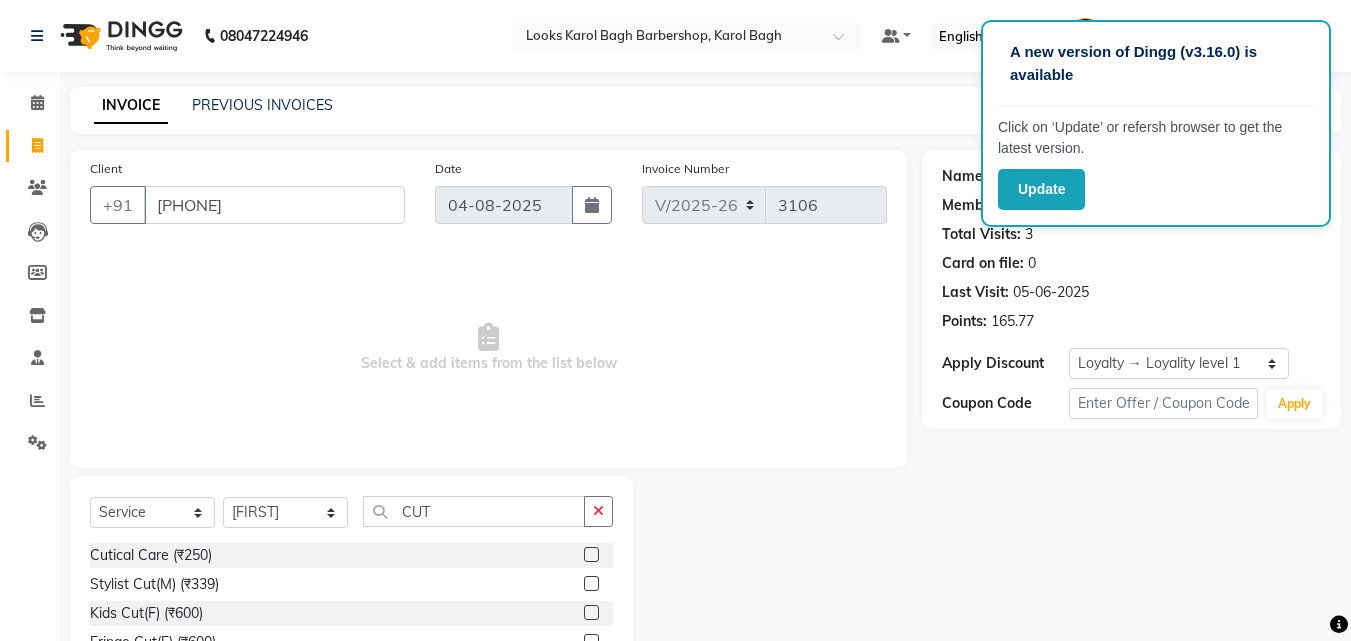 click 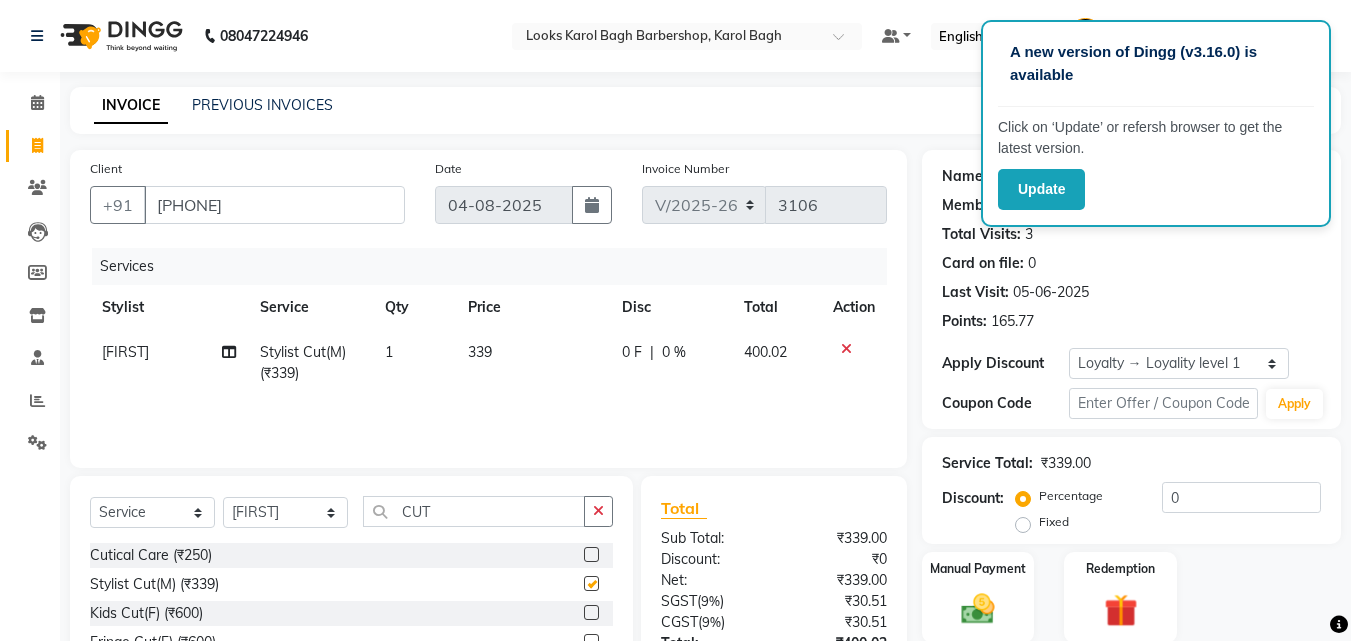 checkbox on "false" 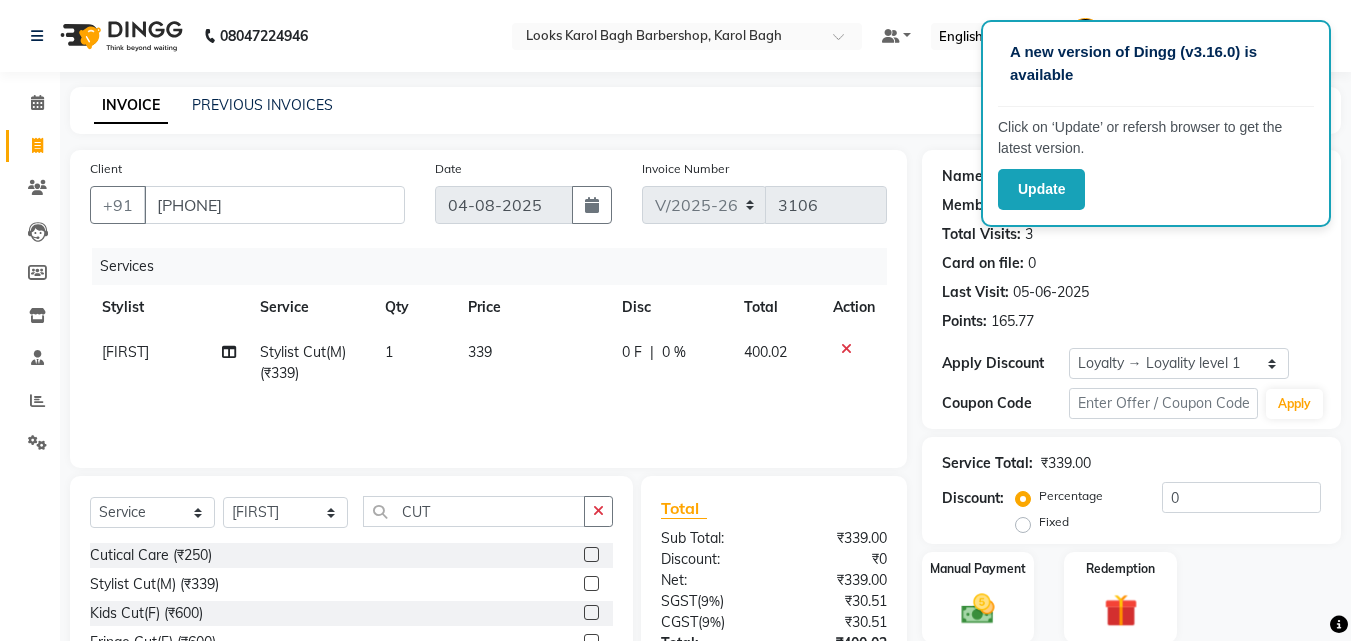 scroll, scrollTop: 180, scrollLeft: 0, axis: vertical 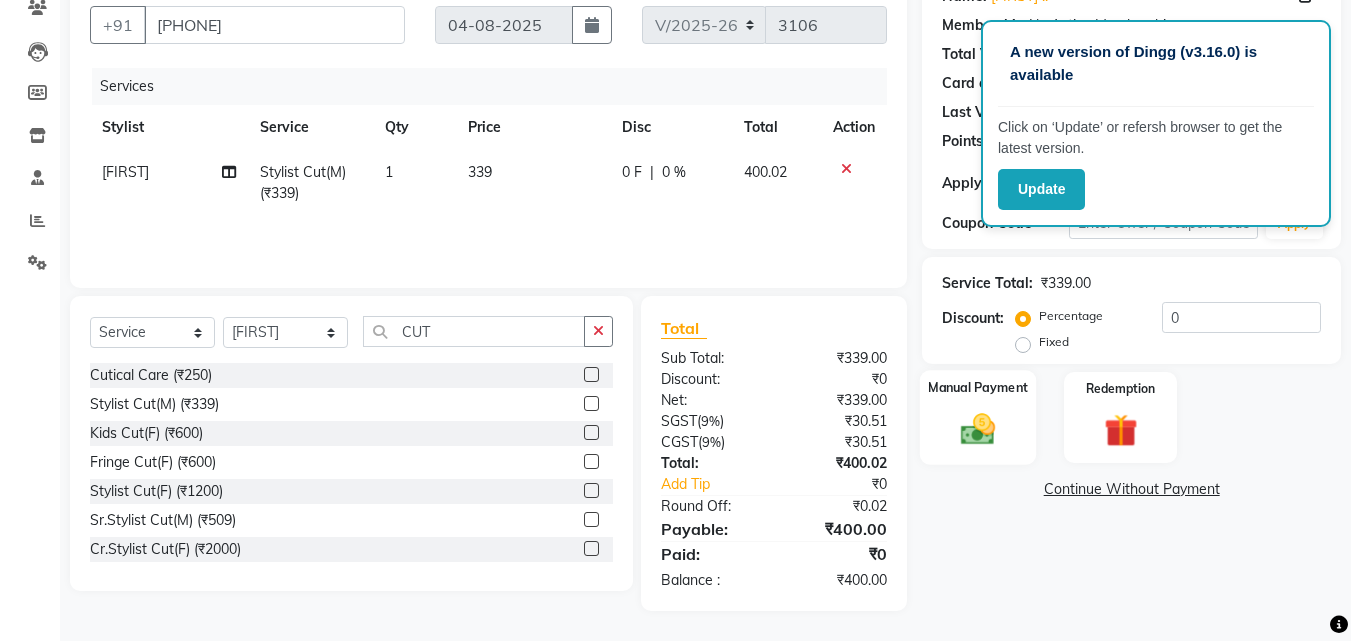 click 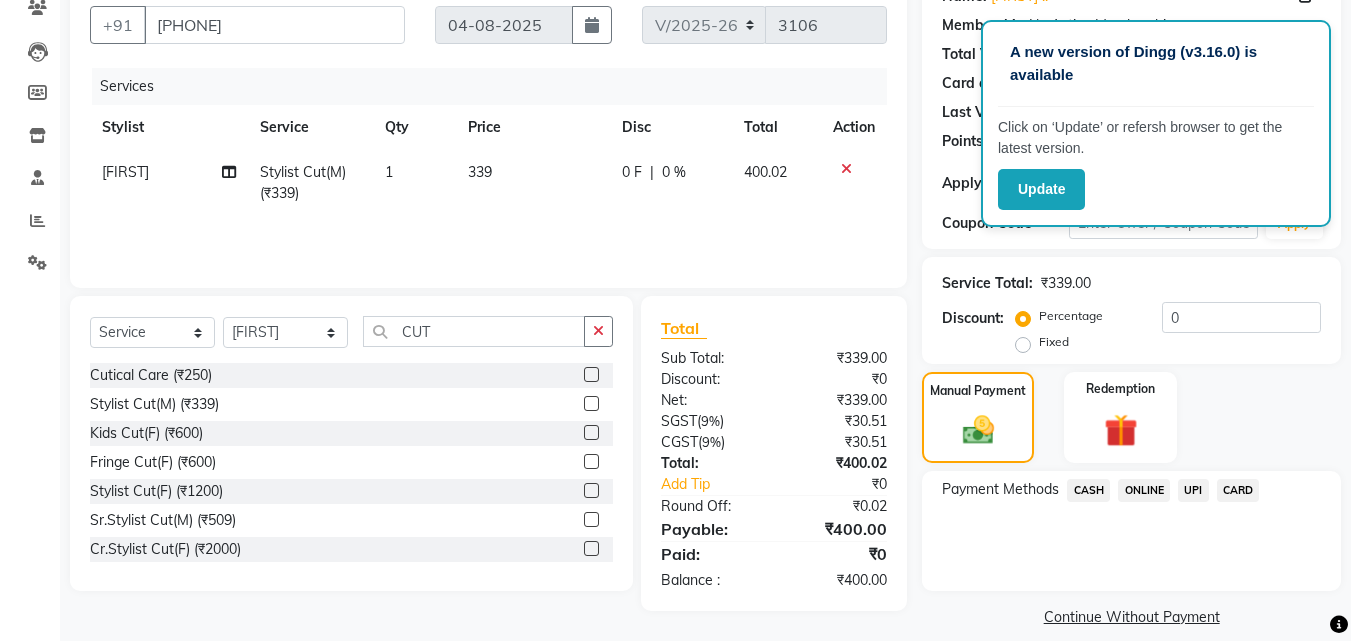 click on "UPI" 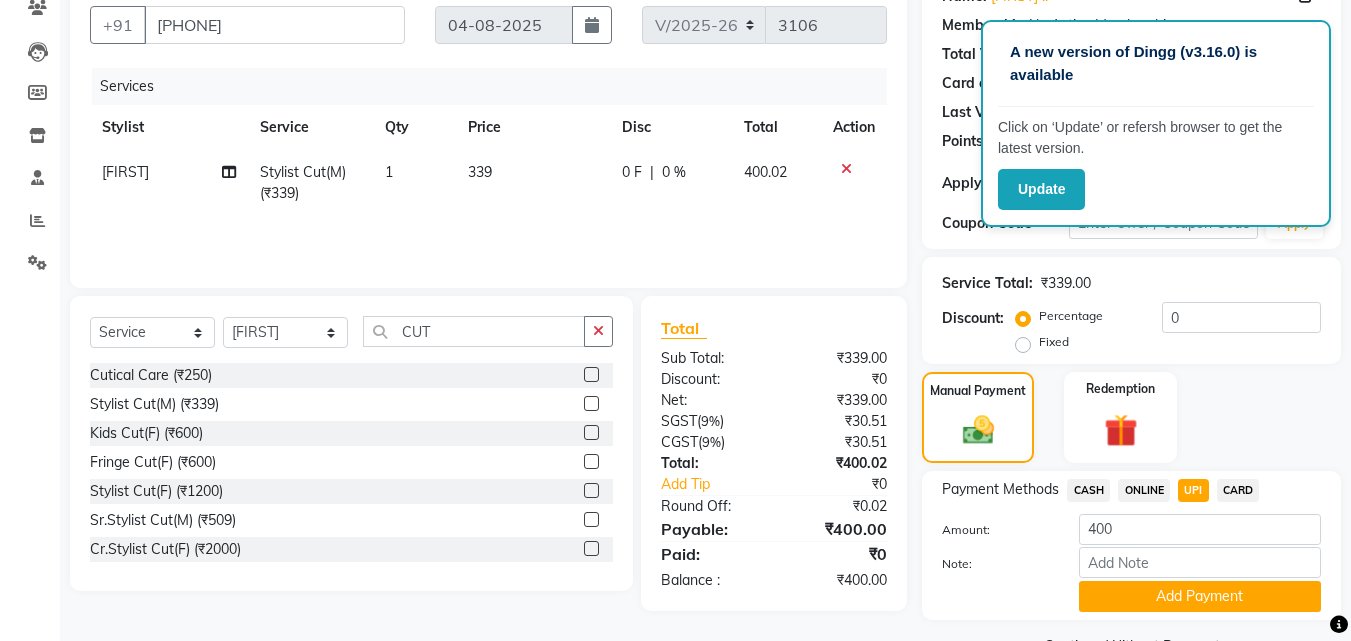 click on "Add Payment" 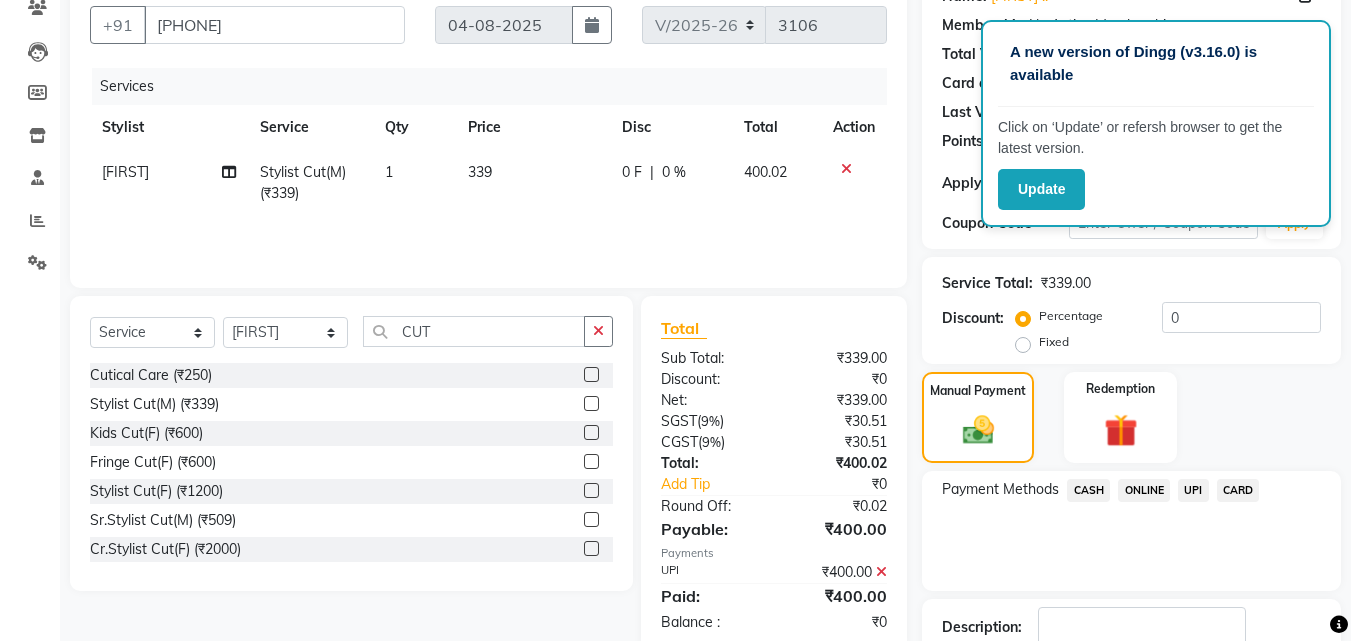 scroll, scrollTop: 321, scrollLeft: 0, axis: vertical 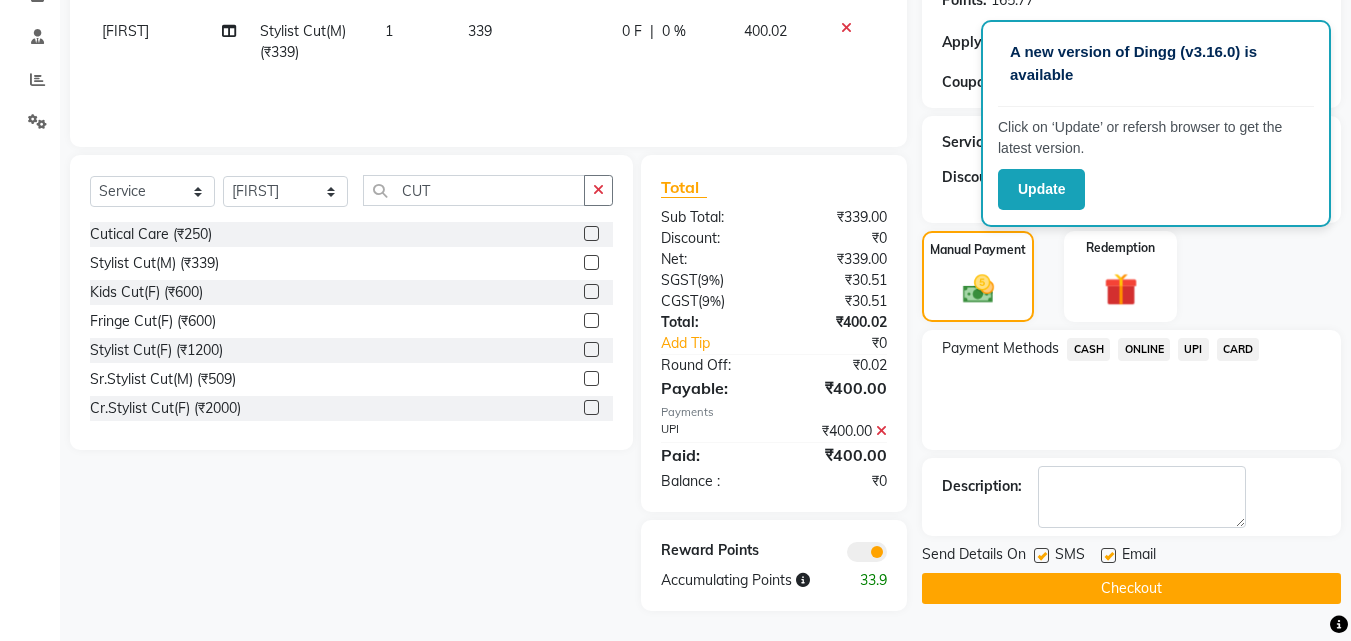 click on "Checkout" 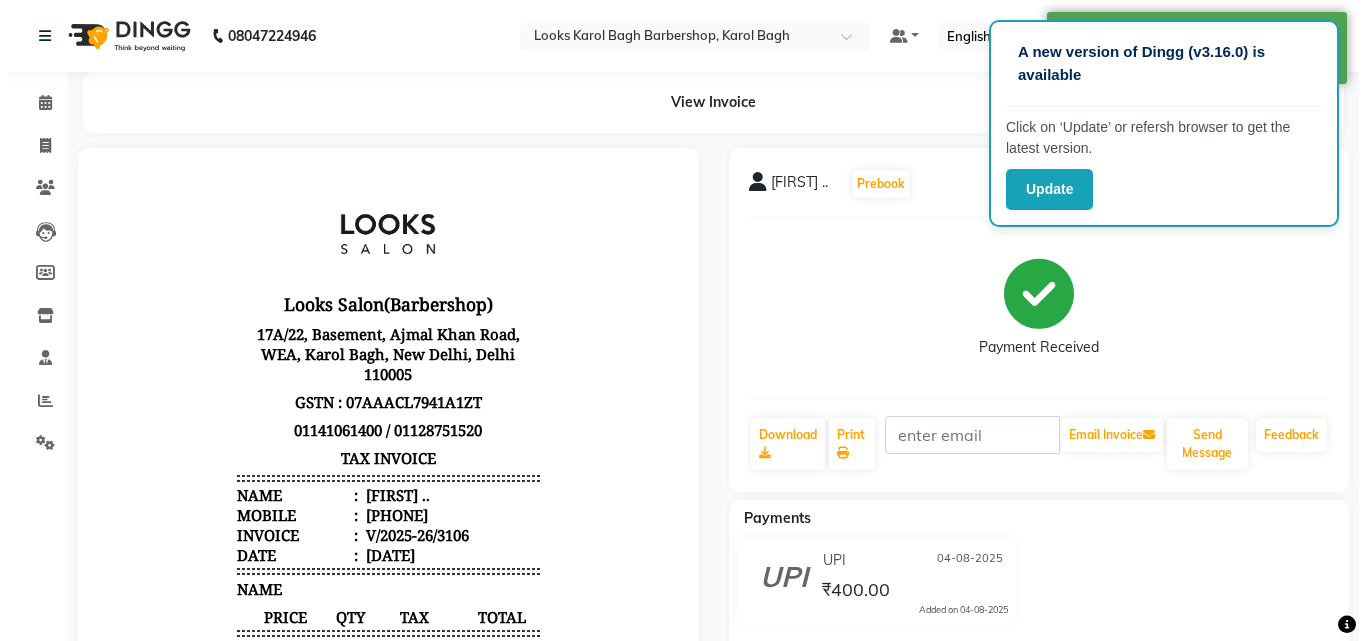 scroll, scrollTop: 0, scrollLeft: 0, axis: both 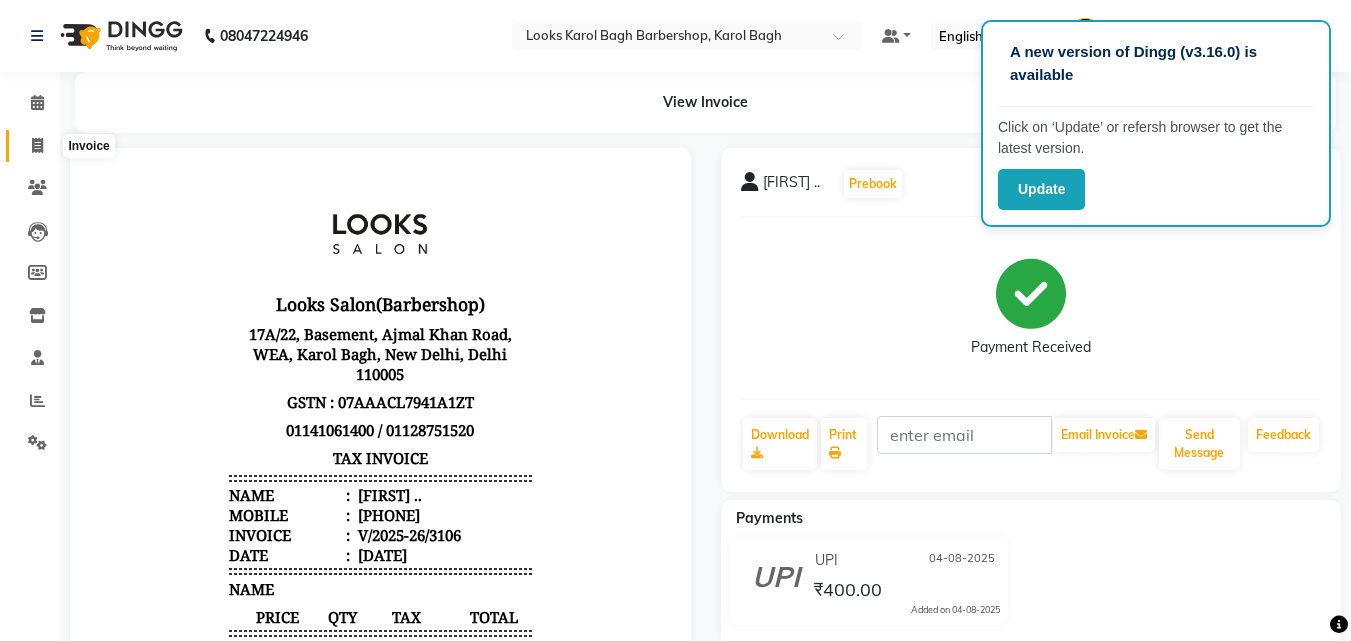 click 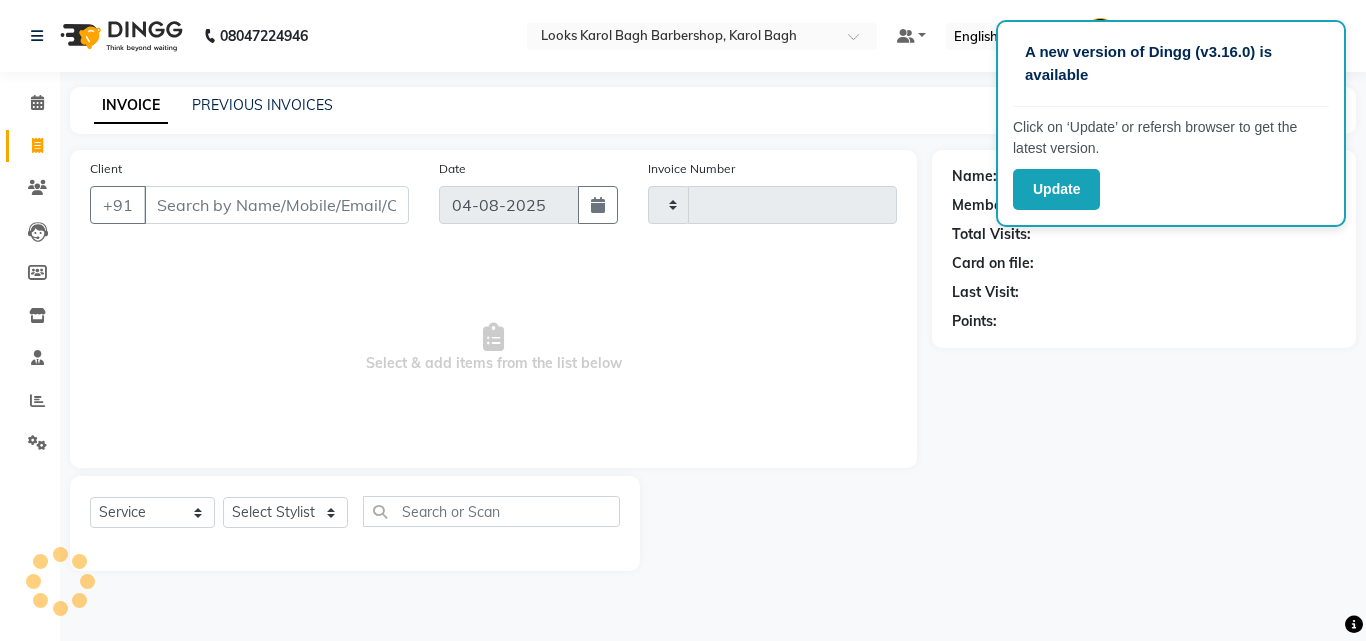 type on "3107" 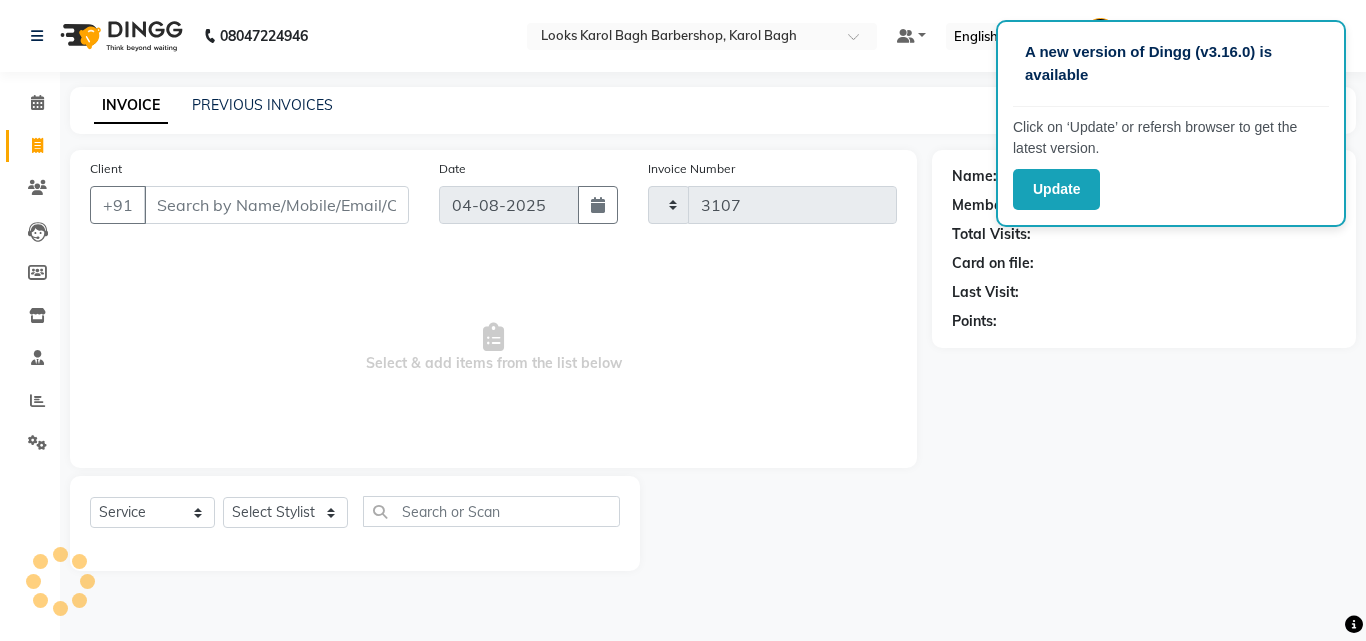 select on "4323" 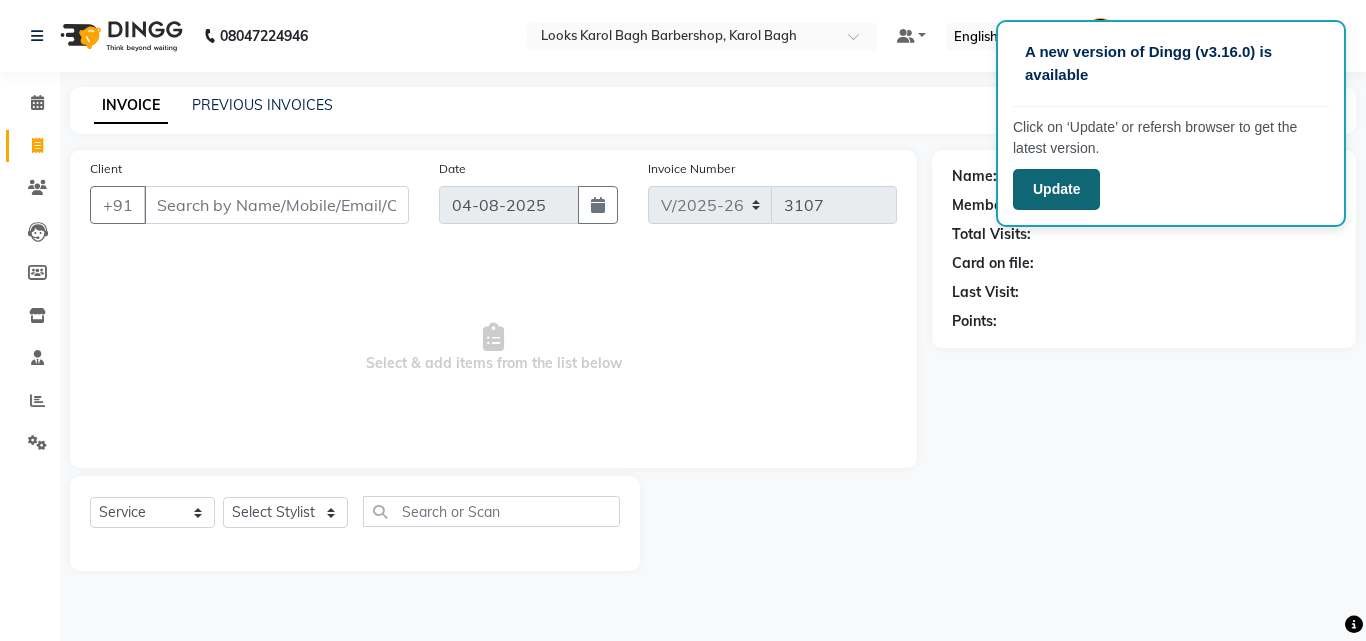 click on "Update" 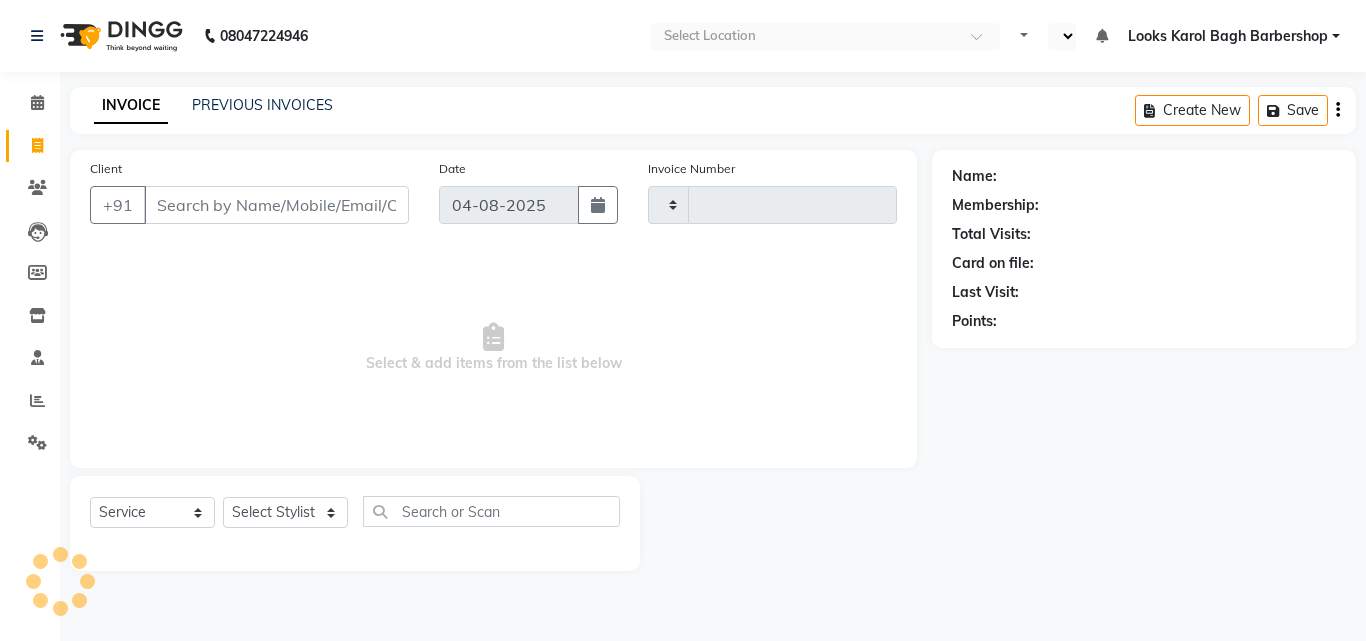select on "service" 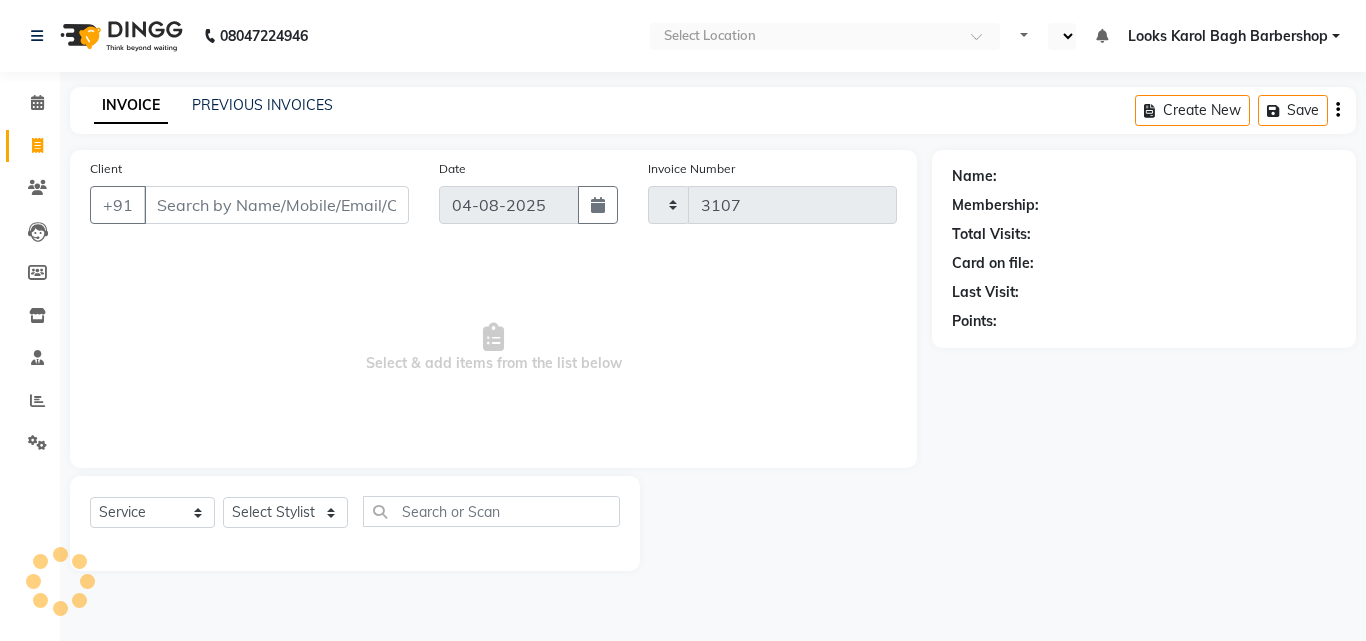 select on "en" 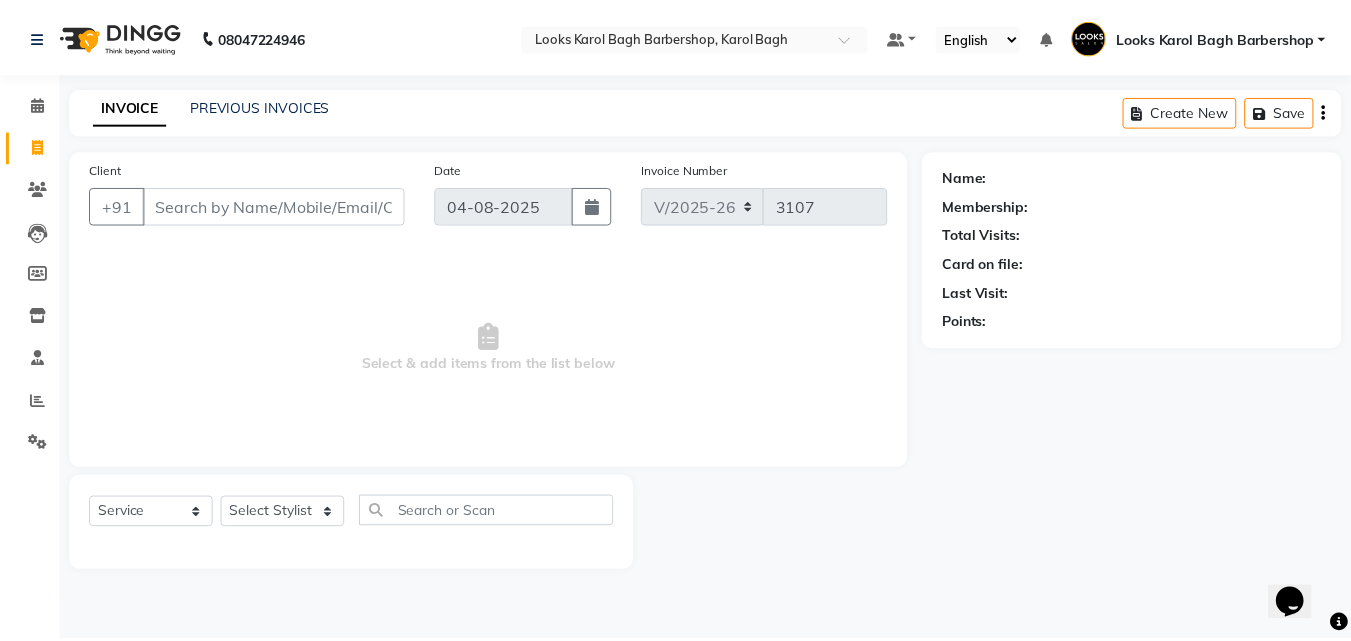 scroll, scrollTop: 0, scrollLeft: 0, axis: both 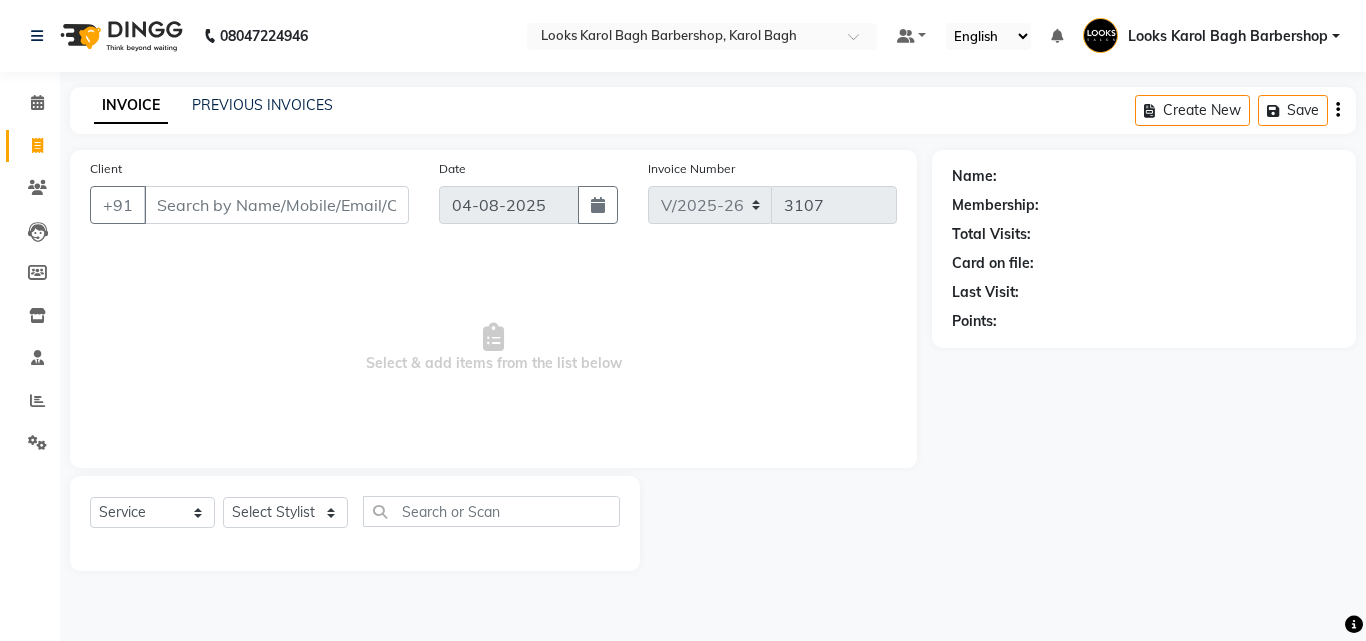 click on "Client" at bounding box center (276, 205) 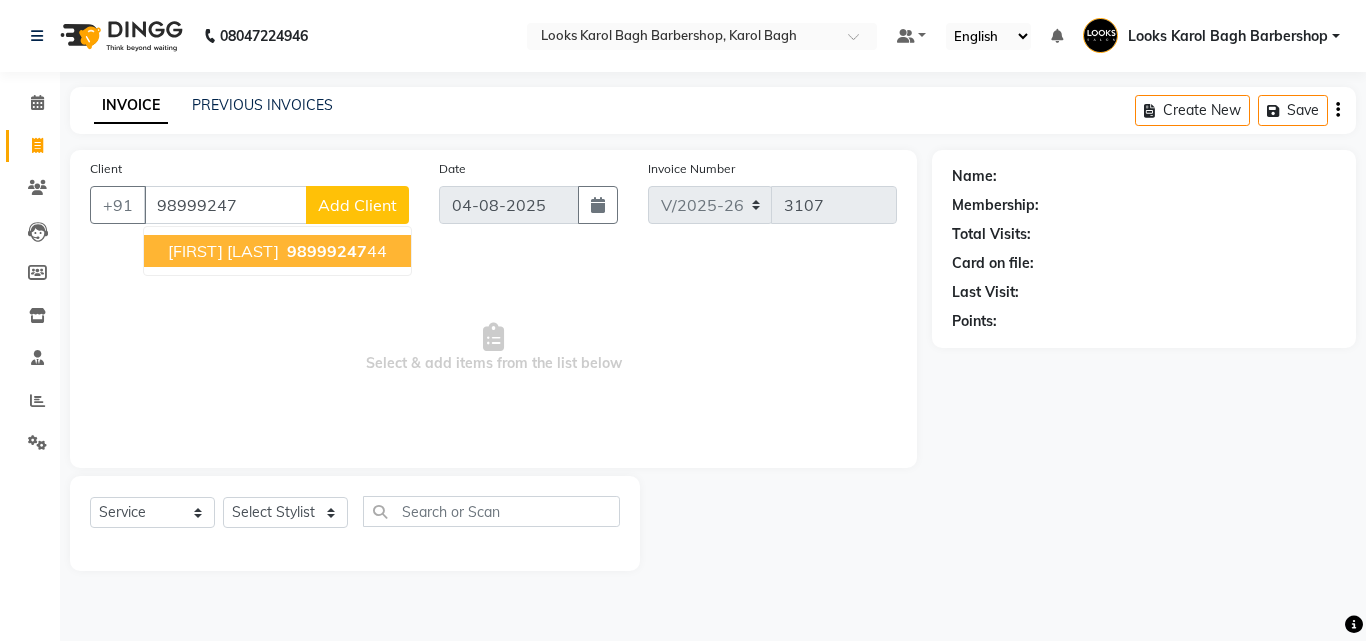 click on "[FIRST] [LAST]" at bounding box center [223, 251] 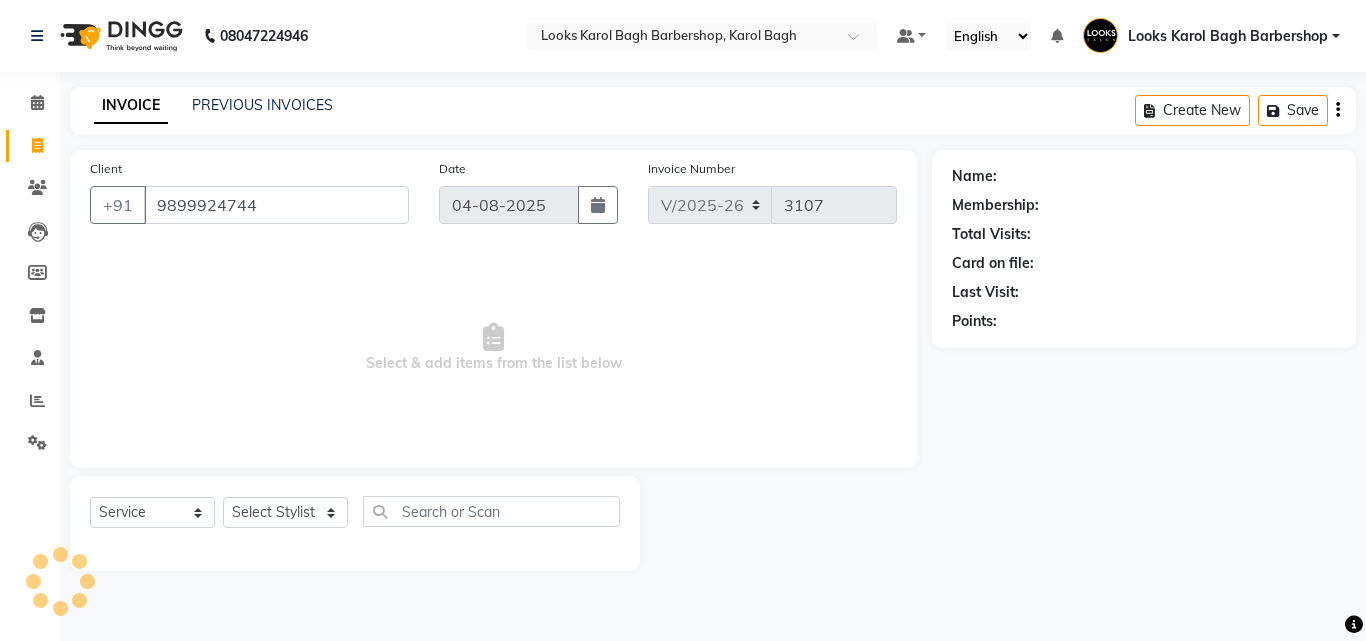 type on "9899924744" 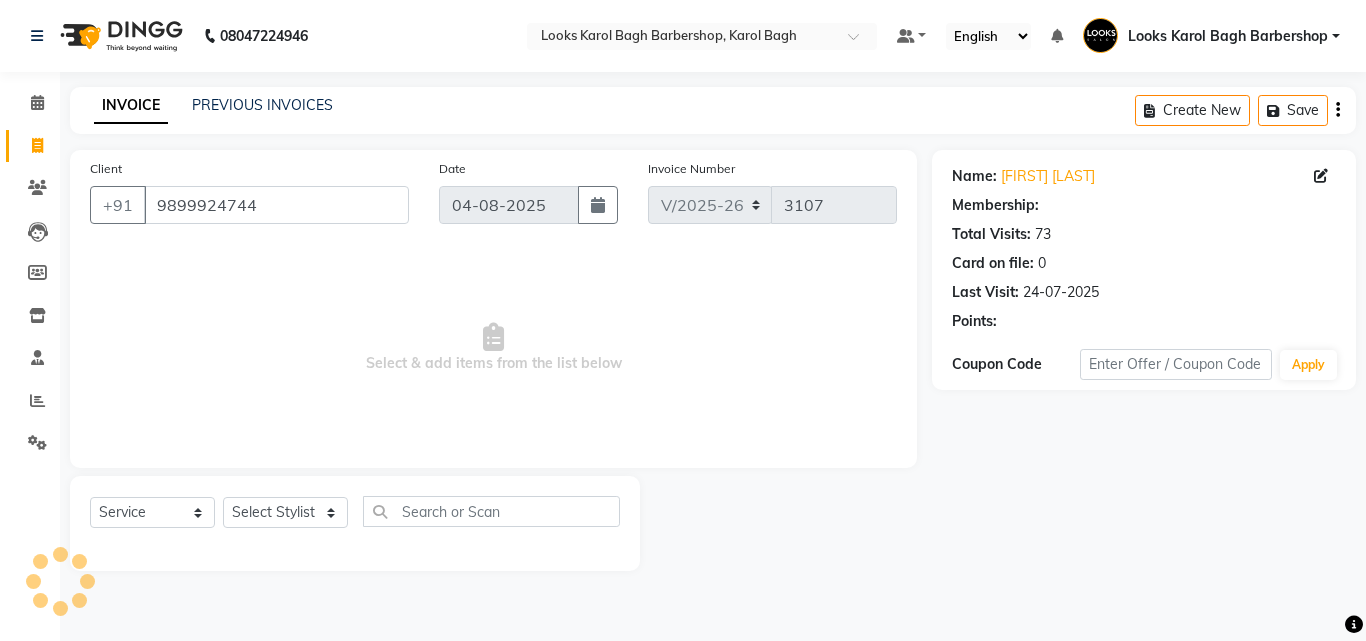 select on "1: Object" 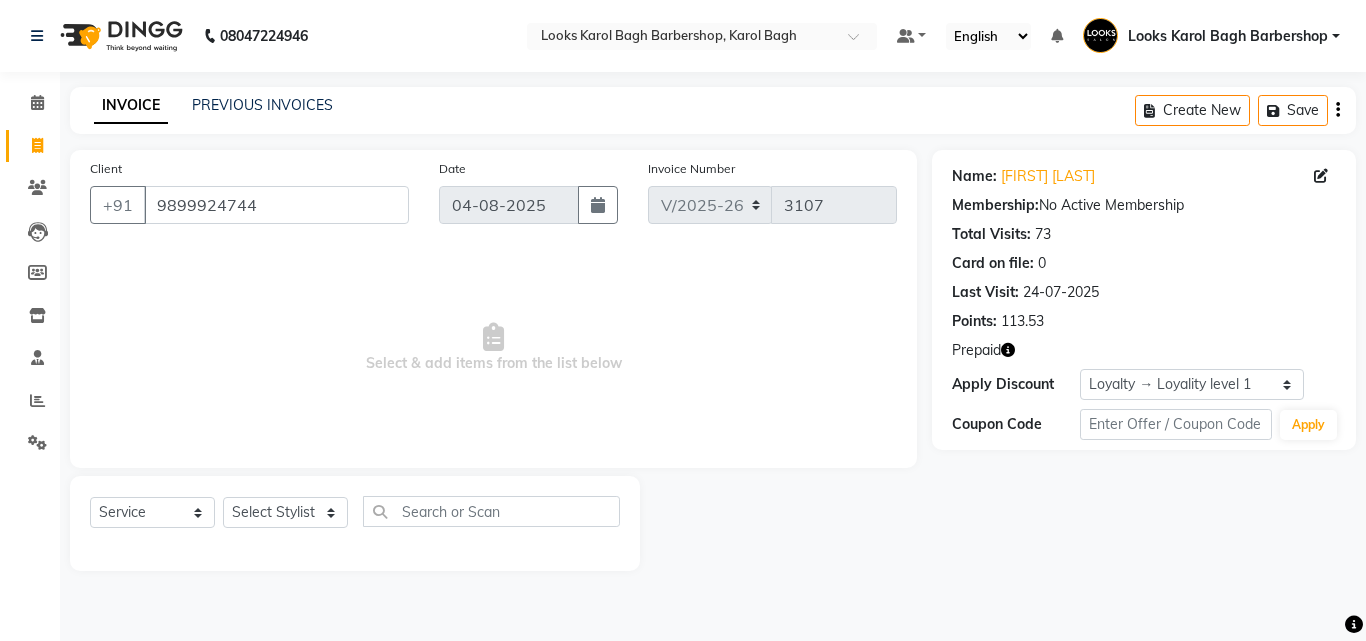 click 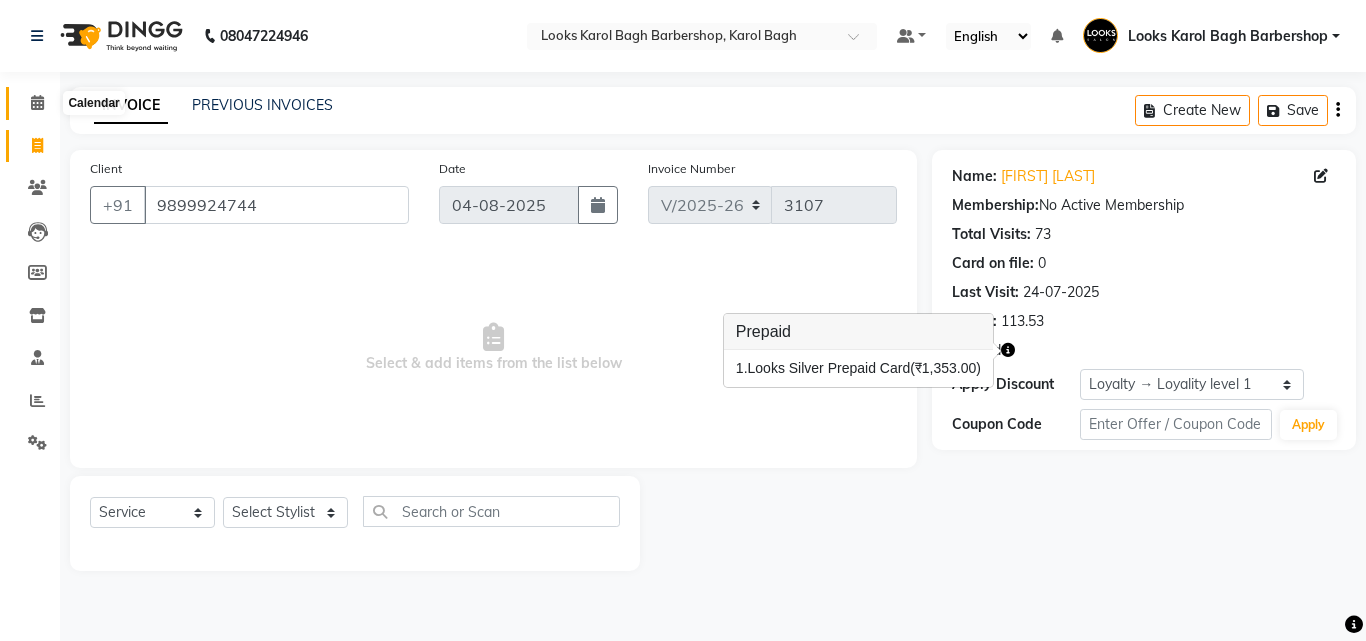 click 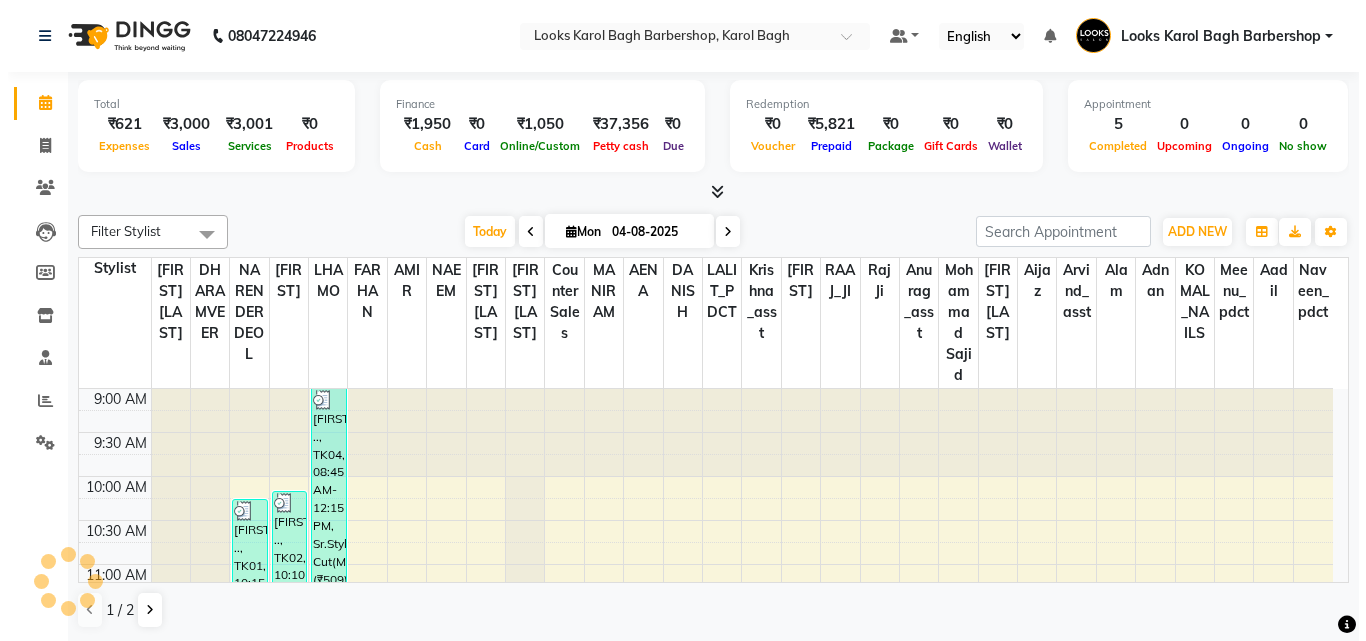 scroll, scrollTop: 0, scrollLeft: 0, axis: both 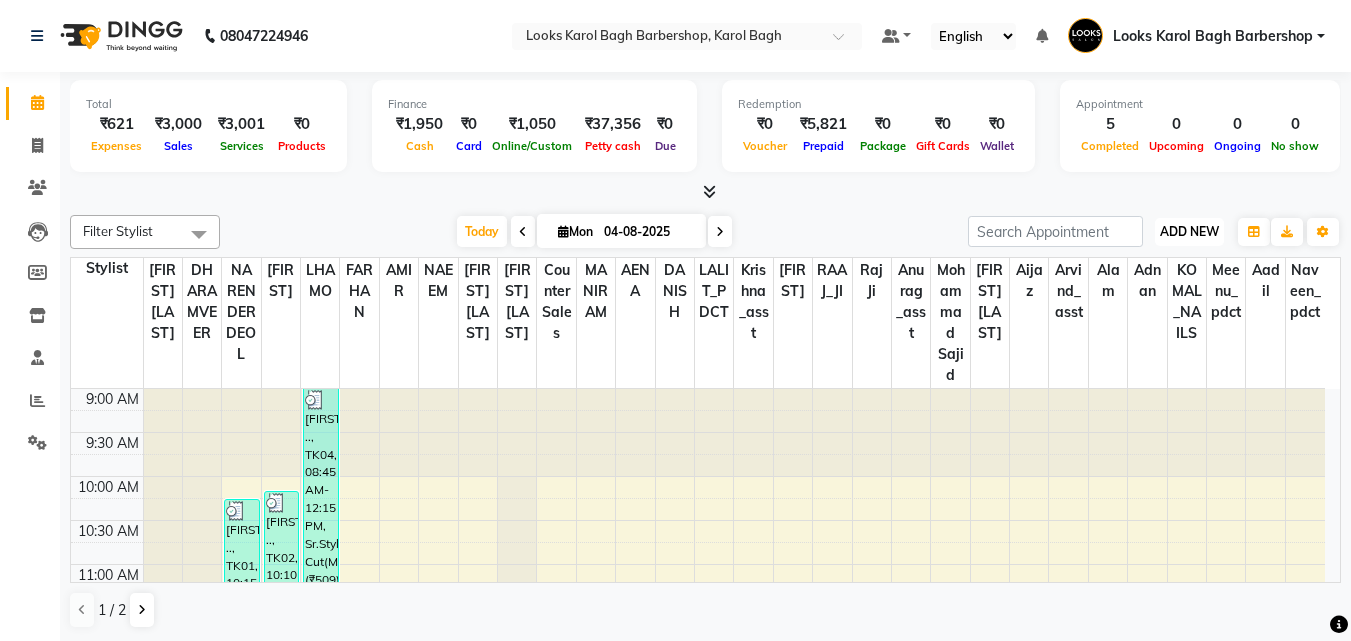 drag, startPoint x: 1202, startPoint y: 229, endPoint x: 1196, endPoint y: 238, distance: 10.816654 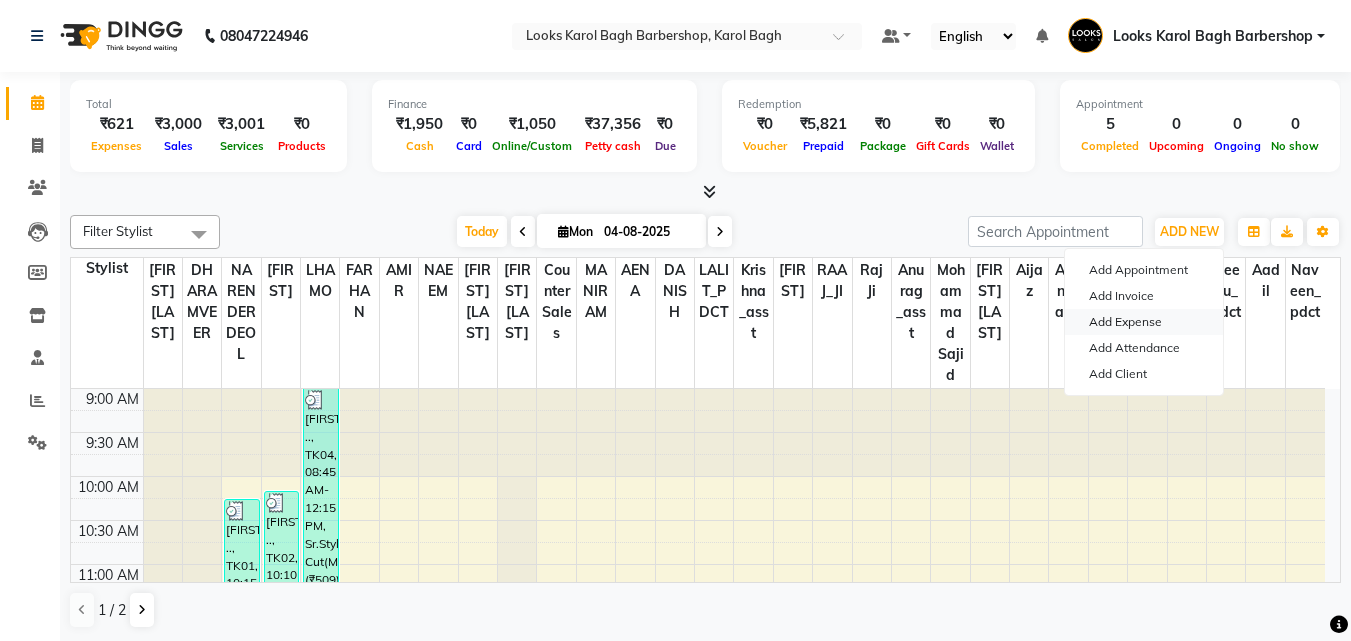 click on "Add Expense" at bounding box center (1144, 322) 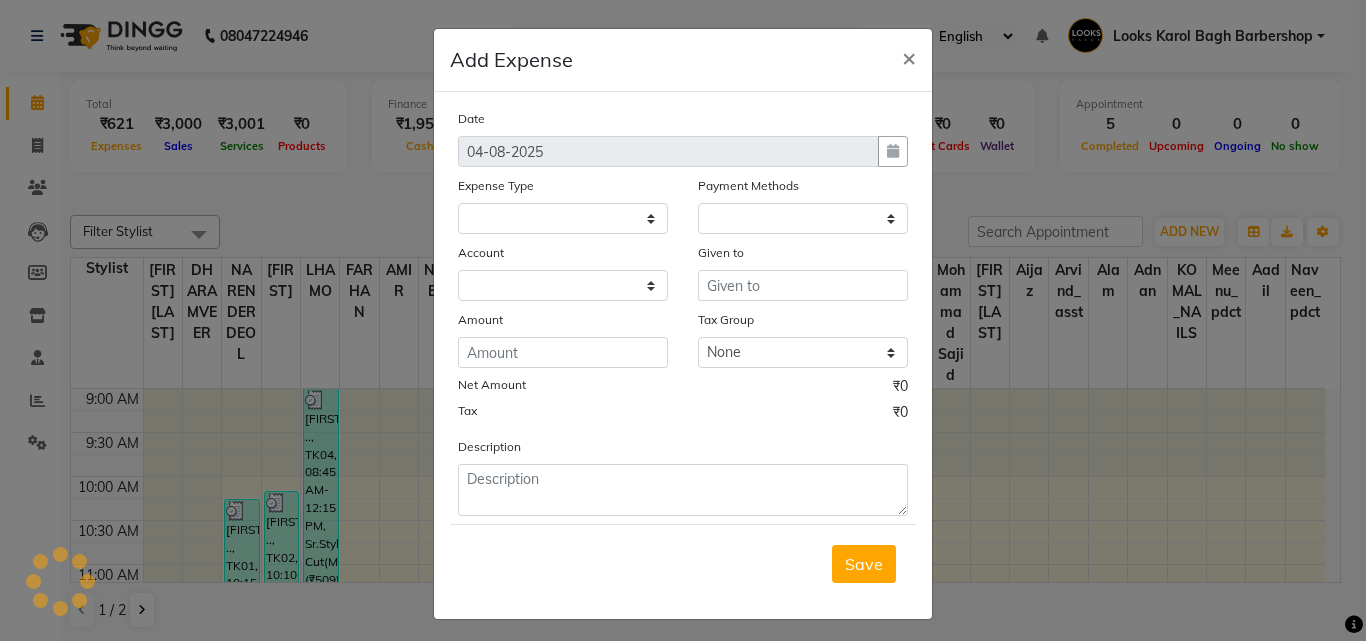 select 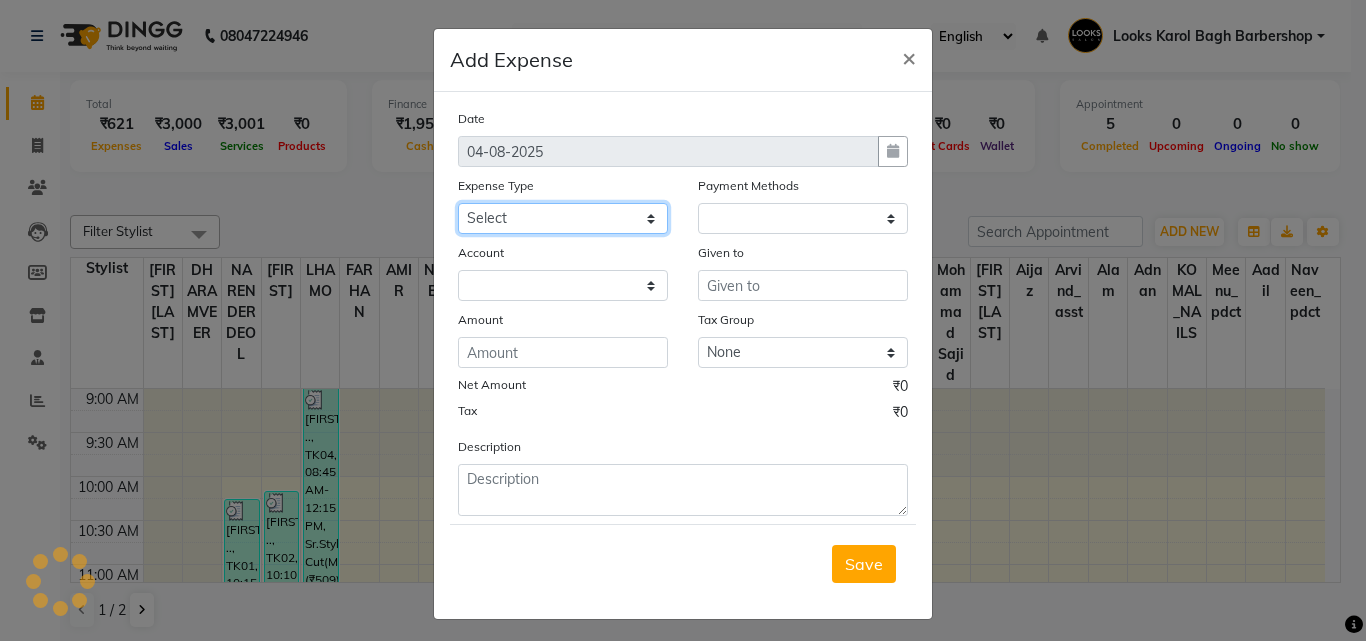 click on "Select BANK DEPOSIT BLINK IT Cash Handover Client Refund Agnst Bill CLIENT WELFARE Entertainment General Expense Laundry Bill milk Pantry PREPAID Printing And Stationery Product Incentive PURCHASE Repair And Maintenance Salary Salary advance SERVICE INCENTIVE STAFF WELFARE TIP CREDIT CARD TIP UPI Travelling And Conveyance" 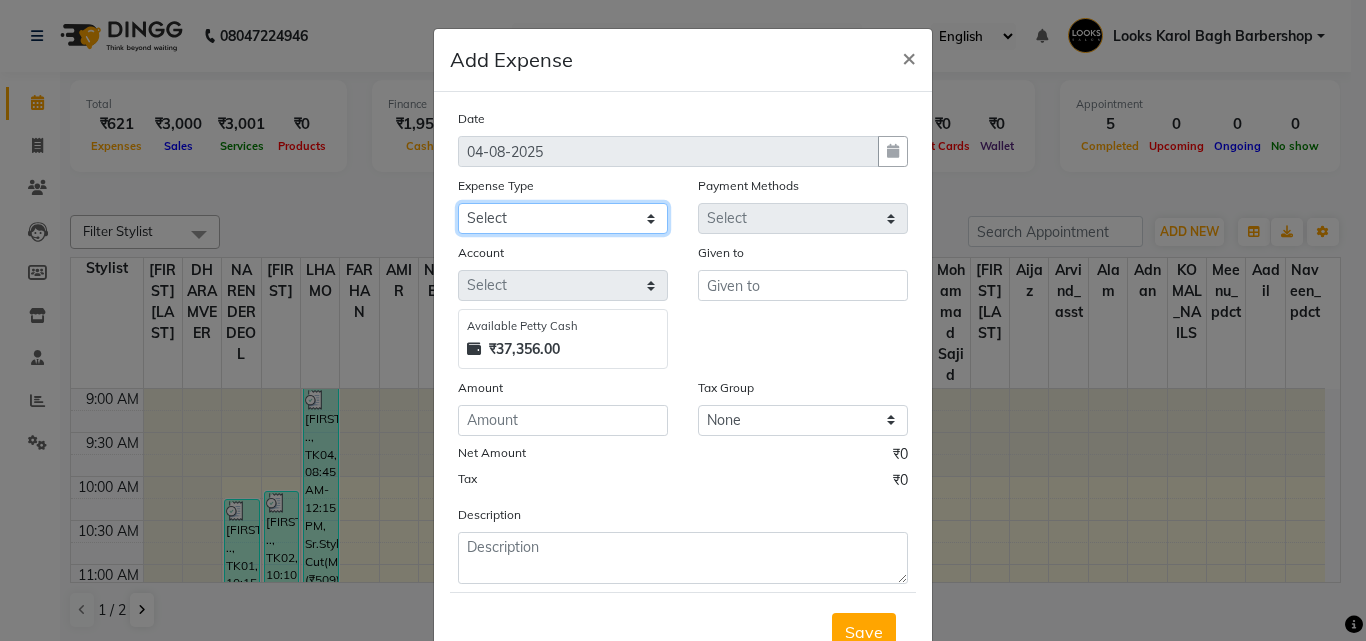 select on "1" 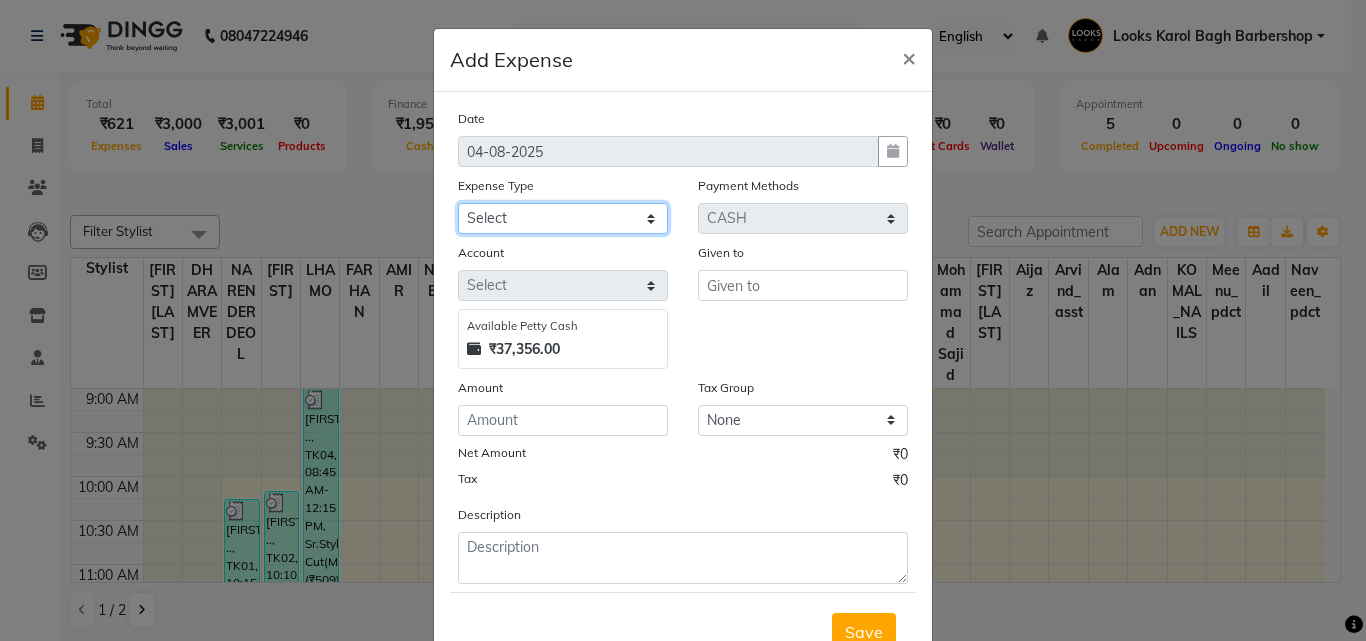select on "3128" 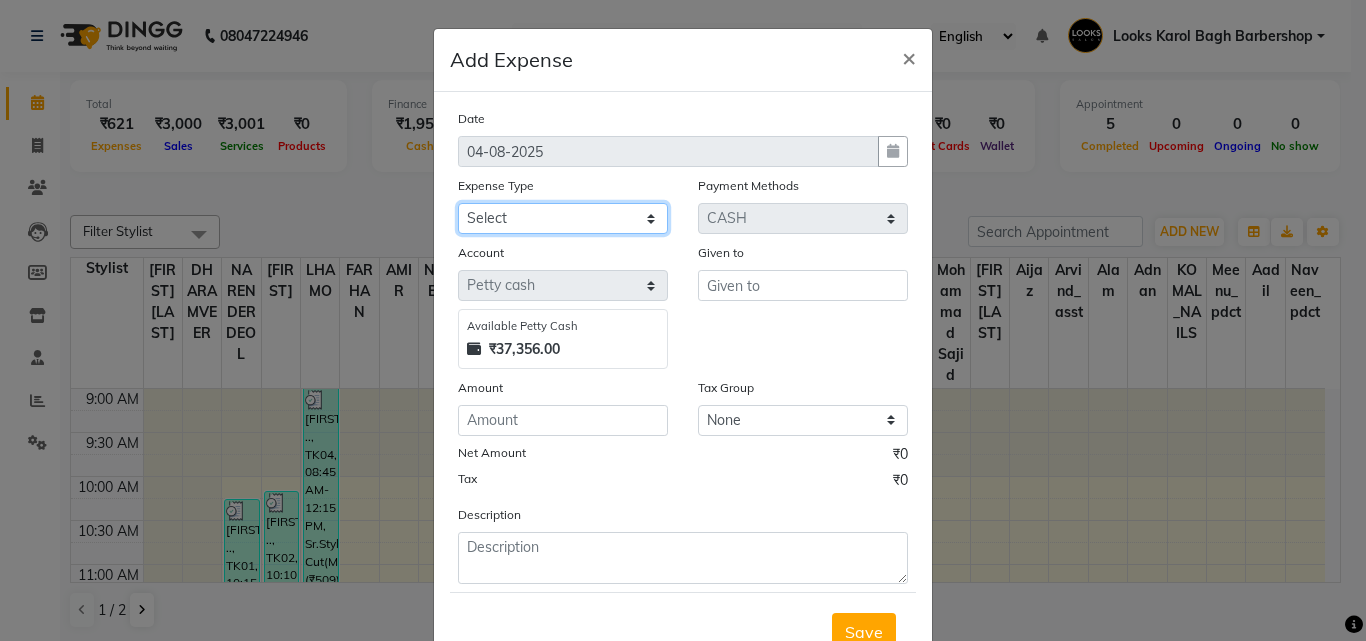 select on "23749" 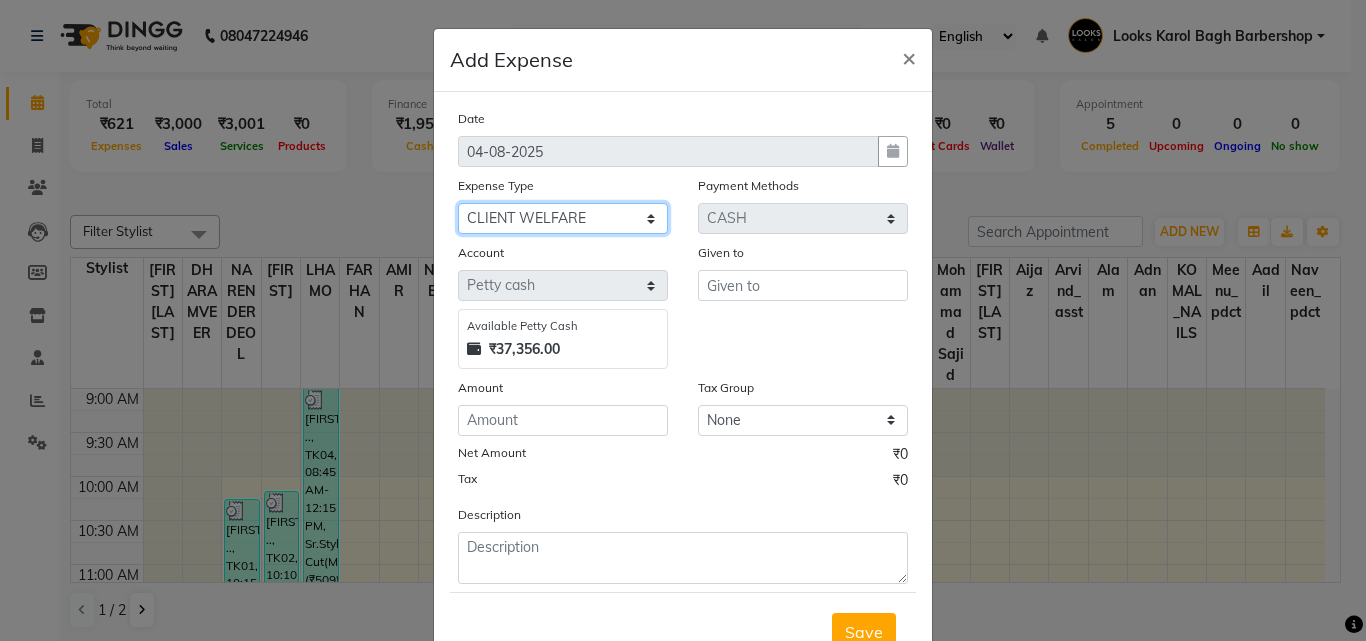 click on "Select BANK DEPOSIT BLINK IT Cash Handover Client Refund Agnst Bill CLIENT WELFARE Entertainment General Expense Laundry Bill milk Pantry PREPAID Printing And Stationery Product Incentive PURCHASE Repair And Maintenance Salary Salary advance SERVICE INCENTIVE STAFF WELFARE TIP CREDIT CARD TIP UPI Travelling And Conveyance" 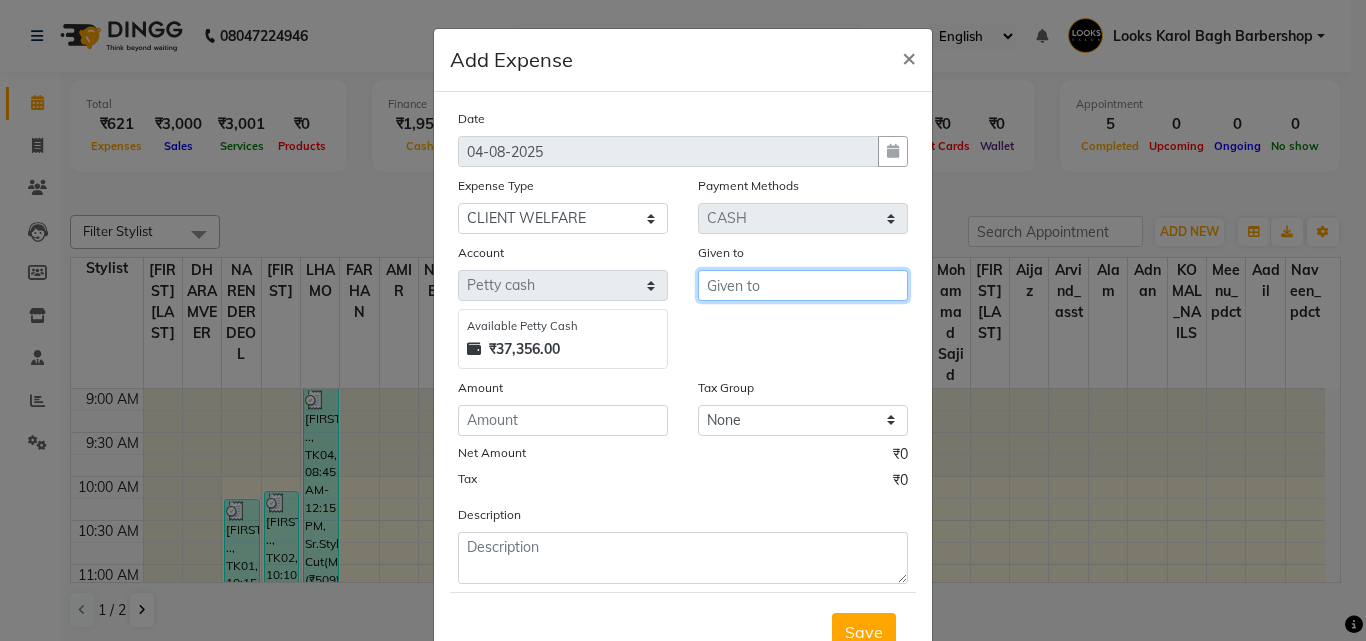 click at bounding box center [803, 285] 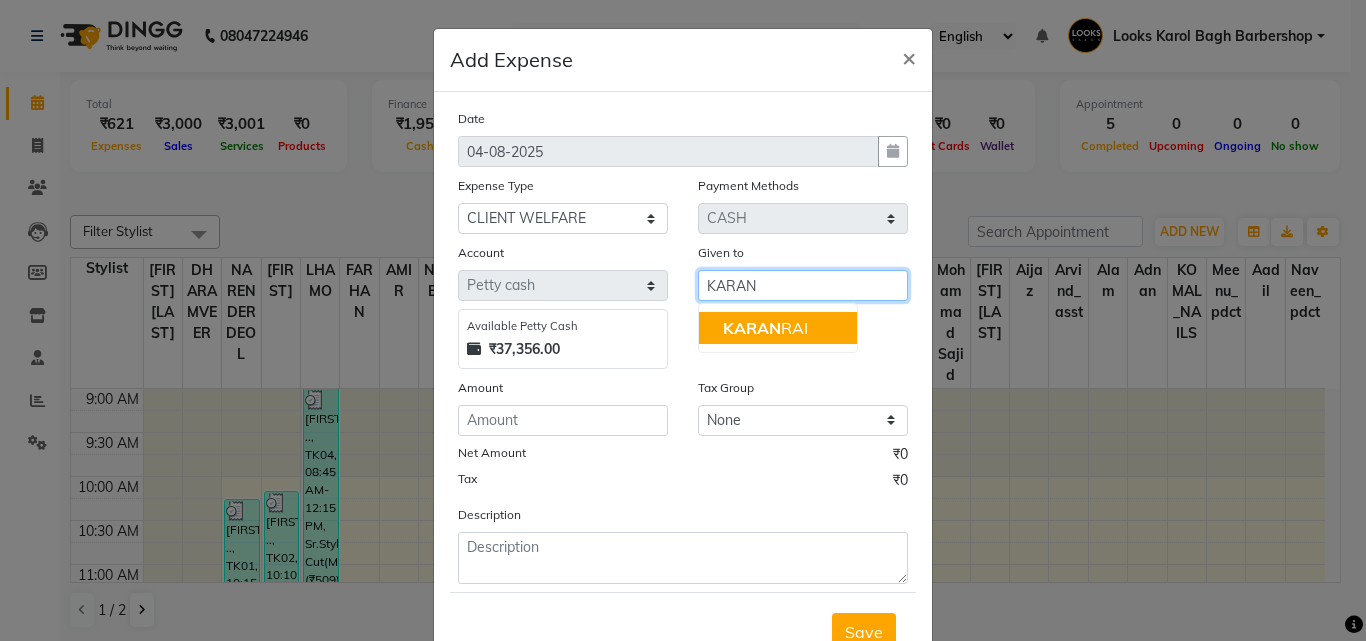 type on "KARAN" 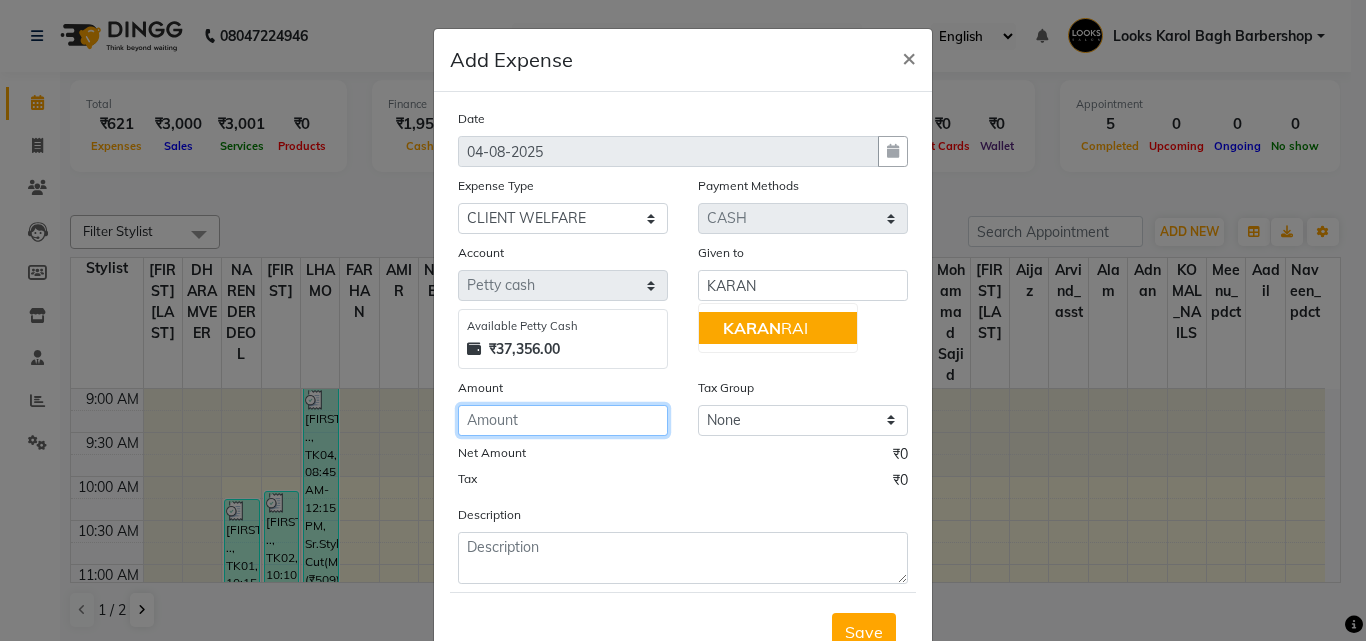 click 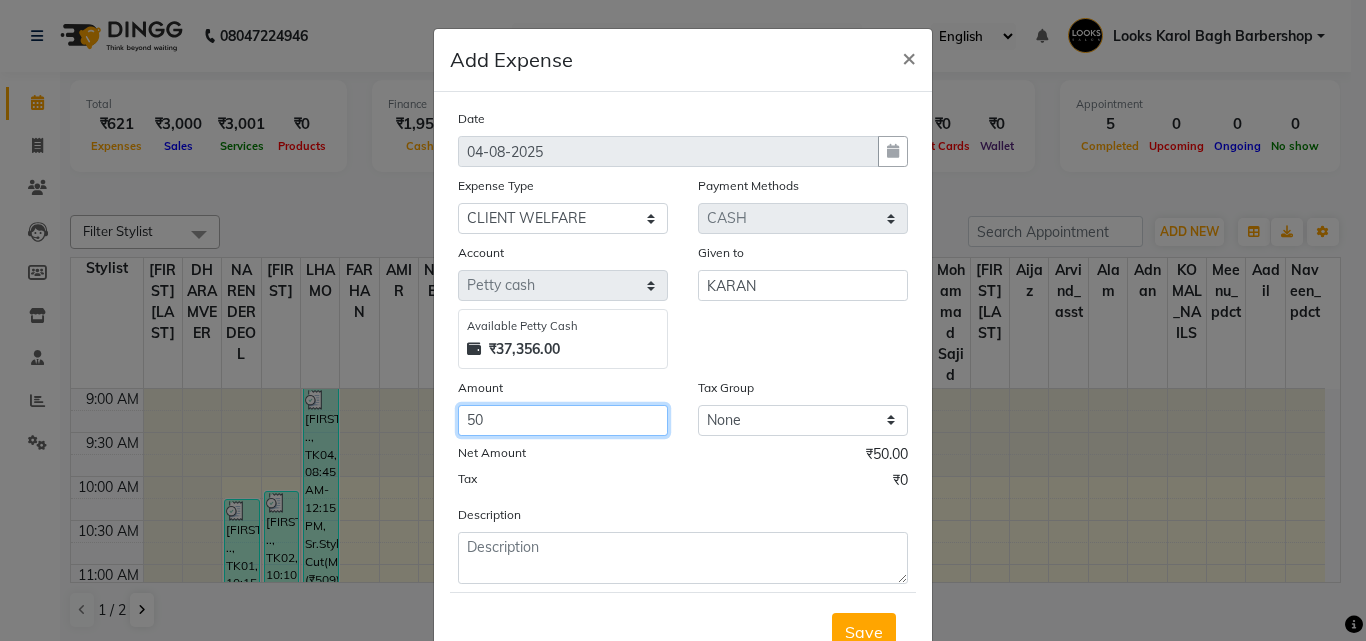 type on "50" 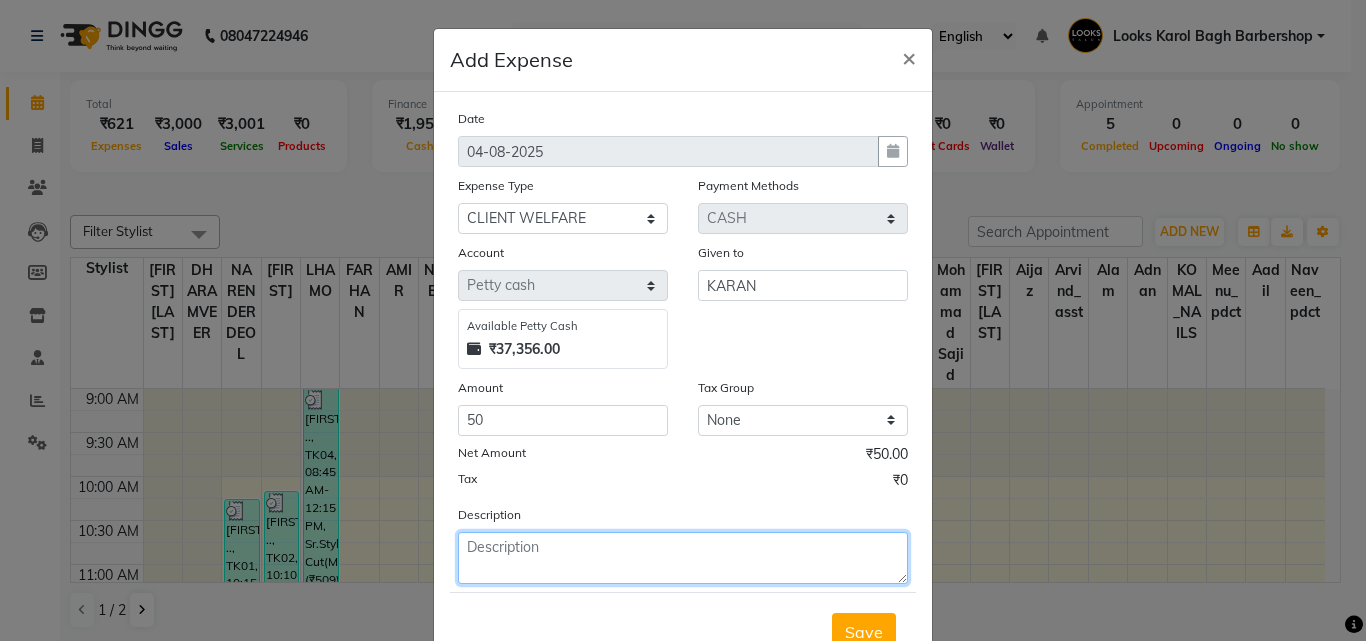click 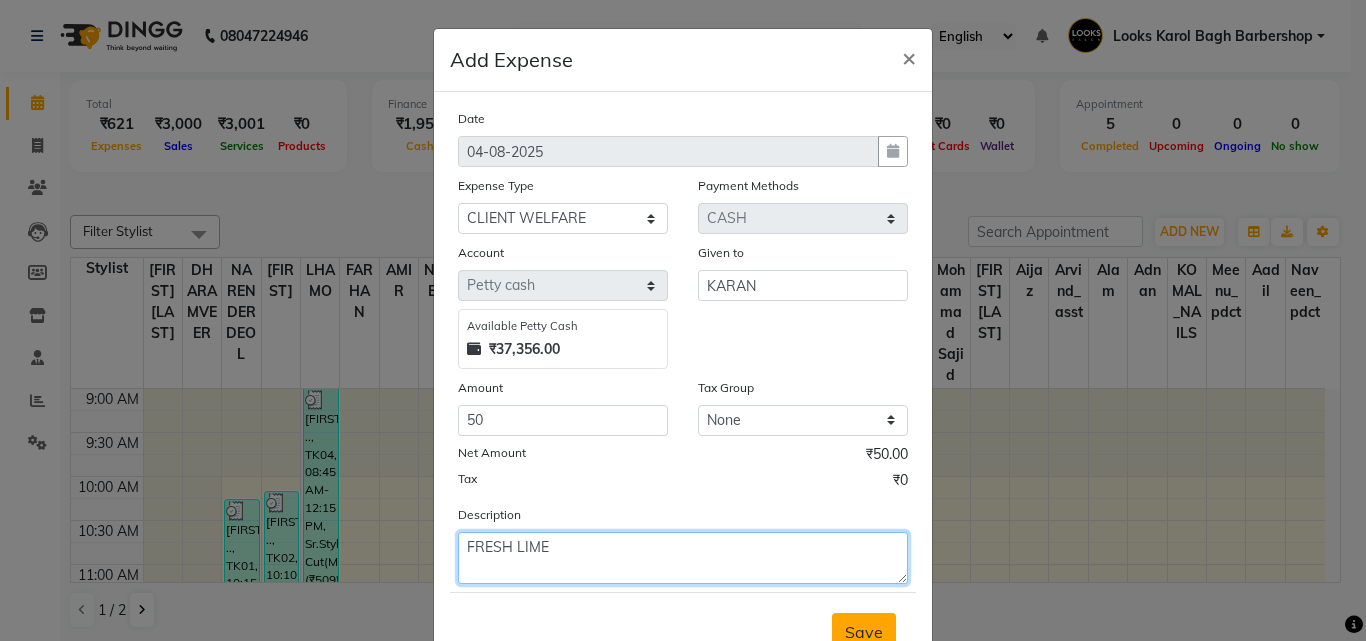 type on "FRESH LIME" 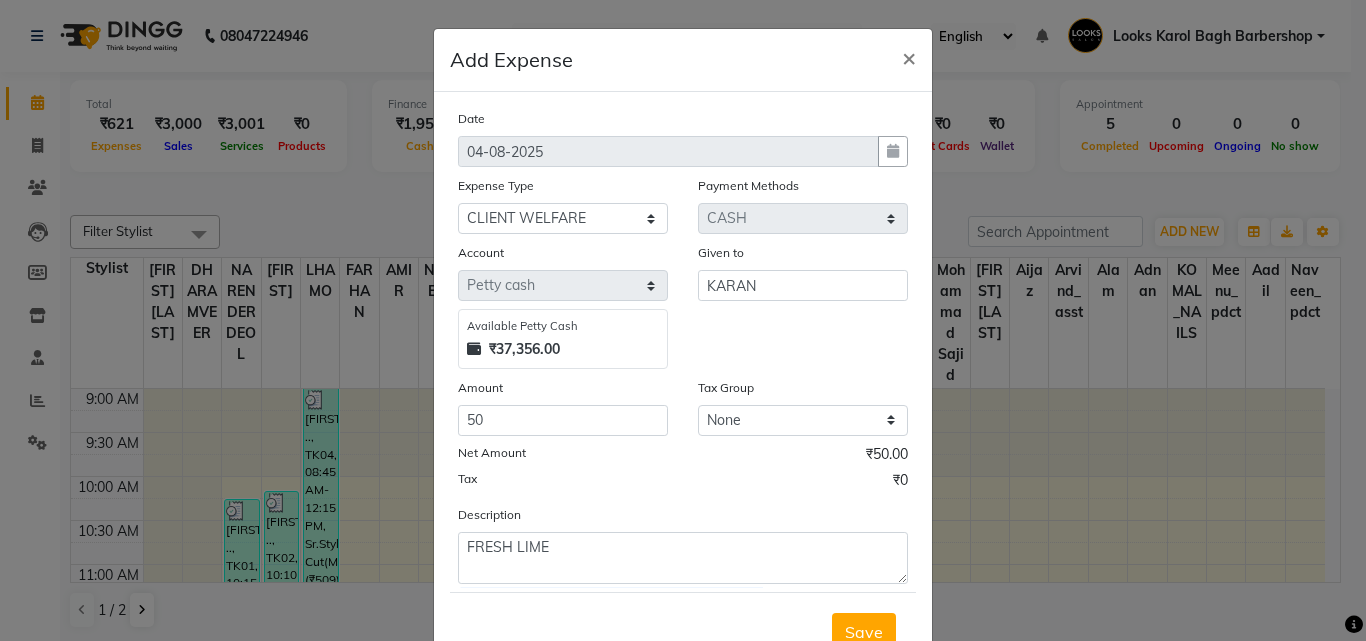 click on "Save" at bounding box center [864, 632] 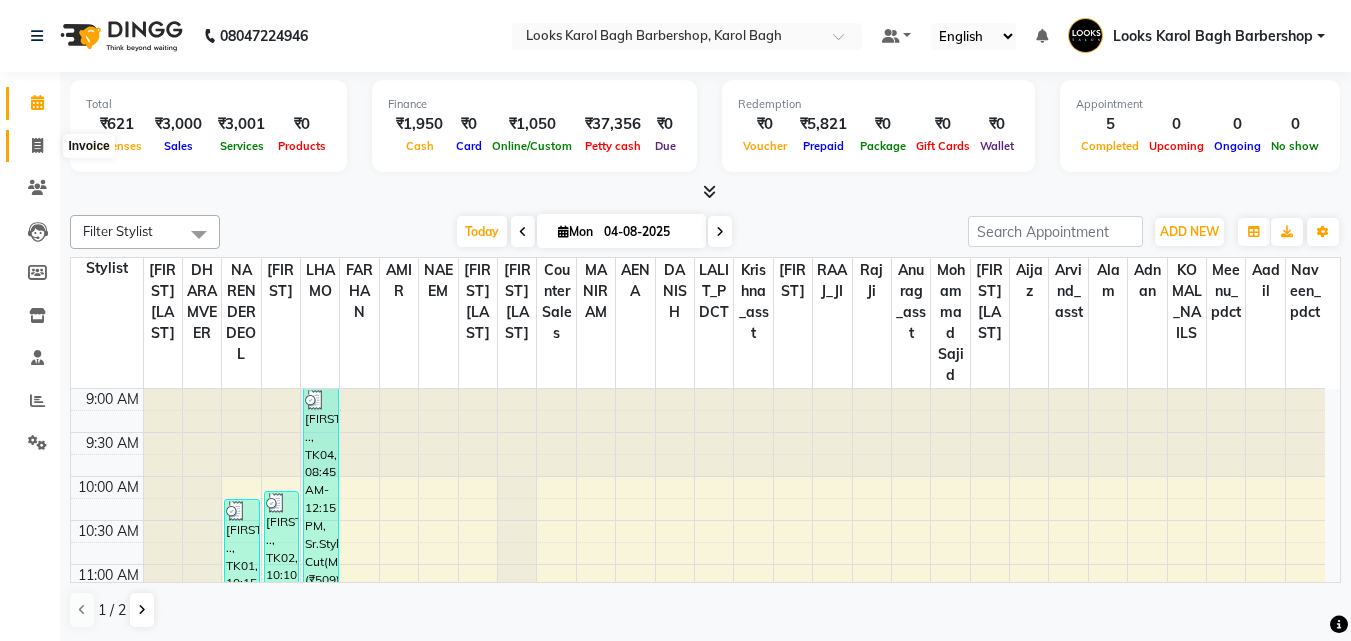 click 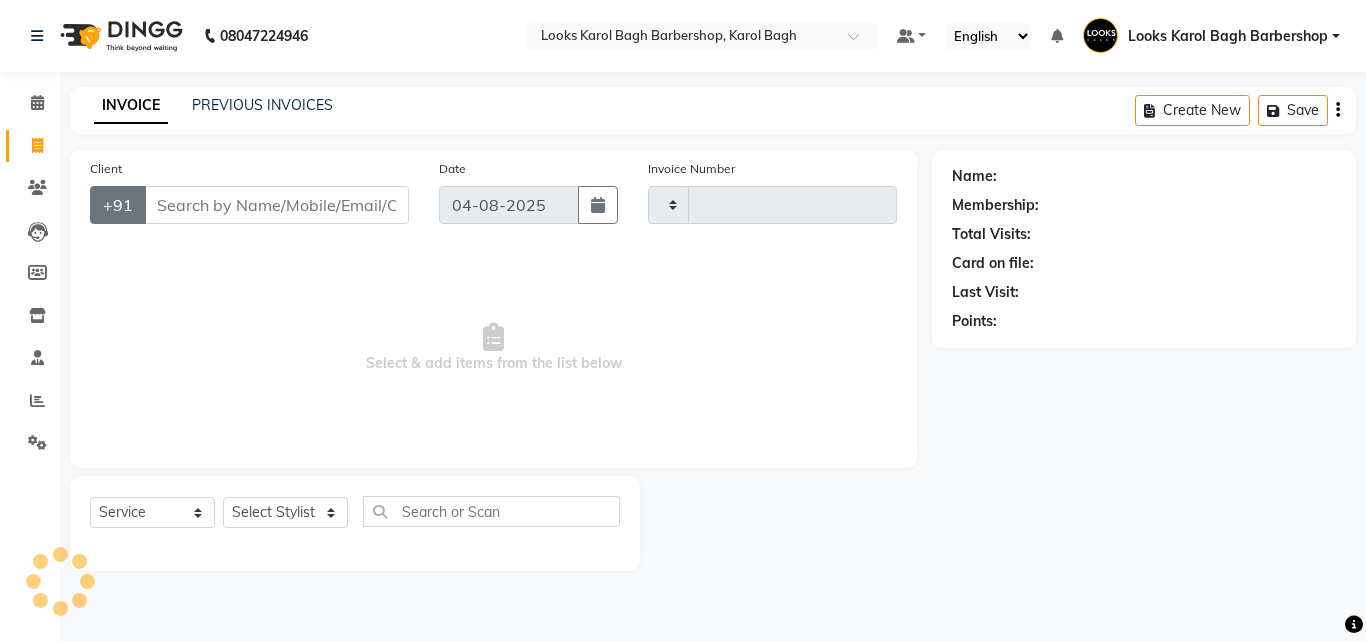 type on "3107" 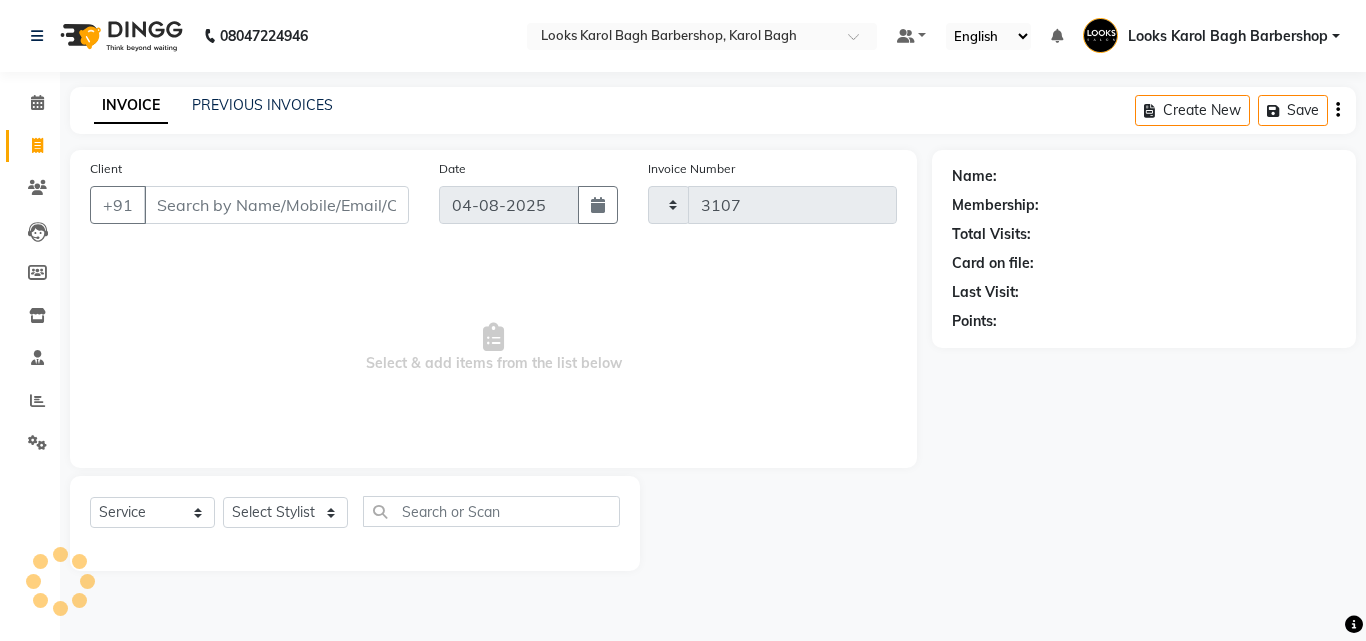 select on "4323" 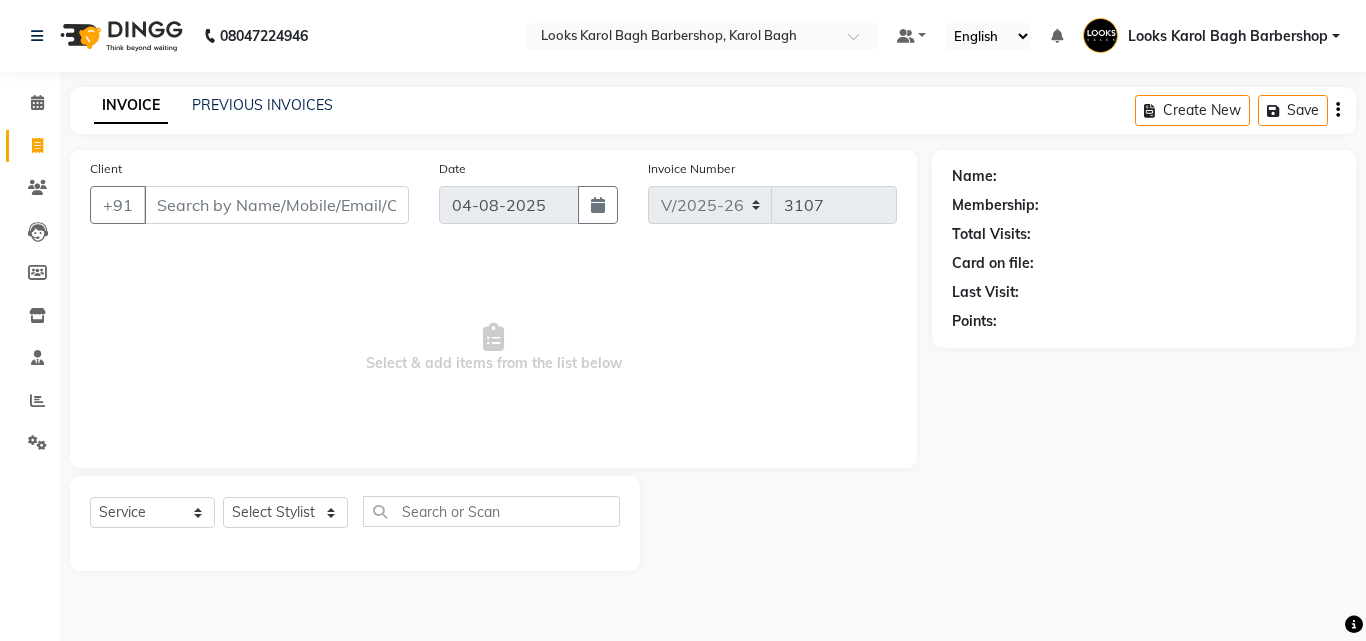 click on "Client" at bounding box center [276, 205] 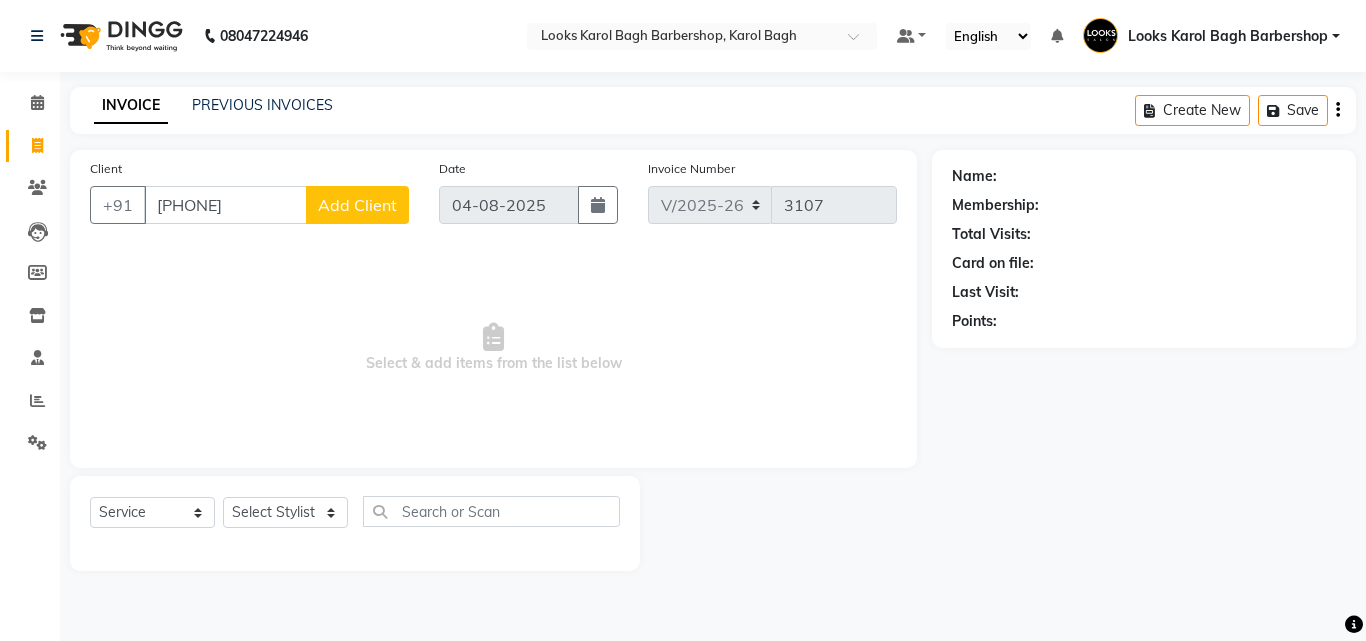 type on "[PHONE]" 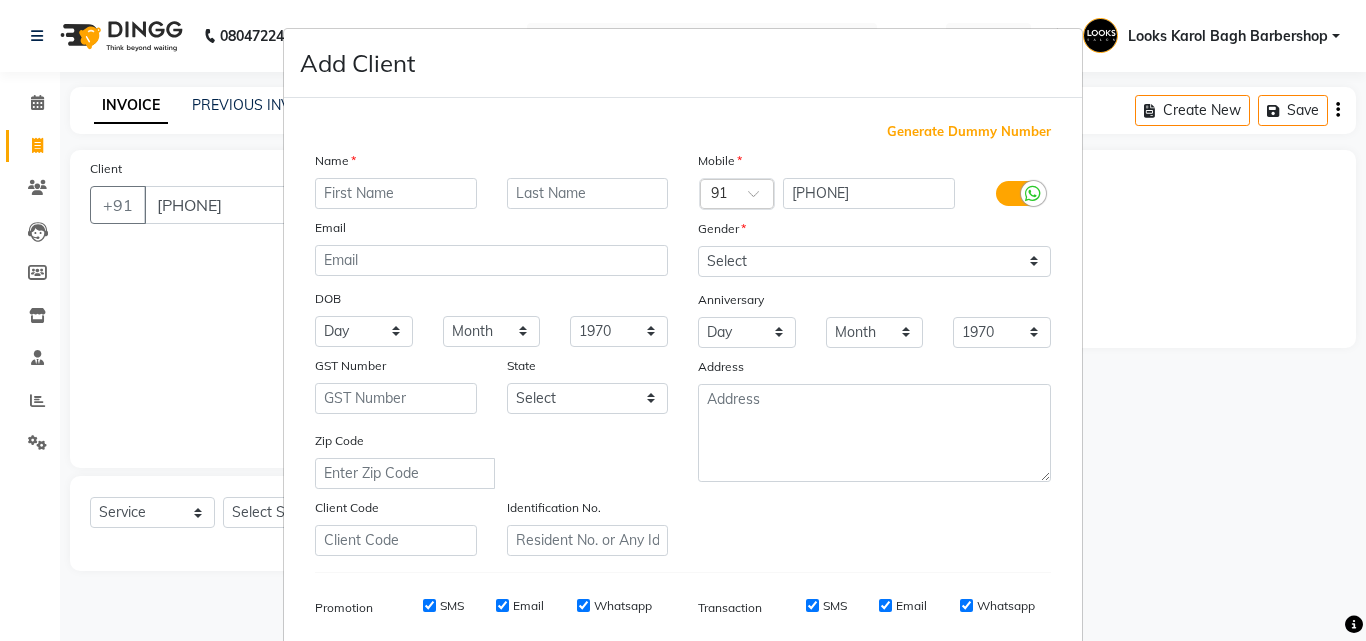 click at bounding box center [396, 193] 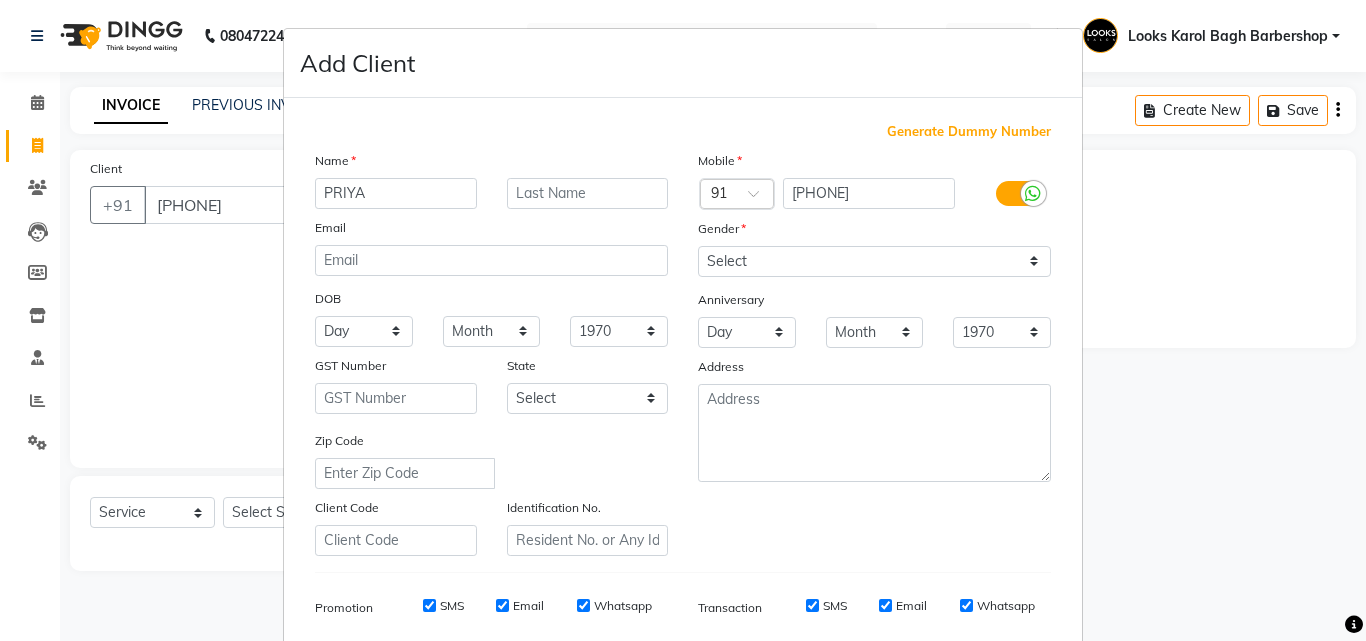 type on "PRIYA" 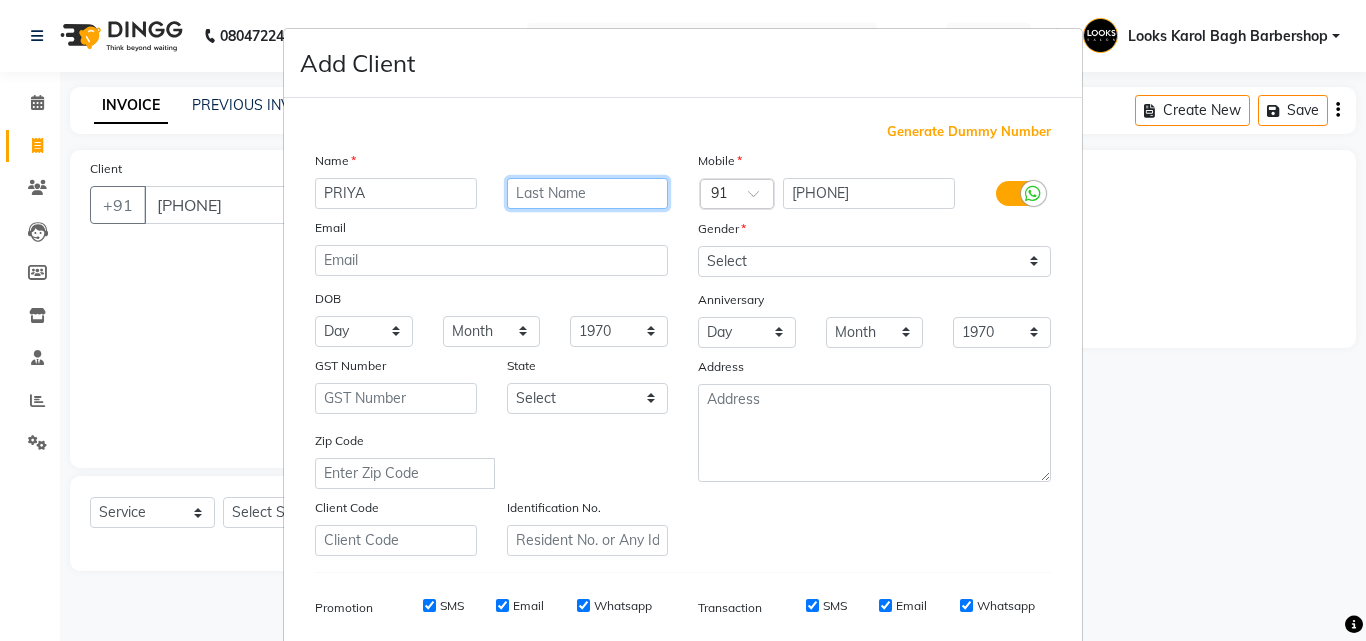 click at bounding box center (588, 193) 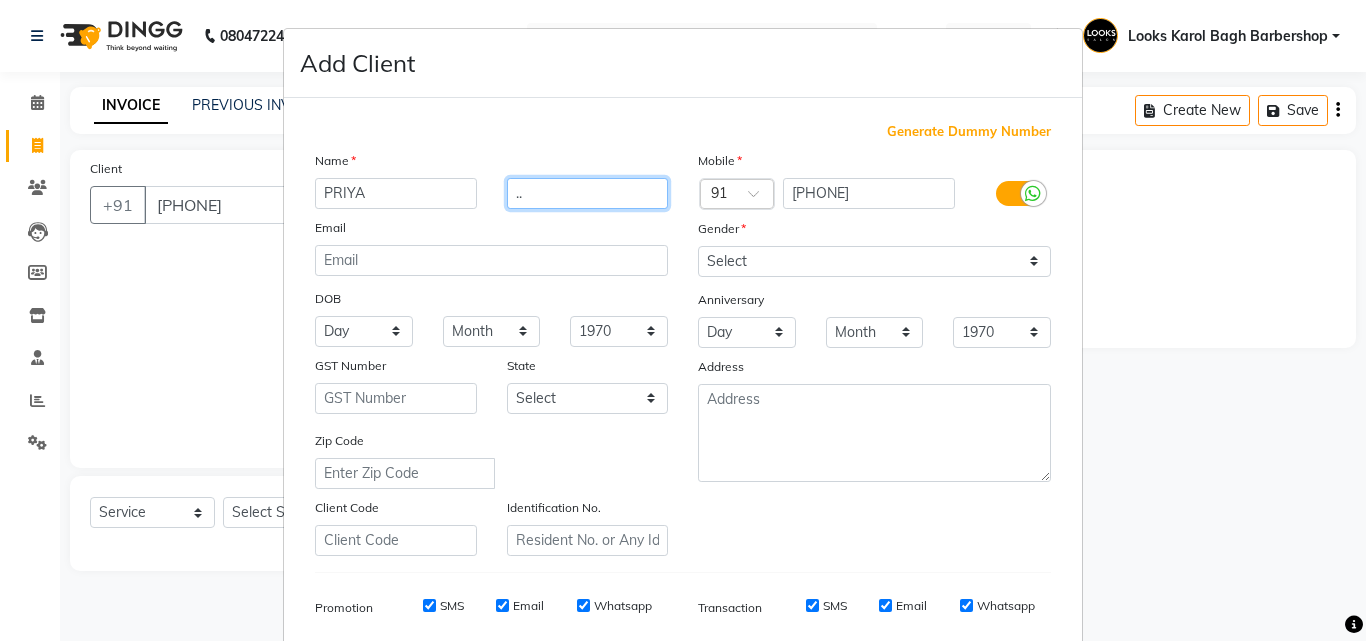 type on ".." 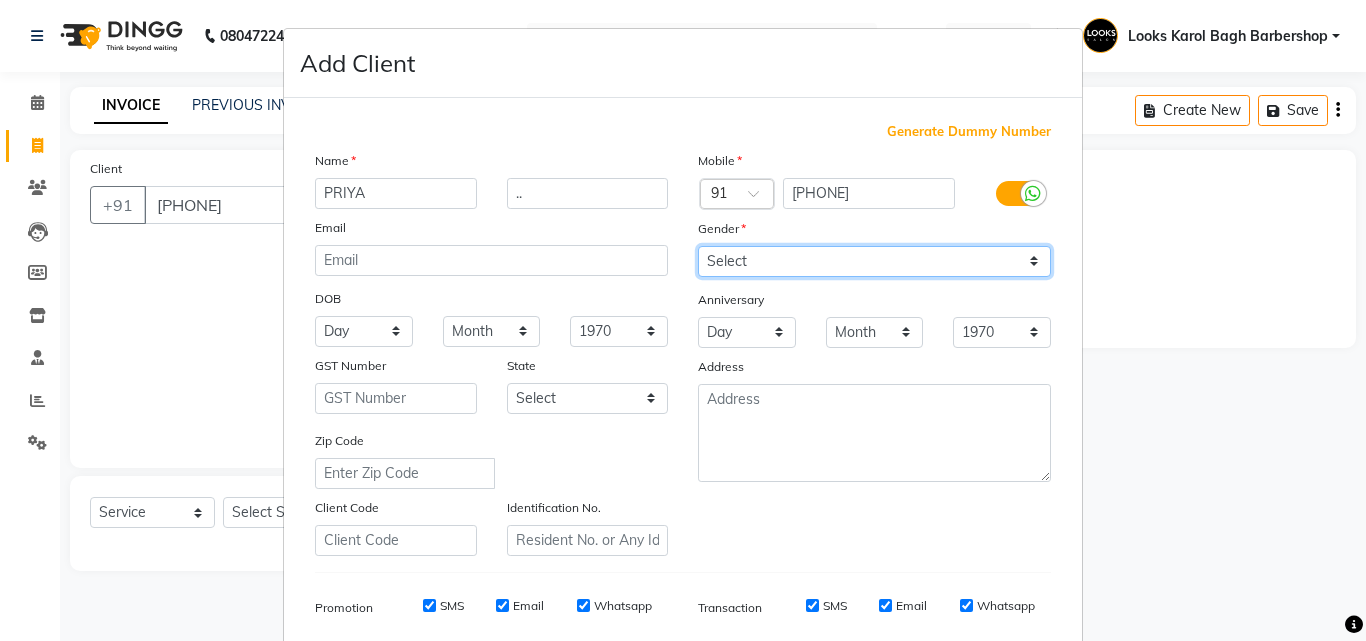 click on "Select Male Female Other Prefer Not To Say" at bounding box center (874, 261) 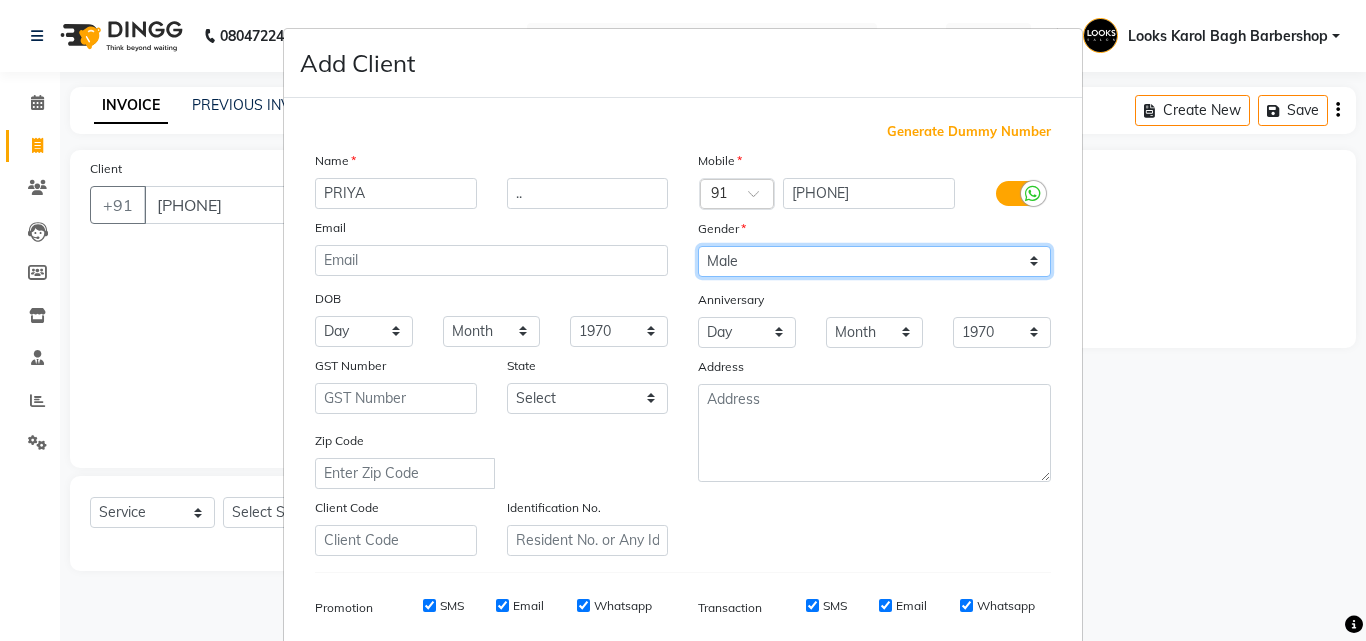 click on "Select Male Female Other Prefer Not To Say" at bounding box center (874, 261) 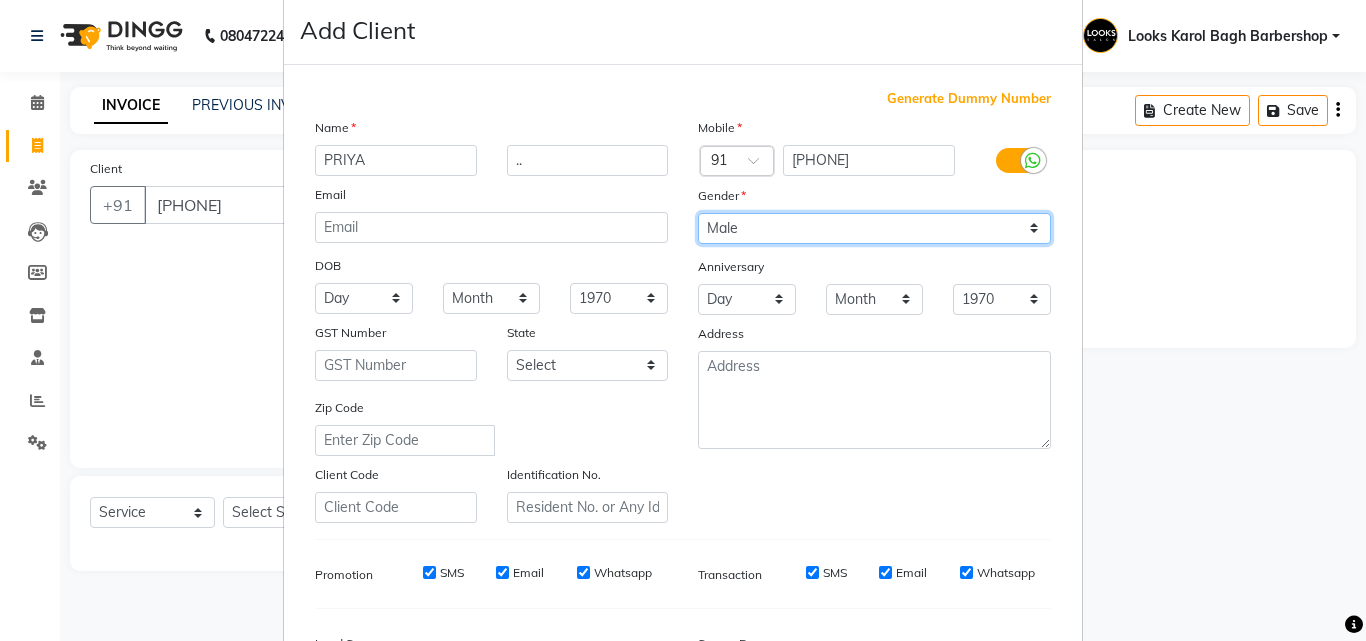 scroll, scrollTop: 0, scrollLeft: 0, axis: both 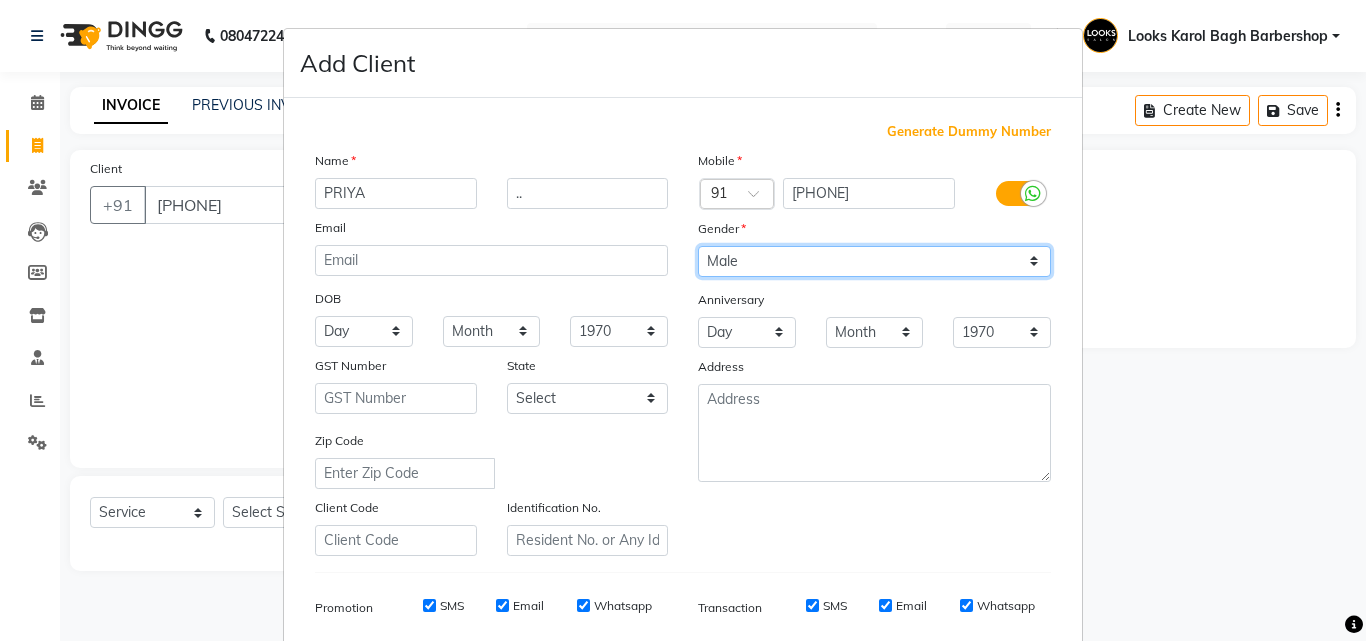click on "Select Male Female Other Prefer Not To Say" at bounding box center (874, 261) 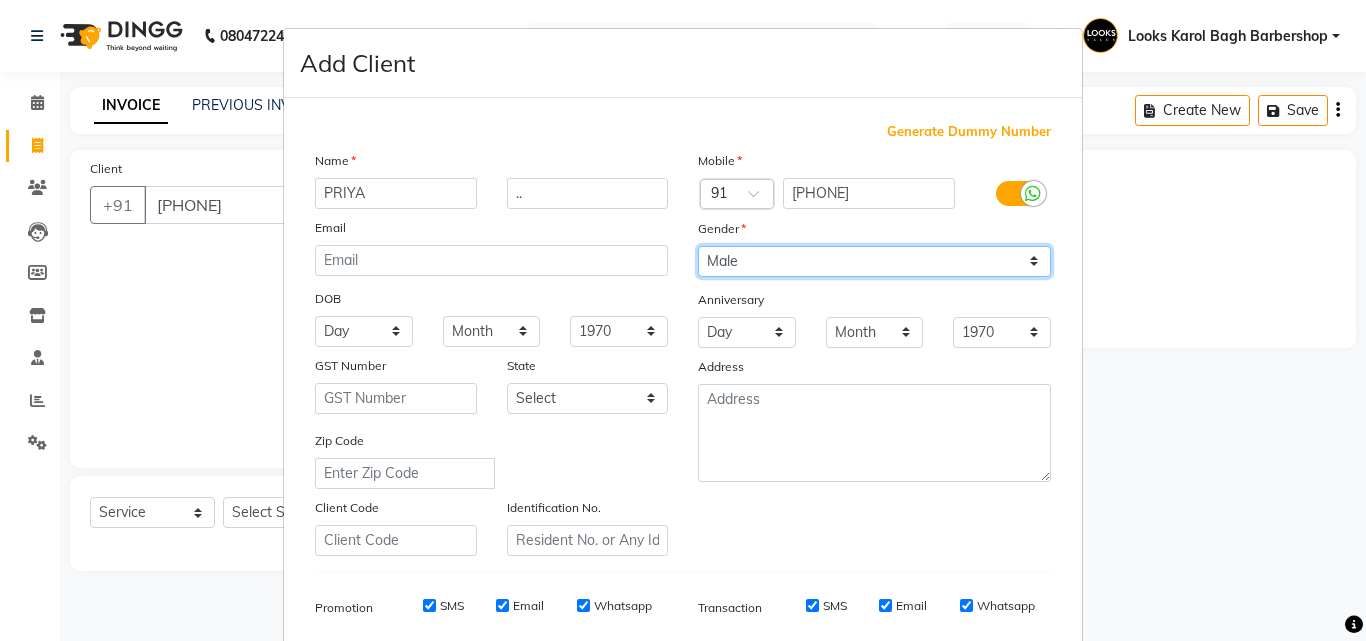 select on "female" 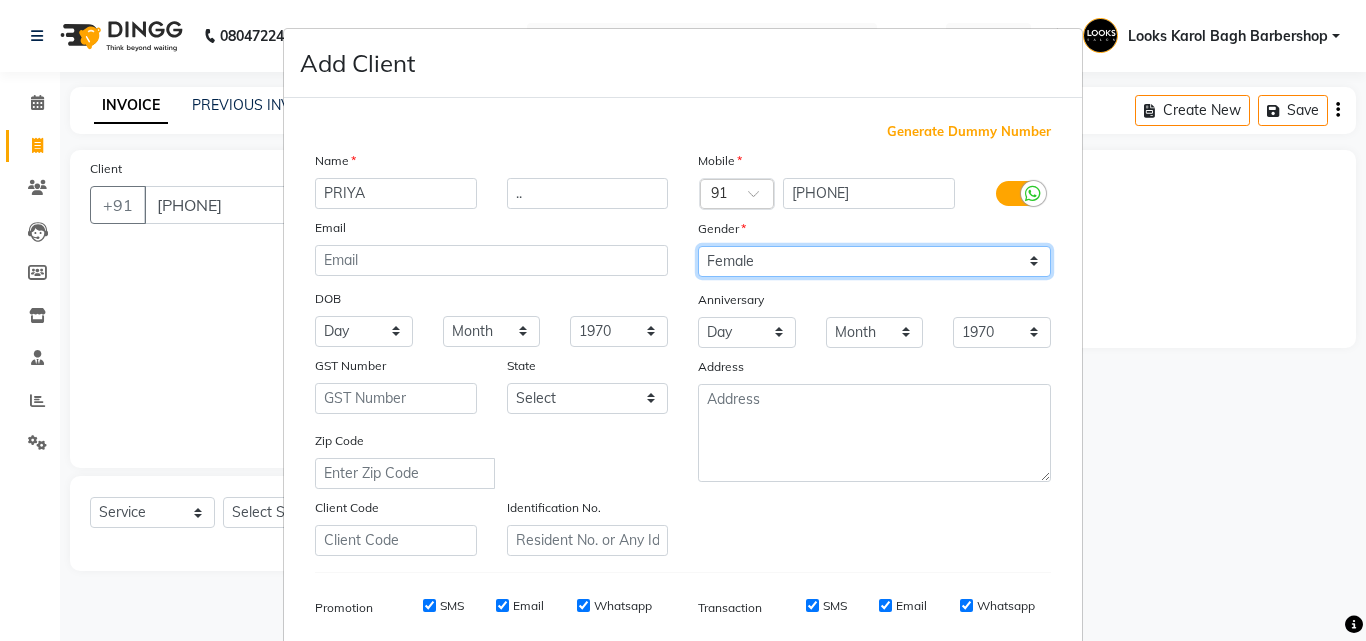 click on "Select Male Female Other Prefer Not To Say" at bounding box center [874, 261] 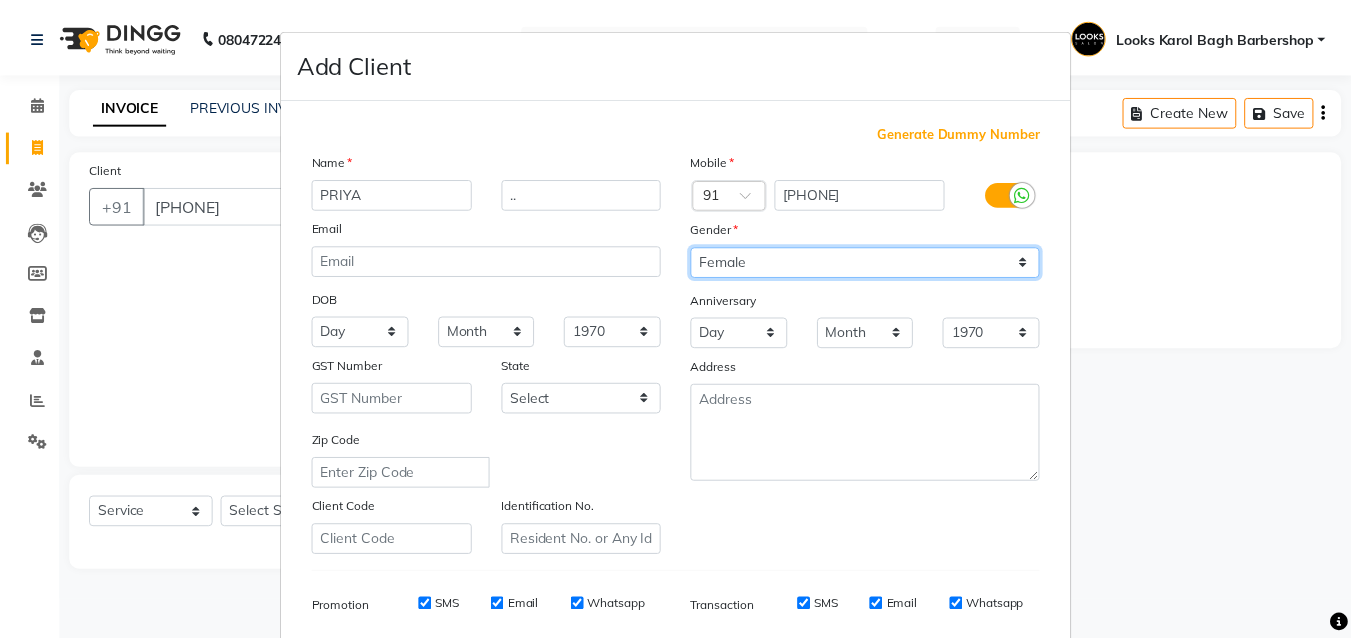 scroll, scrollTop: 282, scrollLeft: 0, axis: vertical 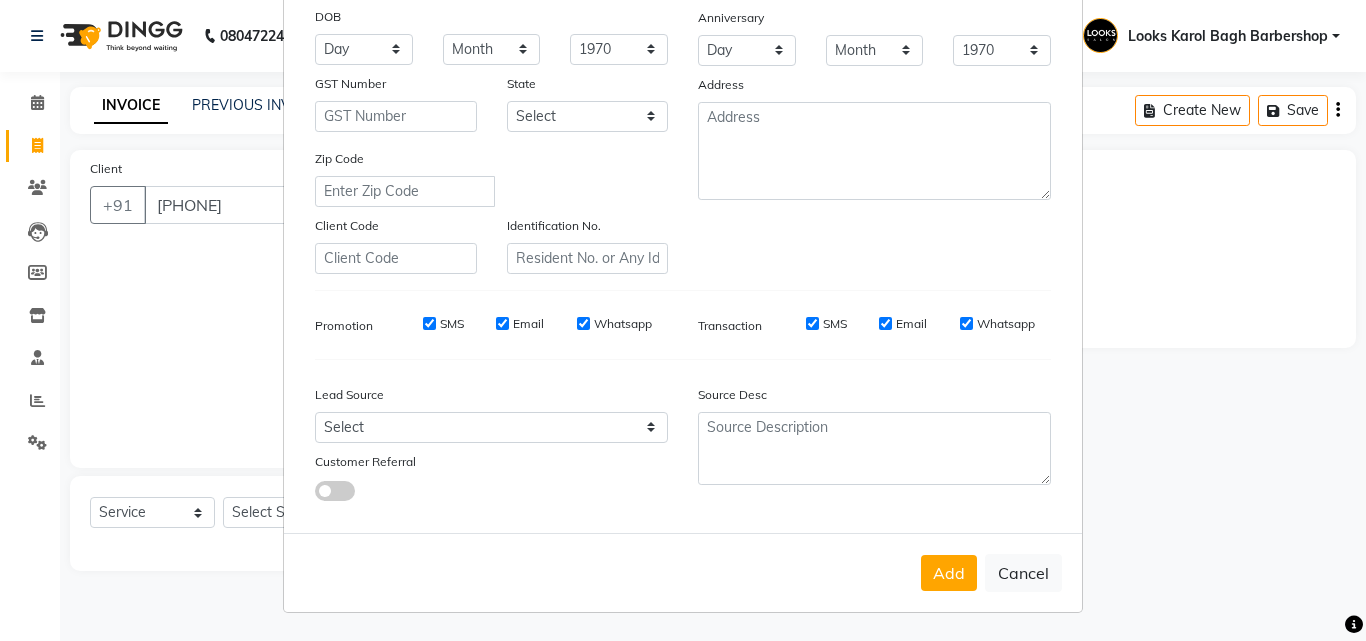 click on "Add" at bounding box center (949, 573) 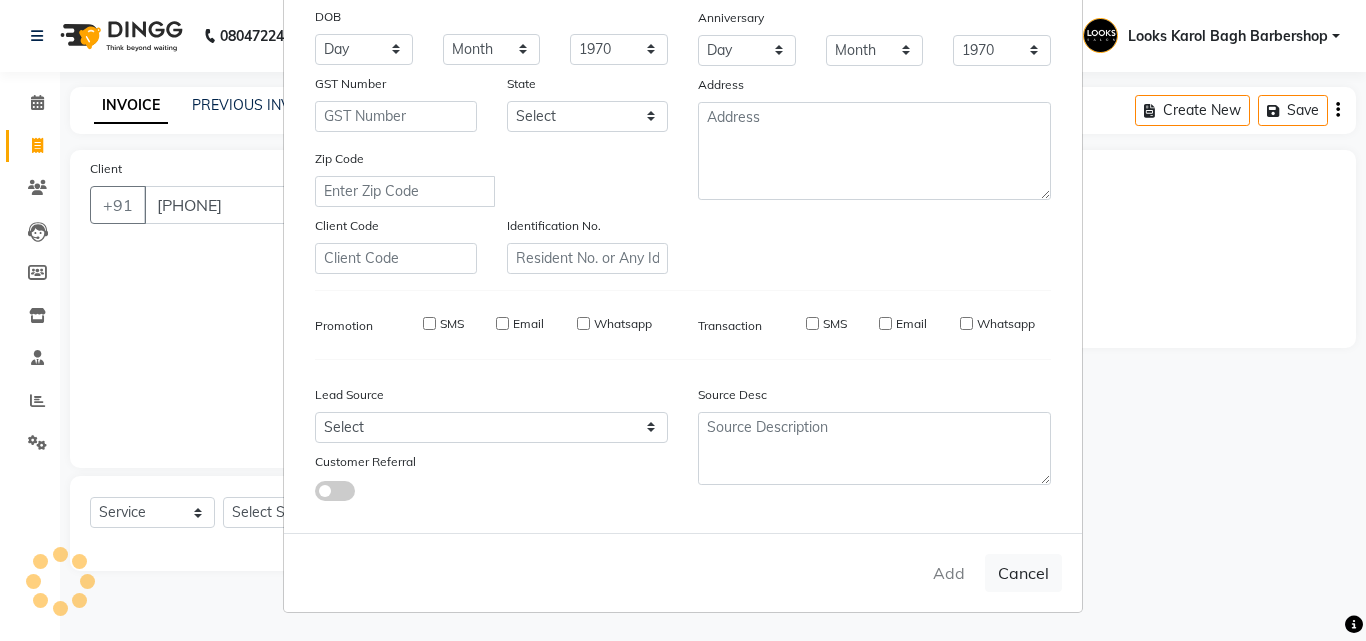 type 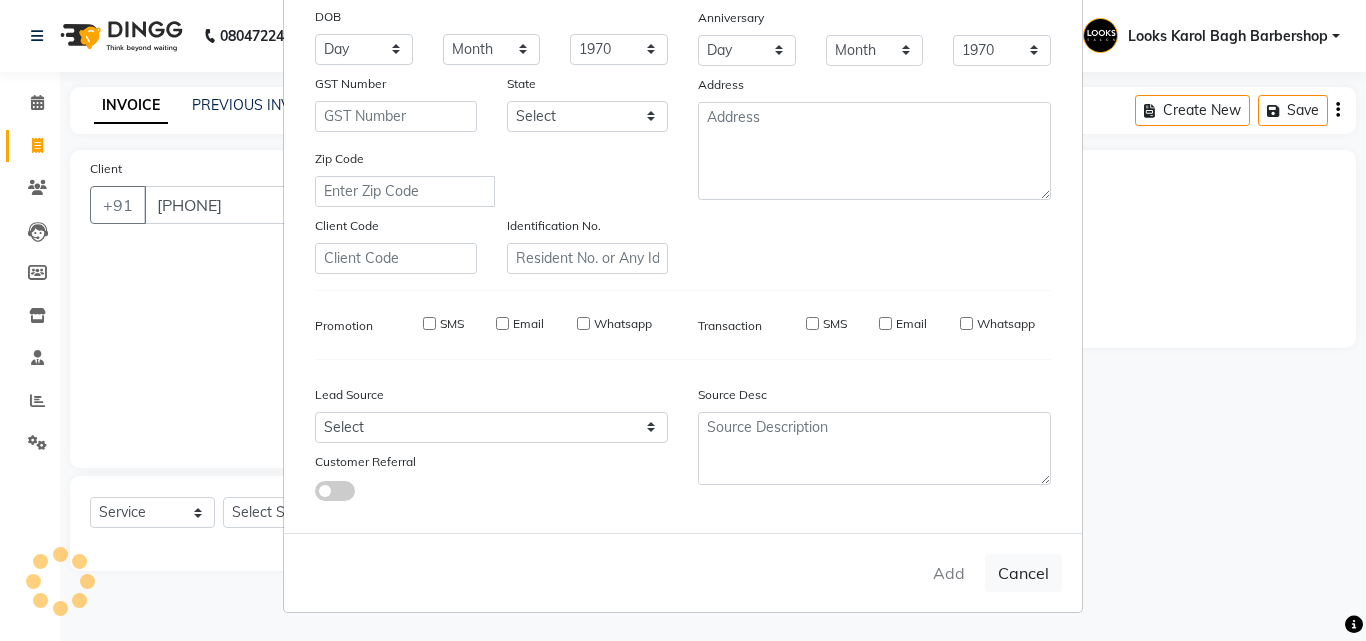 type 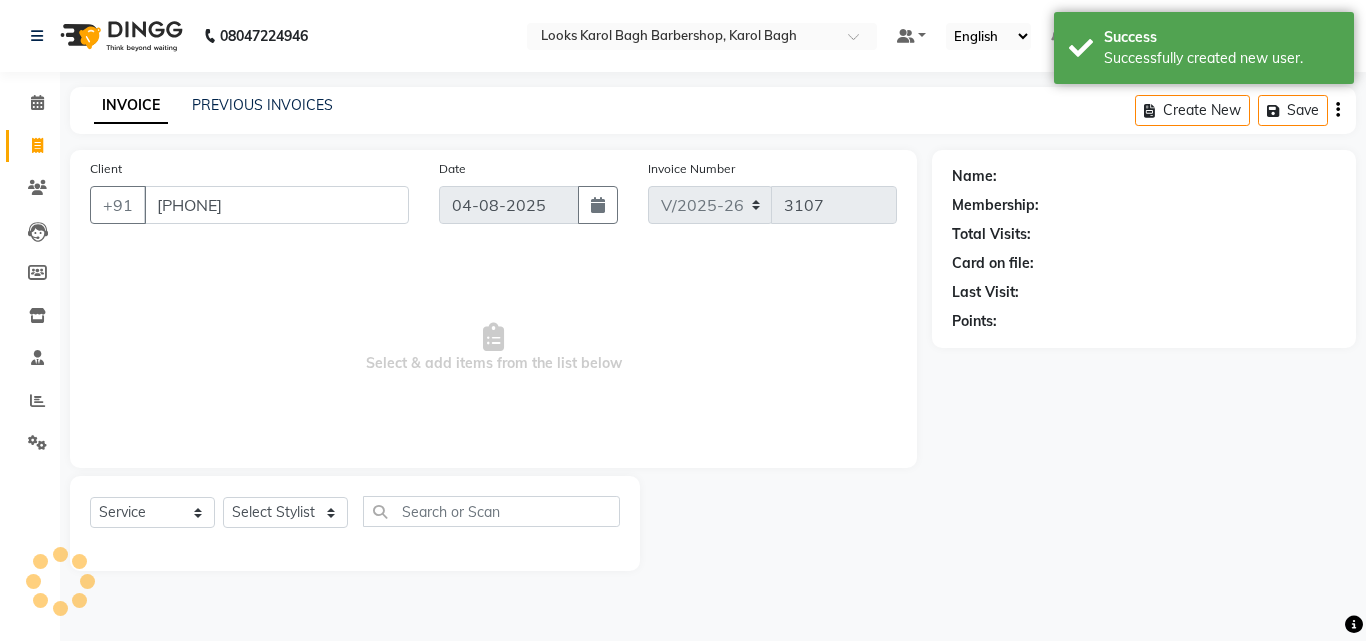 select on "1: Object" 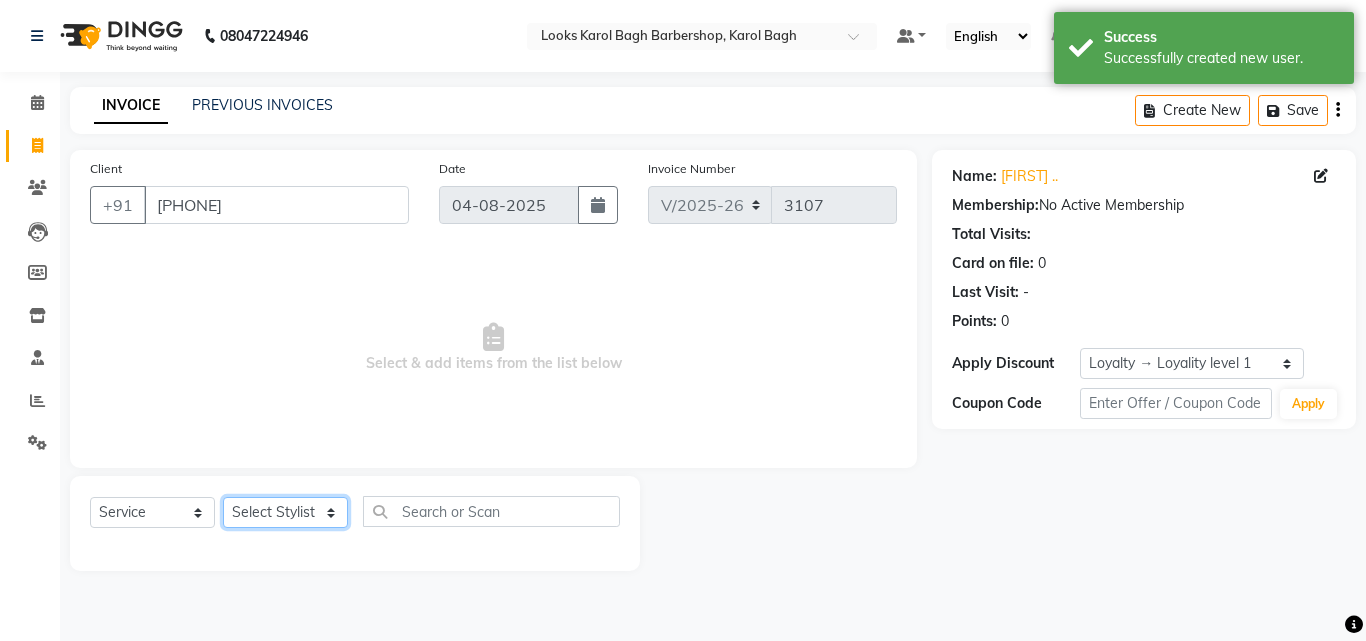 click on "Select Stylist Aadil Adnan AENA Aijaz Alam Amazon_Kart AMIR  Anurag _asst Arvind_asst BIJENDER  Counter Sales DANISH DHARAMVEER Eshan FARHAN KARAN RAI  KOMAL_NAILS Krishna_asst LALIT_PDCT LHAMO Looks_Female_Section Looks_H.O_Store Looks Karol Bagh Barbershop Looks_Kart MANIRAM Meenu_pdct Mohammad Sajid NAEEM  NARENDER DEOL  Naveen_pdct Prabhakar Kumar_PDCT RAAJ GUPTA RAAJ_JI raj ji RAM MURTI NARYAL ROHIT  Rohit Seth Rohit Thakur SACHIN sahil Shabina Shakir SIMRAN Sonia Sunny VIKRAM VIKRANT SINGH  Vishal_Asst YOGESH ASSISTANT" 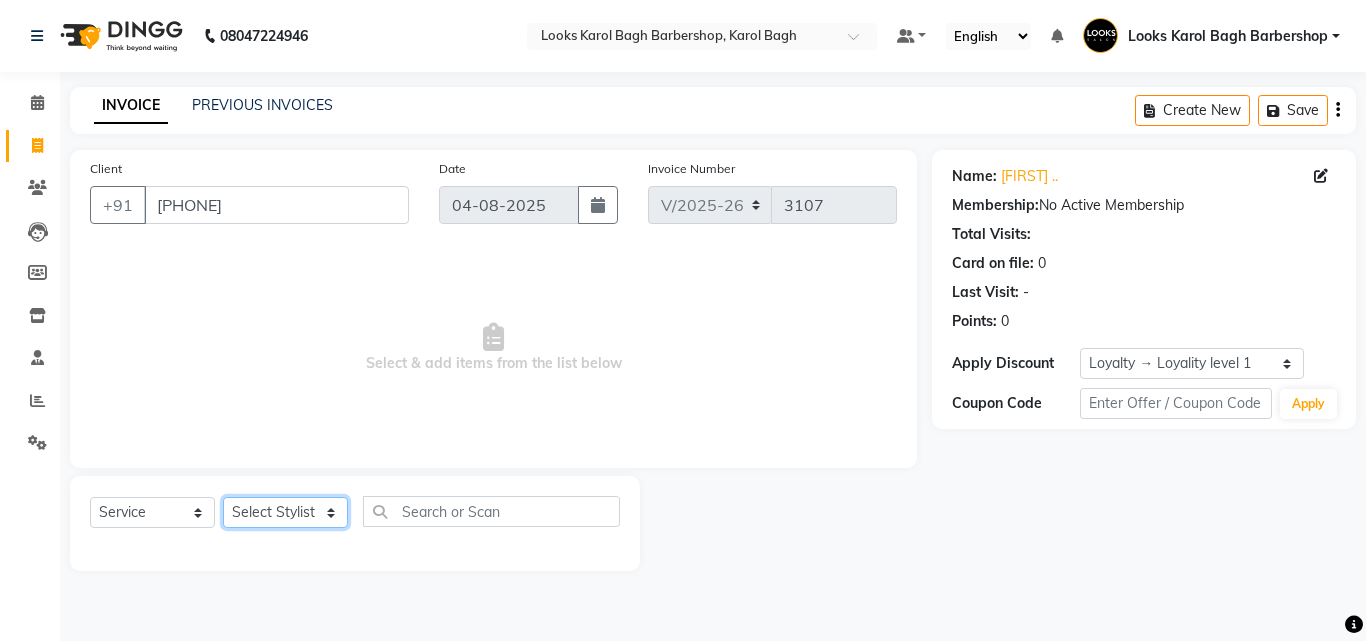 select on "23409" 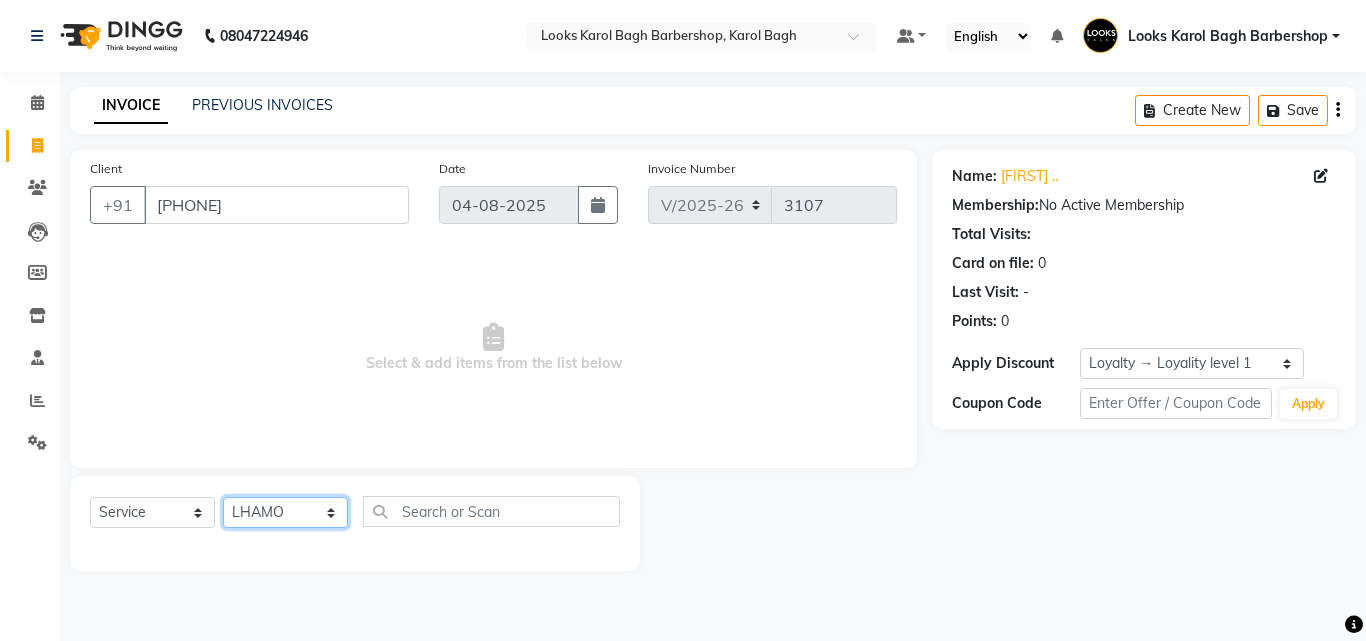 click on "Select Stylist Aadil Adnan AENA Aijaz Alam Amazon_Kart AMIR  Anurag _asst Arvind_asst BIJENDER  Counter Sales DANISH DHARAMVEER Eshan FARHAN KARAN RAI  KOMAL_NAILS Krishna_asst LALIT_PDCT LHAMO Looks_Female_Section Looks_H.O_Store Looks Karol Bagh Barbershop Looks_Kart MANIRAM Meenu_pdct Mohammad Sajid NAEEM  NARENDER DEOL  Naveen_pdct Prabhakar Kumar_PDCT RAAJ GUPTA RAAJ_JI raj ji RAM MURTI NARYAL ROHIT  Rohit Seth Rohit Thakur SACHIN sahil Shabina Shakir SIMRAN Sonia Sunny VIKRAM VIKRANT SINGH  Vishal_Asst YOGESH ASSISTANT" 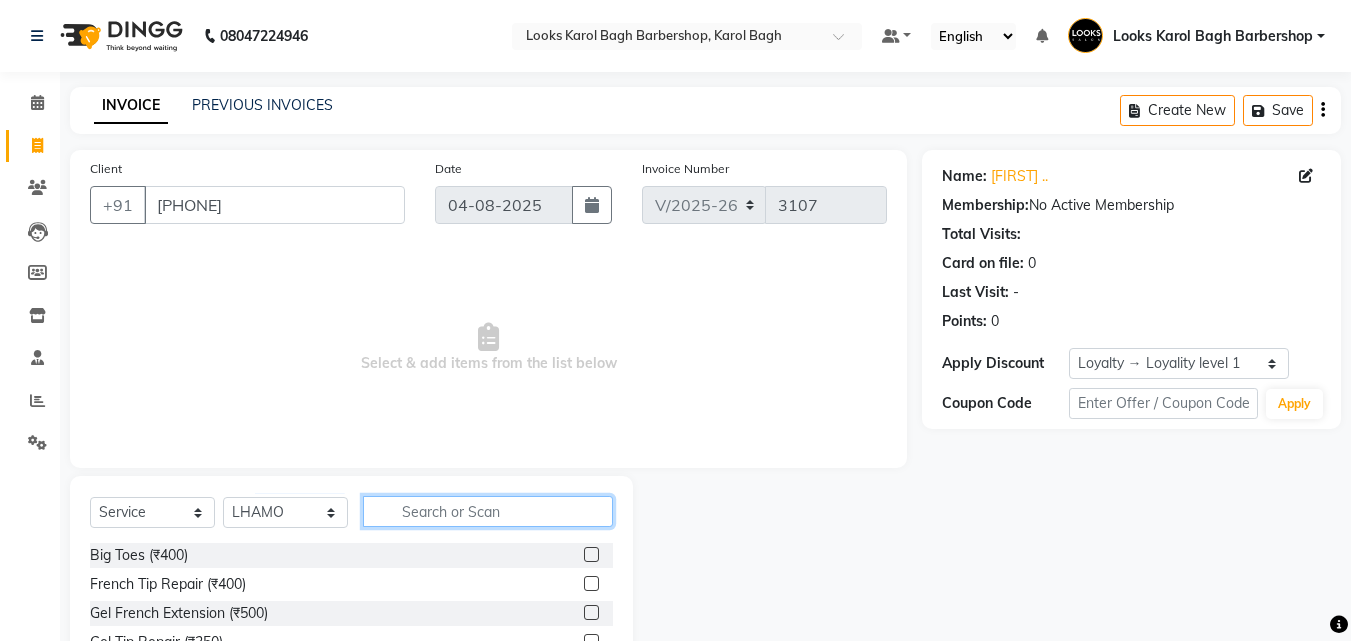 click 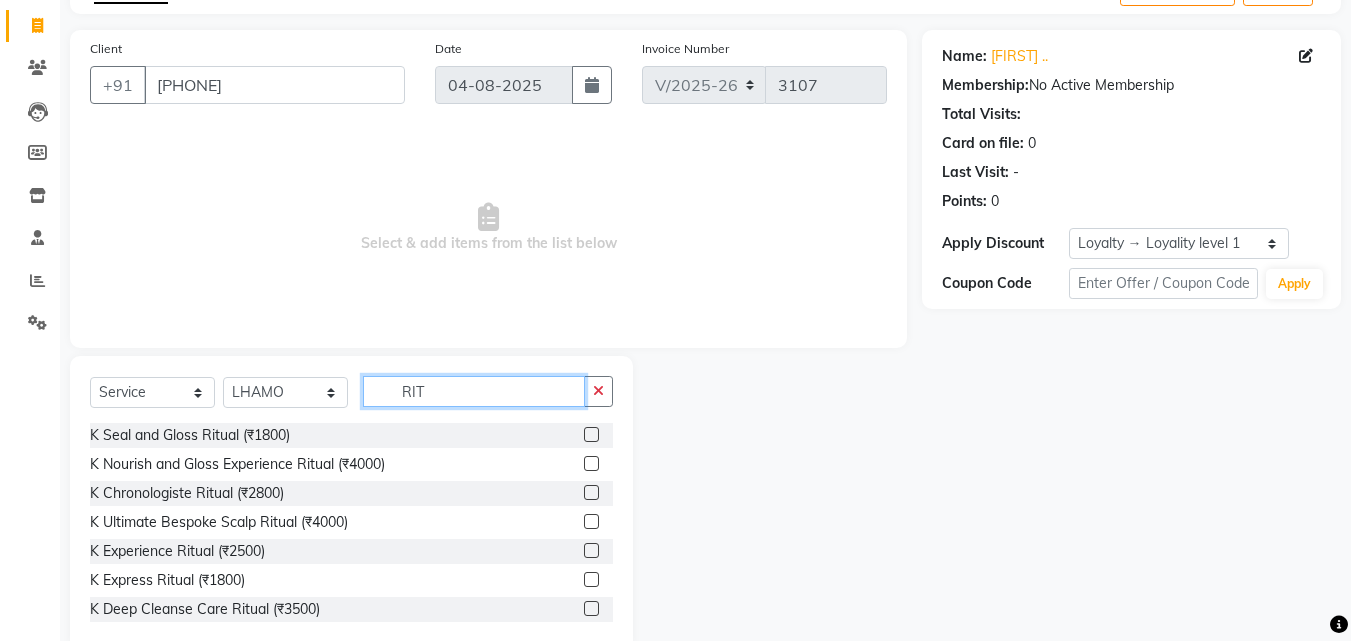 scroll, scrollTop: 147, scrollLeft: 0, axis: vertical 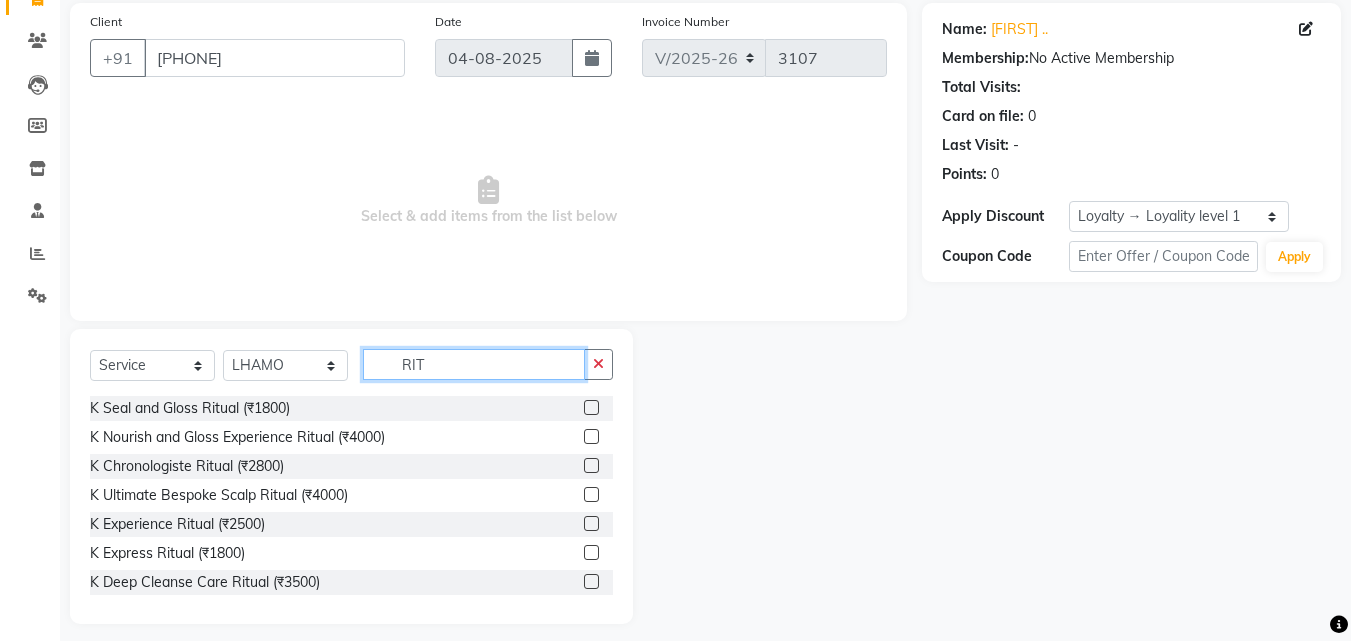 type on "RIT" 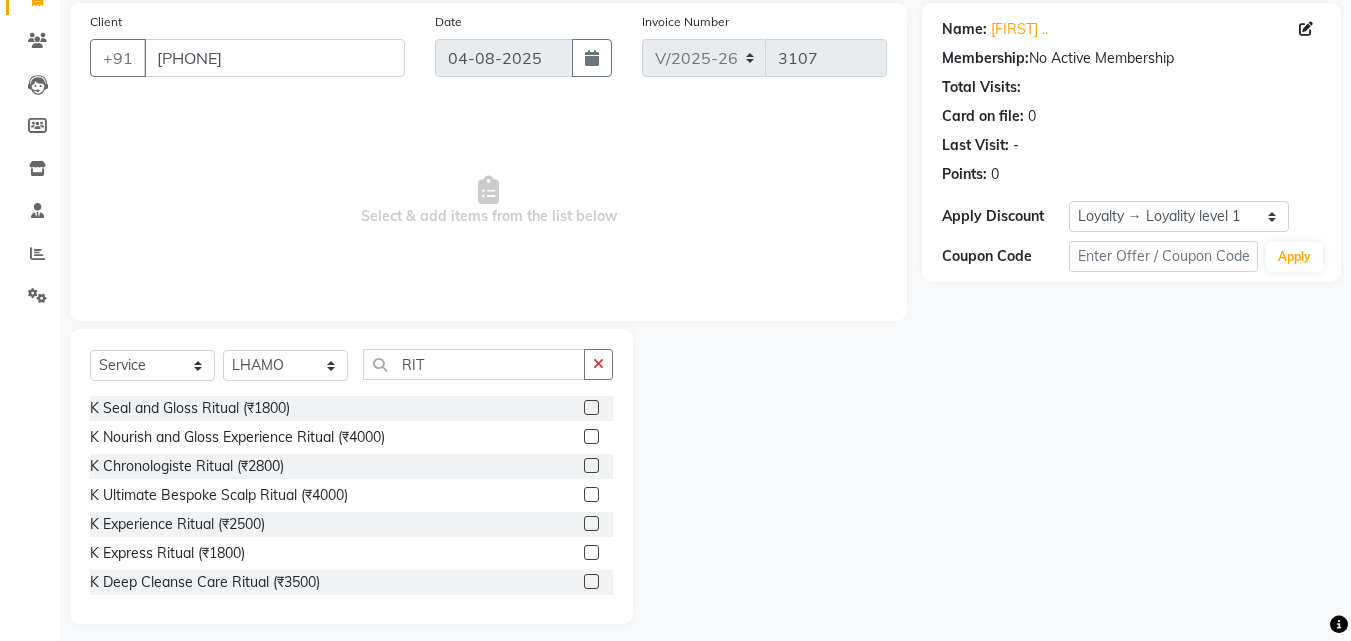 click 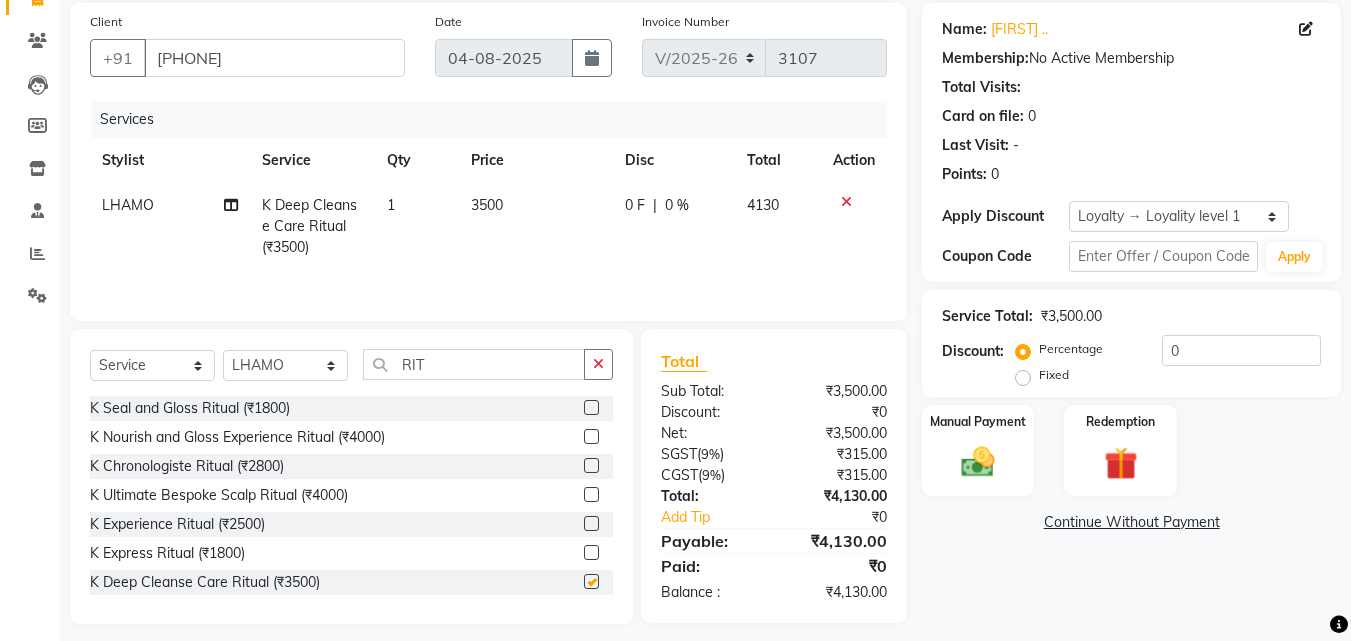 checkbox on "false" 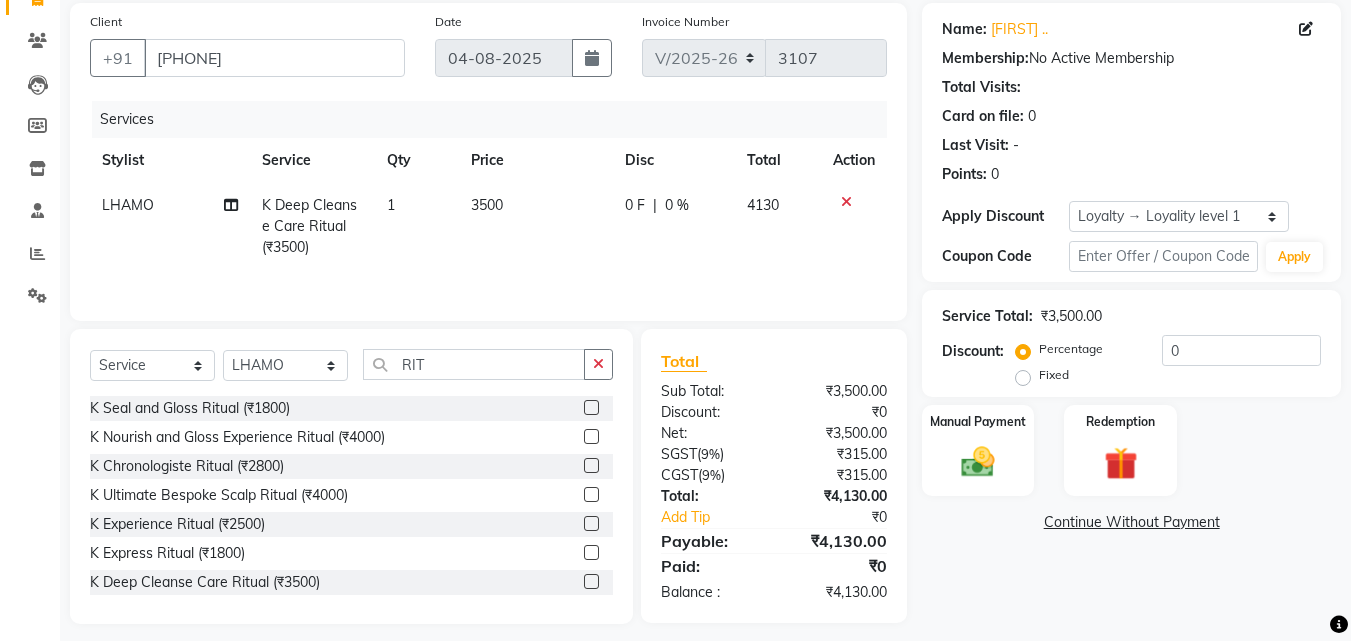 click on "3500" 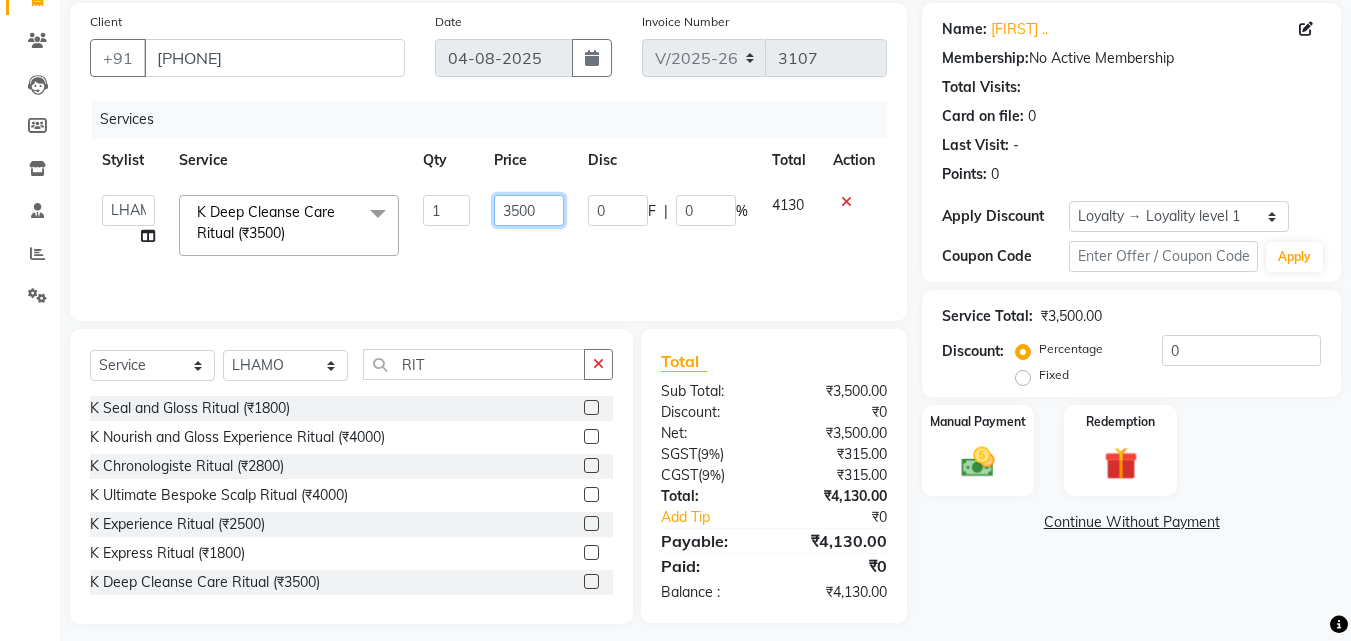 click on "3500" 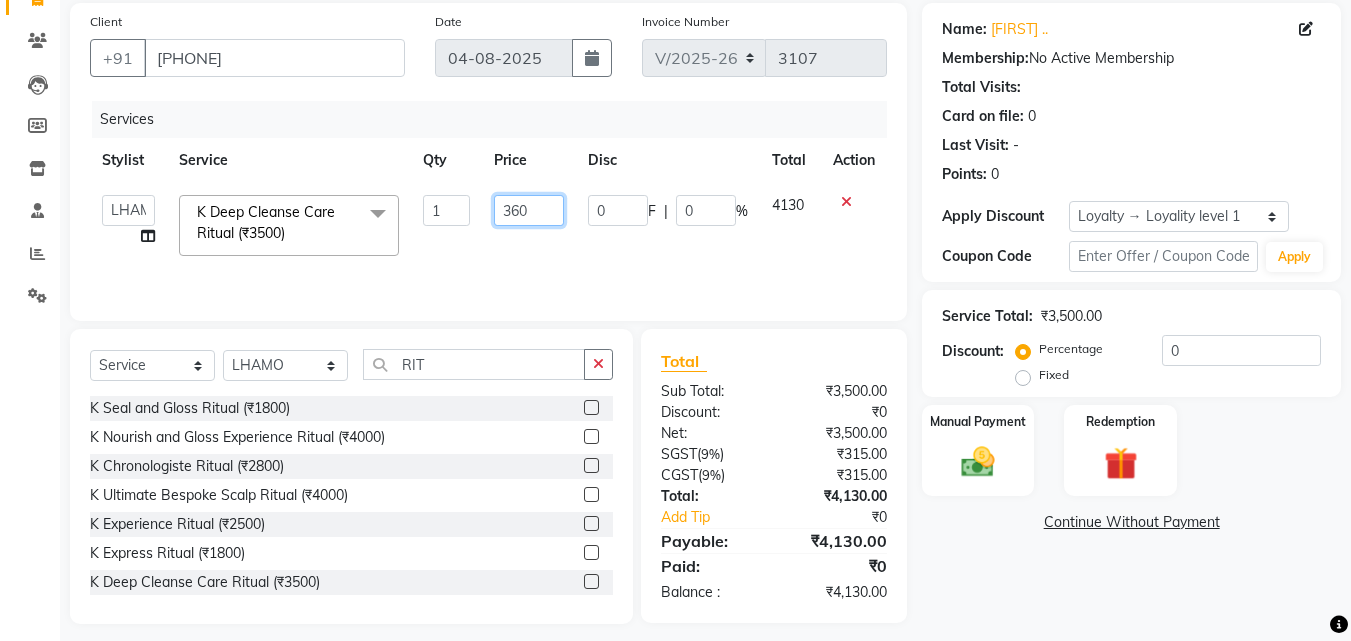 type on "3600" 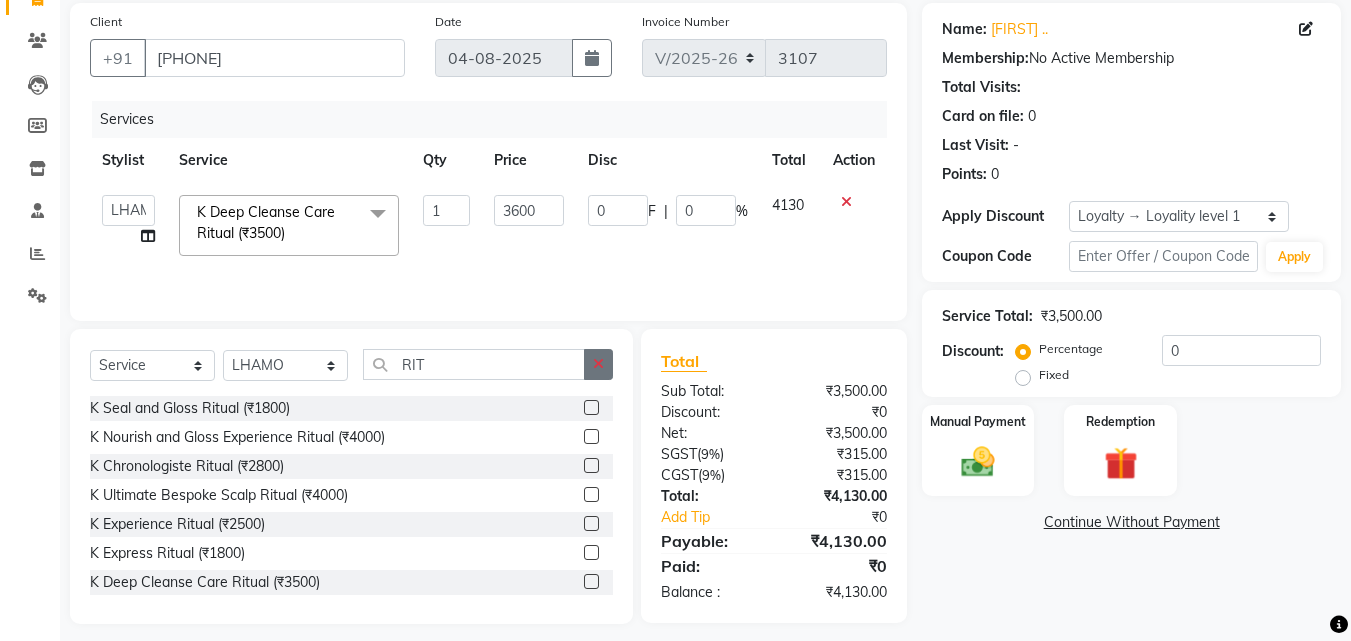 click 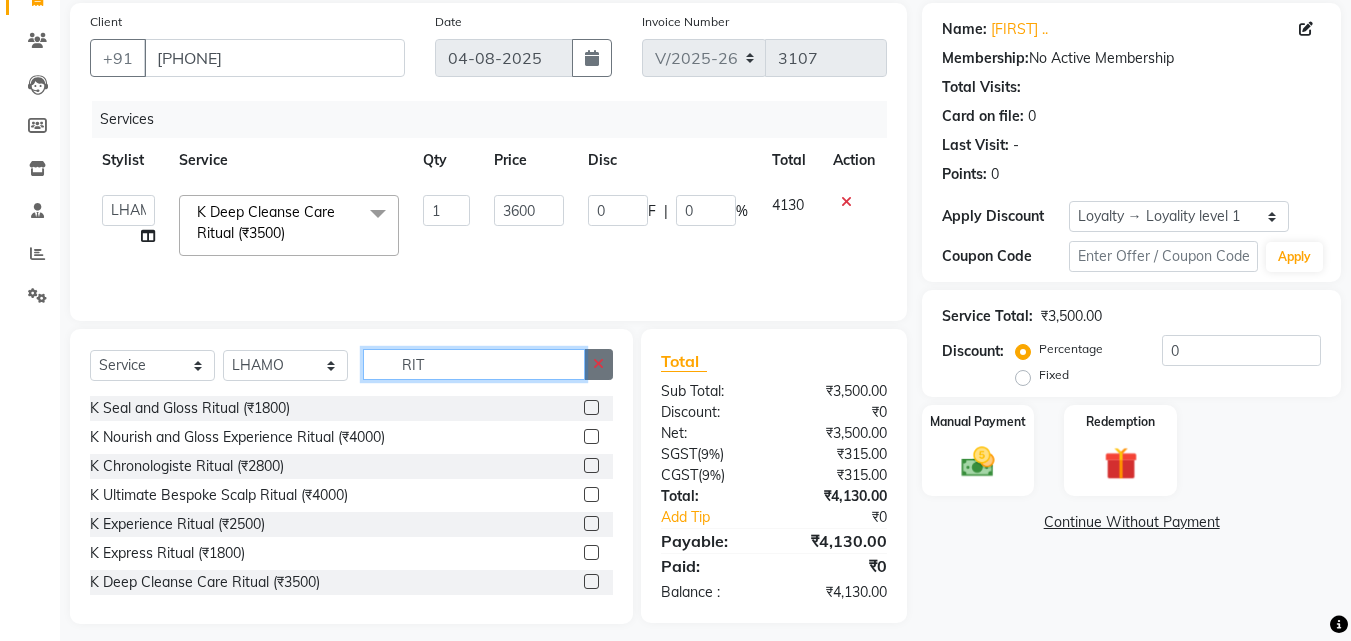 type 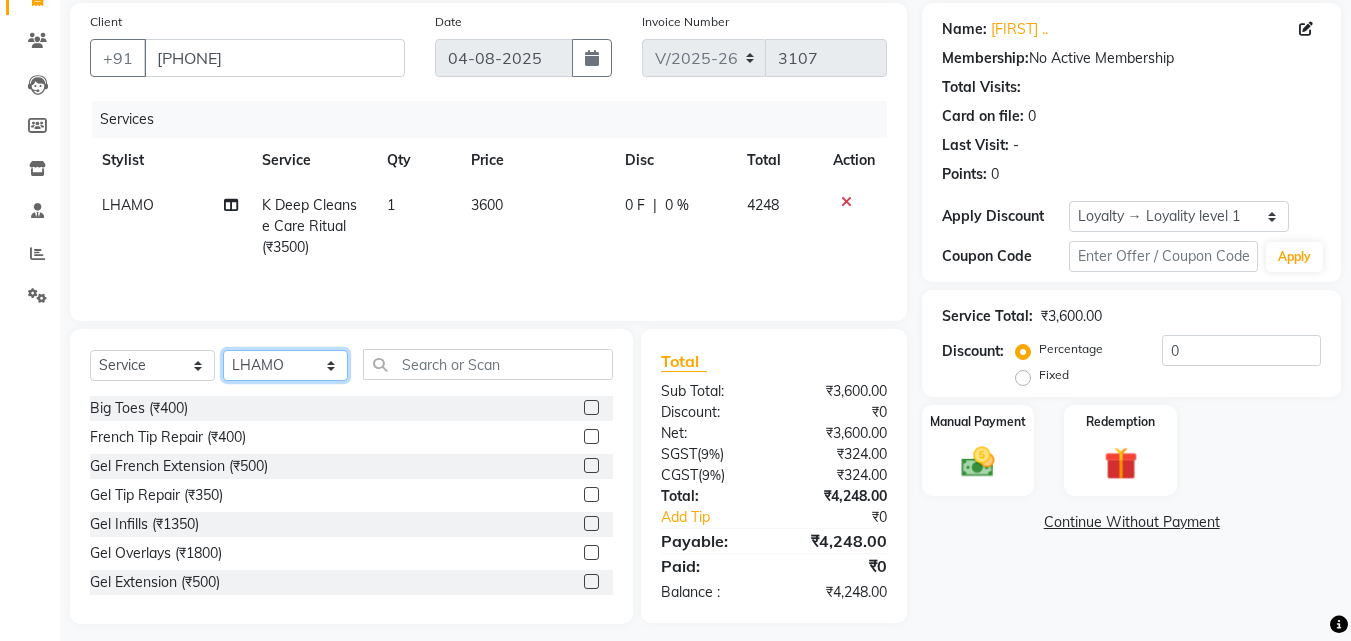 click on "Select Stylist Aadil Adnan AENA Aijaz Alam Amazon_Kart AMIR  Anurag _asst Arvind_asst BIJENDER  Counter Sales DANISH DHARAMVEER Eshan FARHAN KARAN RAI  KOMAL_NAILS Krishna_asst LALIT_PDCT LHAMO Looks_Female_Section Looks_H.O_Store Looks Karol Bagh Barbershop Looks_Kart MANIRAM Meenu_pdct Mohammad Sajid NAEEM  NARENDER DEOL  Naveen_pdct Prabhakar Kumar_PDCT RAAJ GUPTA RAAJ_JI raj ji RAM MURTI NARYAL ROHIT  Rohit Seth Rohit Thakur SACHIN sahil Shabina Shakir SIMRAN Sonia Sunny VIKRAM VIKRANT SINGH  Vishal_Asst YOGESH ASSISTANT" 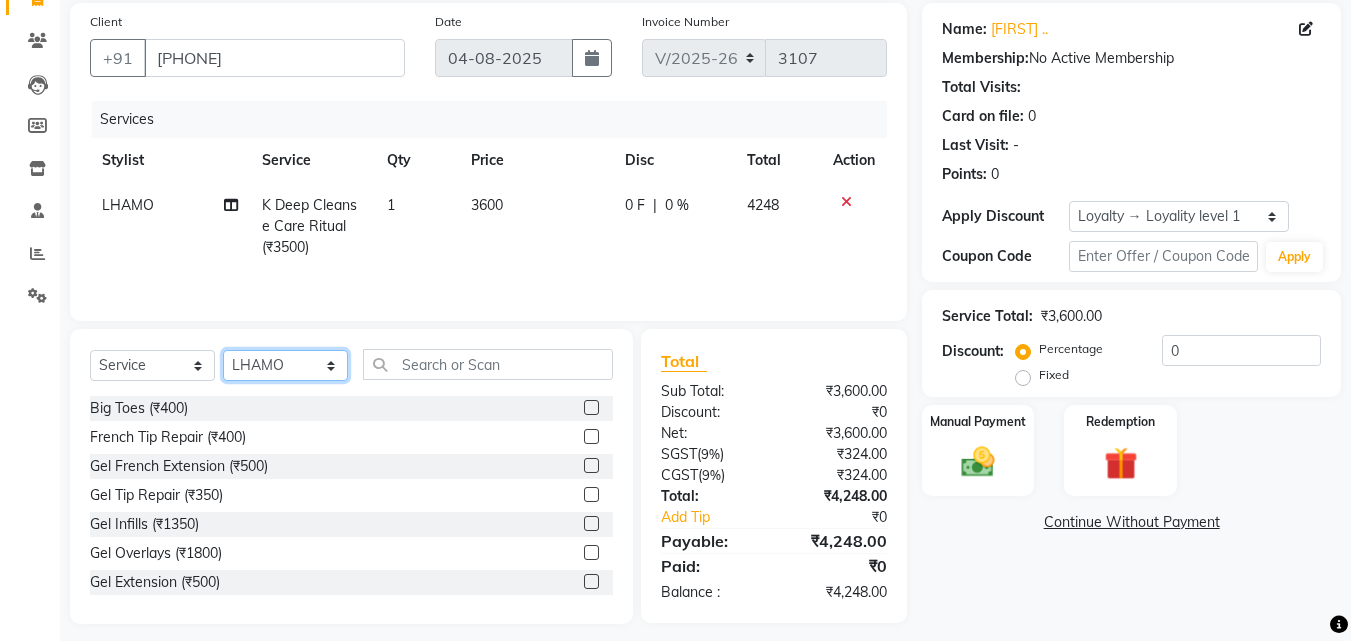 select on "23413" 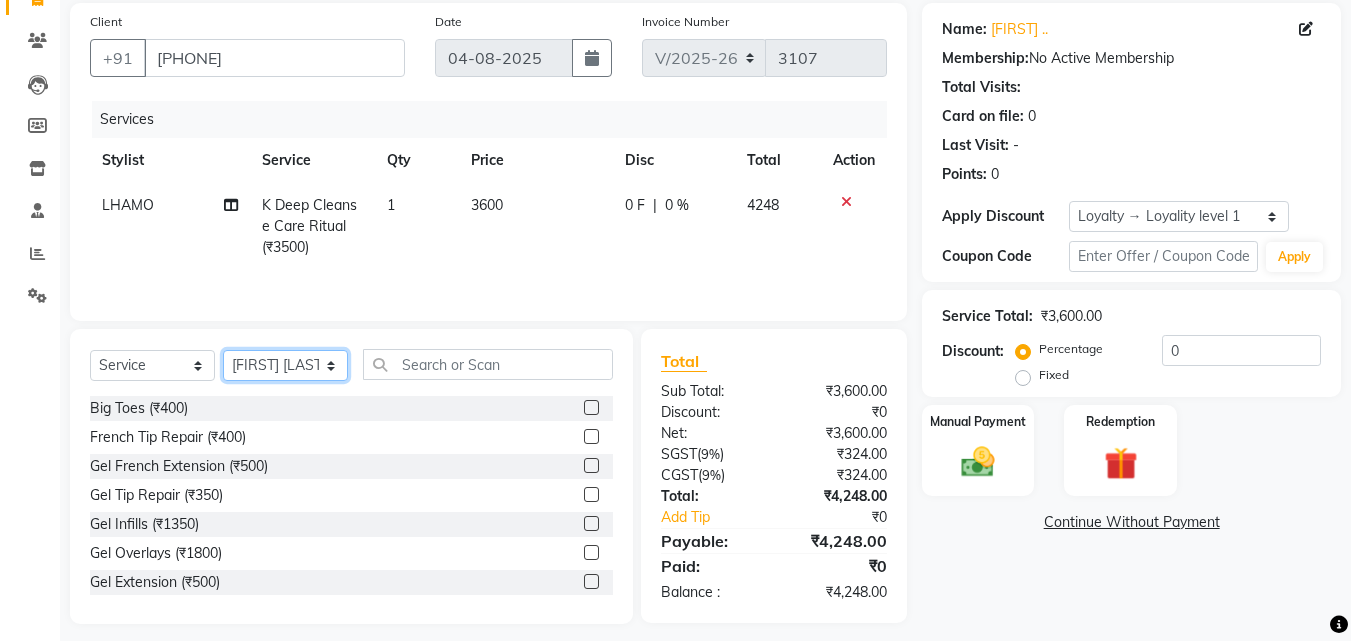click on "Select Stylist Aadil Adnan AENA Aijaz Alam Amazon_Kart AMIR  Anurag _asst Arvind_asst BIJENDER  Counter Sales DANISH DHARAMVEER Eshan FARHAN KARAN RAI  KOMAL_NAILS Krishna_asst LALIT_PDCT LHAMO Looks_Female_Section Looks_H.O_Store Looks Karol Bagh Barbershop Looks_Kart MANIRAM Meenu_pdct Mohammad Sajid NAEEM  NARENDER DEOL  Naveen_pdct Prabhakar Kumar_PDCT RAAJ GUPTA RAAJ_JI raj ji RAM MURTI NARYAL ROHIT  Rohit Seth Rohit Thakur SACHIN sahil Shabina Shakir SIMRAN Sonia Sunny VIKRAM VIKRANT SINGH  Vishal_Asst YOGESH ASSISTANT" 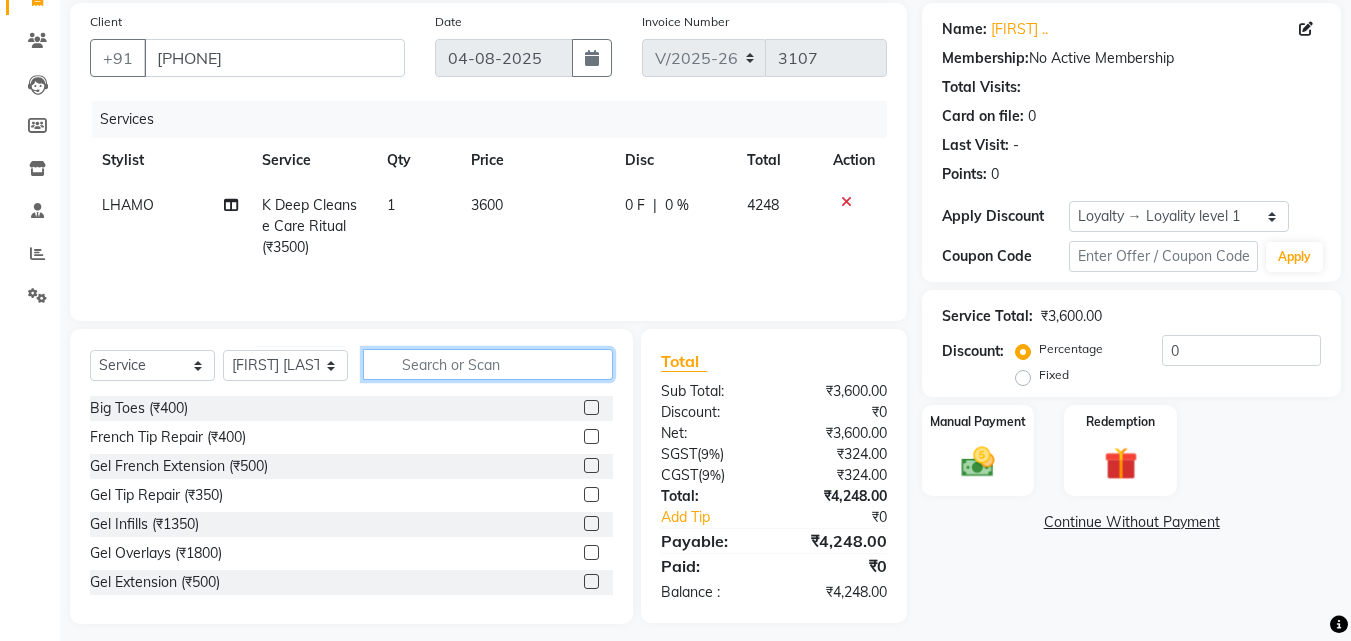 click 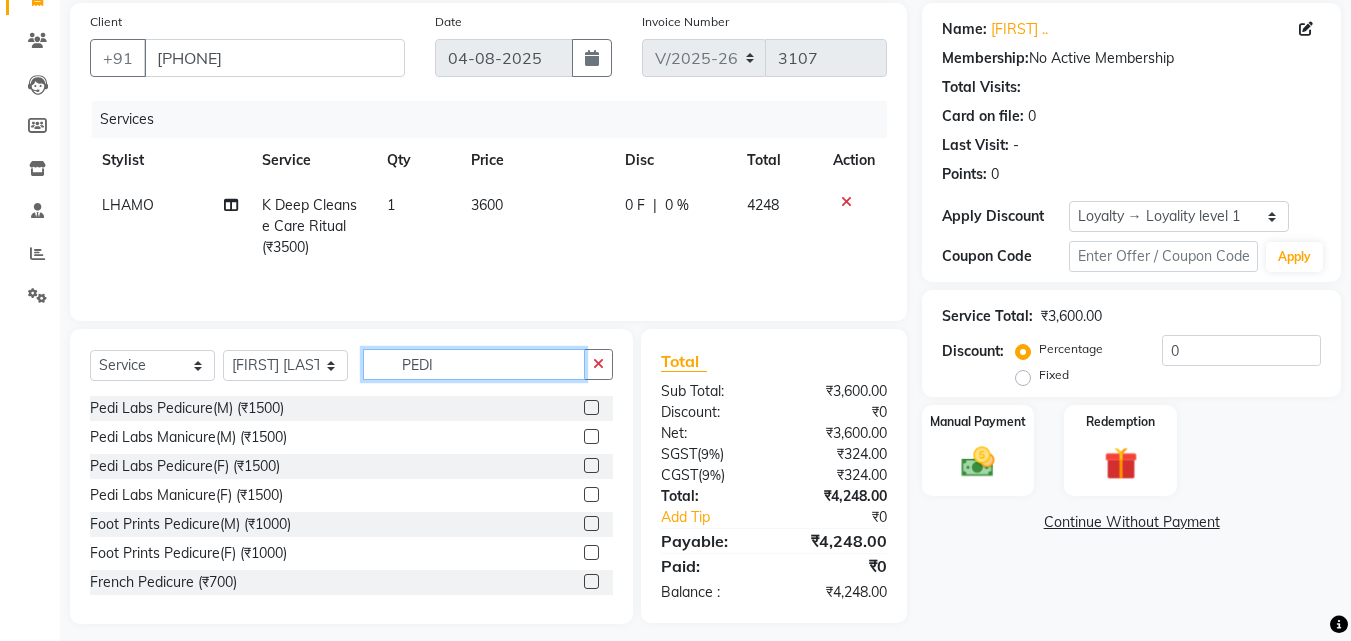 type on "PEDI" 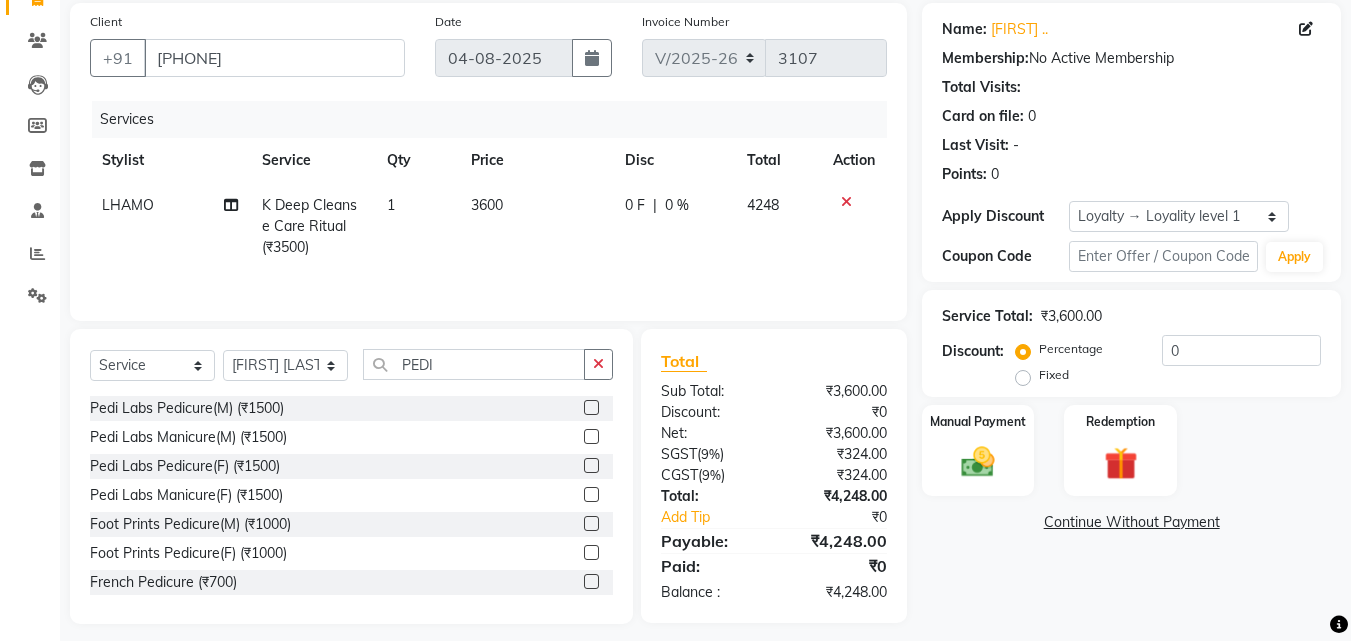 click 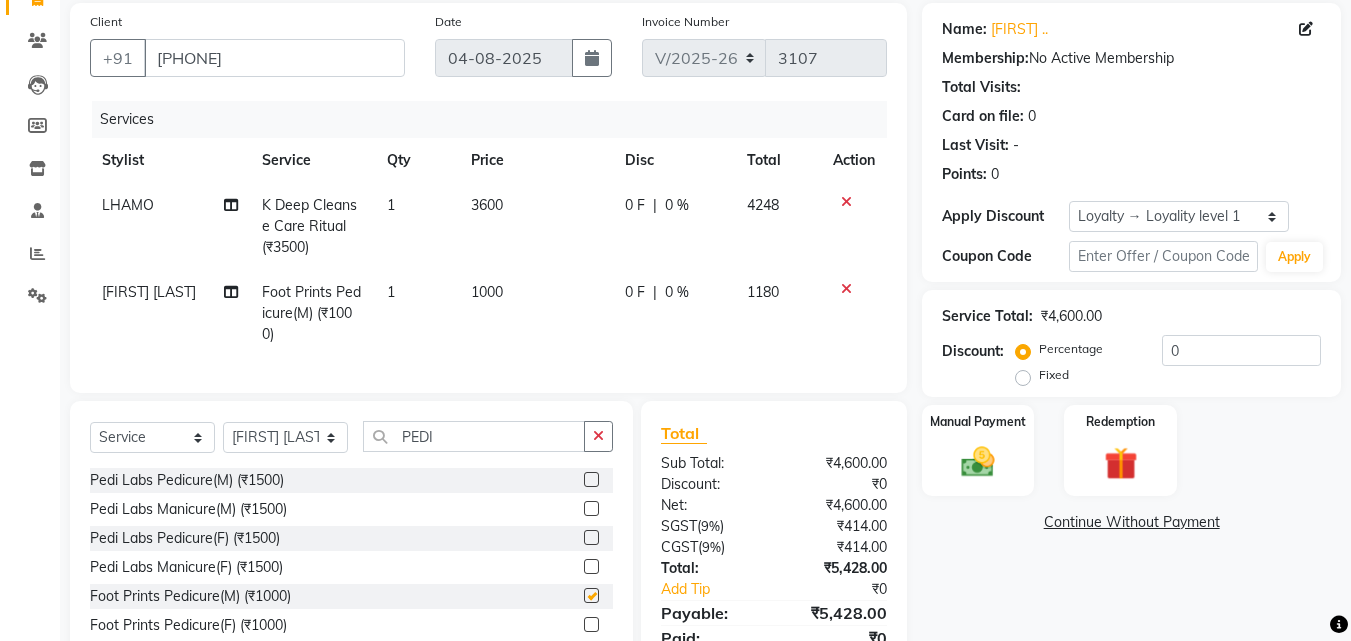 checkbox on "false" 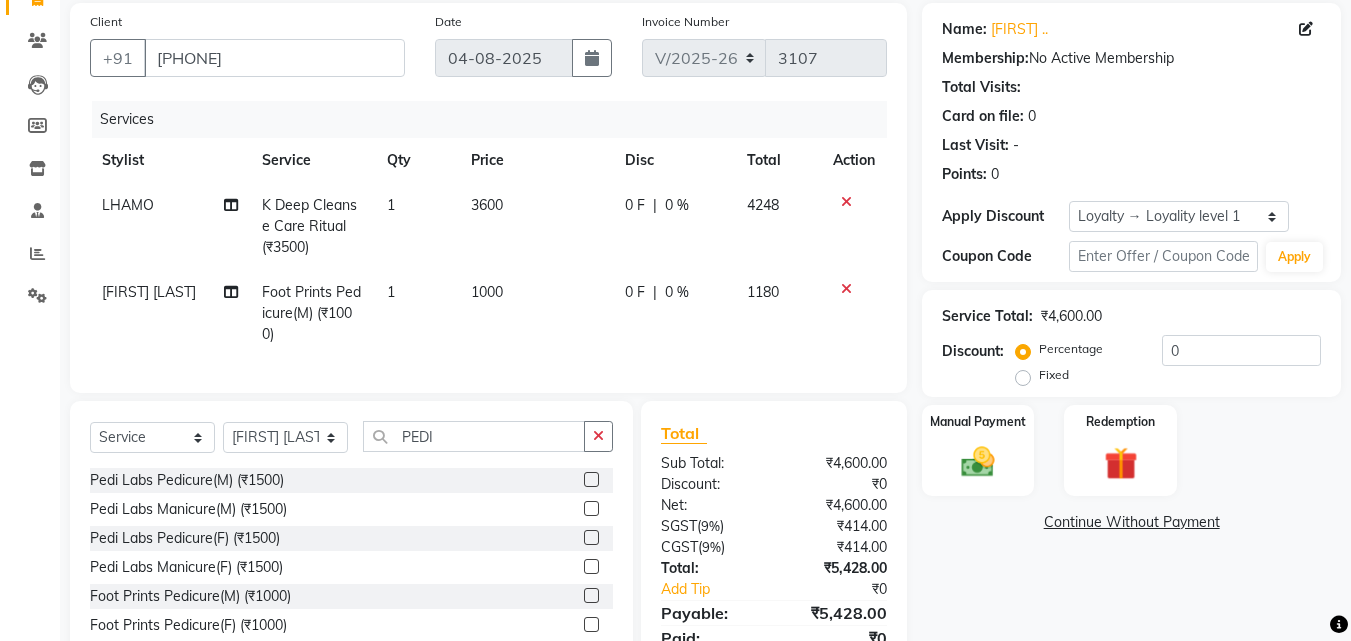 click on "0 %" 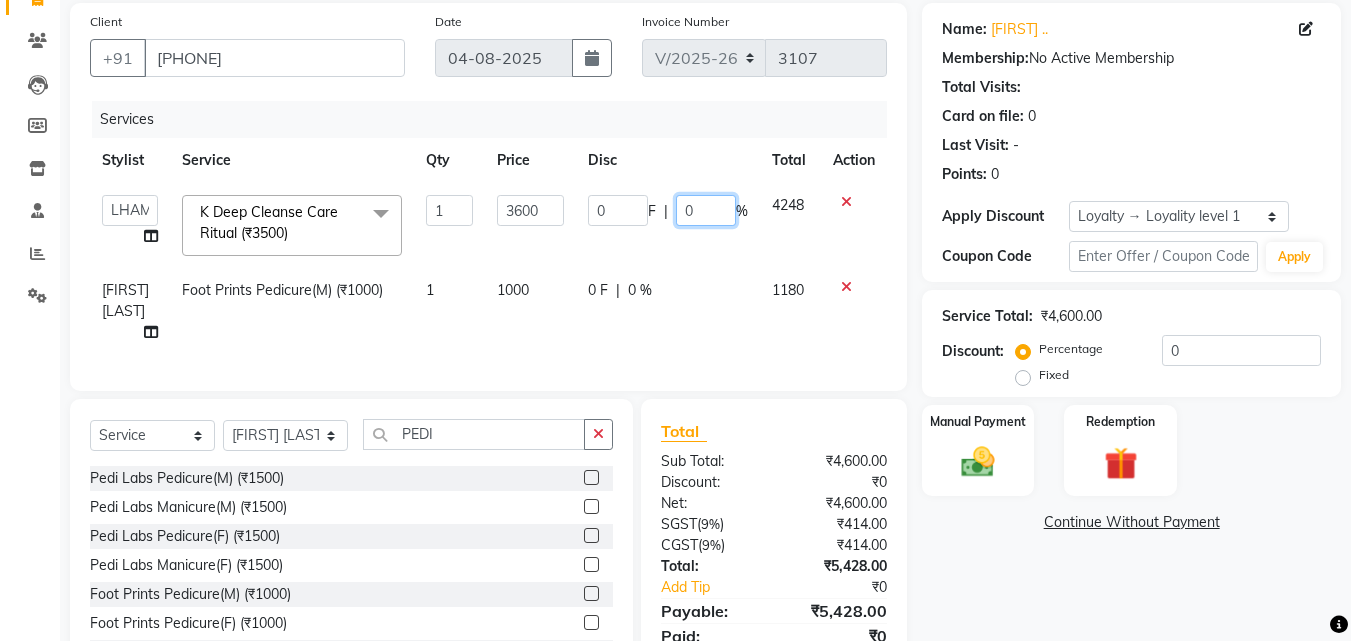 click on "0" 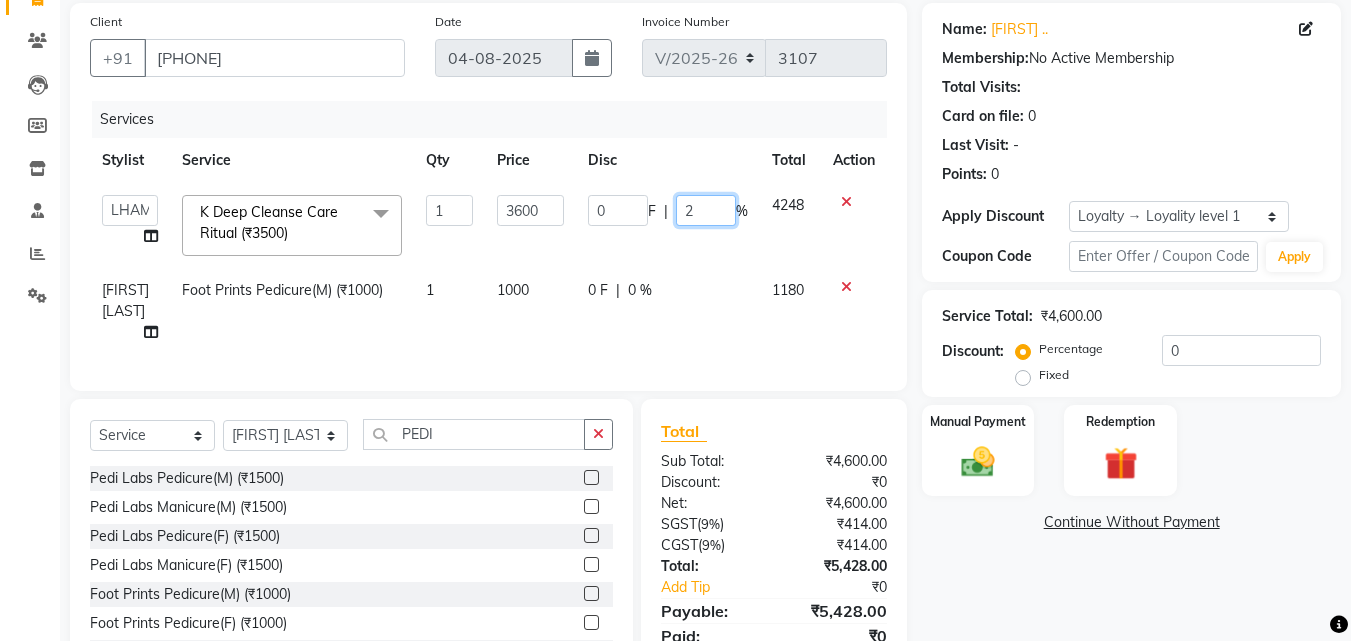 type on "25" 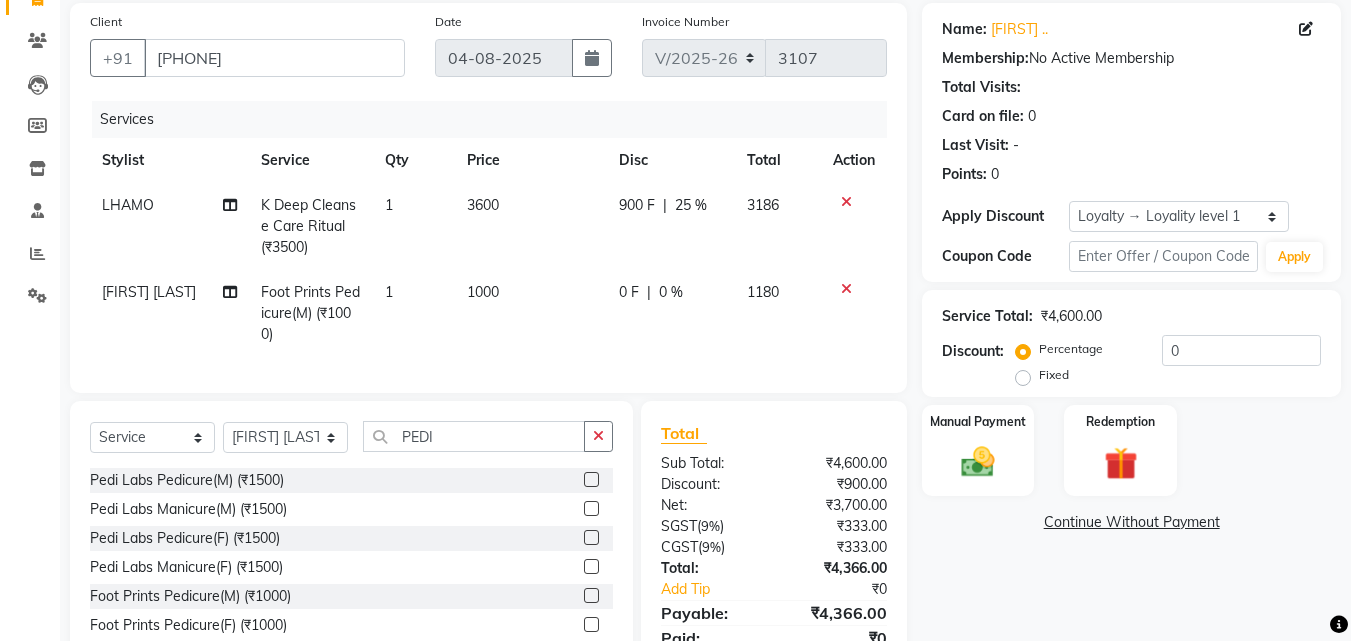 click on "Name: [FIRST] .. Membership:  No Active Membership  Total Visits:   Card on file:  0 Last Visit:   - Points:   0  Apply Discount Select  Loyalty → Loyality level 1  Coupon Code Apply Service Total:  ₹4,600.00  Discount:  Percentage   Fixed  0 Manual Payment Redemption  Continue Without Payment" 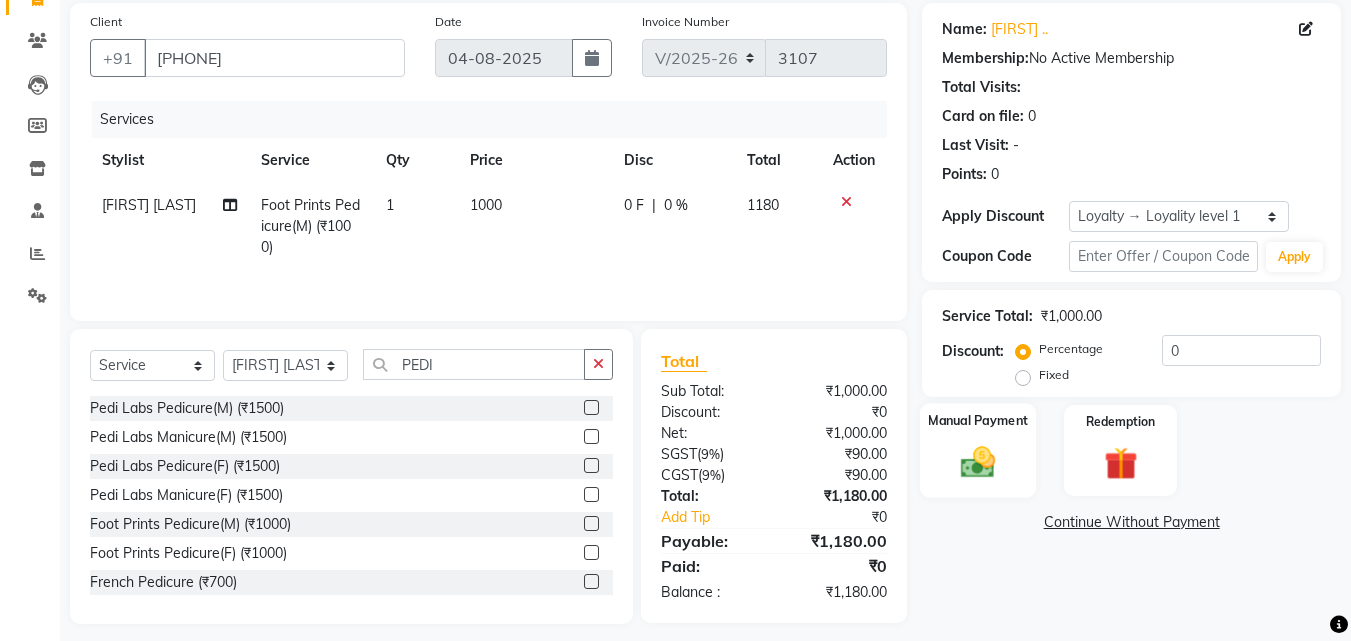 click on "Manual Payment" 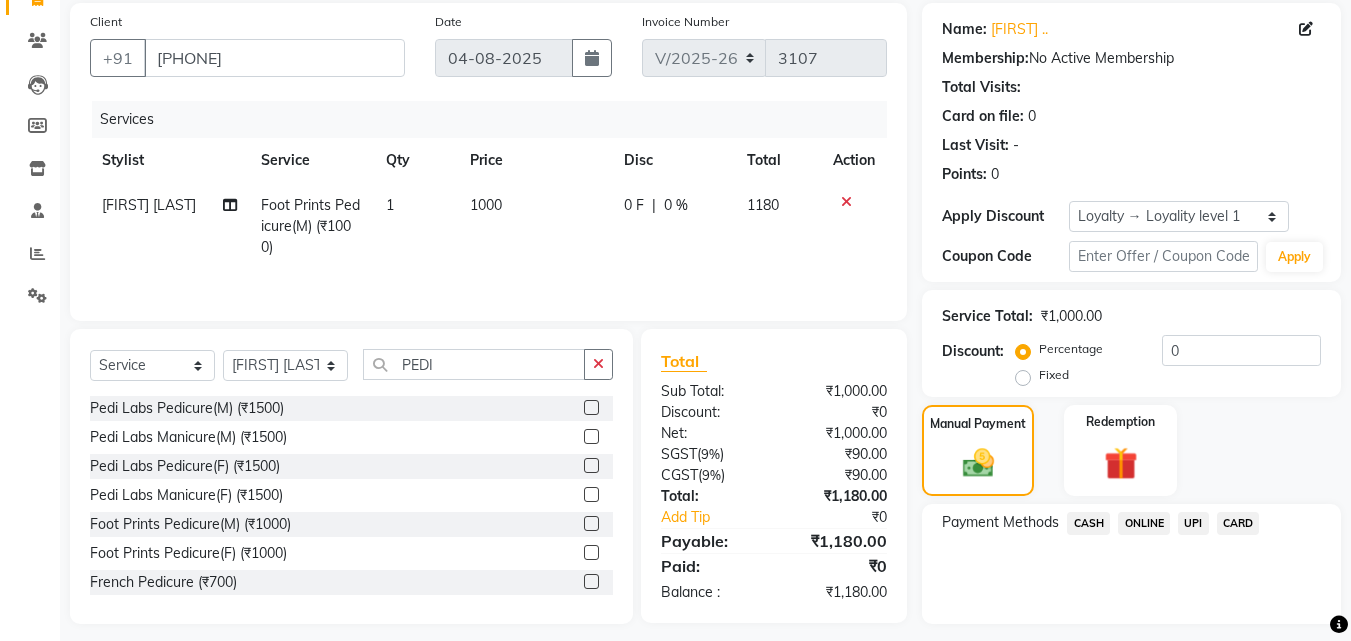 click on "CARD" 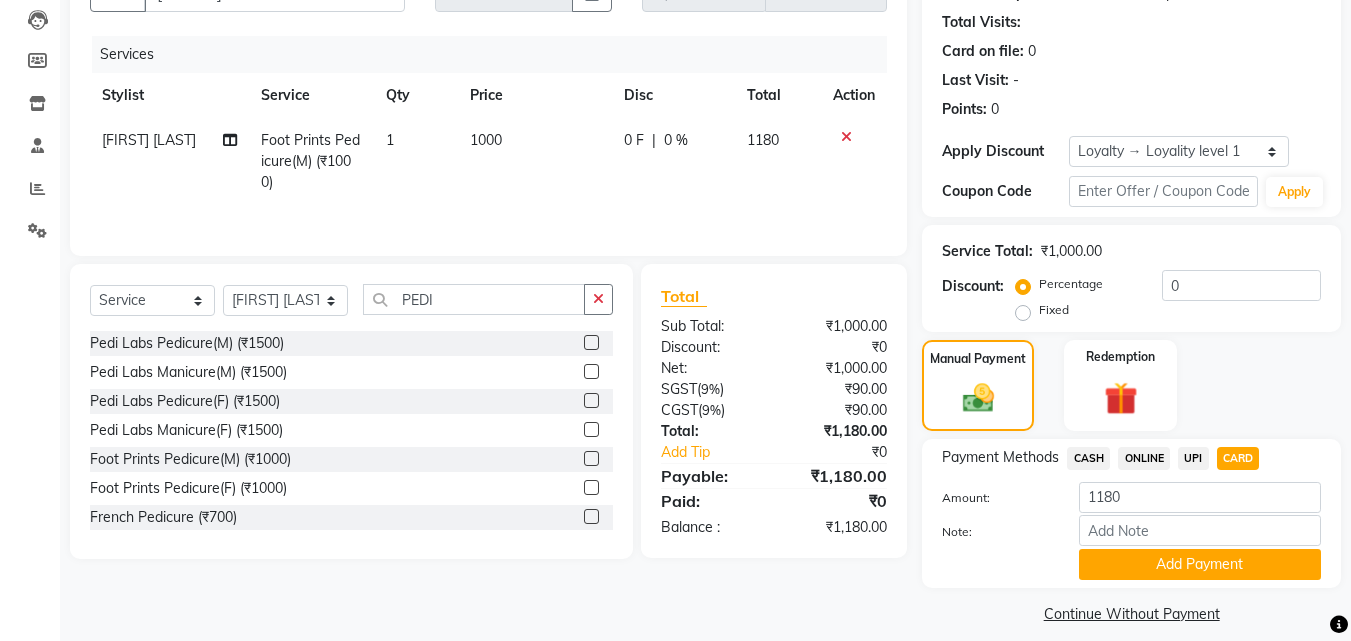 scroll, scrollTop: 230, scrollLeft: 0, axis: vertical 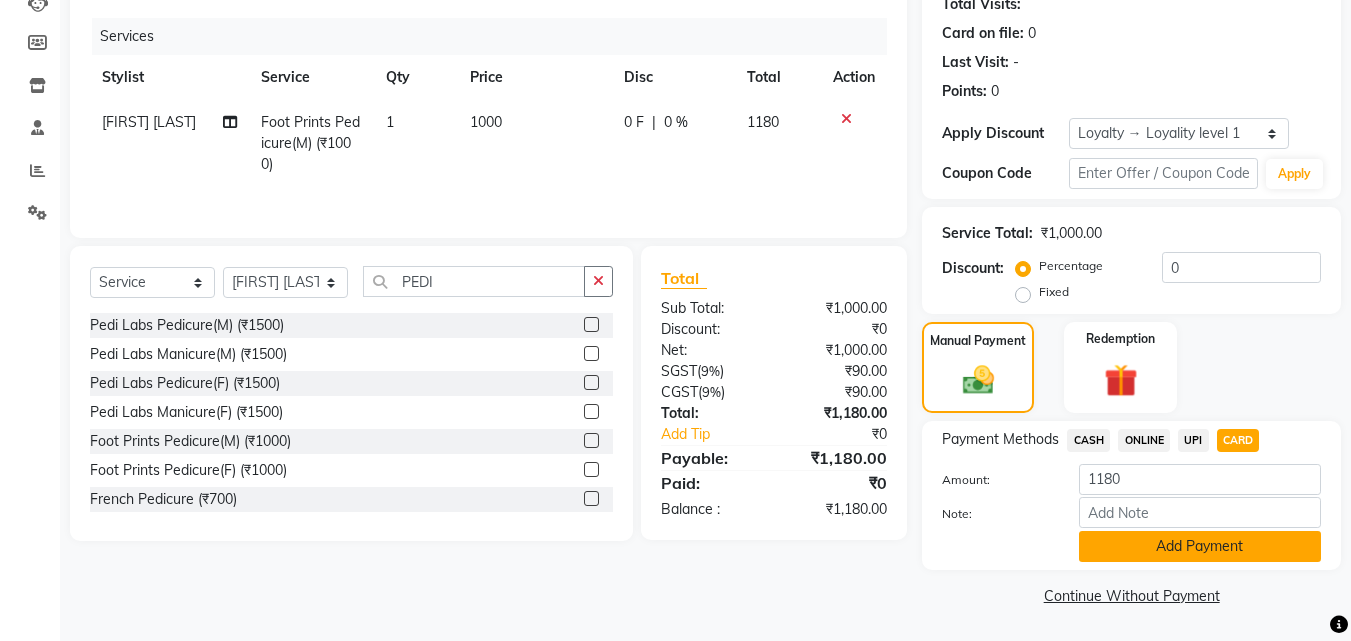 click on "Add Payment" 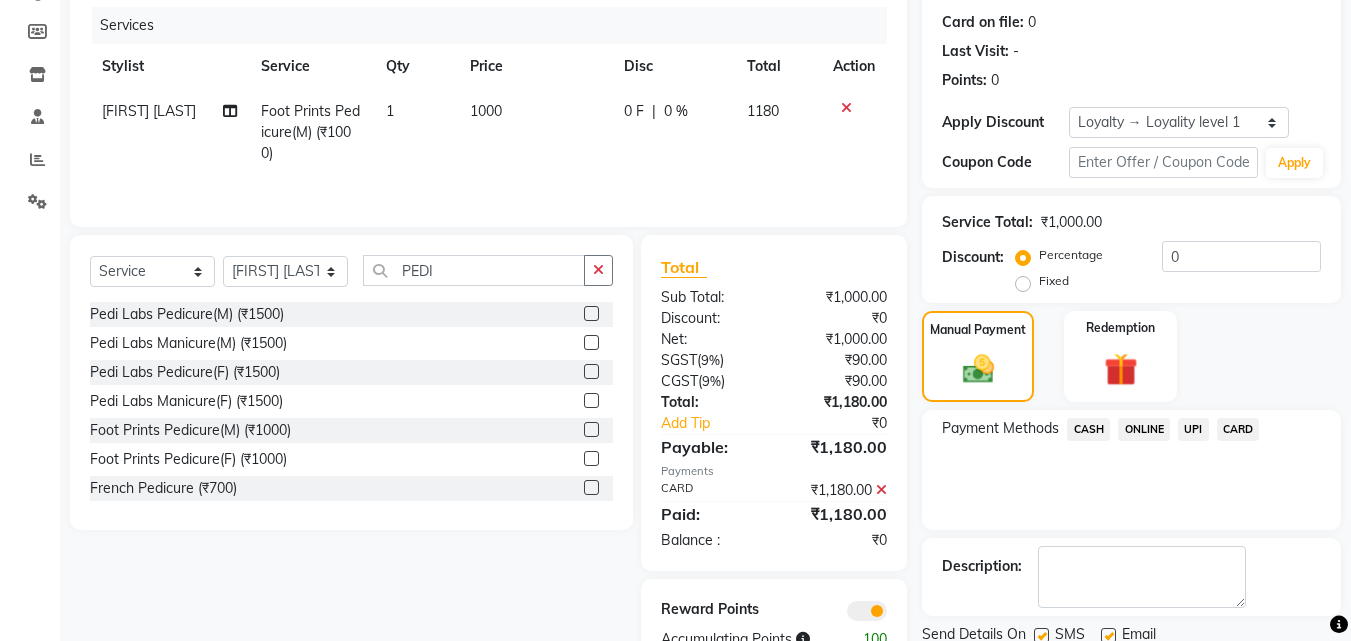 scroll, scrollTop: 314, scrollLeft: 0, axis: vertical 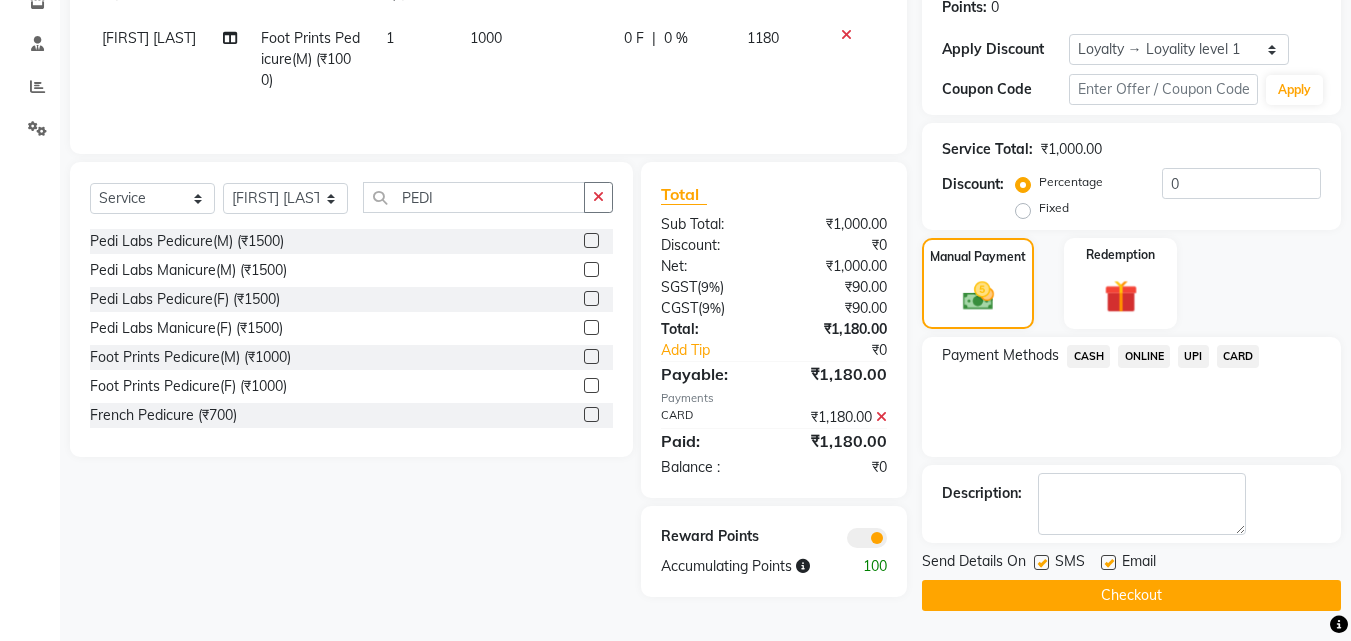click on "Checkout" 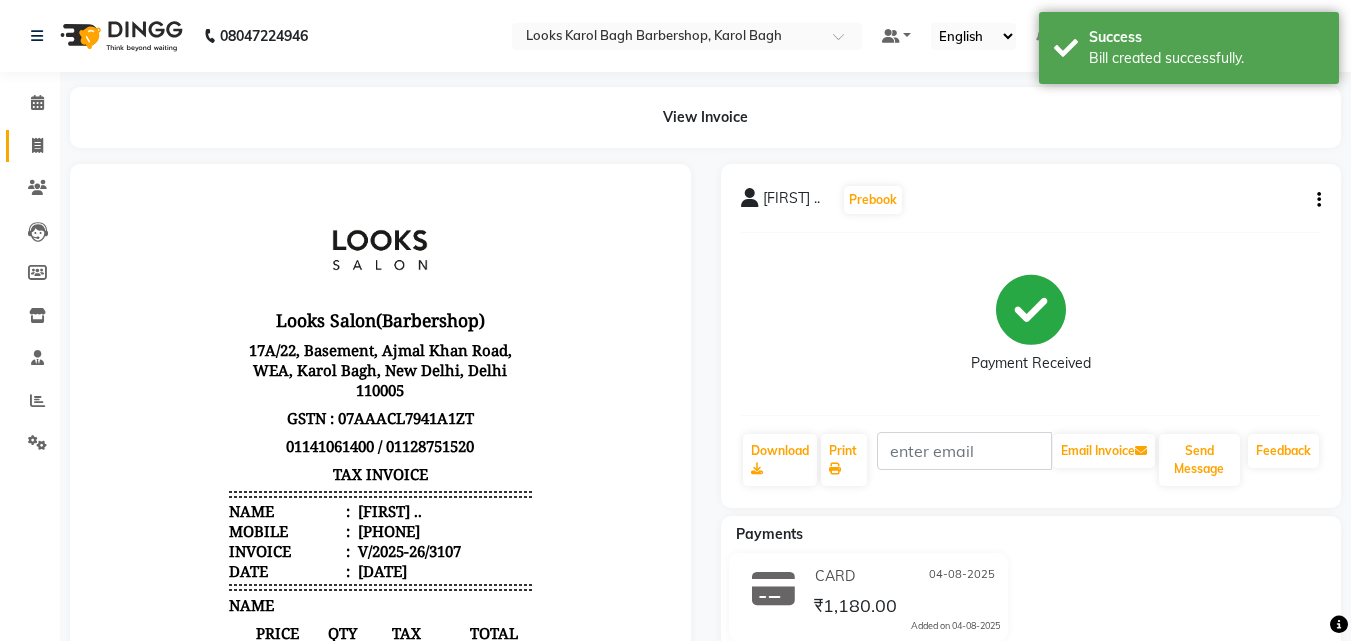 scroll, scrollTop: 0, scrollLeft: 0, axis: both 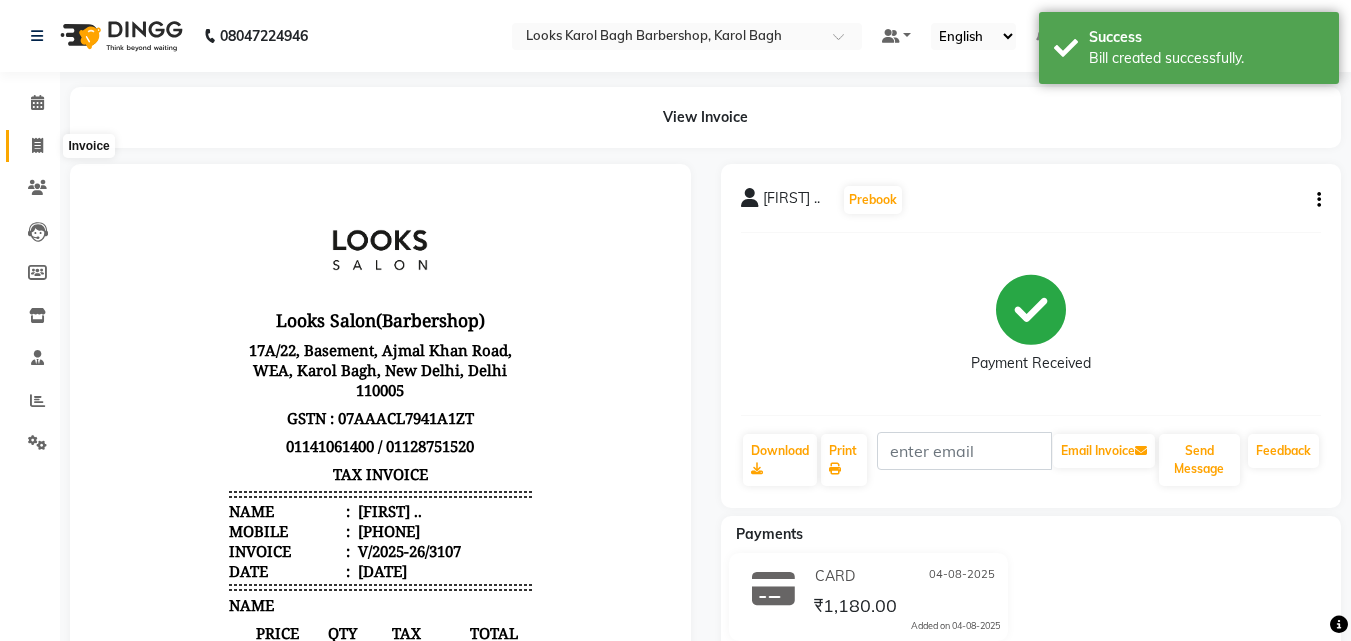 click 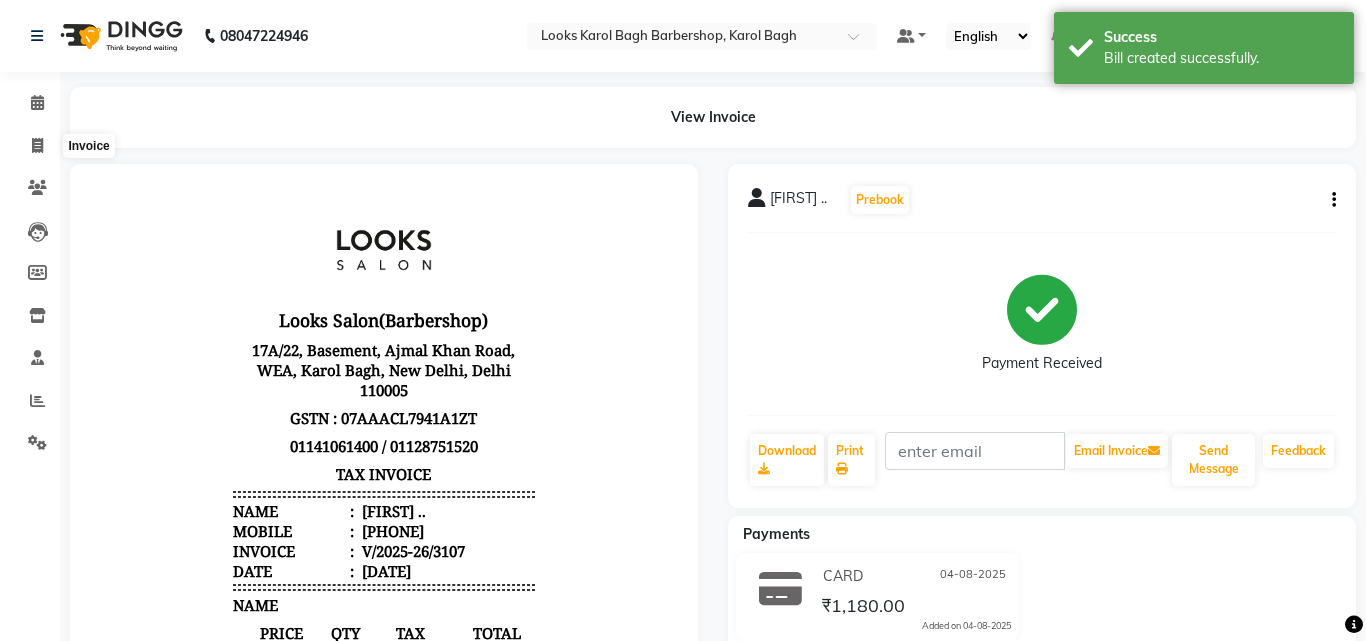 select on "4323" 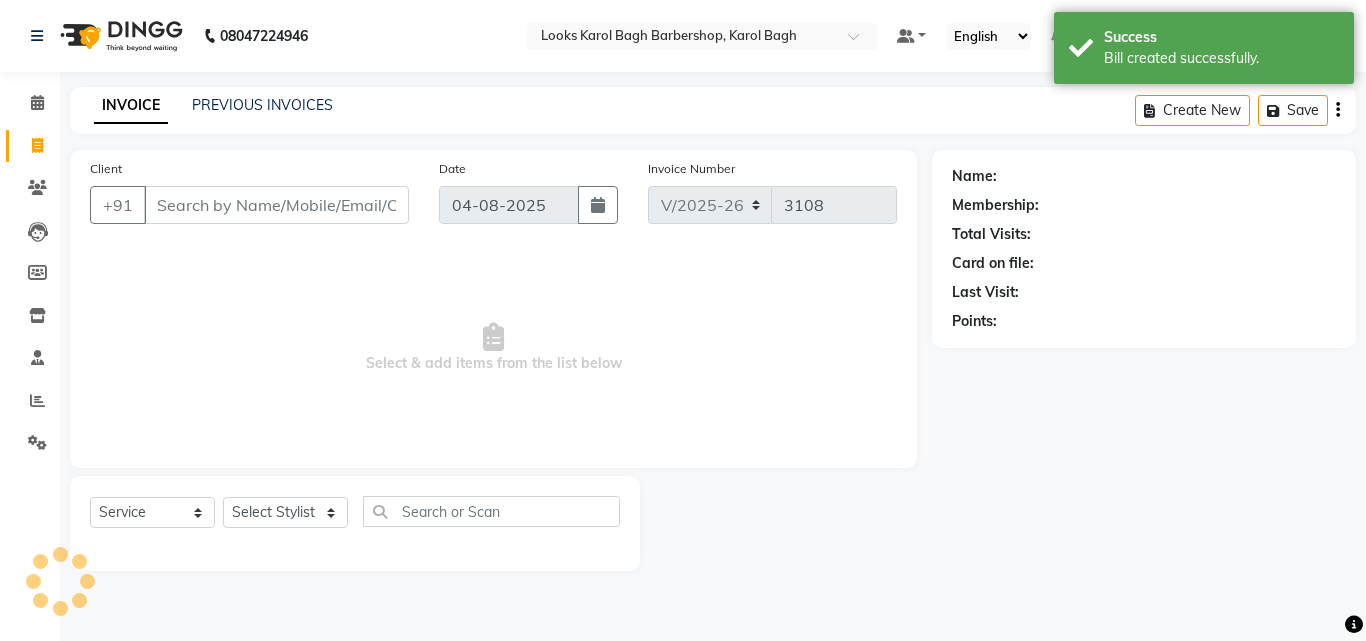click on "Client" at bounding box center [276, 205] 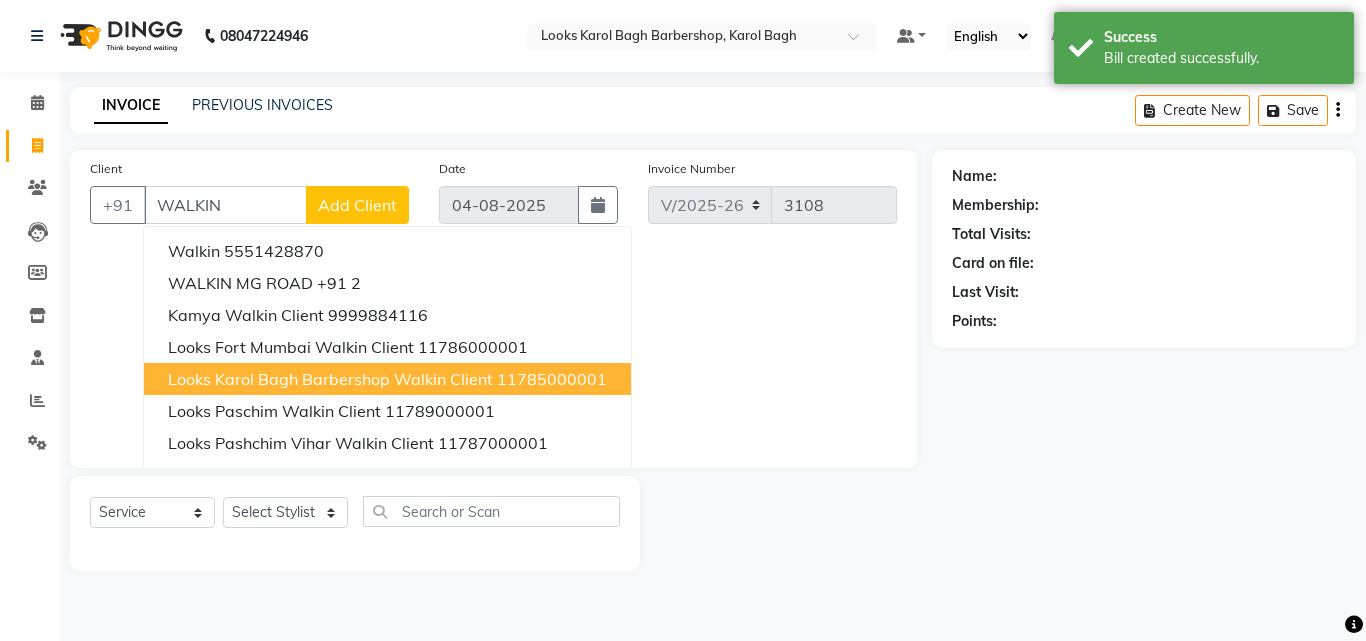 click on "Looks Karol Bagh Barbershop Walkin Client" at bounding box center (330, 379) 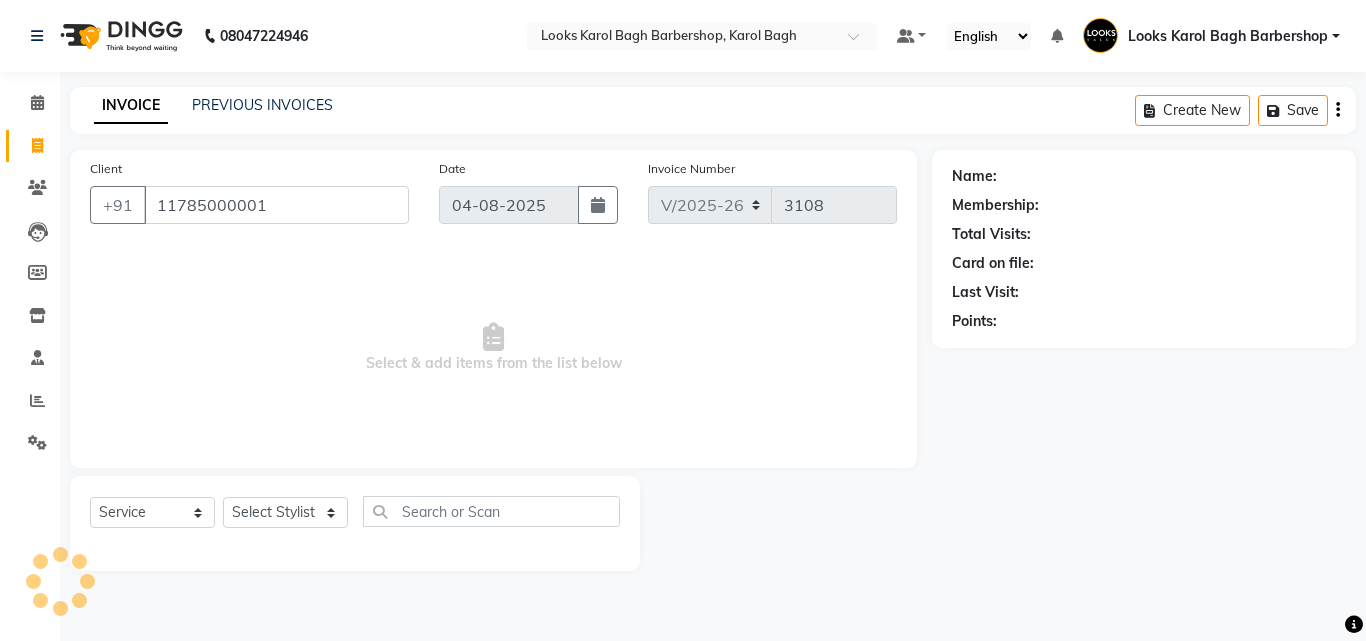 type on "11785000001" 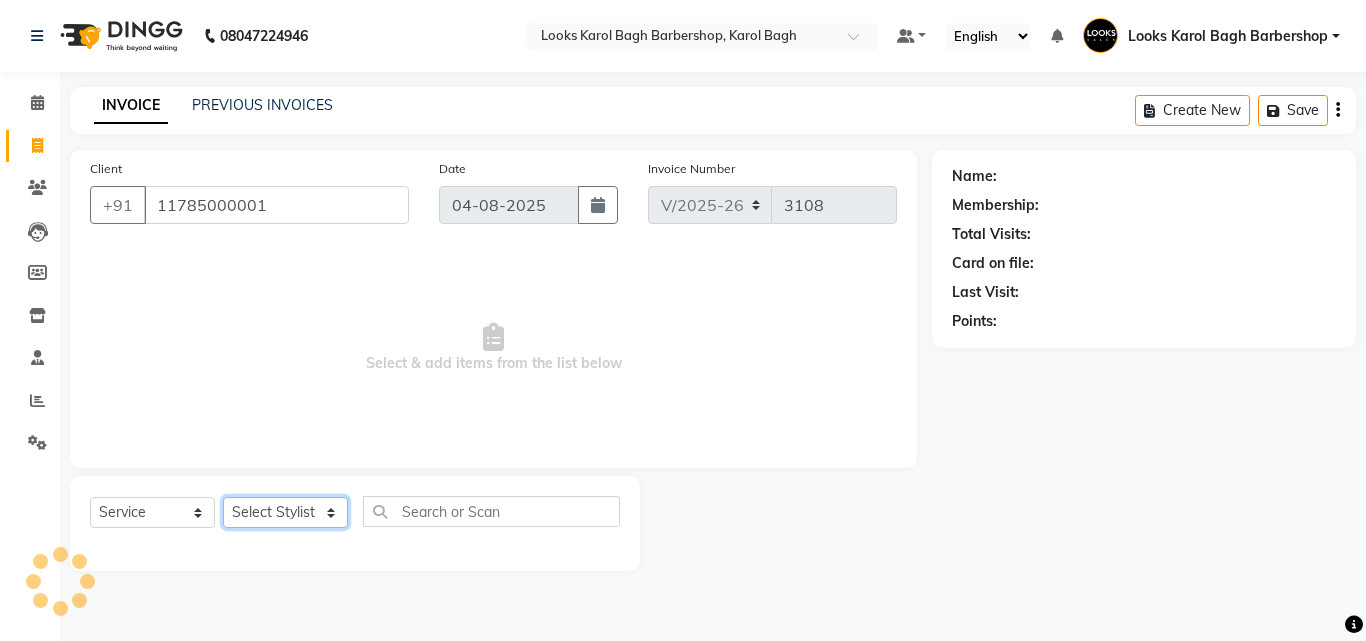 click on "Select Stylist Aadil Adnan AENA Aijaz Alam Amazon_Kart AMIR  Anurag _asst Arvind_asst BIJENDER  Counter Sales DANISH DHARAMVEER Eshan FARHAN KARAN RAI  KOMAL_NAILS Krishna_asst LALIT_PDCT LHAMO Looks_Female_Section Looks_H.O_Store Looks Karol Bagh Barbershop Looks_Kart MANIRAM Meenu_pdct Mohammad Sajid NAEEM  NARENDER DEOL  Naveen_pdct Prabhakar Kumar_PDCT RAAJ GUPTA RAAJ_JI raj ji RAM MURTI NARYAL ROHIT  Rohit Seth Rohit Thakur SACHIN sahil Shabina Shakir SIMRAN Sonia Sunny VIKRAM VIKRANT SINGH  Vishal_Asst YOGESH ASSISTANT" 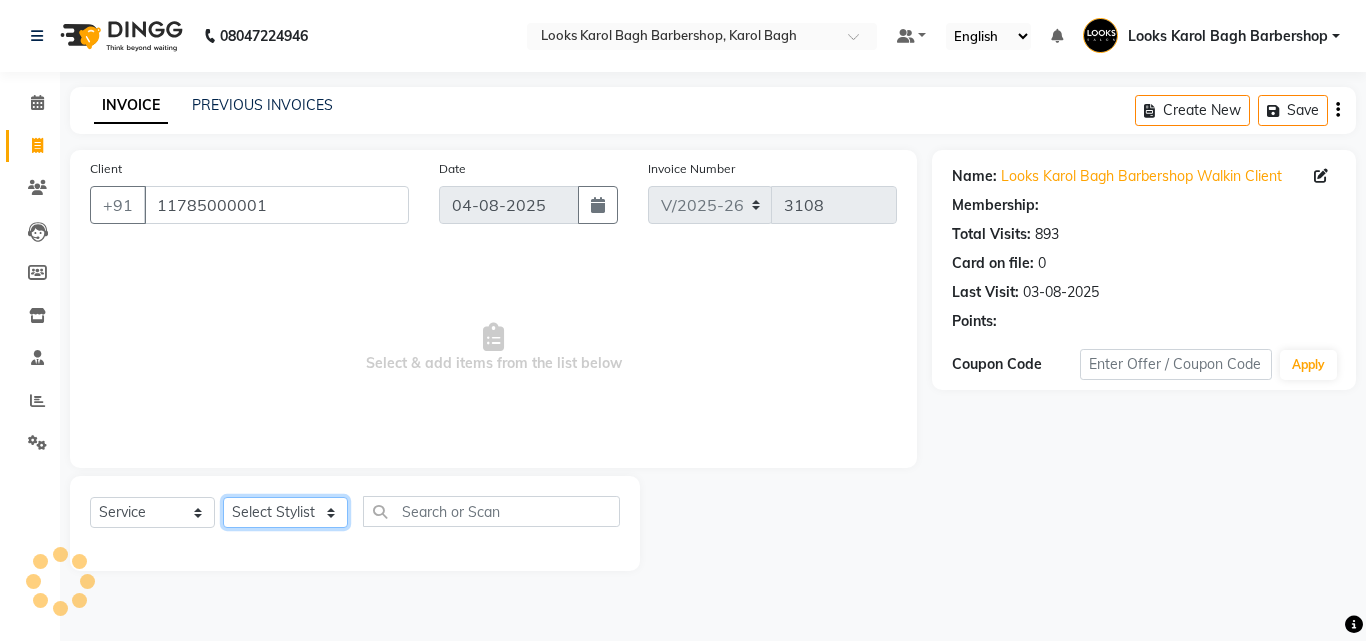 select on "1: Object" 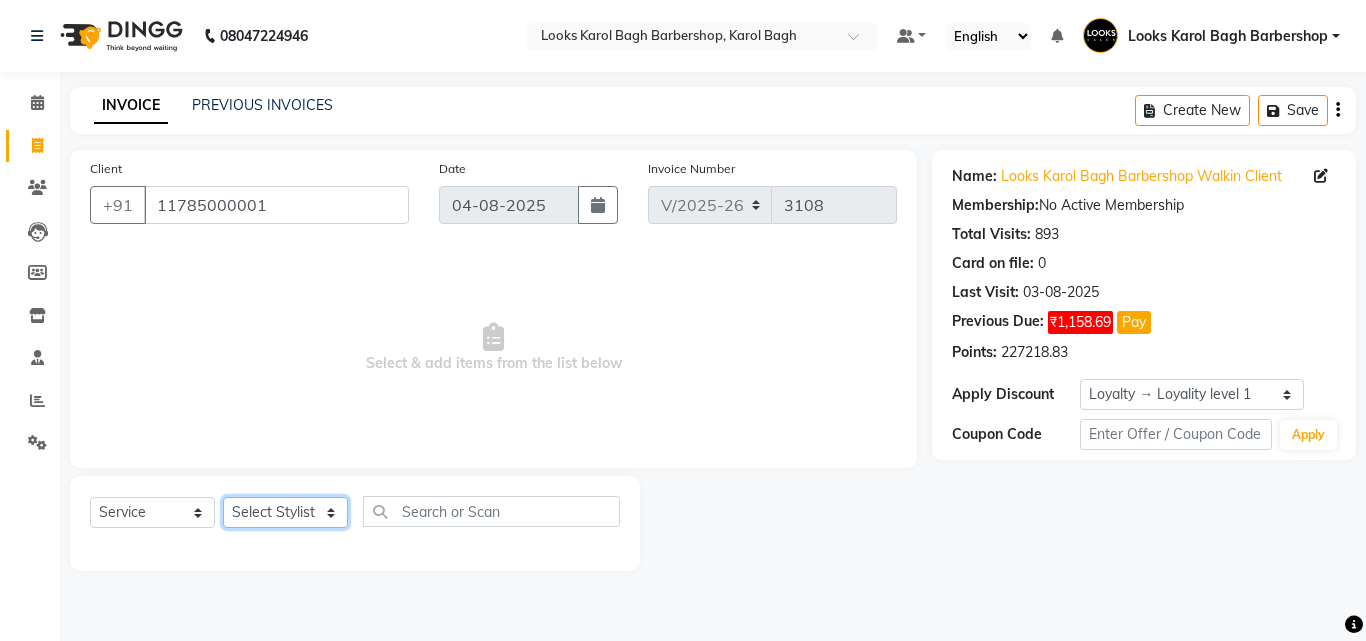 select on "23409" 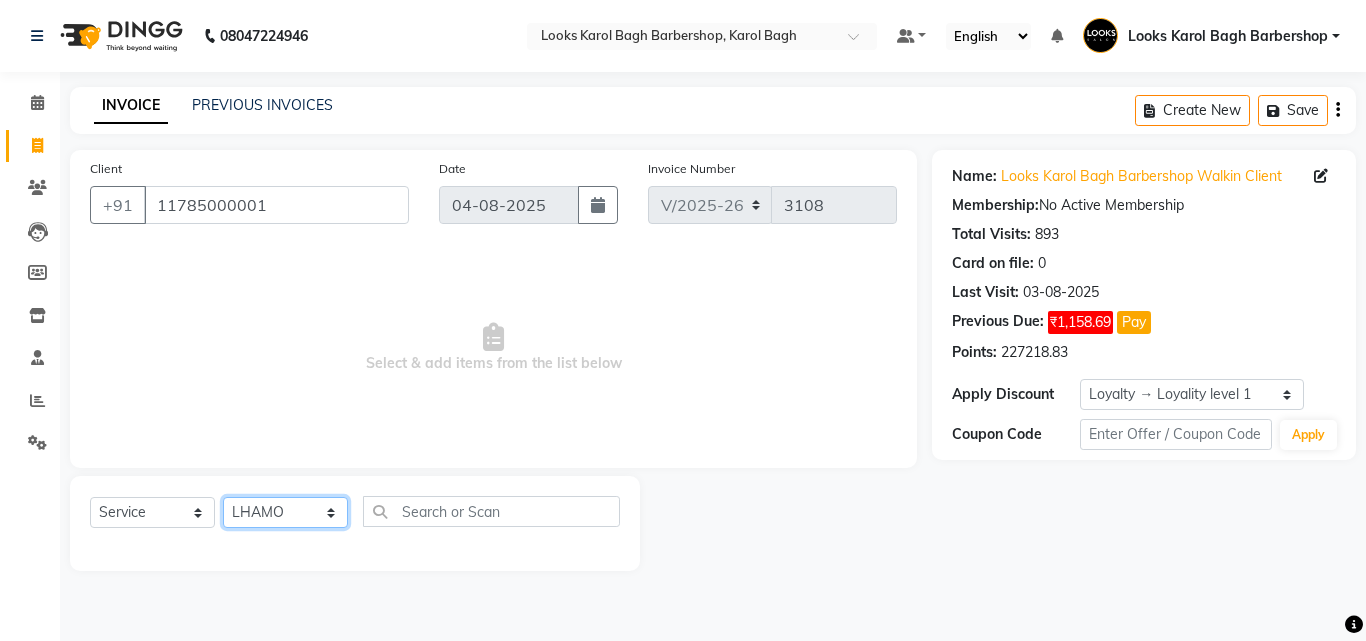 click on "Select Stylist Aadil Adnan AENA Aijaz Alam Amazon_Kart AMIR  Anurag _asst Arvind_asst BIJENDER  Counter Sales DANISH DHARAMVEER Eshan FARHAN KARAN RAI  KOMAL_NAILS Krishna_asst LALIT_PDCT LHAMO Looks_Female_Section Looks_H.O_Store Looks Karol Bagh Barbershop Looks_Kart MANIRAM Meenu_pdct Mohammad Sajid NAEEM  NARENDER DEOL  Naveen_pdct Prabhakar Kumar_PDCT RAAJ GUPTA RAAJ_JI raj ji RAM MURTI NARYAL ROHIT  Rohit Seth Rohit Thakur SACHIN sahil Shabina Shakir SIMRAN Sonia Sunny VIKRAM VIKRANT SINGH  Vishal_Asst YOGESH ASSISTANT" 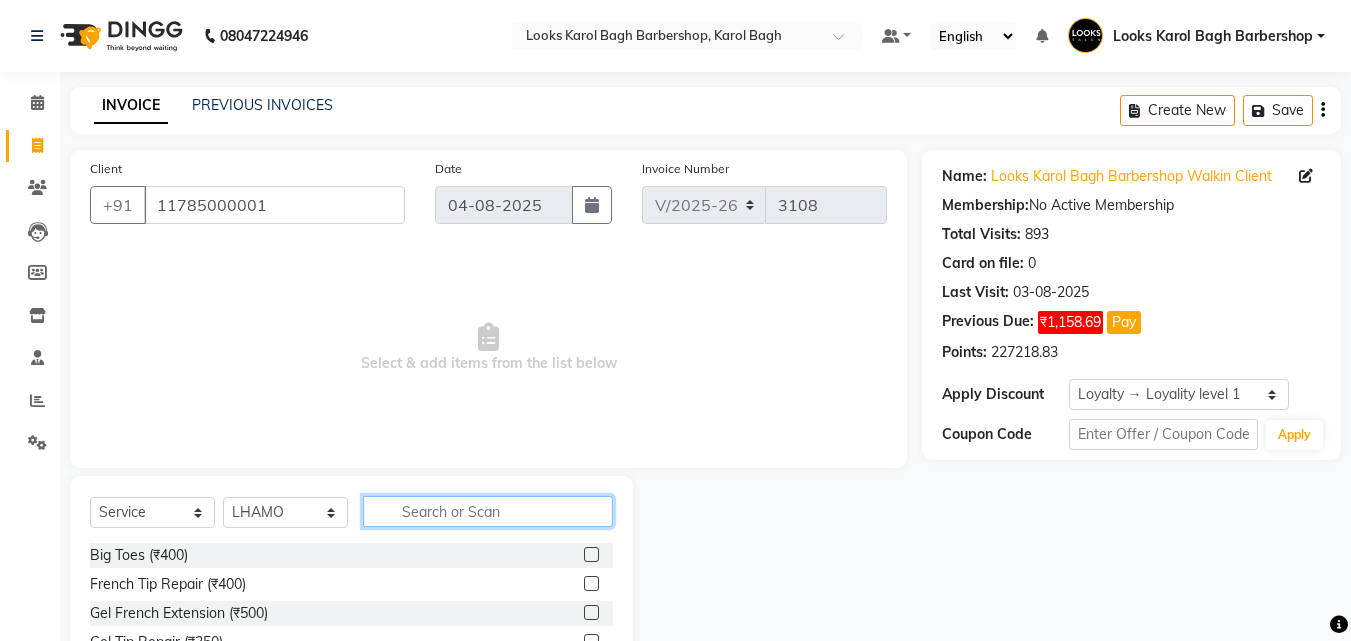 click 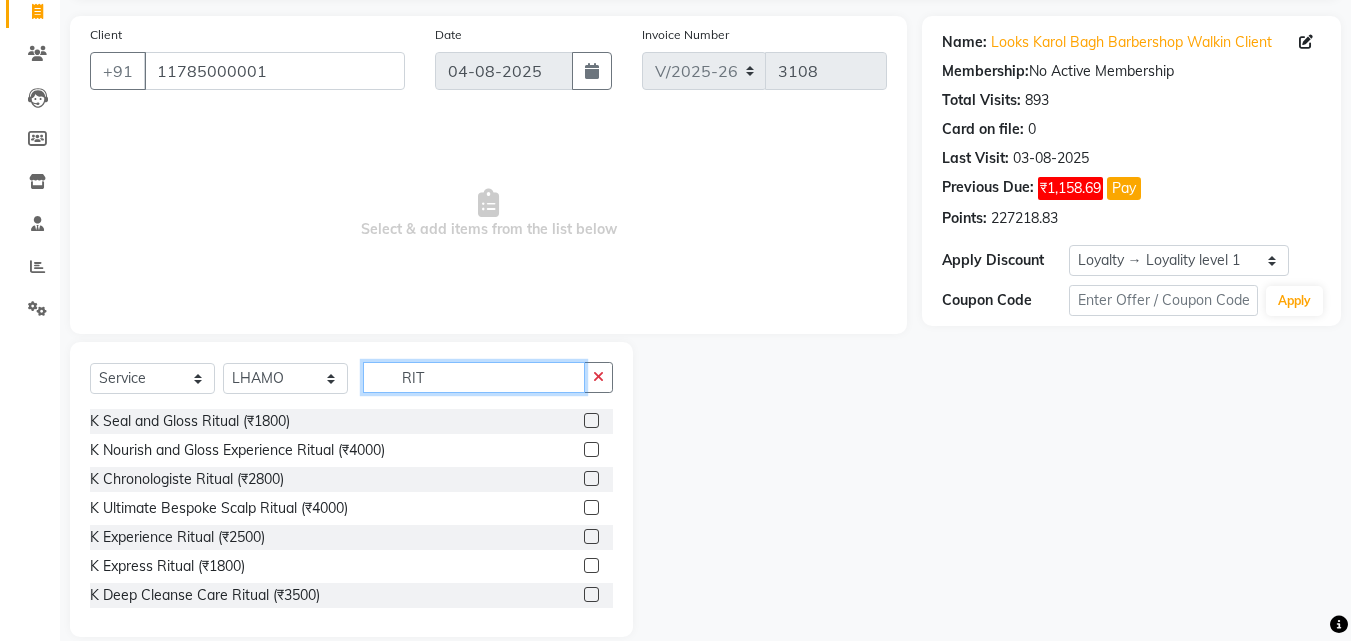 scroll, scrollTop: 160, scrollLeft: 0, axis: vertical 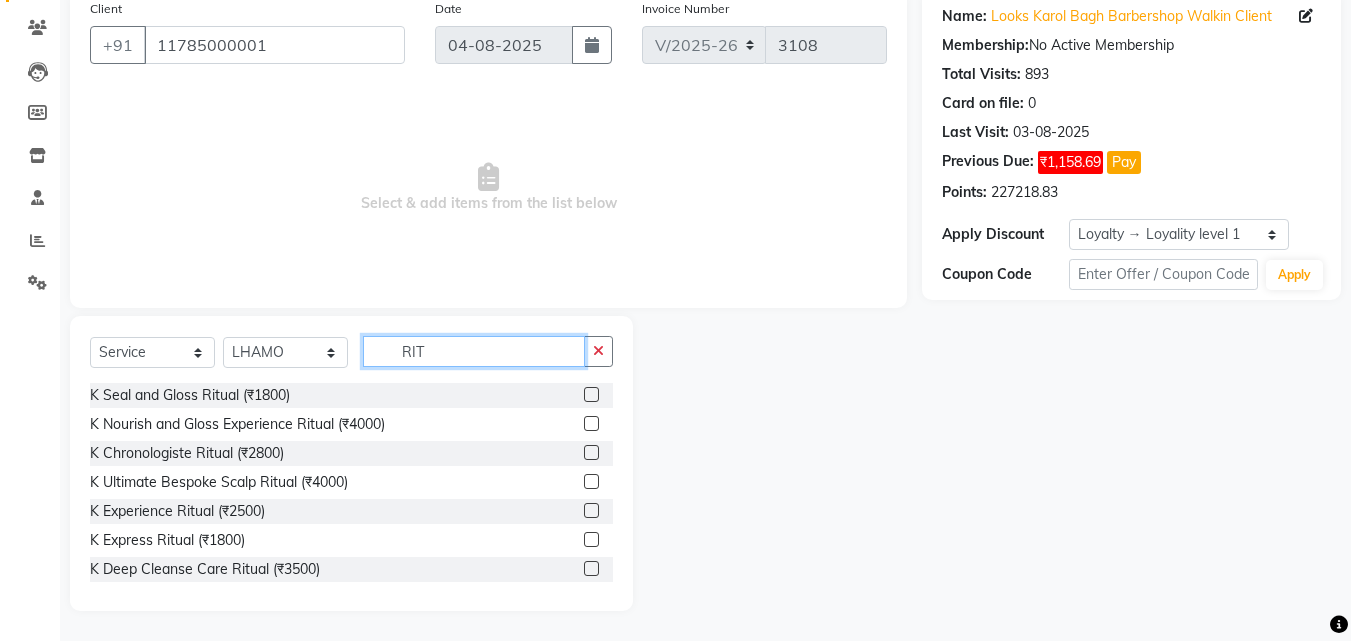 type on "RIT" 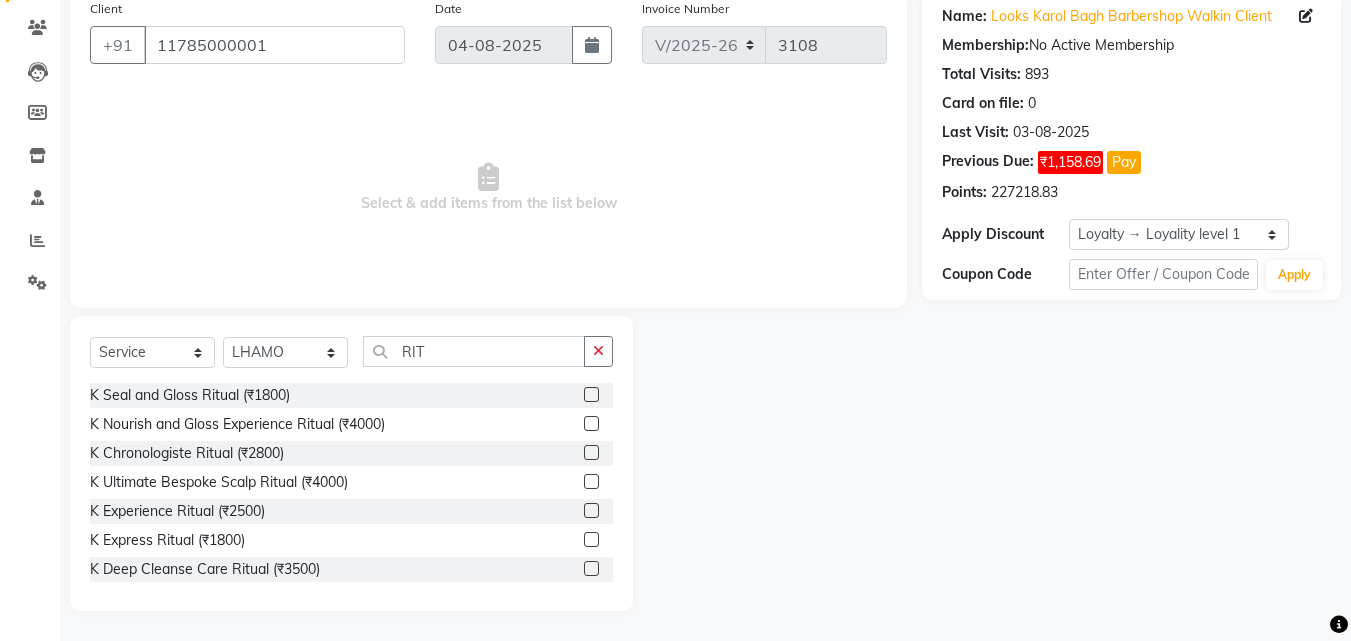 click 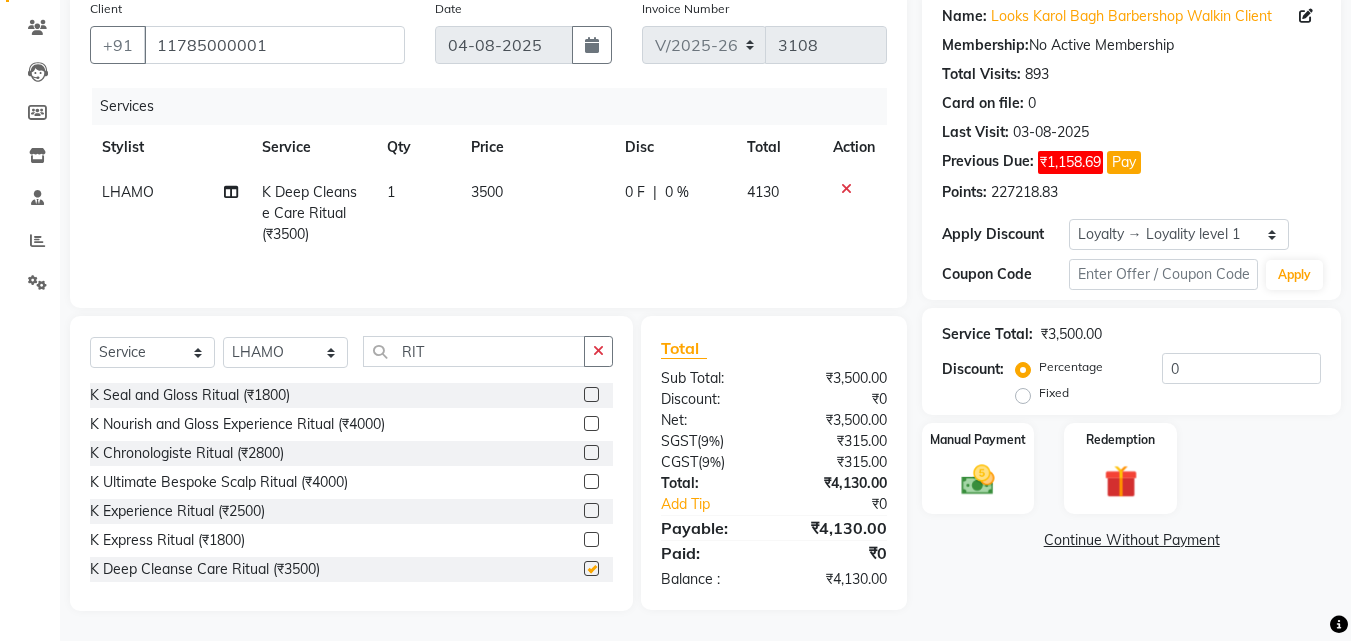 checkbox on "false" 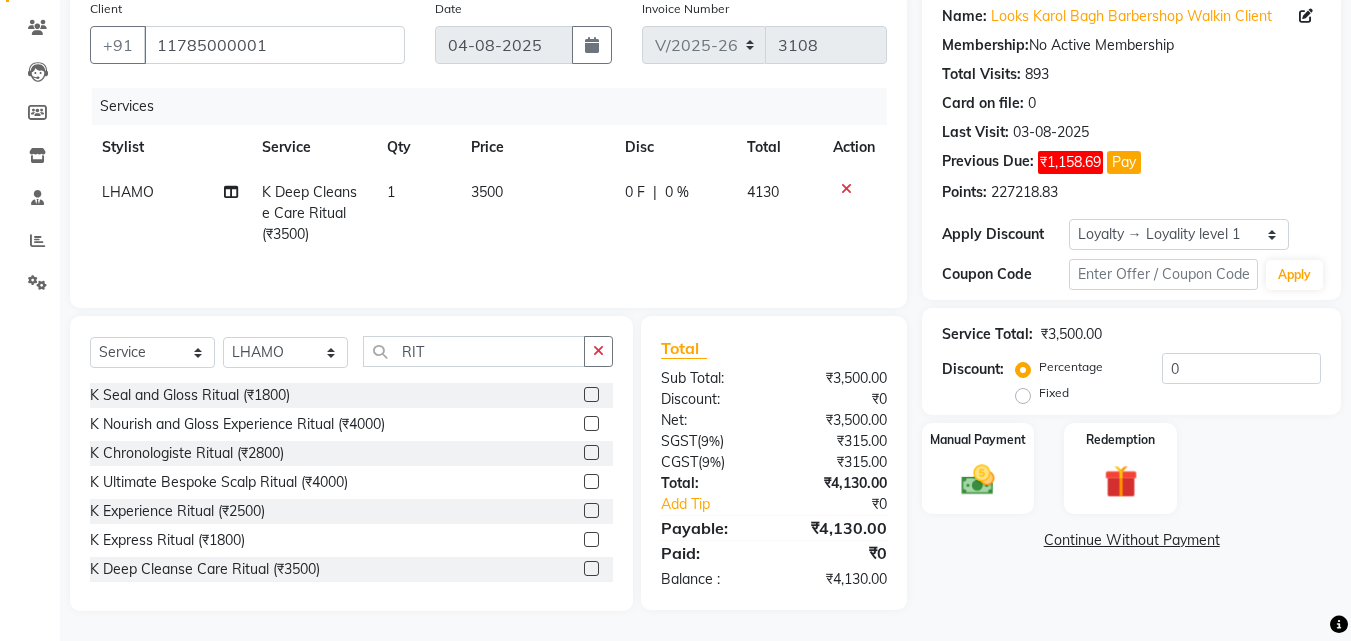click on "3500" 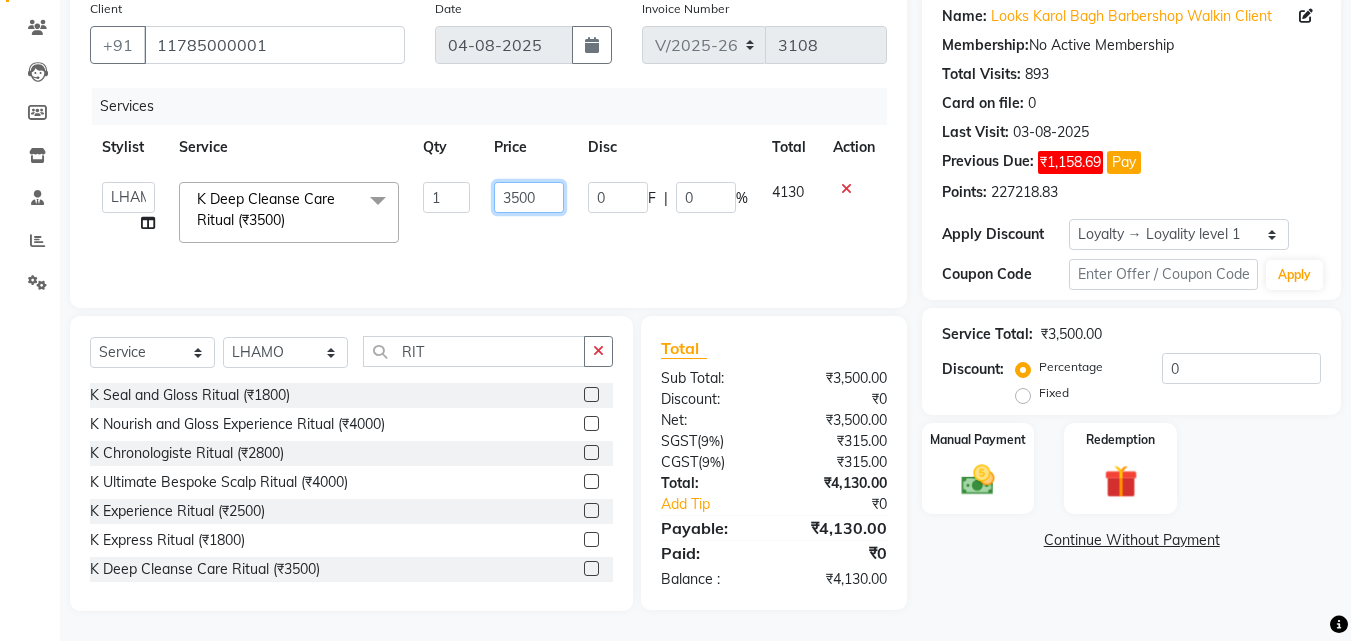 click on "3500" 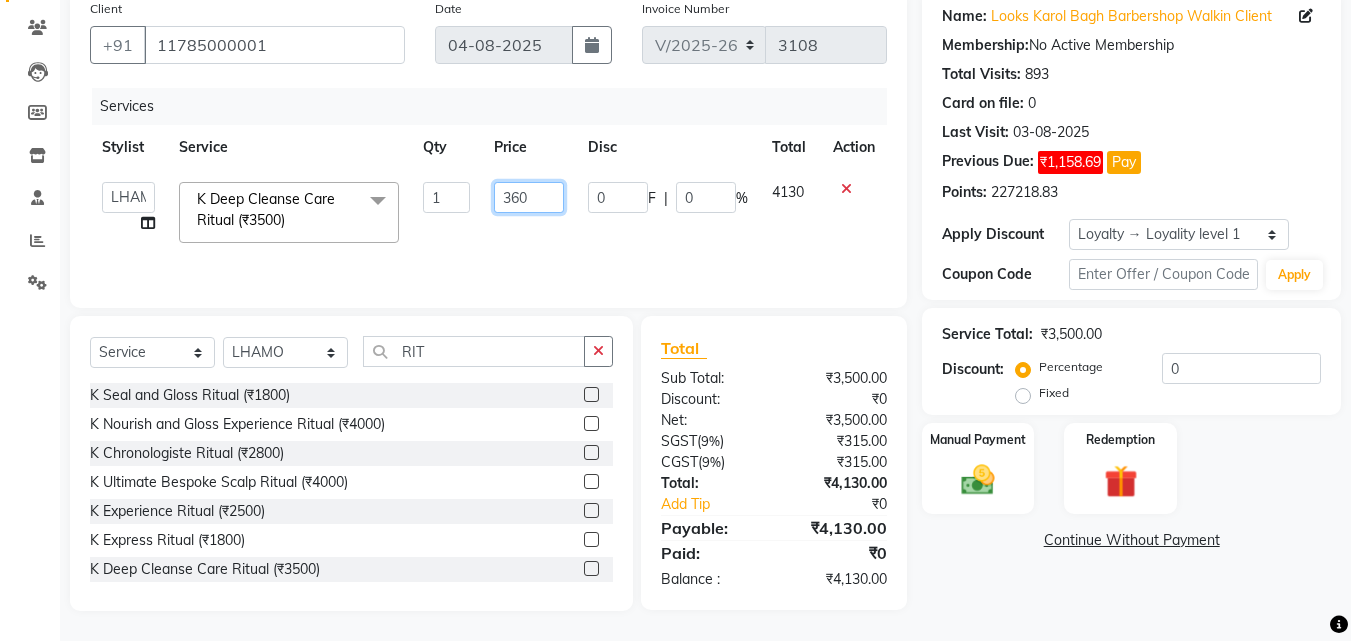 type on "3600" 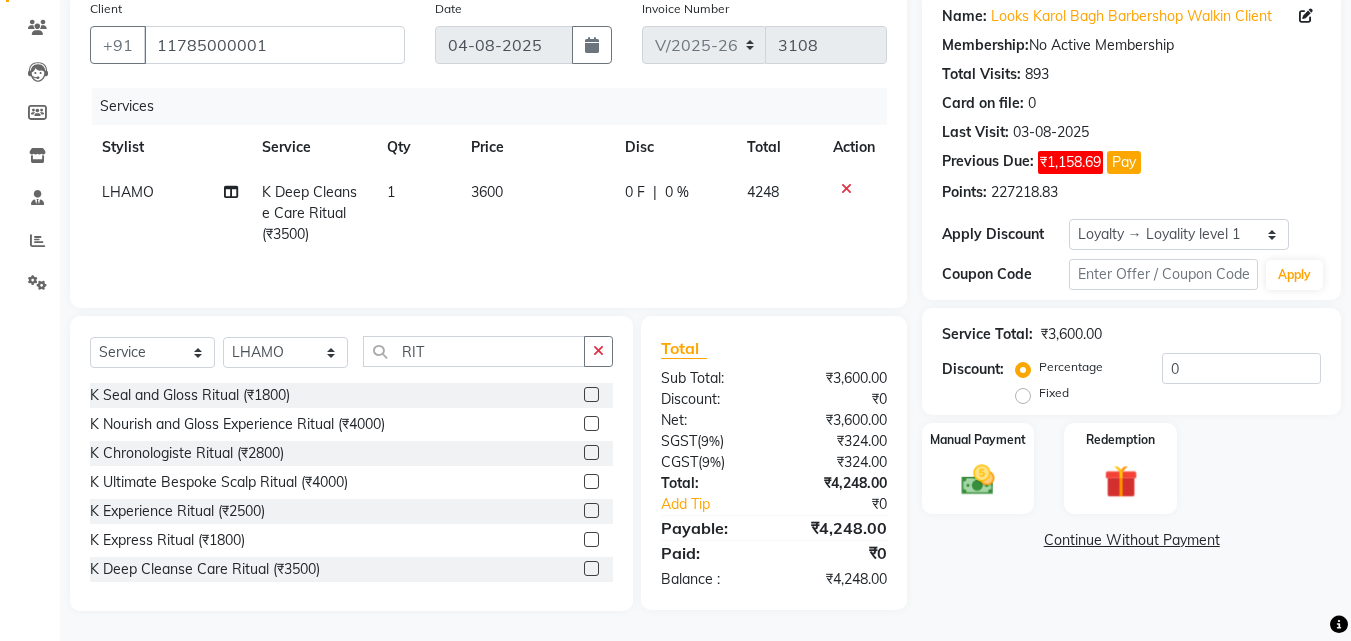 click on "Name: Looks Karol Bagh Barbershop Walkin Client Membership:  No Active Membership  Total Visits:  893 Card on file:  0 Last Visit:   03-08-2025 Previous Due:  ₹1,158.69 Pay Points:   227218.83  Apply Discount Select  Loyalty → Loyality level 1  Coupon Code Apply Service Total:  ₹3,600.00  Discount:  Percentage   Fixed  0 Manual Payment Redemption  Continue Without Payment" 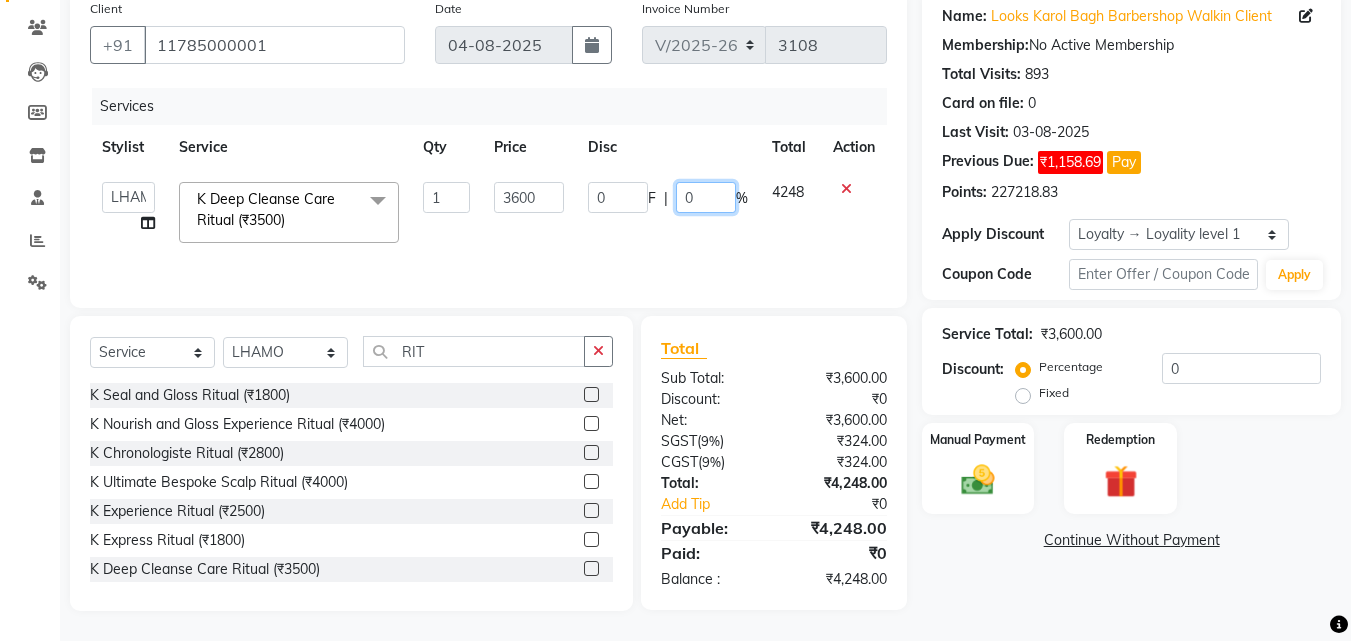click on "0" 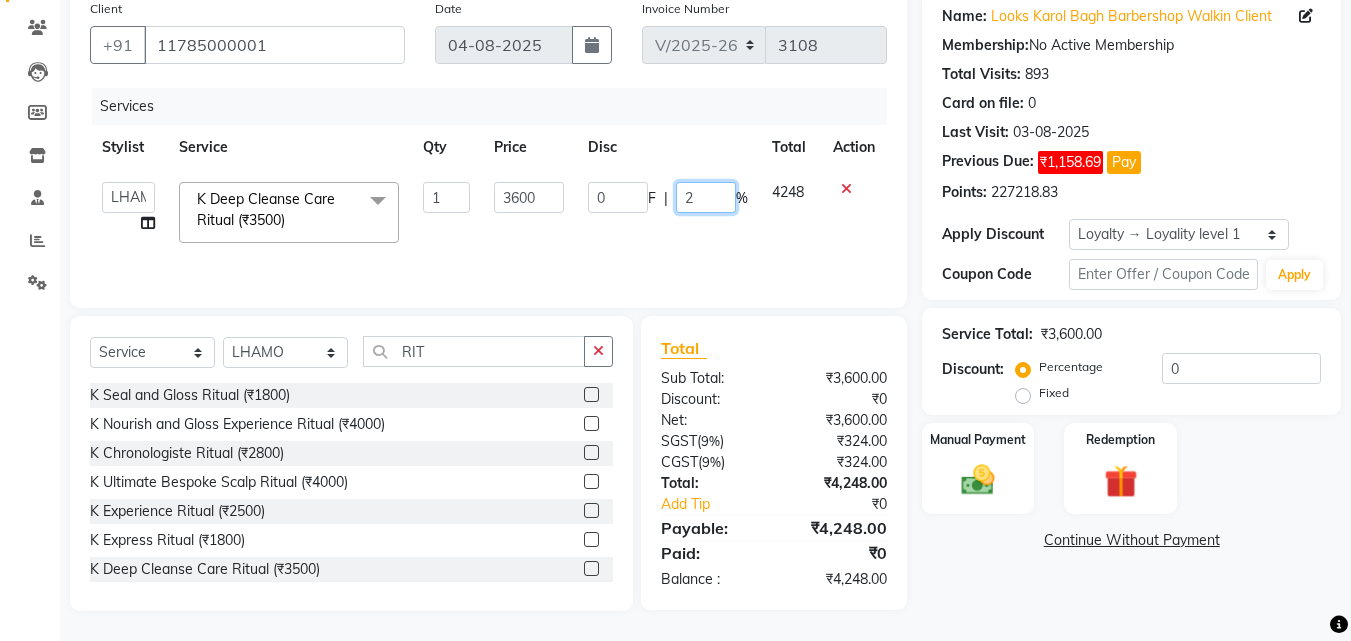 type on "25" 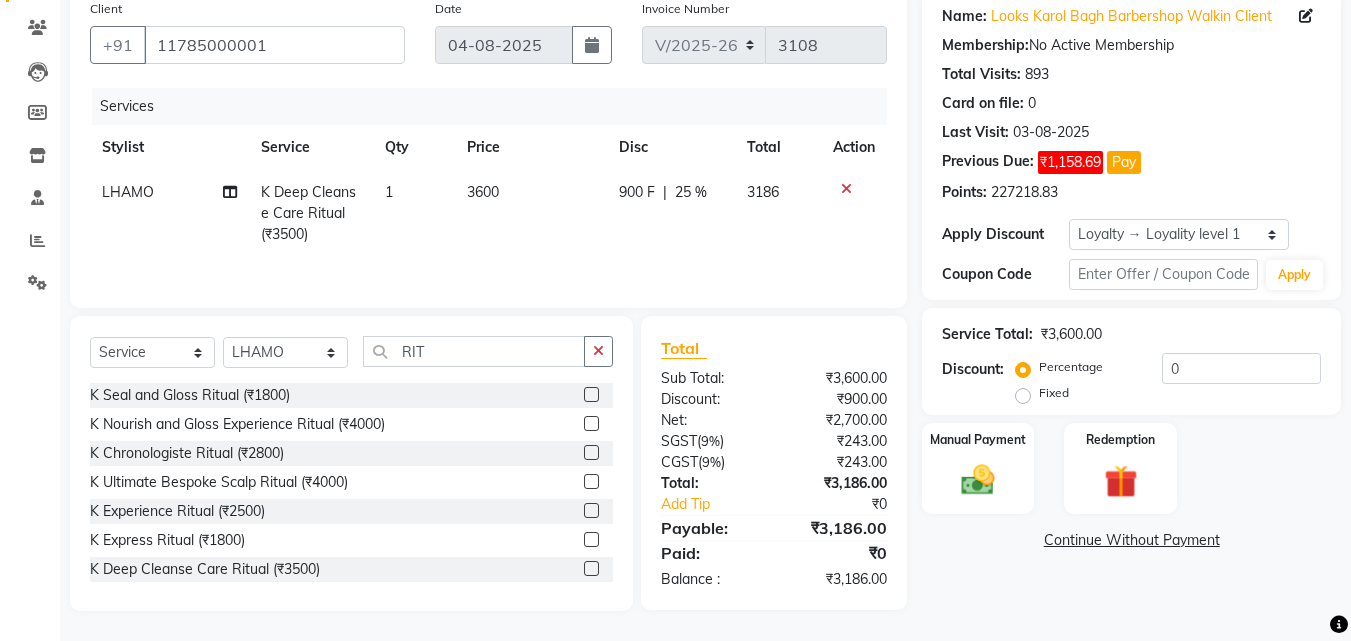 click on "Name: Looks Karol Bagh Barbershop Walkin Client Membership:  No Active Membership  Total Visits:  893 Card on file:  0 Last Visit:   03-08-2025 Previous Due:  ₹1,158.69 Pay Points:   227218.83  Apply Discount Select  Loyalty → Loyality level 1  Coupon Code Apply Service Total:  ₹3,600.00  Discount:  Percentage   Fixed  0 Manual Payment Redemption  Continue Without Payment" 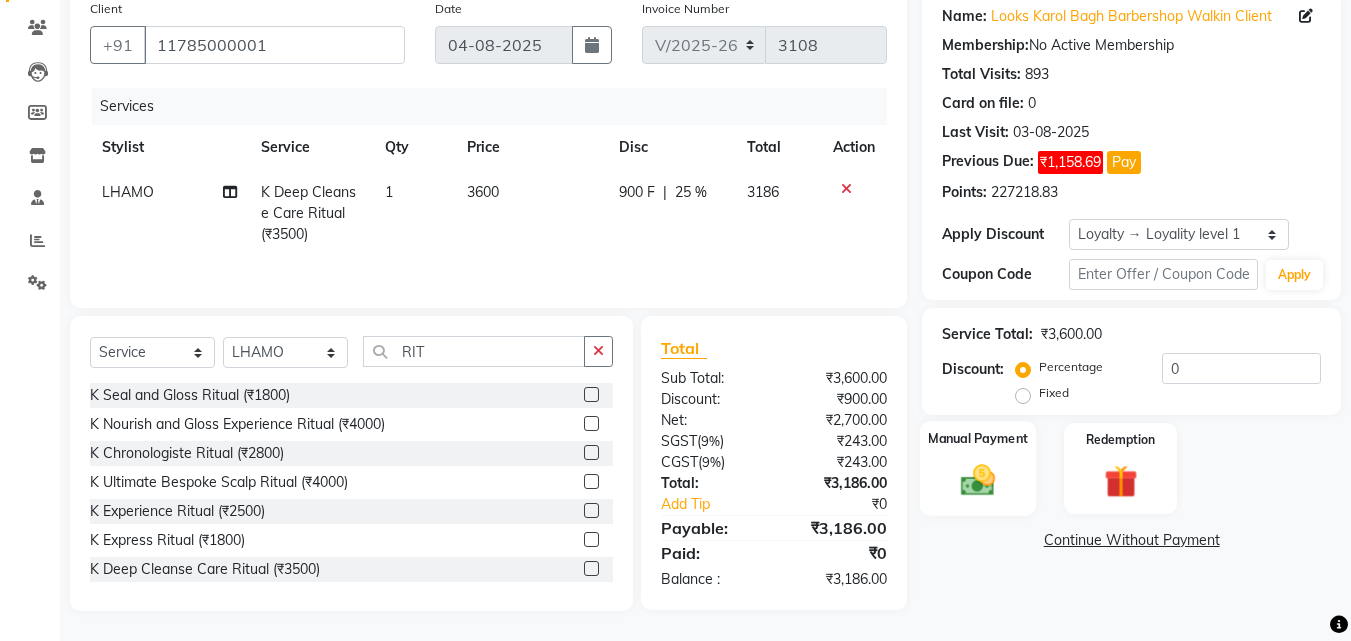 click on "Manual Payment" 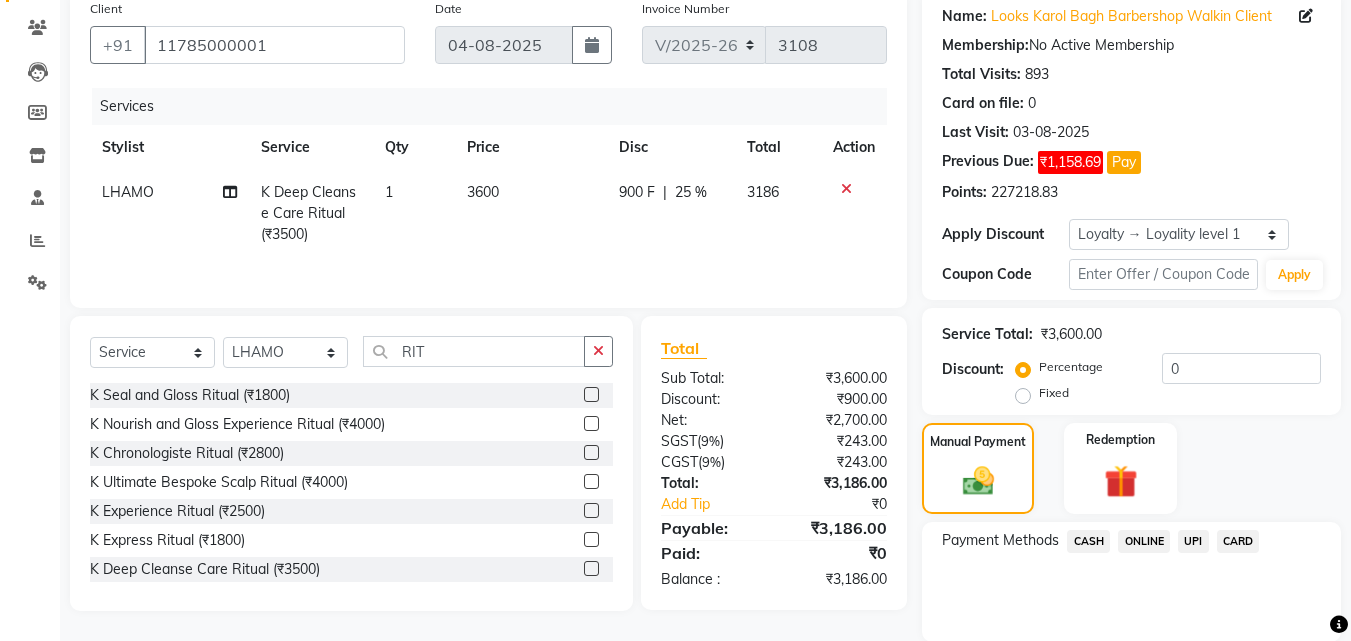 click on "CARD" 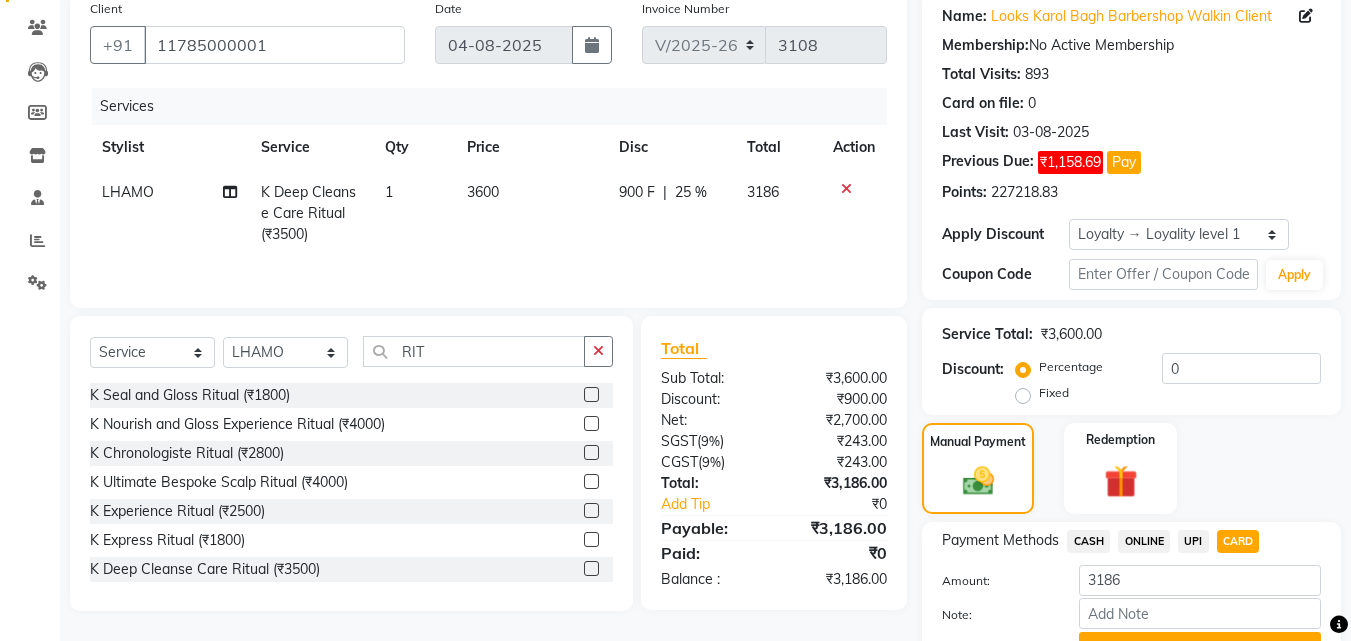 scroll, scrollTop: 261, scrollLeft: 0, axis: vertical 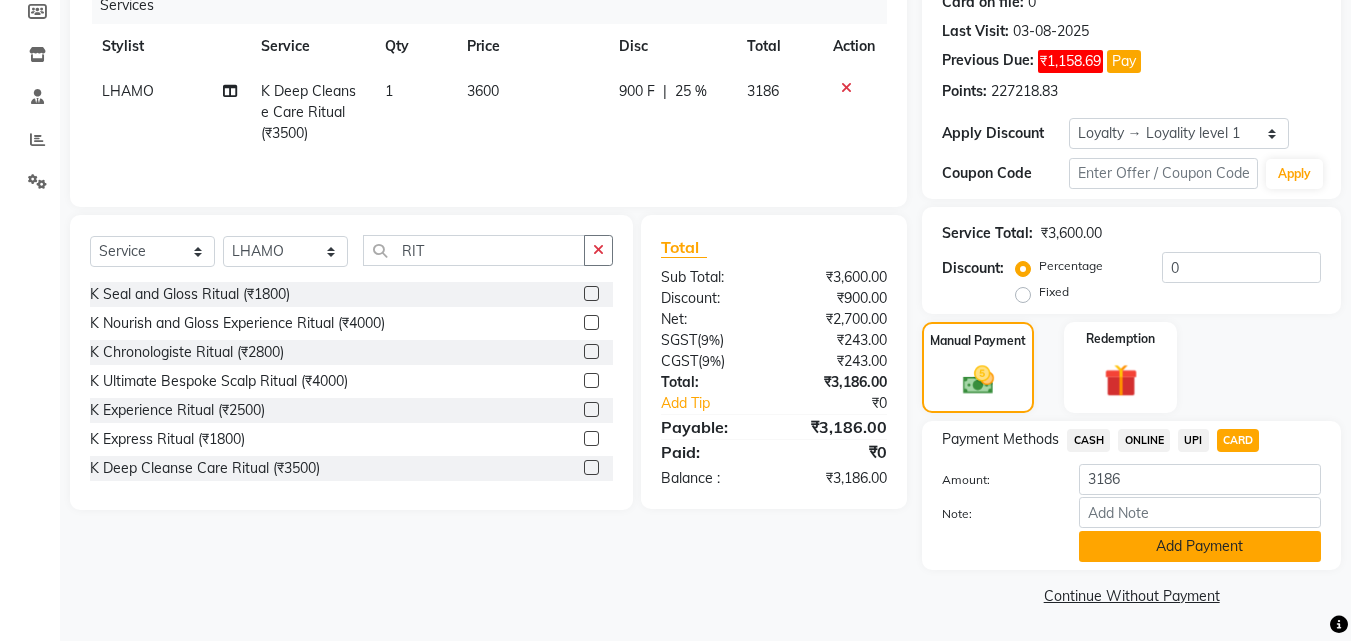 click on "Add Payment" 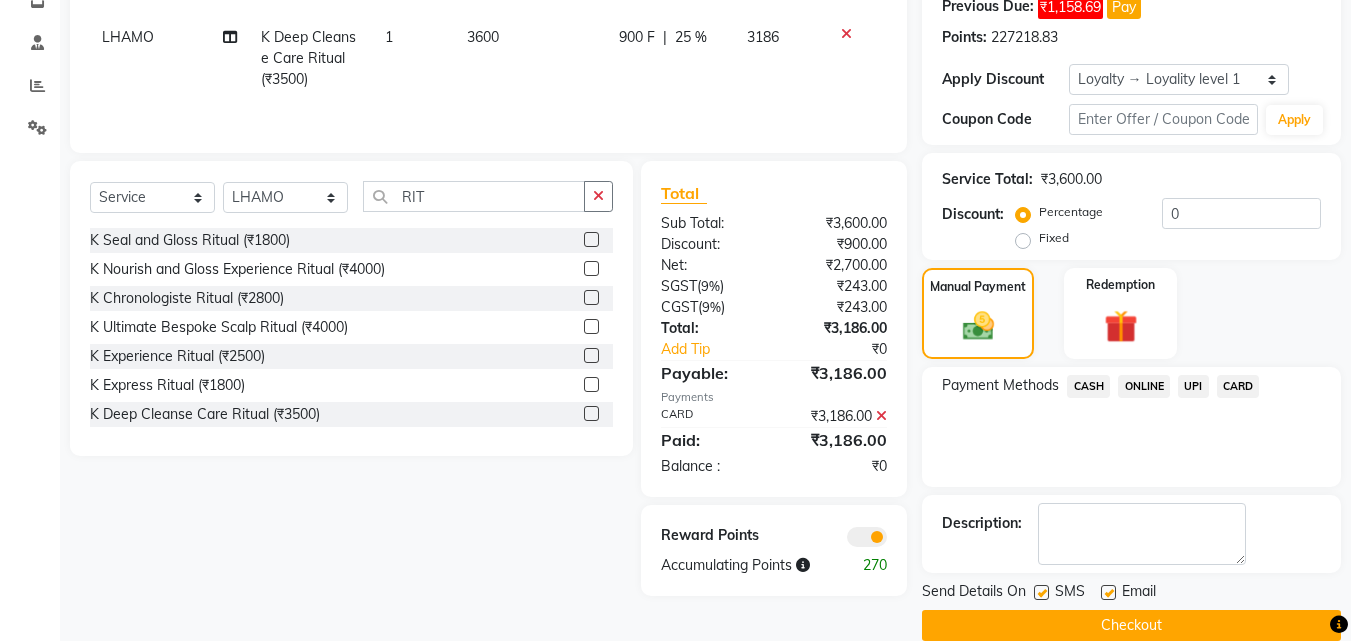 scroll, scrollTop: 345, scrollLeft: 0, axis: vertical 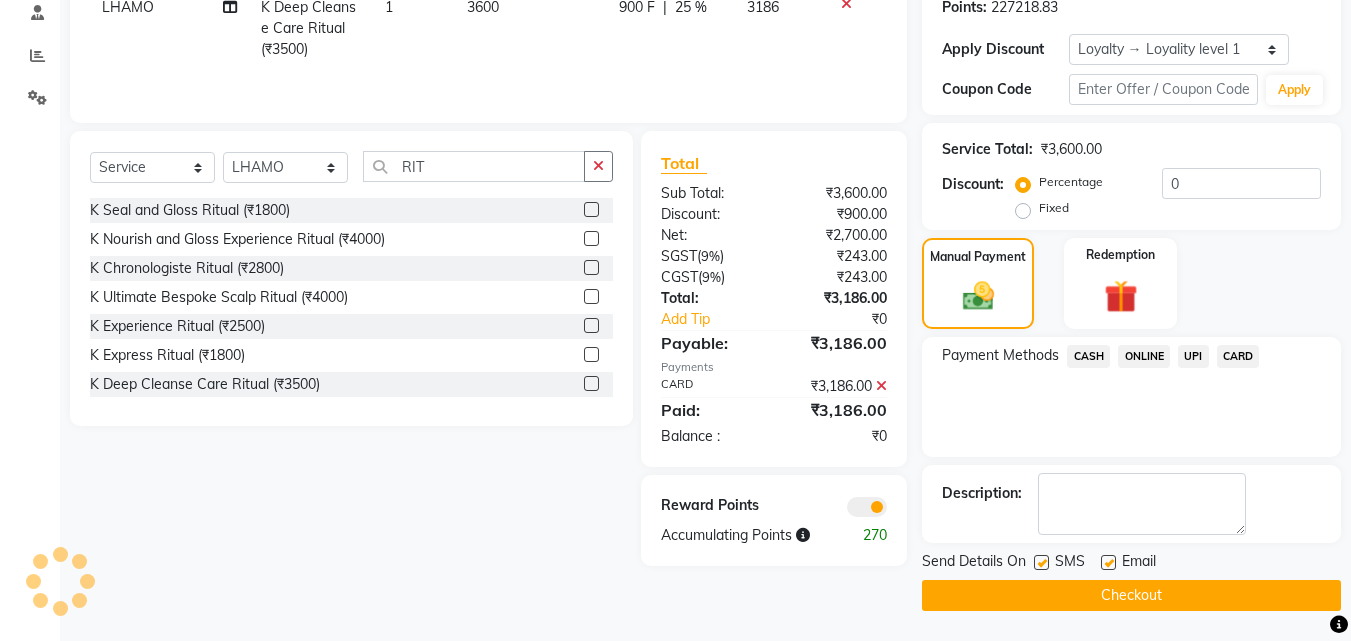 click on "Checkout" 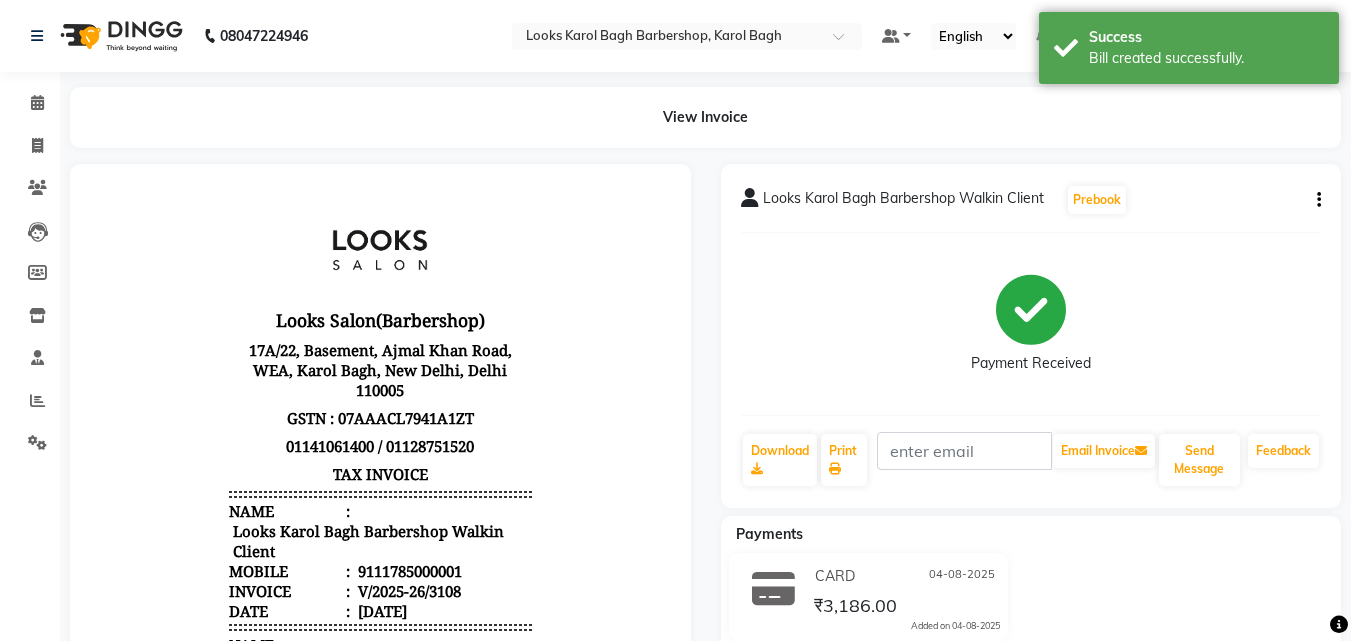 scroll, scrollTop: 0, scrollLeft: 0, axis: both 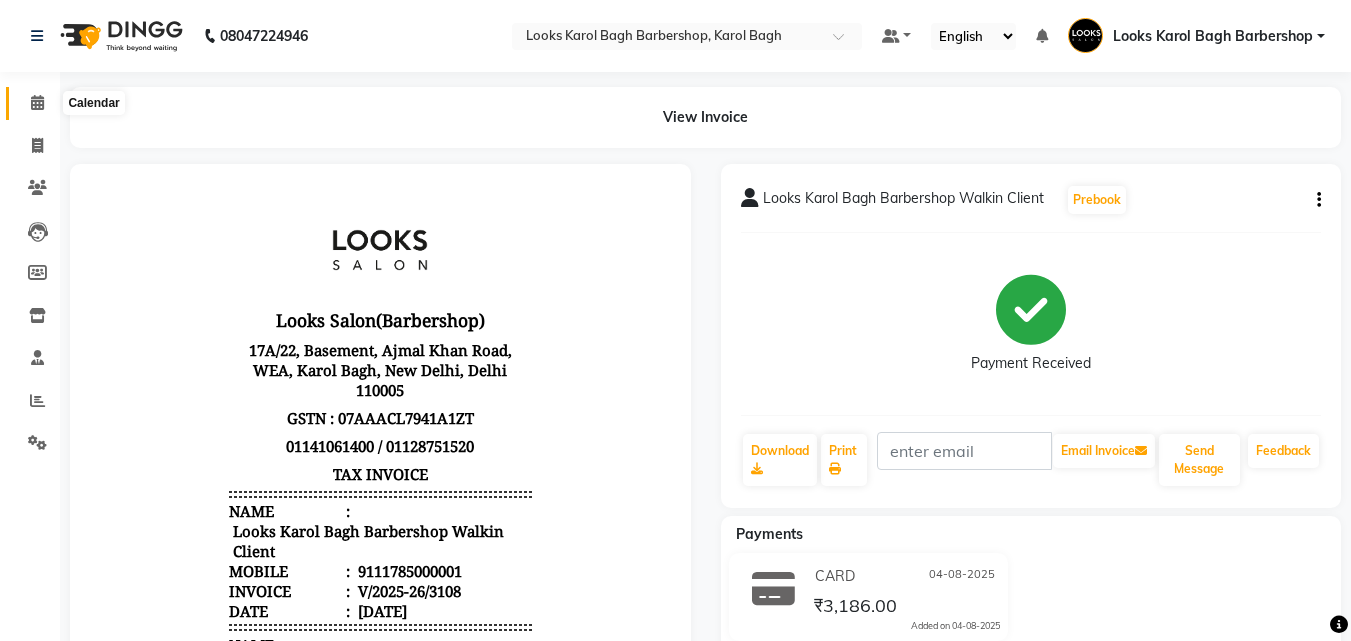 click 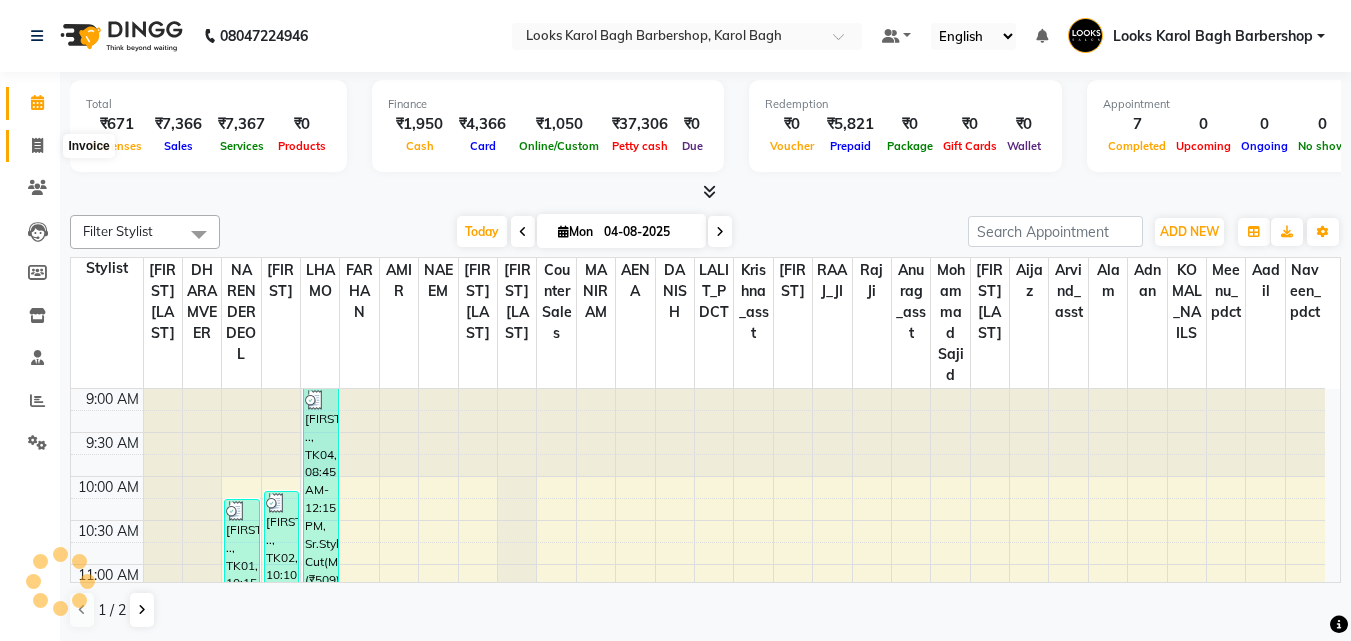 scroll, scrollTop: 0, scrollLeft: 0, axis: both 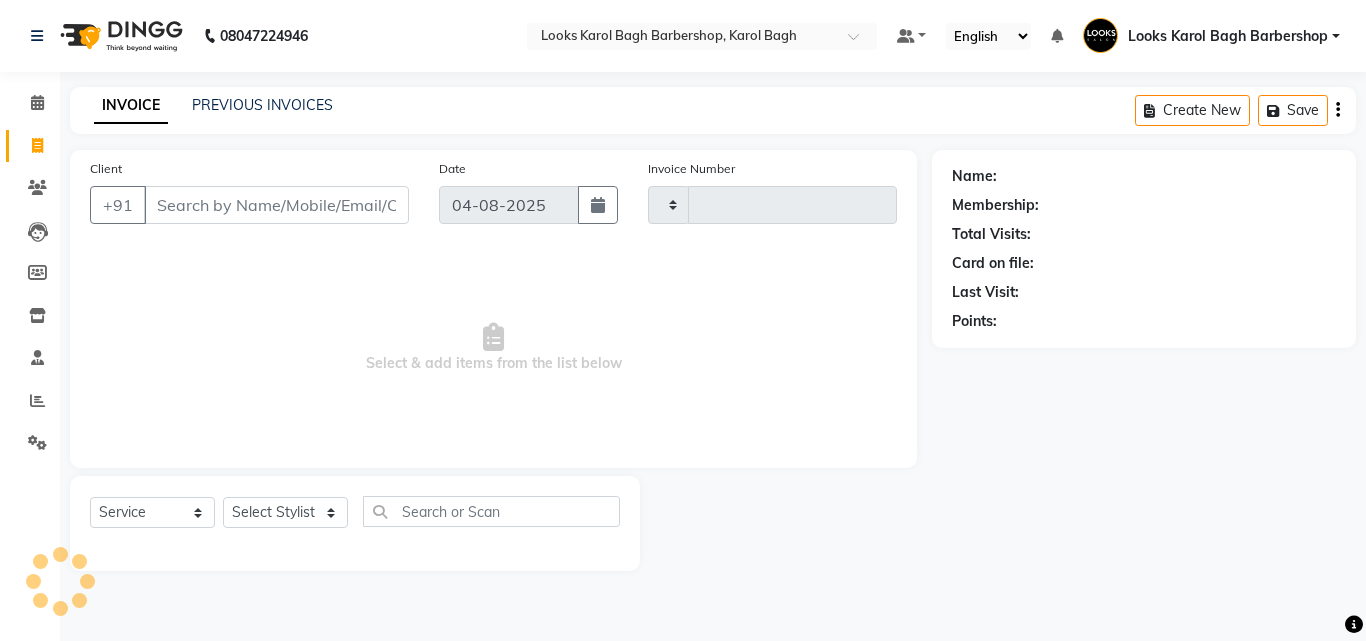 type on "3109" 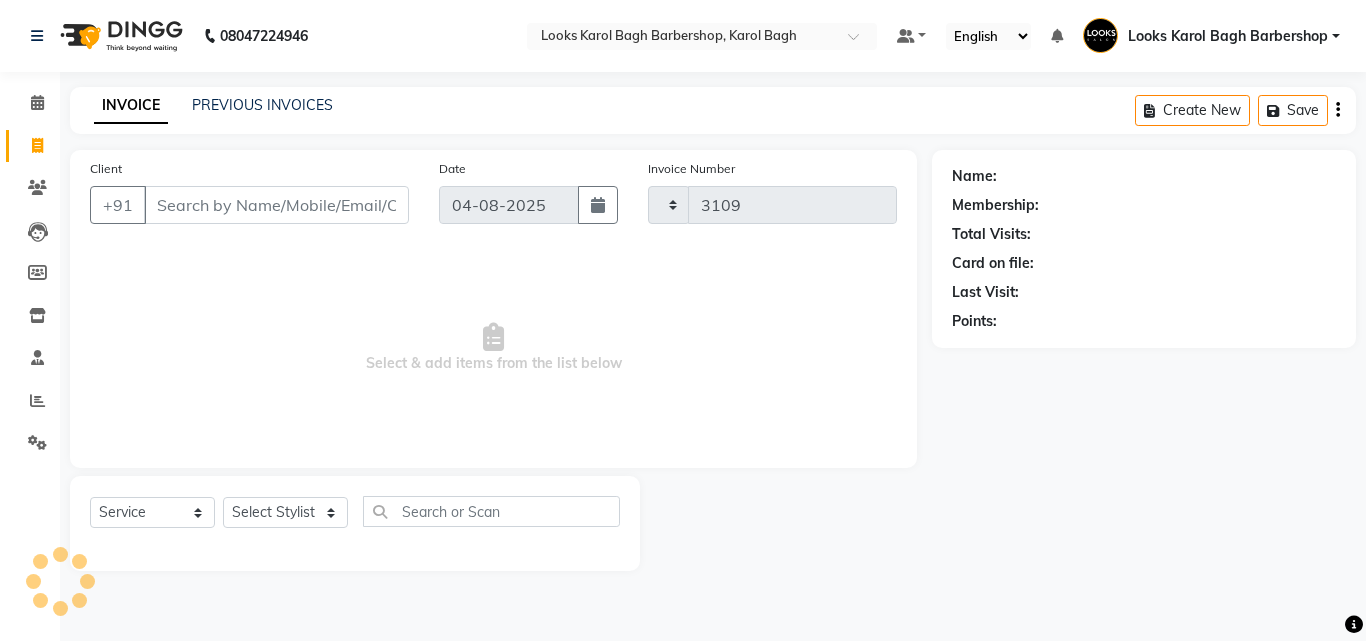 select on "4323" 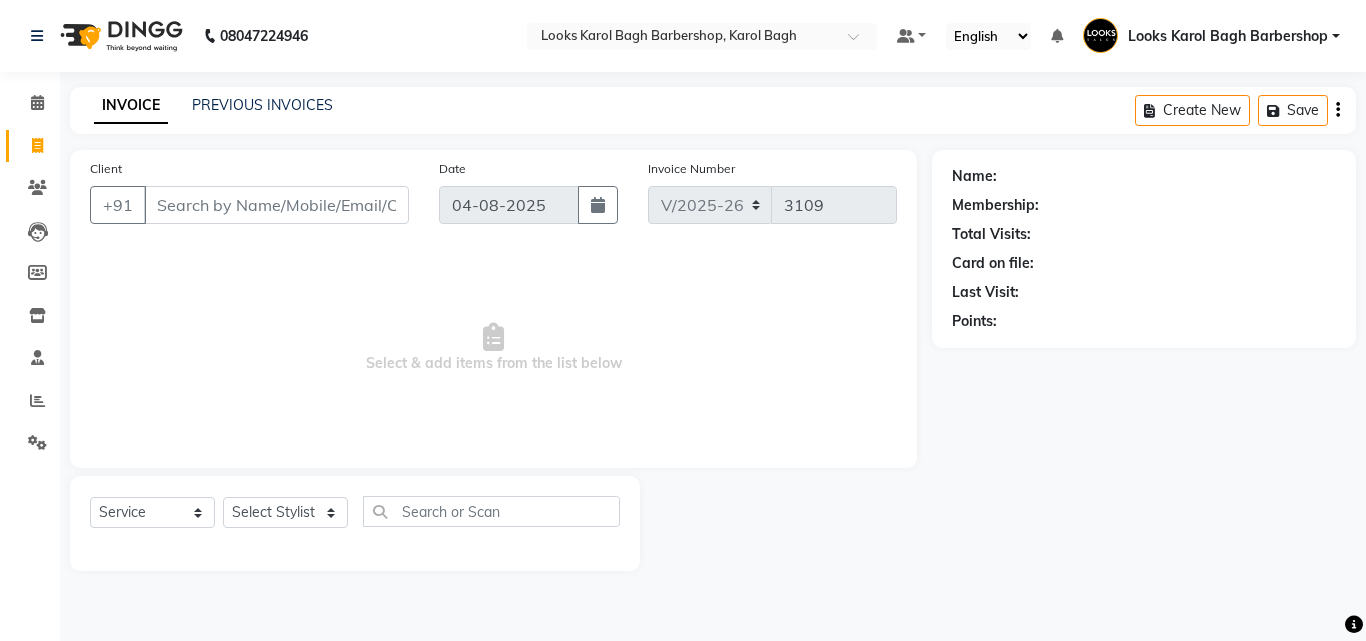click on "Client" at bounding box center (276, 205) 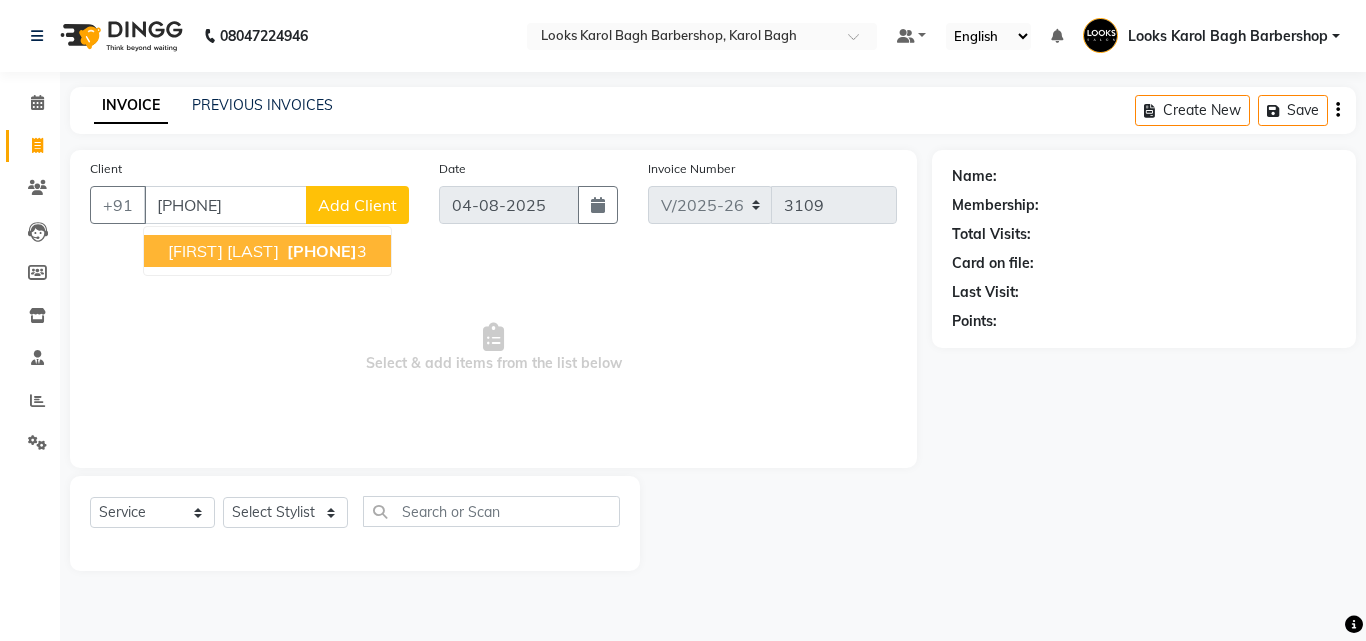 click on "[FIRST] [LAST]" at bounding box center (223, 251) 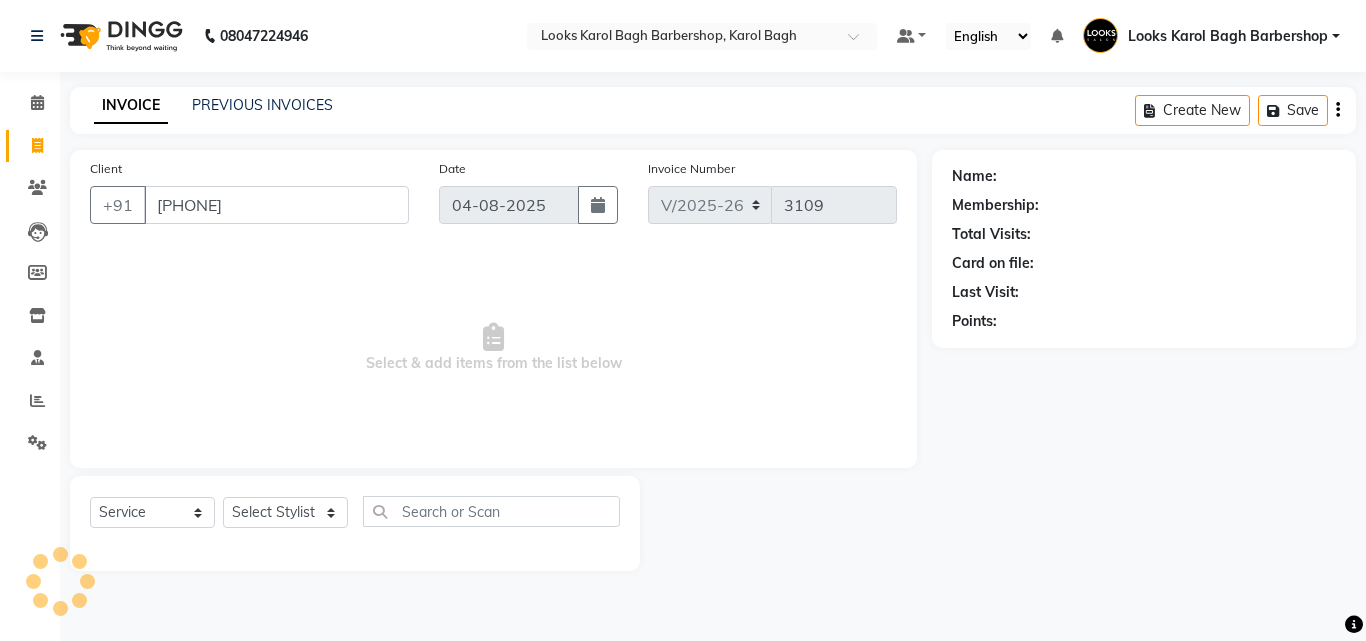 type on "[PHONE]" 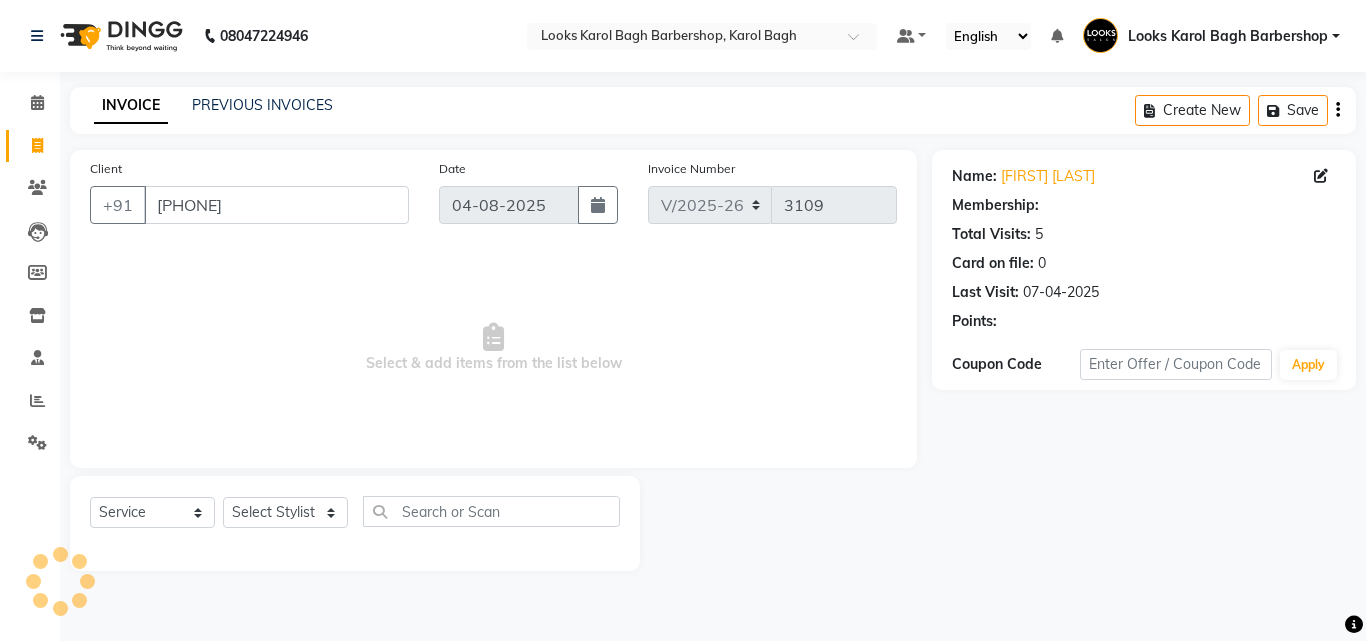 select on "1: Object" 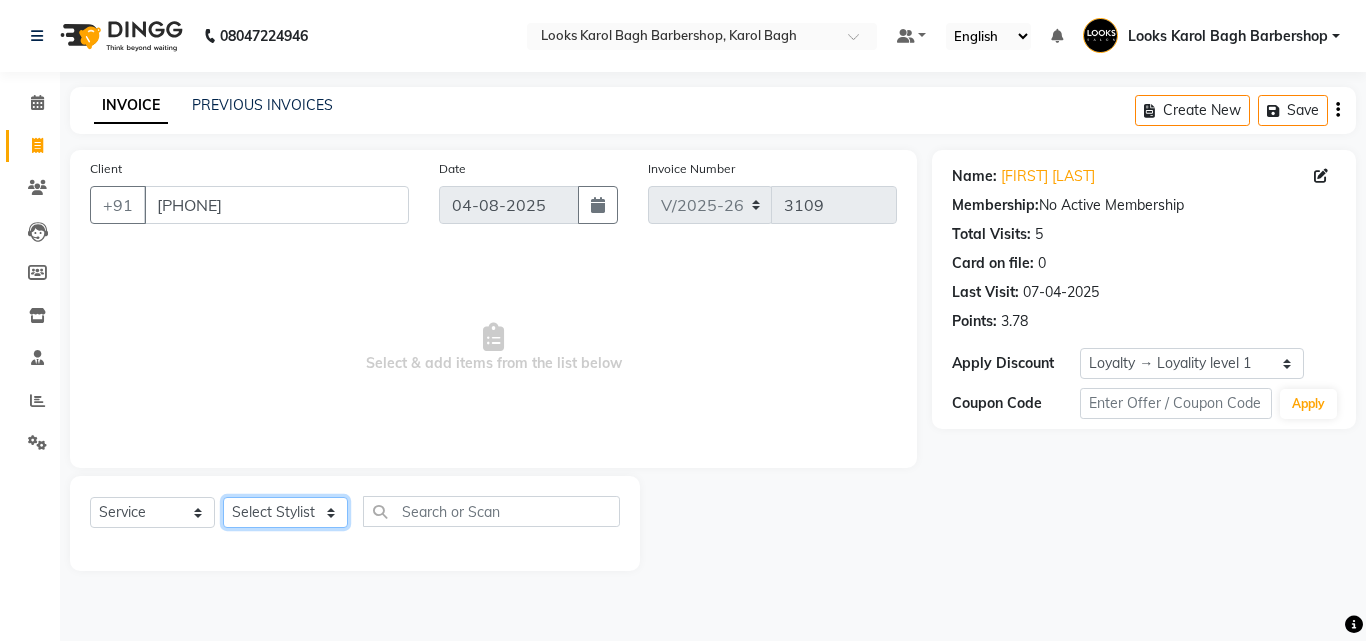 click on "Select Stylist Aadil Adnan AENA Aijaz Alam Amazon_Kart AMIR  Anurag _asst Arvind_asst BIJENDER  Counter Sales DANISH DHARAMVEER Eshan FARHAN KARAN RAI  KOMAL_NAILS Krishna_asst LALIT_PDCT LHAMO Looks_Female_Section Looks_H.O_Store Looks Karol Bagh Barbershop Looks_Kart MANIRAM Meenu_pdct Mohammad Sajid NAEEM  NARENDER DEOL  Naveen_pdct Prabhakar Kumar_PDCT RAAJ GUPTA RAAJ_JI raj ji RAM MURTI NARYAL ROHIT  Rohit Seth Rohit Thakur SACHIN sahil Shabina Shakir SIMRAN Sonia Sunny VIKRAM VIKRANT SINGH  Vishal_Asst YOGESH ASSISTANT" 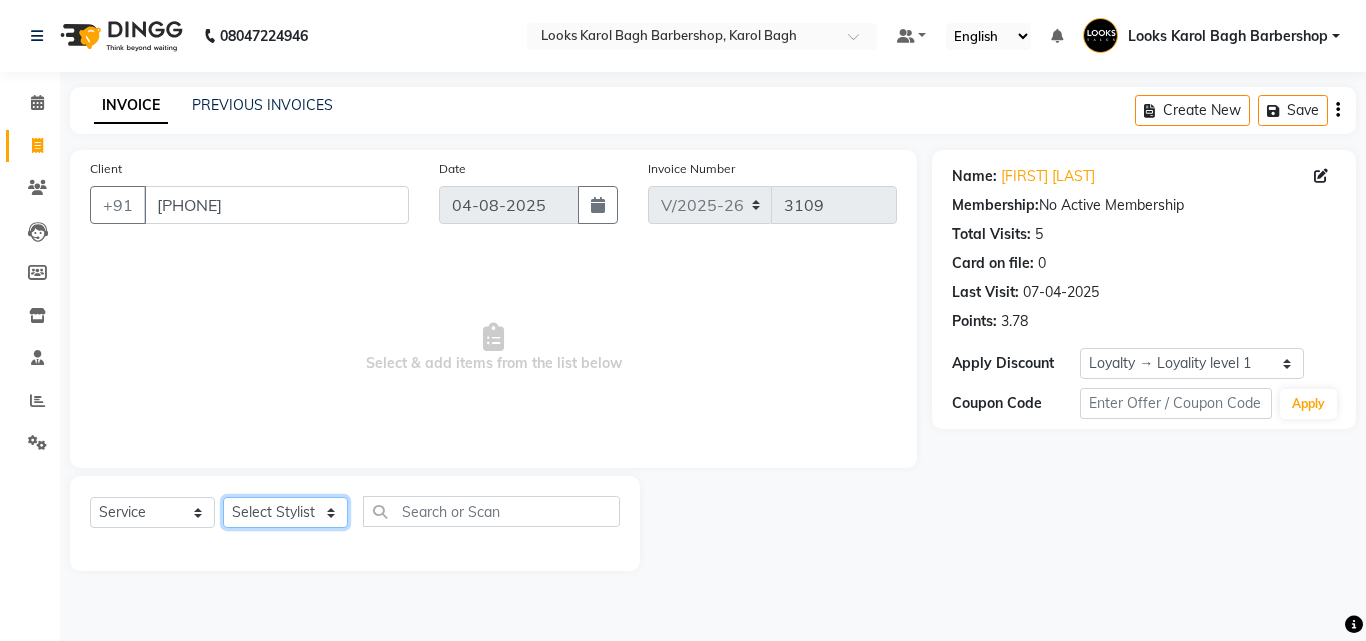 select on "23408" 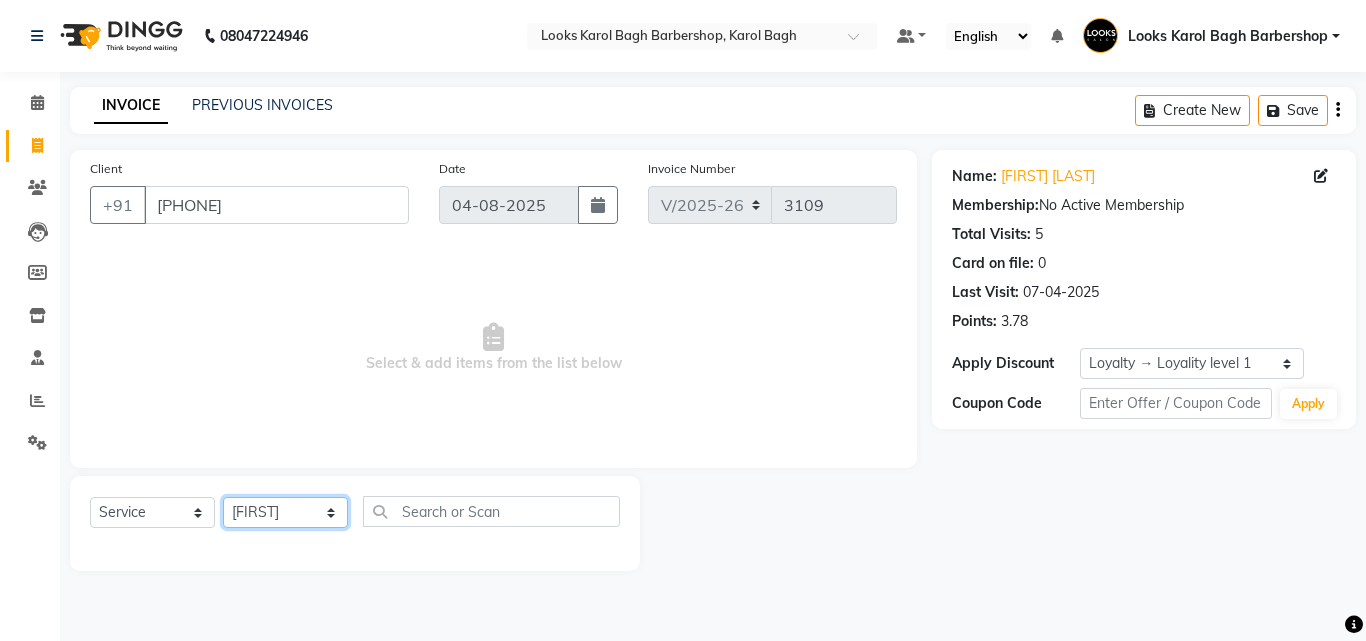 click on "Select Stylist Aadil Adnan AENA Aijaz Alam Amazon_Kart AMIR  Anurag _asst Arvind_asst BIJENDER  Counter Sales DANISH DHARAMVEER Eshan FARHAN KARAN RAI  KOMAL_NAILS Krishna_asst LALIT_PDCT LHAMO Looks_Female_Section Looks_H.O_Store Looks Karol Bagh Barbershop Looks_Kart MANIRAM Meenu_pdct Mohammad Sajid NAEEM  NARENDER DEOL  Naveen_pdct Prabhakar Kumar_PDCT RAAJ GUPTA RAAJ_JI raj ji RAM MURTI NARYAL ROHIT  Rohit Seth Rohit Thakur SACHIN sahil Shabina Shakir SIMRAN Sonia Sunny VIKRAM VIKRANT SINGH  Vishal_Asst YOGESH ASSISTANT" 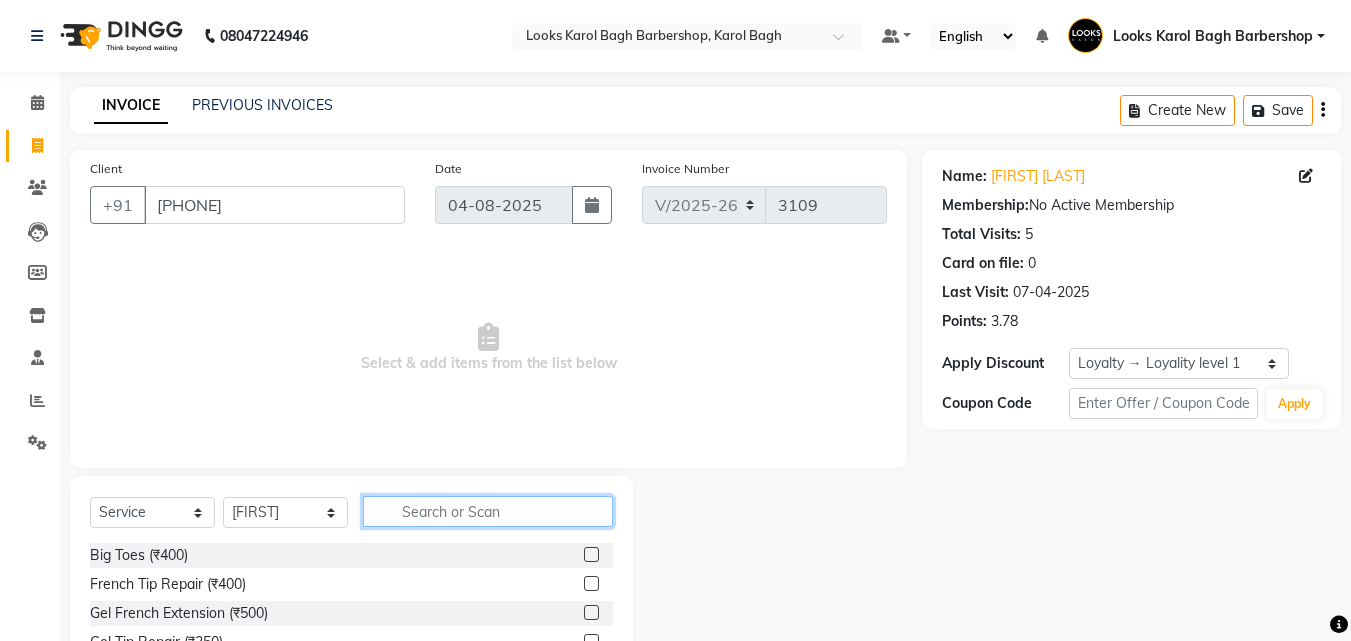 click 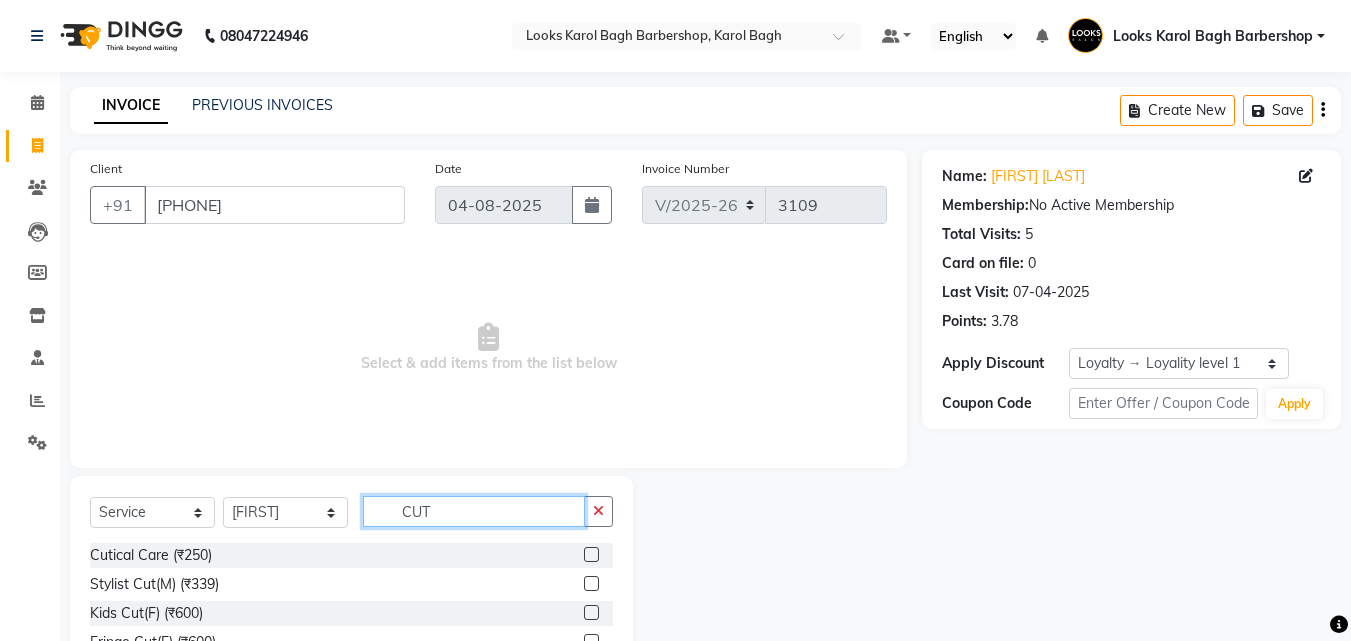type on "CUT" 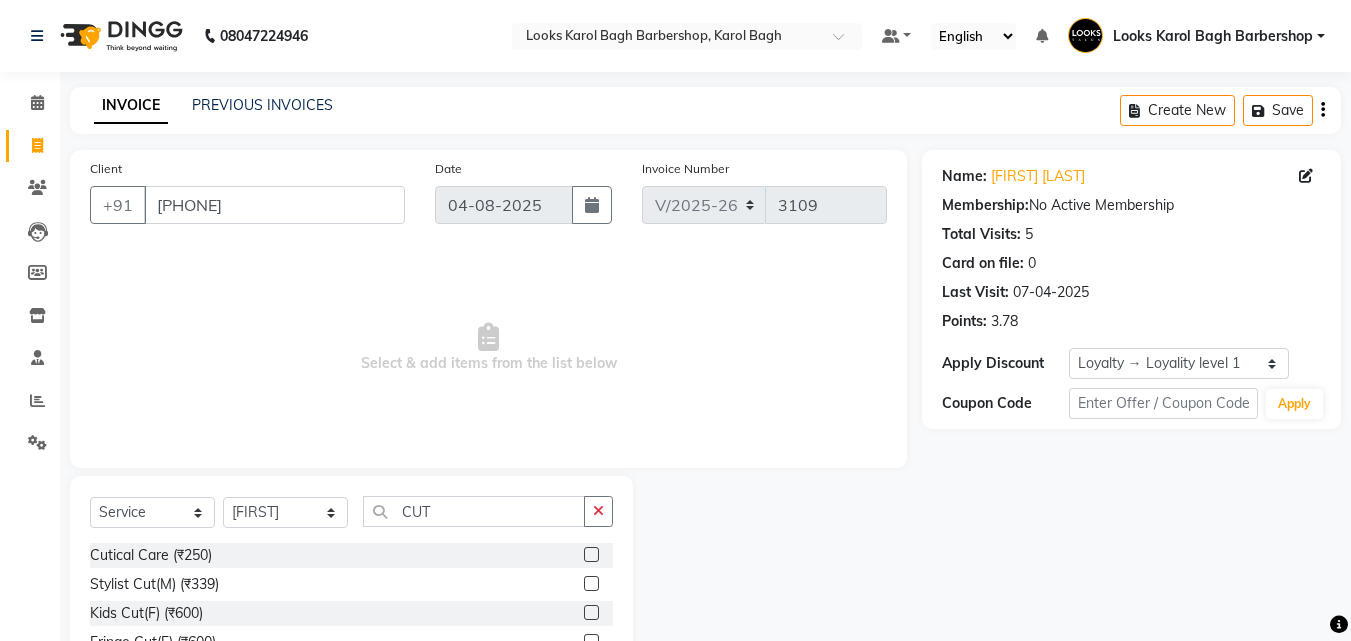 click 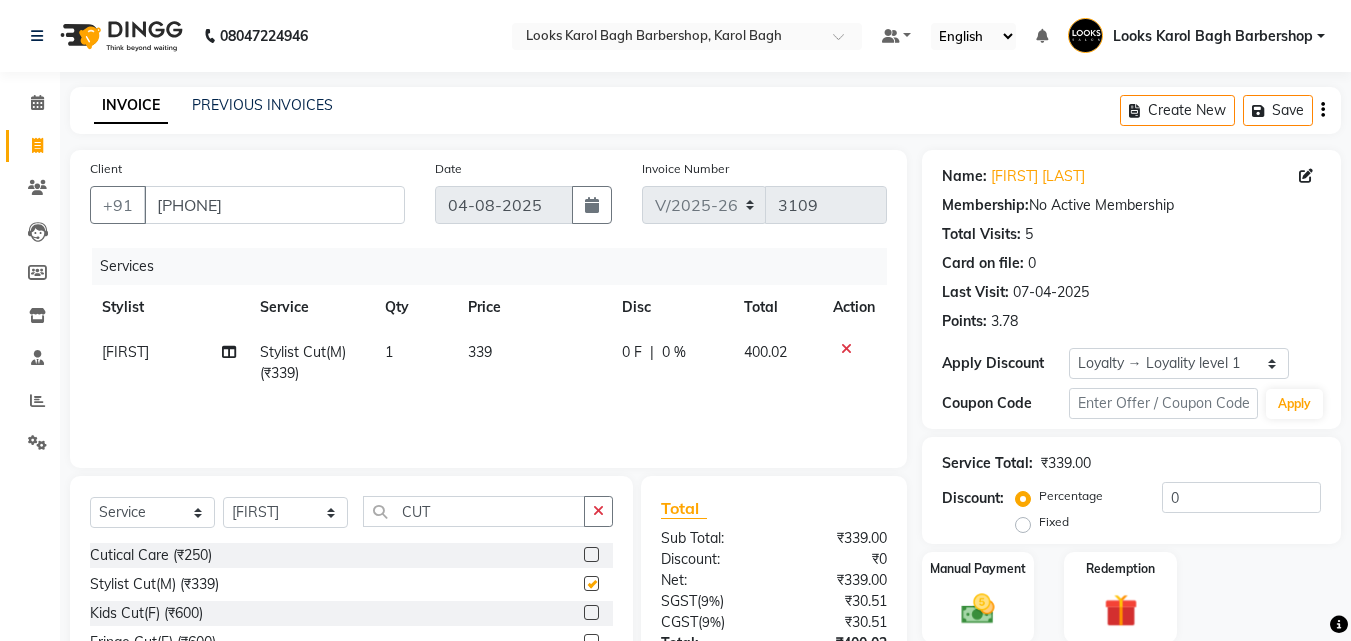checkbox on "false" 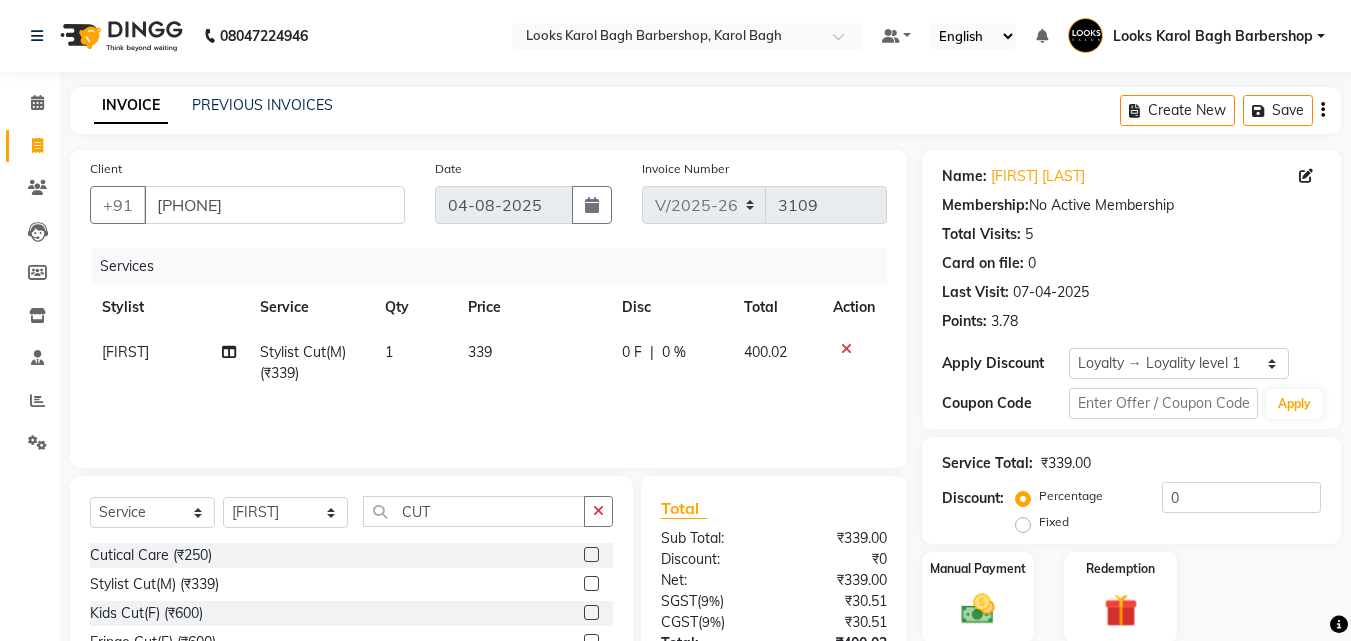 scroll, scrollTop: 180, scrollLeft: 0, axis: vertical 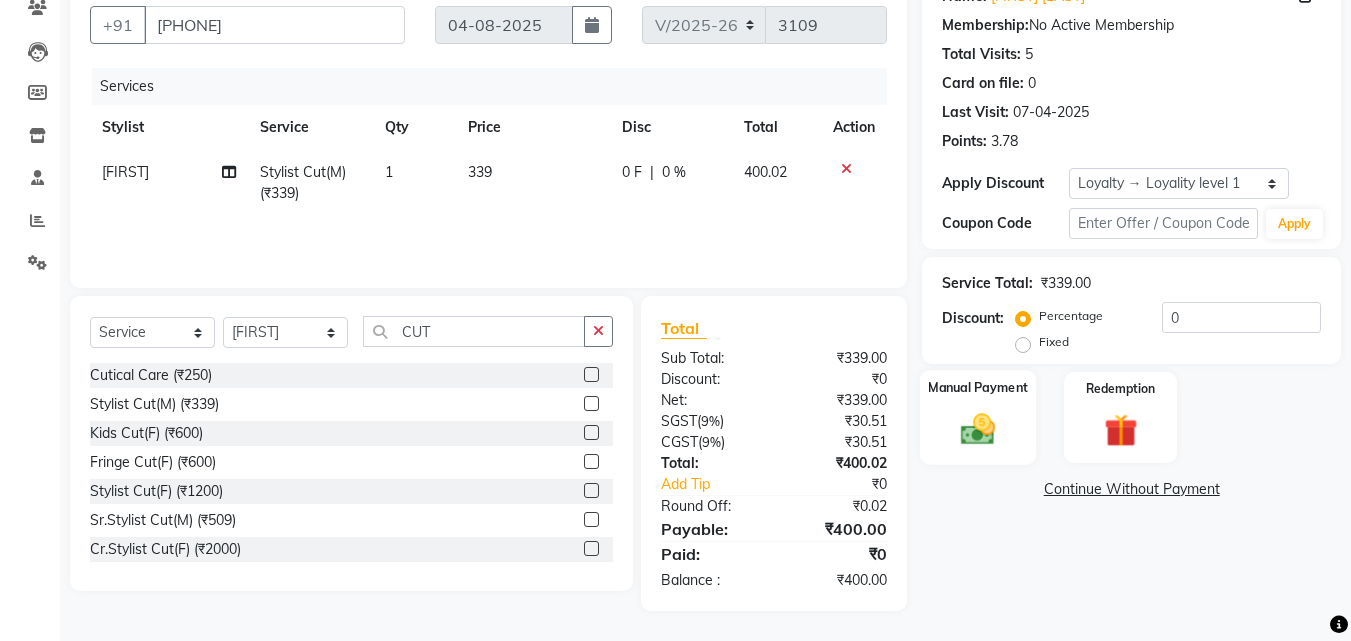 click 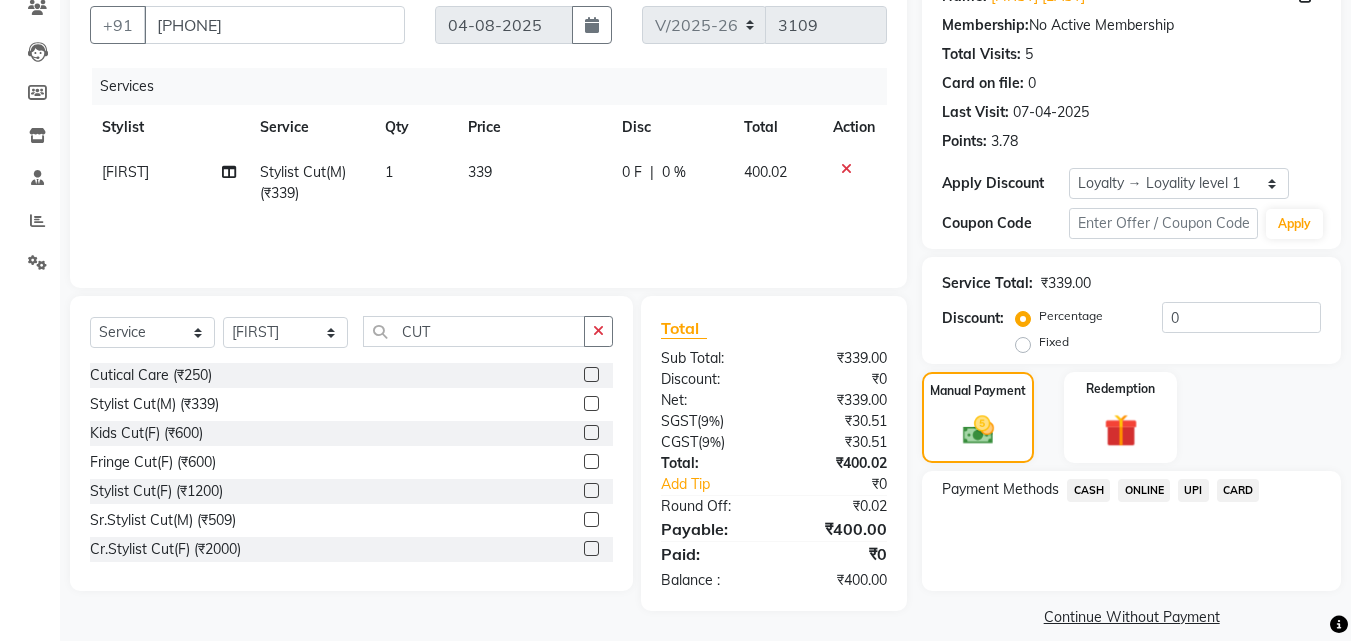 click on "CASH" 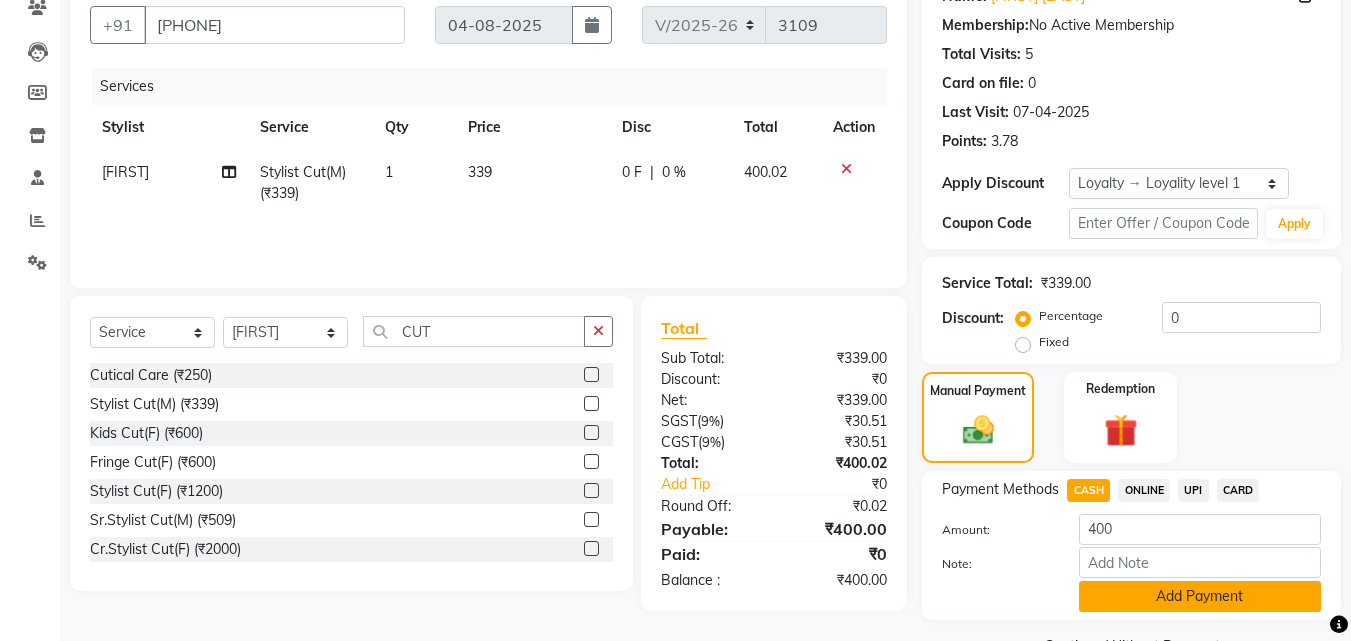 click on "Add Payment" 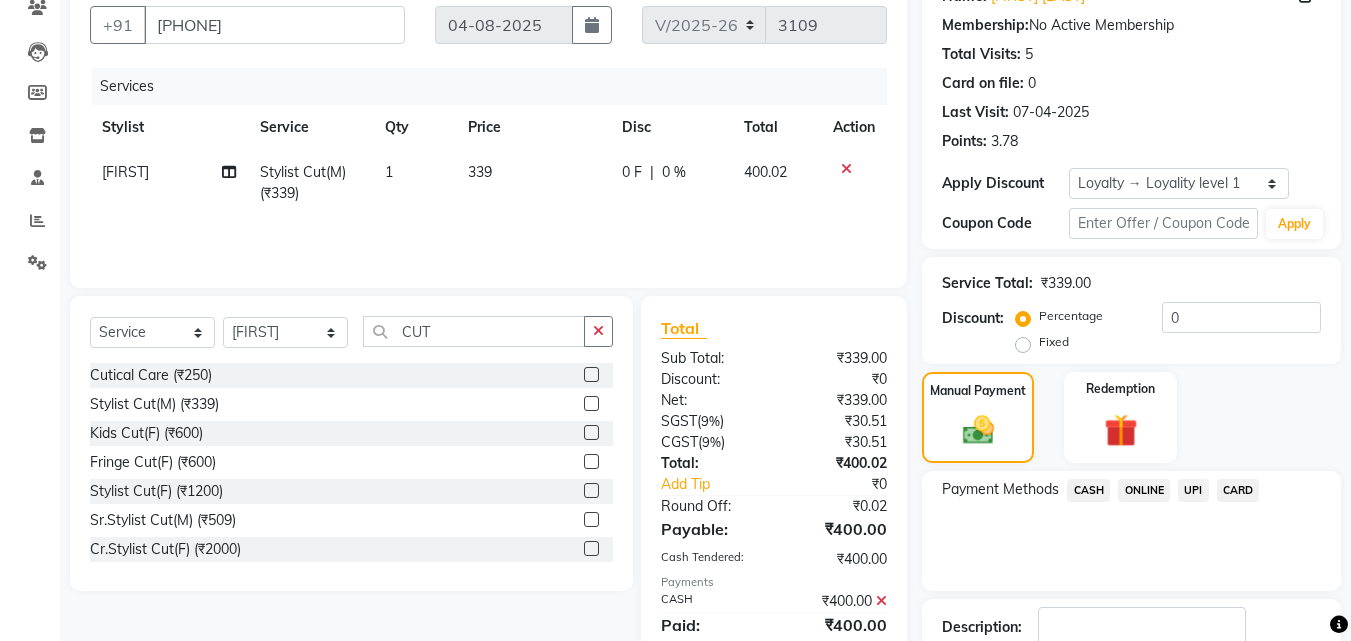 scroll, scrollTop: 350, scrollLeft: 0, axis: vertical 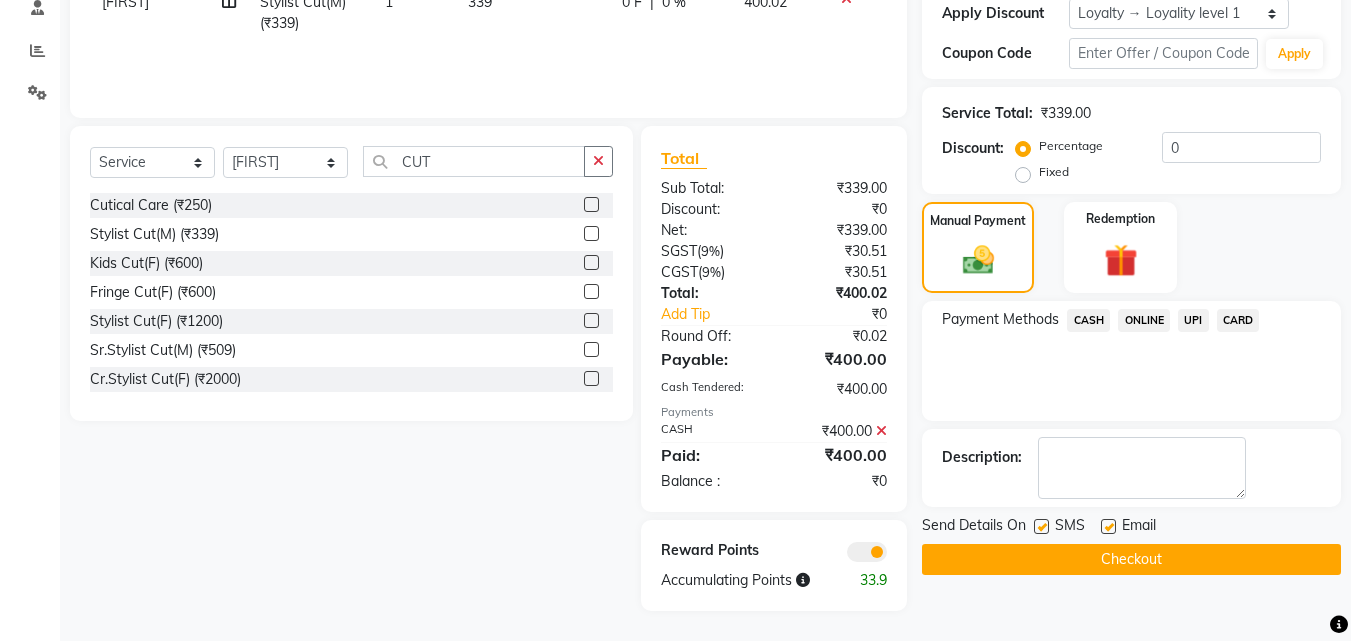 click on "Checkout" 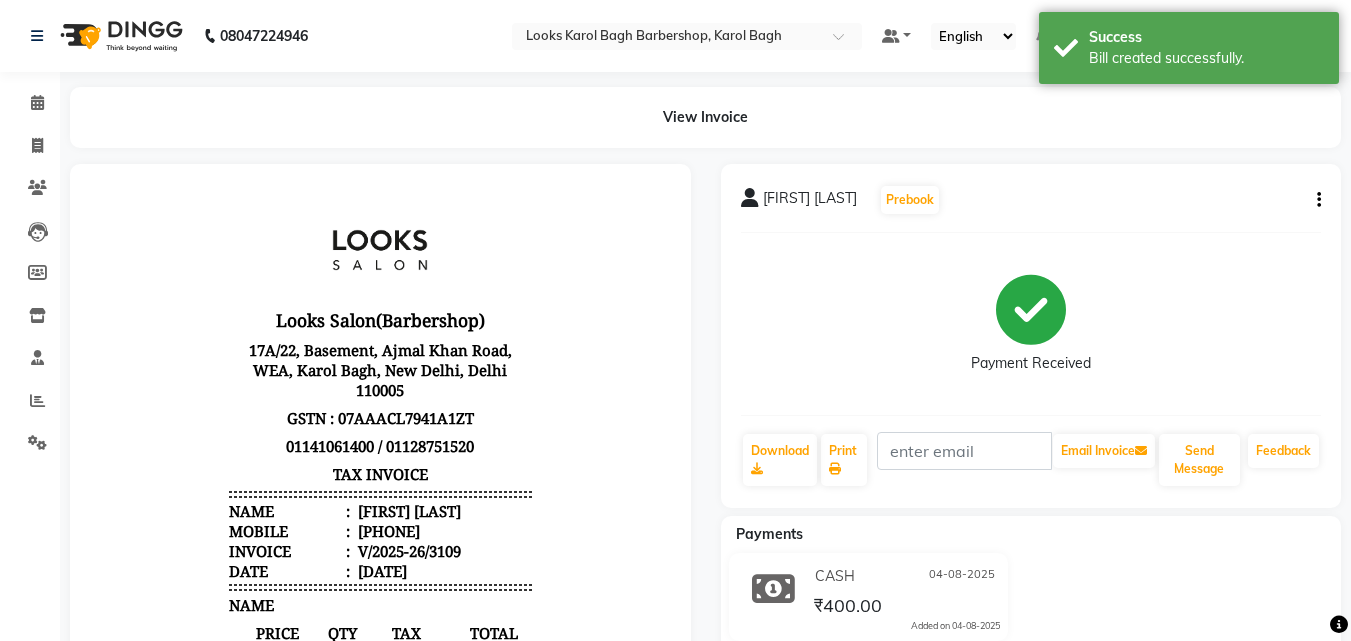 scroll, scrollTop: 0, scrollLeft: 0, axis: both 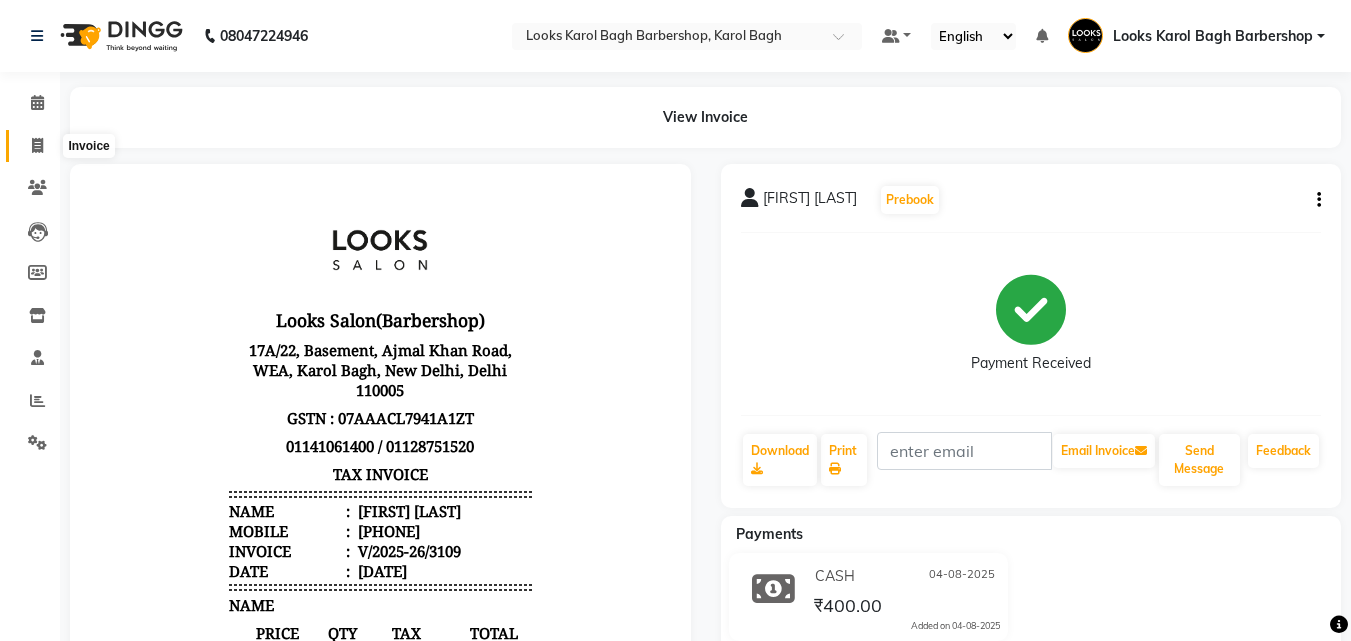 click 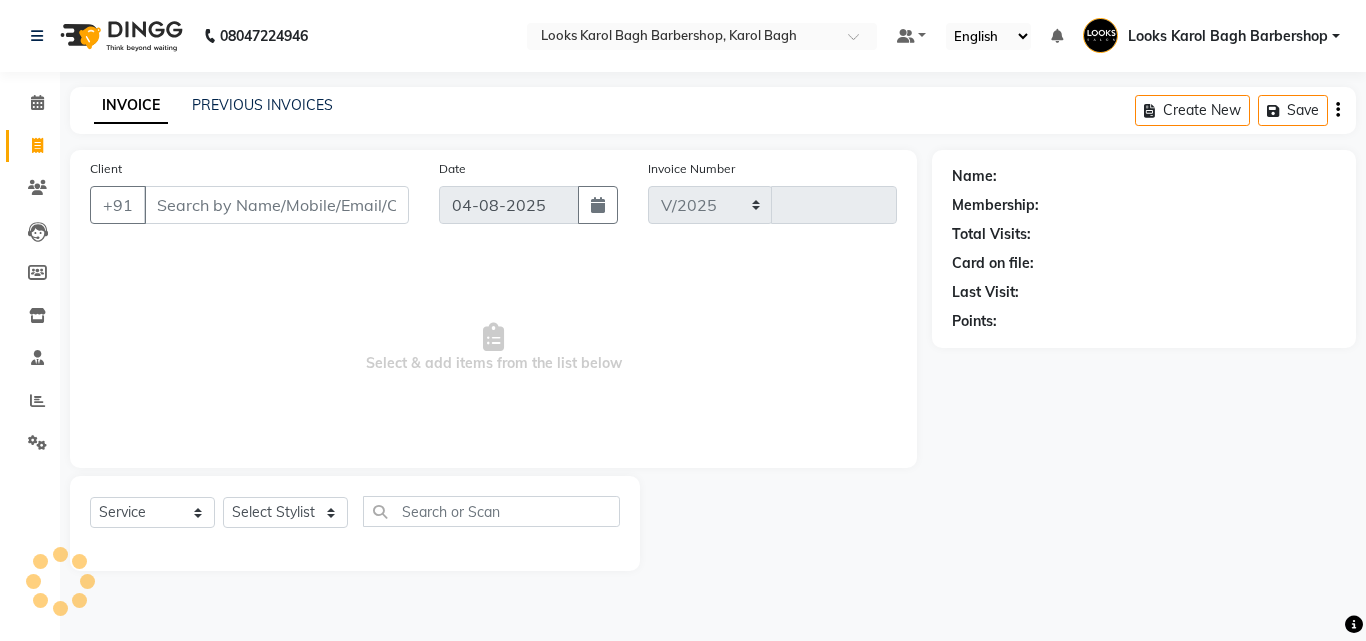 select on "4323" 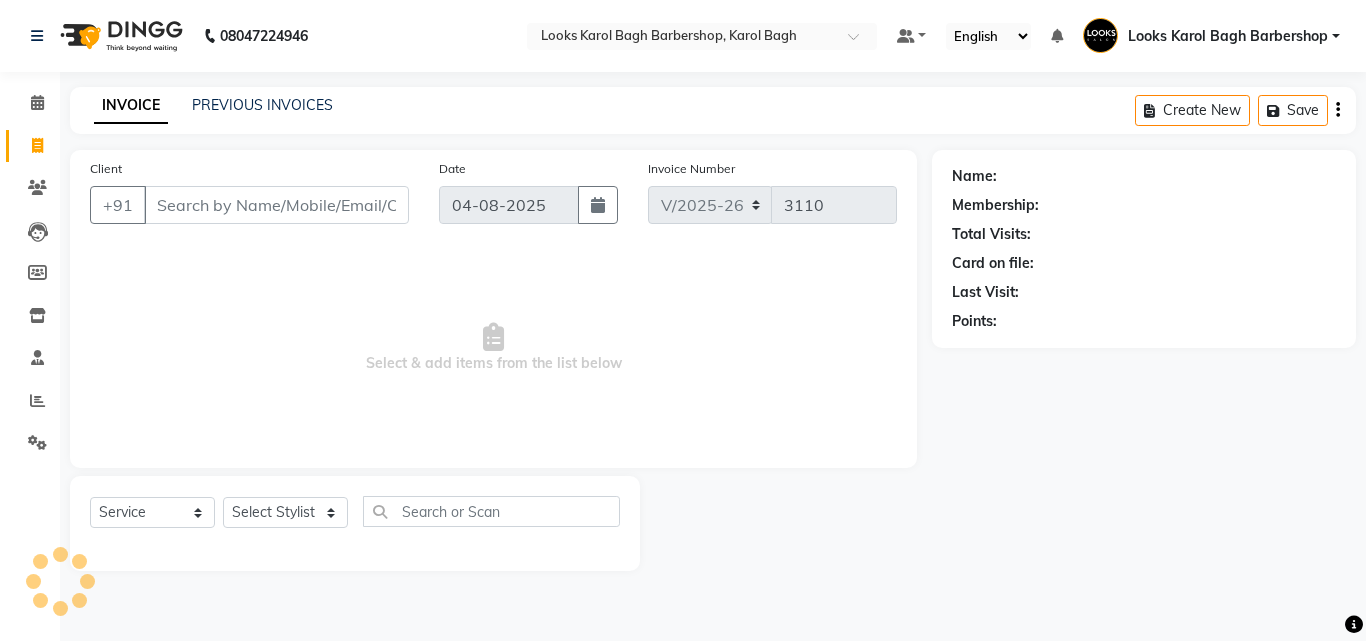 click on "Client" at bounding box center (276, 205) 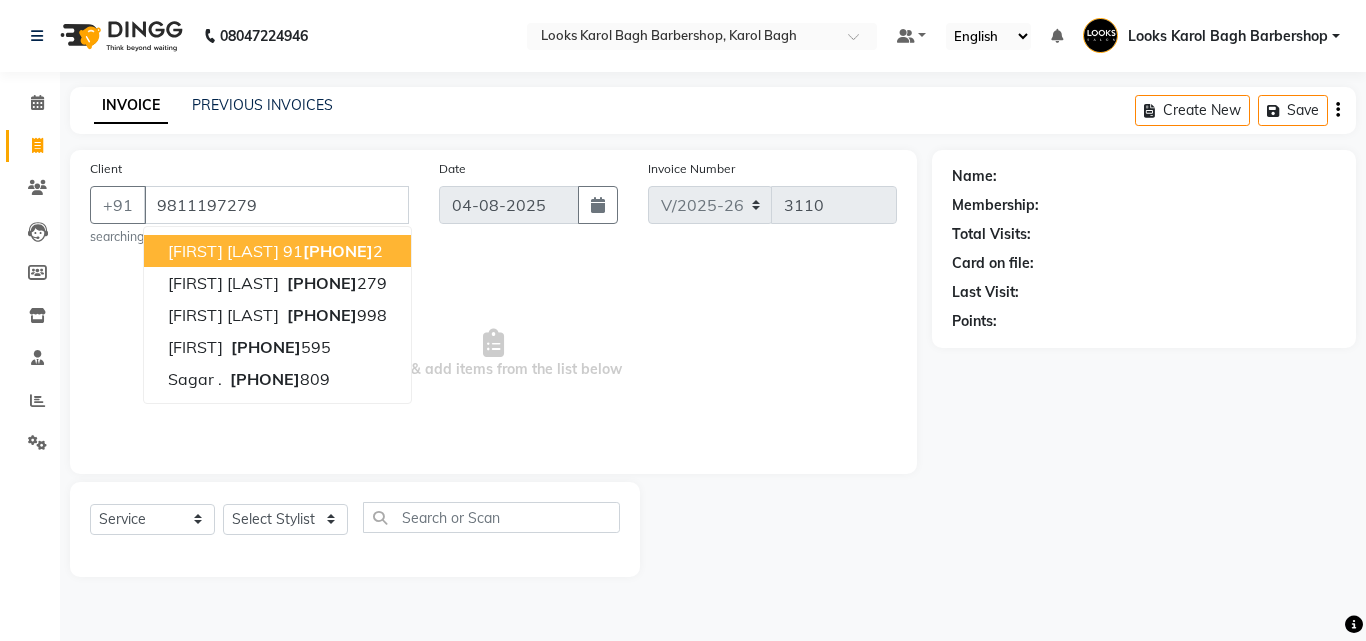 type on "9811197279" 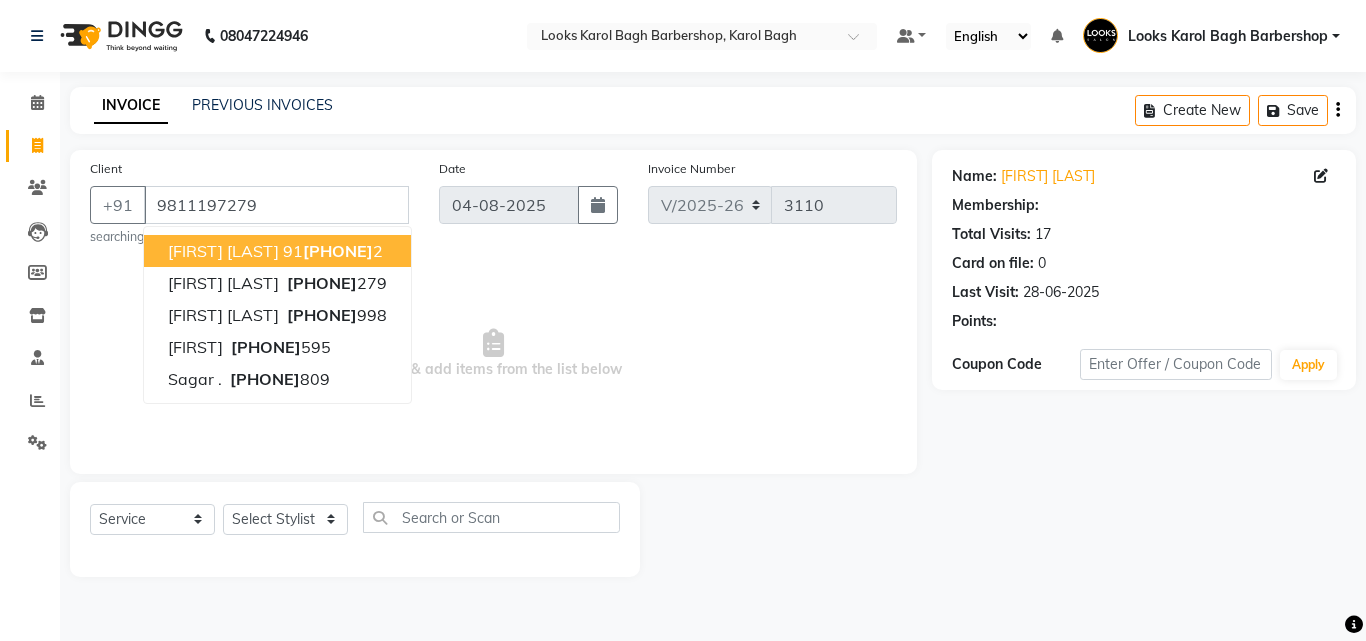 select on "1: Object" 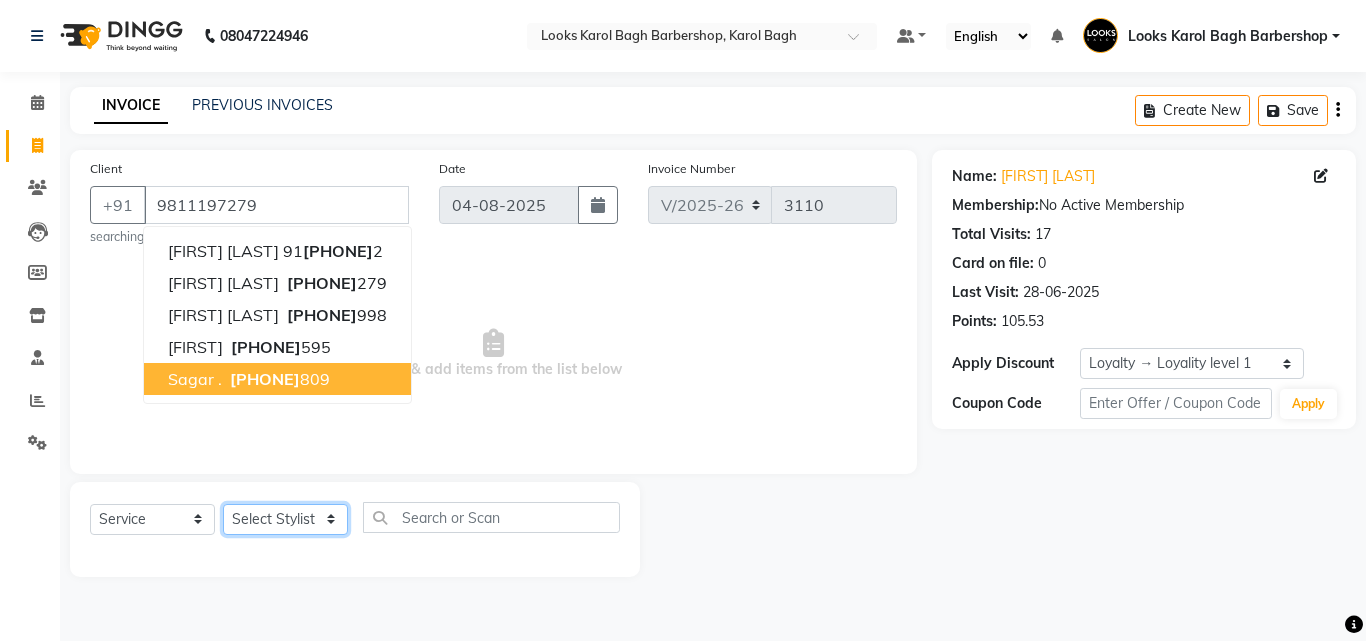 click on "Select Stylist Aadil Adnan AENA Aijaz Alam Amazon_Kart AMIR  Anurag _asst Arvind_asst BIJENDER  Counter Sales DANISH DHARAMVEER Eshan FARHAN KARAN RAI  KOMAL_NAILS Krishna_asst LALIT_PDCT LHAMO Looks_Female_Section Looks_H.O_Store Looks Karol Bagh Barbershop Looks_Kart MANIRAM Meenu_pdct Mohammad Sajid NAEEM  NARENDER DEOL  Naveen_pdct Prabhakar Kumar_PDCT RAAJ GUPTA RAAJ_JI raj ji RAM MURTI NARYAL ROHIT  Rohit Seth Rohit Thakur SACHIN sahil Shabina Shakir SIMRAN Sonia Sunny VIKRAM VIKRANT SINGH  Vishal_Asst YOGESH ASSISTANT" 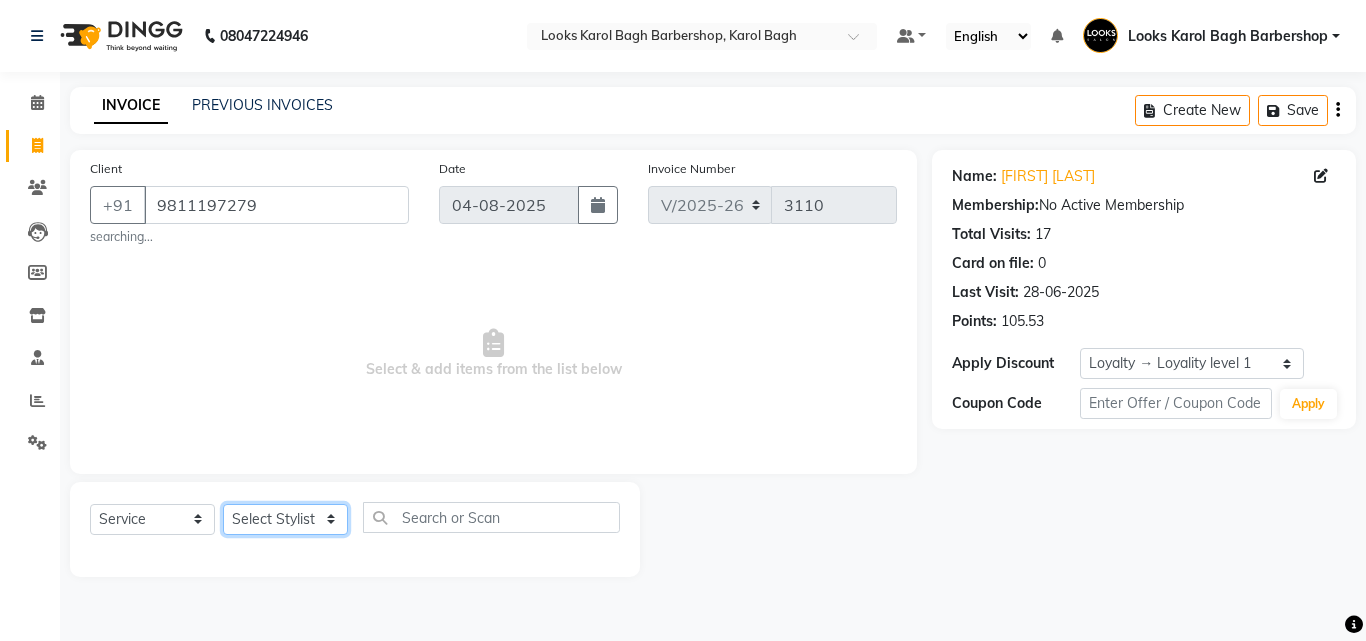 select on "86405" 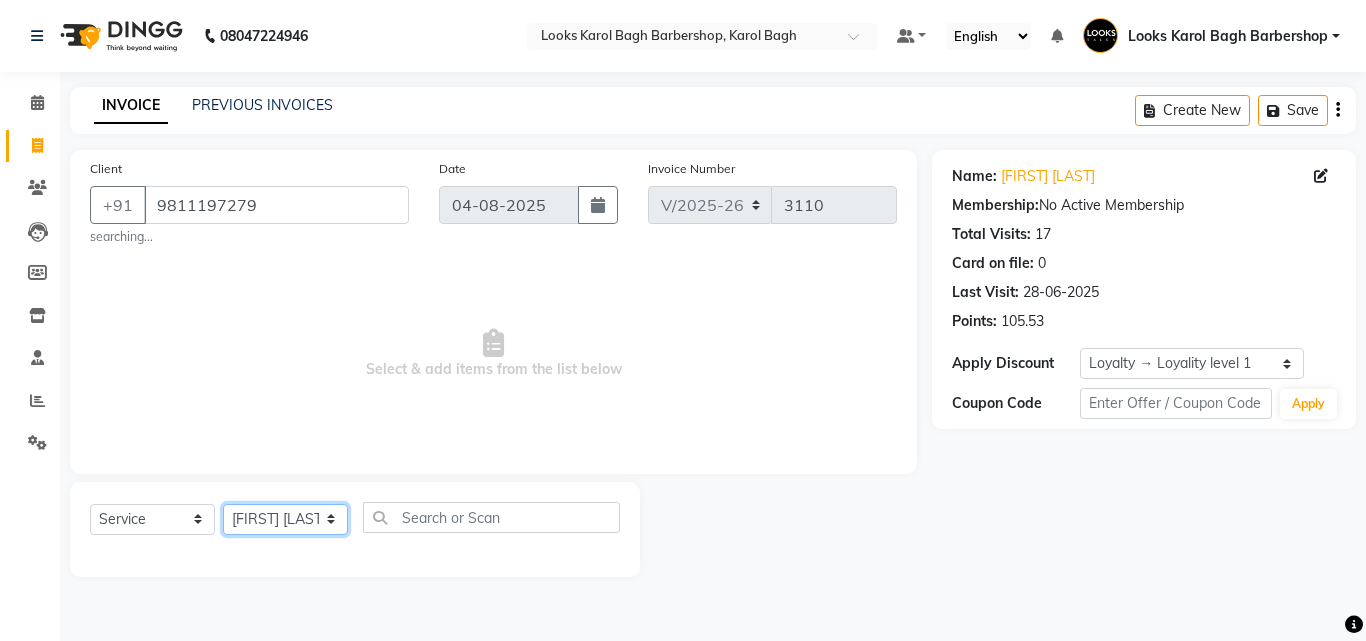click on "Select Stylist Aadil Adnan AENA Aijaz Alam Amazon_Kart AMIR  Anurag _asst Arvind_asst BIJENDER  Counter Sales DANISH DHARAMVEER Eshan FARHAN KARAN RAI  KOMAL_NAILS Krishna_asst LALIT_PDCT LHAMO Looks_Female_Section Looks_H.O_Store Looks Karol Bagh Barbershop Looks_Kart MANIRAM Meenu_pdct Mohammad Sajid NAEEM  NARENDER DEOL  Naveen_pdct Prabhakar Kumar_PDCT RAAJ GUPTA RAAJ_JI raj ji RAM MURTI NARYAL ROHIT  Rohit Seth Rohit Thakur SACHIN sahil Shabina Shakir SIMRAN Sonia Sunny VIKRAM VIKRANT SINGH  Vishal_Asst YOGESH ASSISTANT" 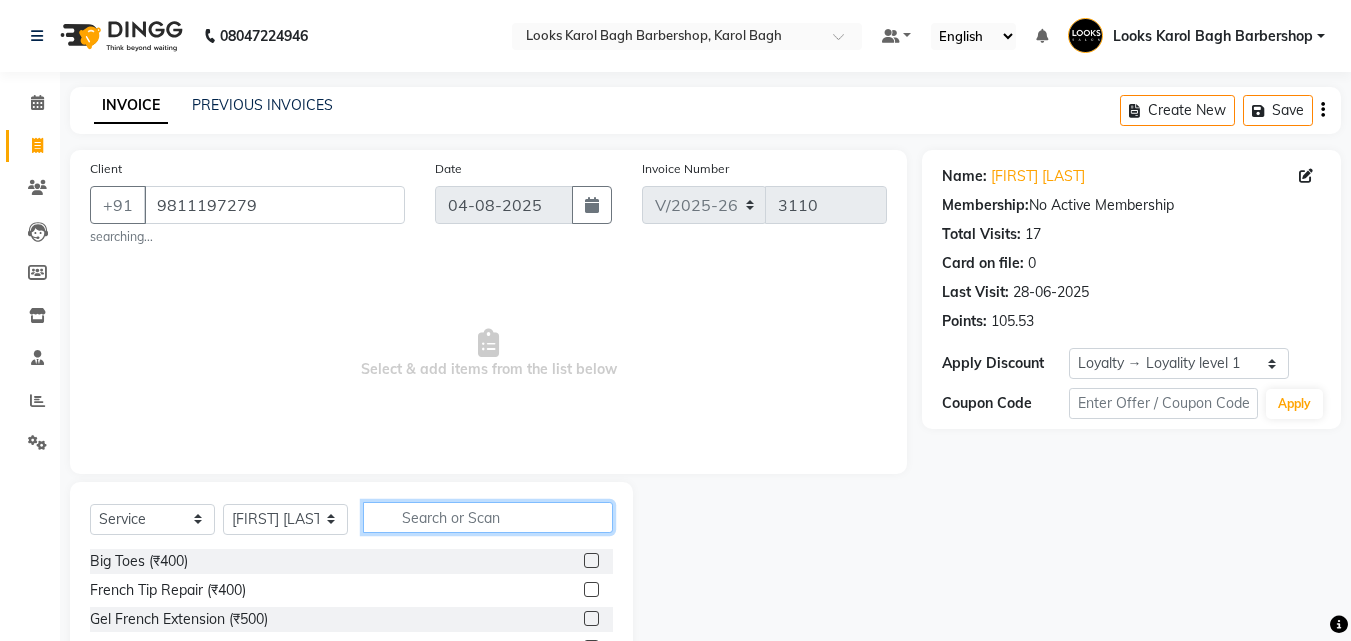 click 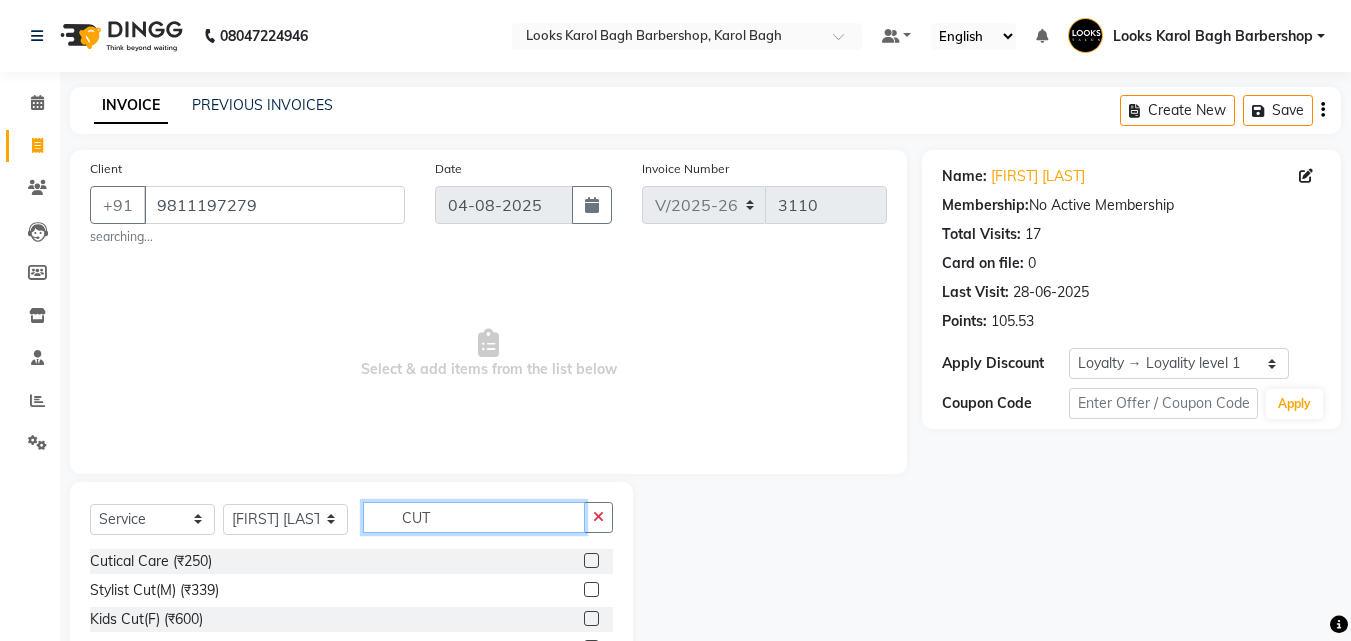 type on "CUT" 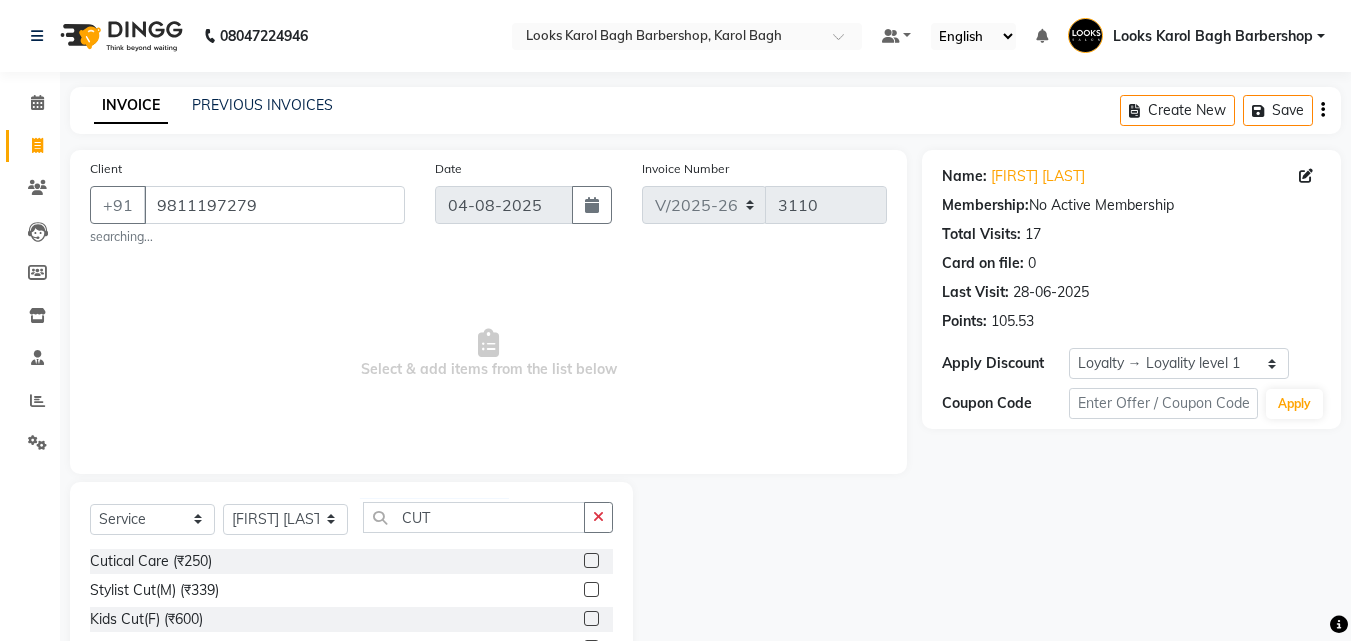 click 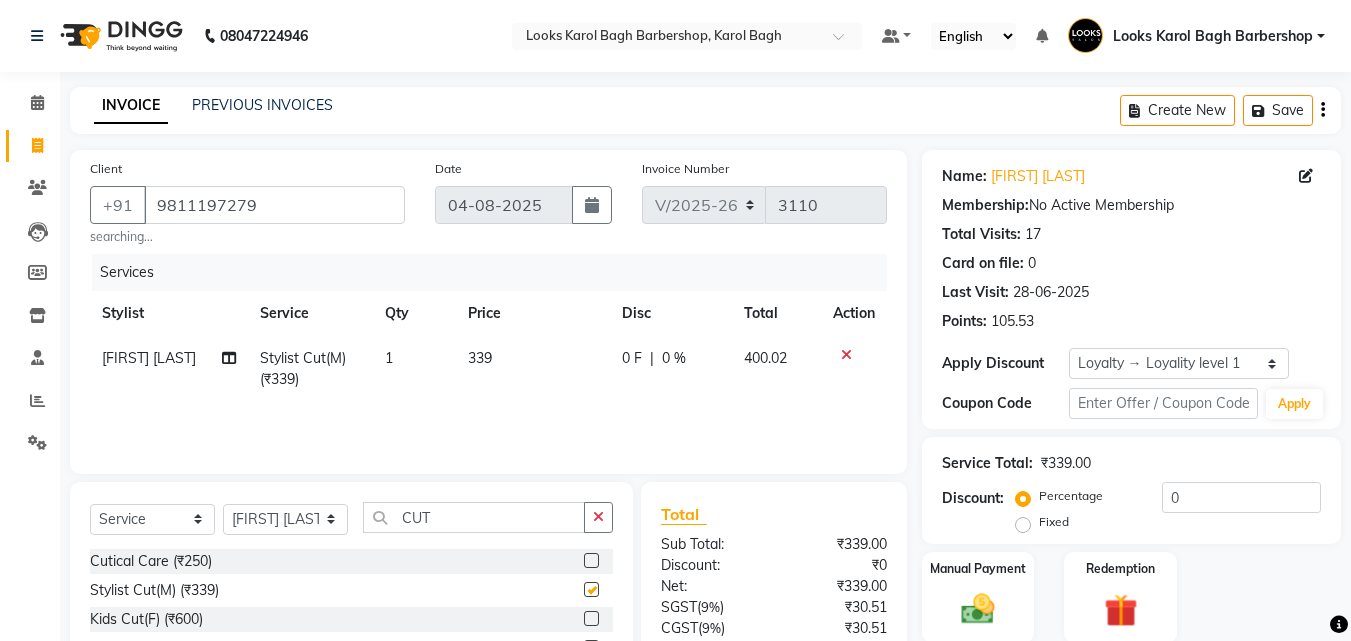 checkbox on "false" 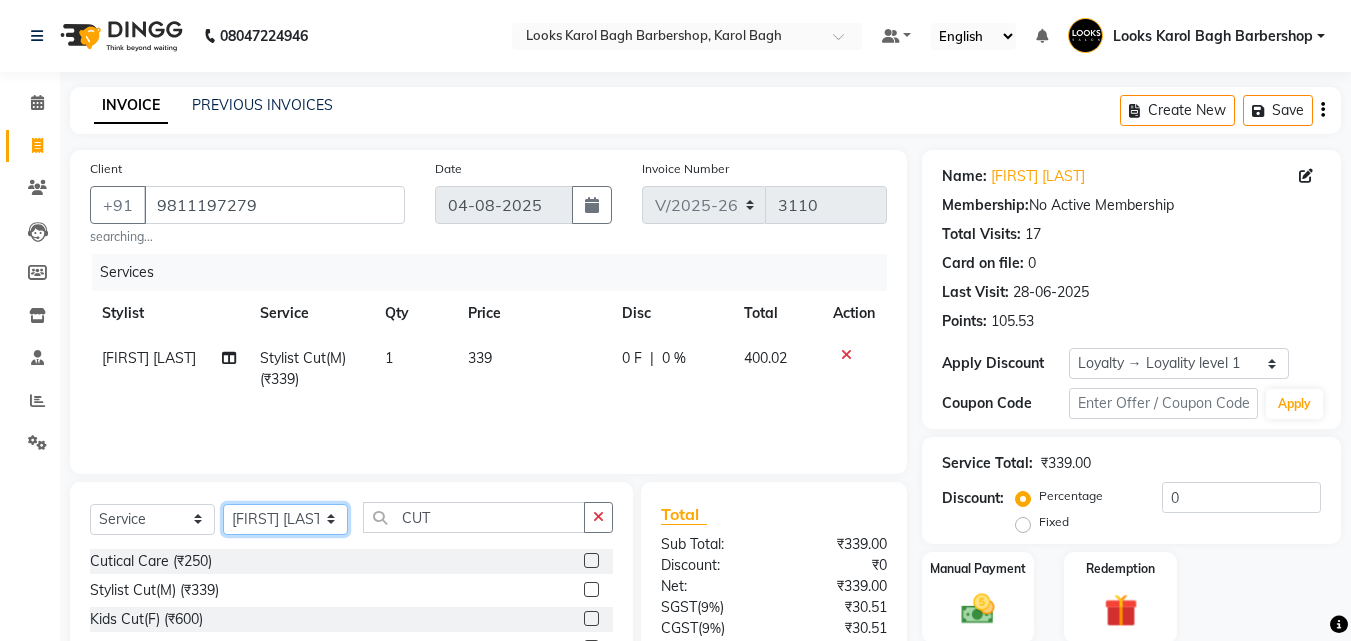 click on "Select Stylist Aadil Adnan AENA Aijaz Alam Amazon_Kart AMIR  Anurag _asst Arvind_asst BIJENDER  Counter Sales DANISH DHARAMVEER Eshan FARHAN KARAN RAI  KOMAL_NAILS Krishna_asst LALIT_PDCT LHAMO Looks_Female_Section Looks_H.O_Store Looks Karol Bagh Barbershop Looks_Kart MANIRAM Meenu_pdct Mohammad Sajid NAEEM  NARENDER DEOL  Naveen_pdct Prabhakar Kumar_PDCT RAAJ GUPTA RAAJ_JI raj ji RAM MURTI NARYAL ROHIT  Rohit Seth Rohit Thakur SACHIN sahil Shabina Shakir SIMRAN Sonia Sunny VIKRAM VIKRANT SINGH  Vishal_Asst YOGESH ASSISTANT" 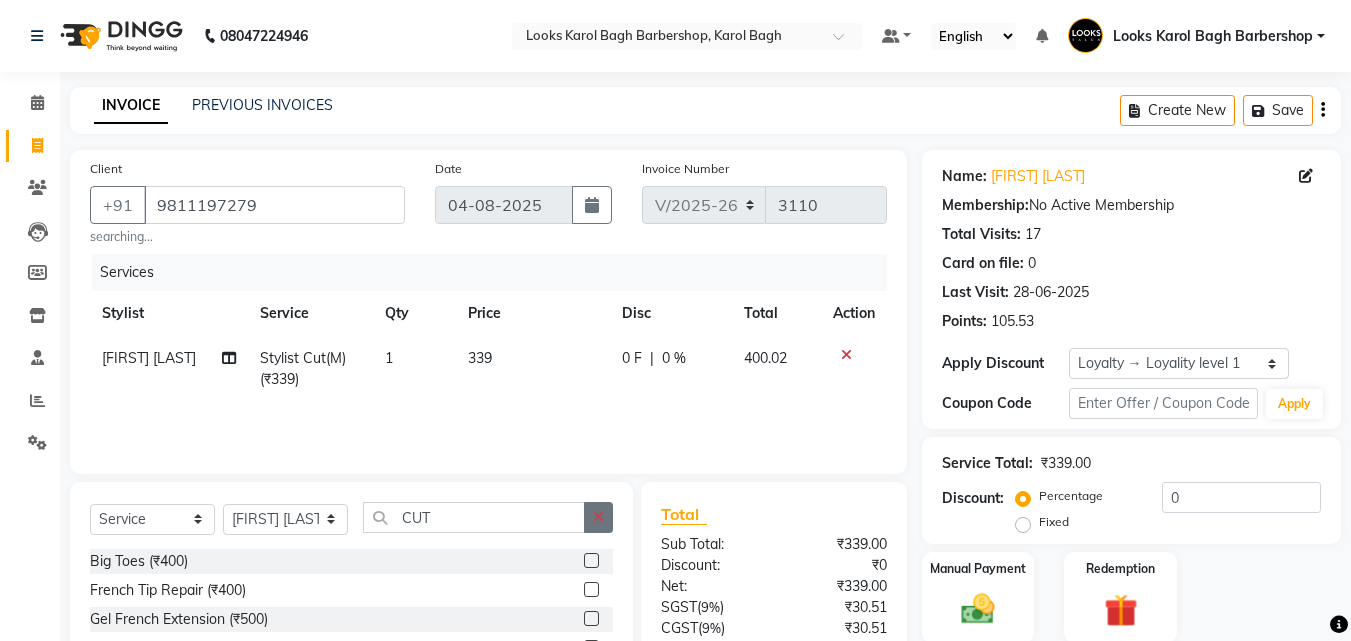 click 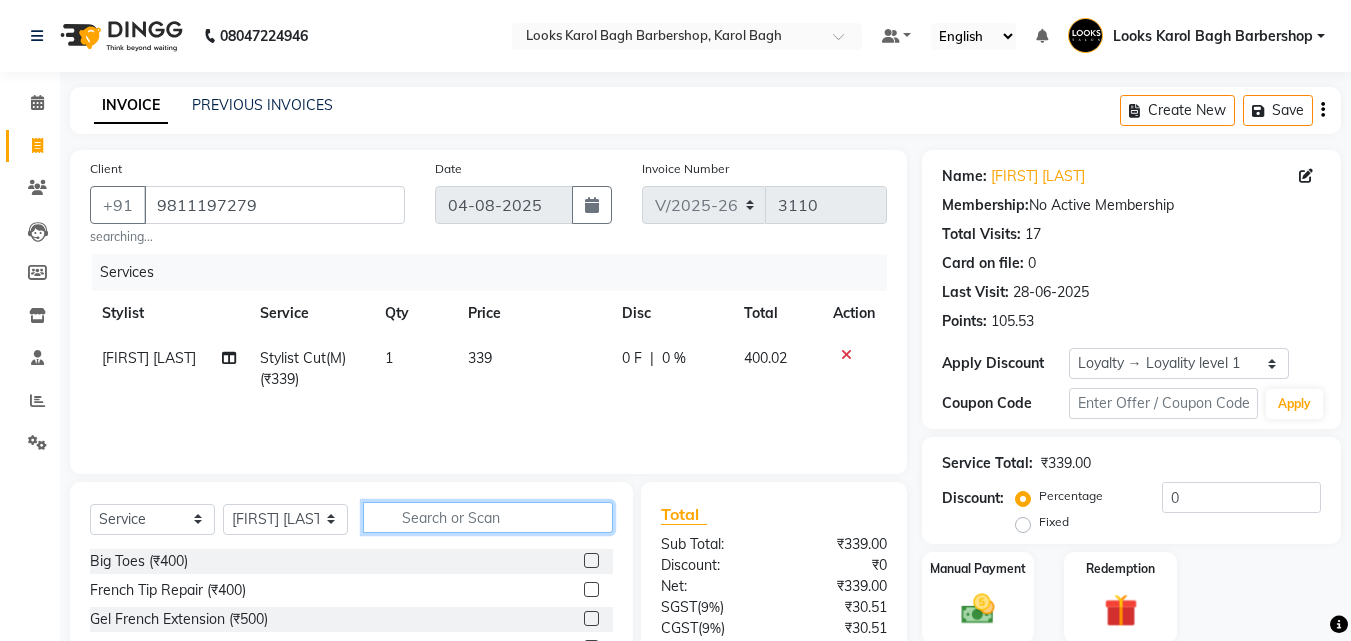click 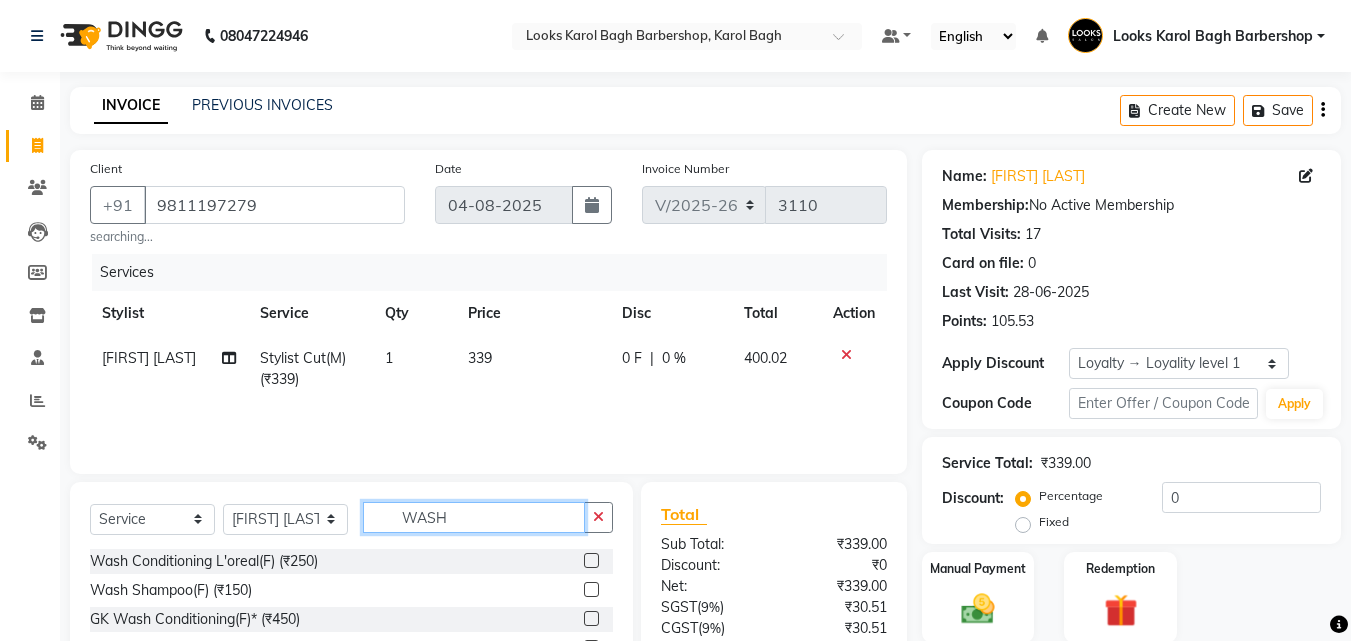 type on "WASH" 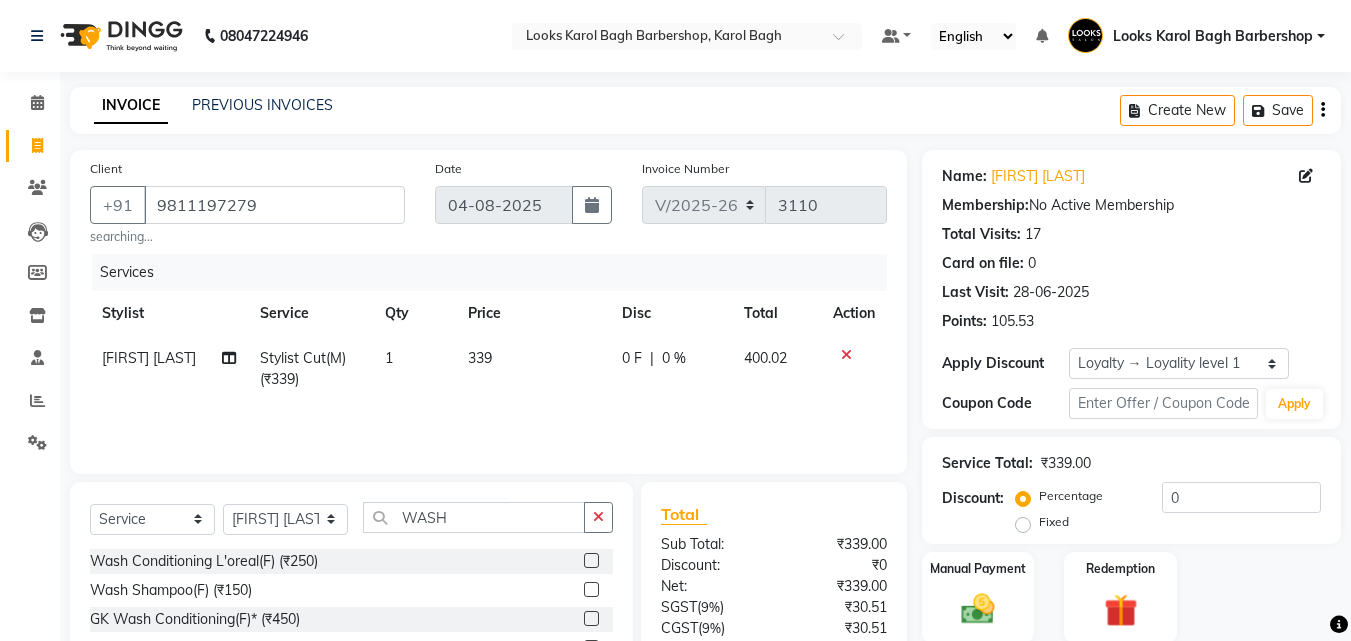 click 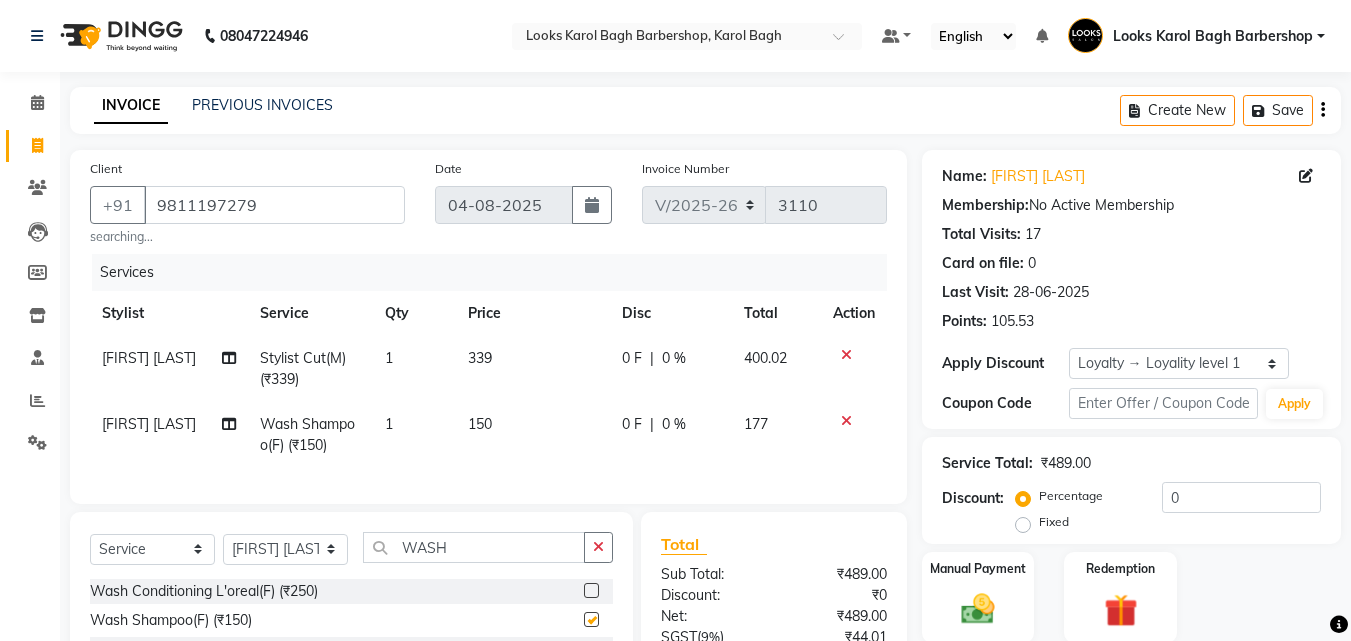 checkbox on "false" 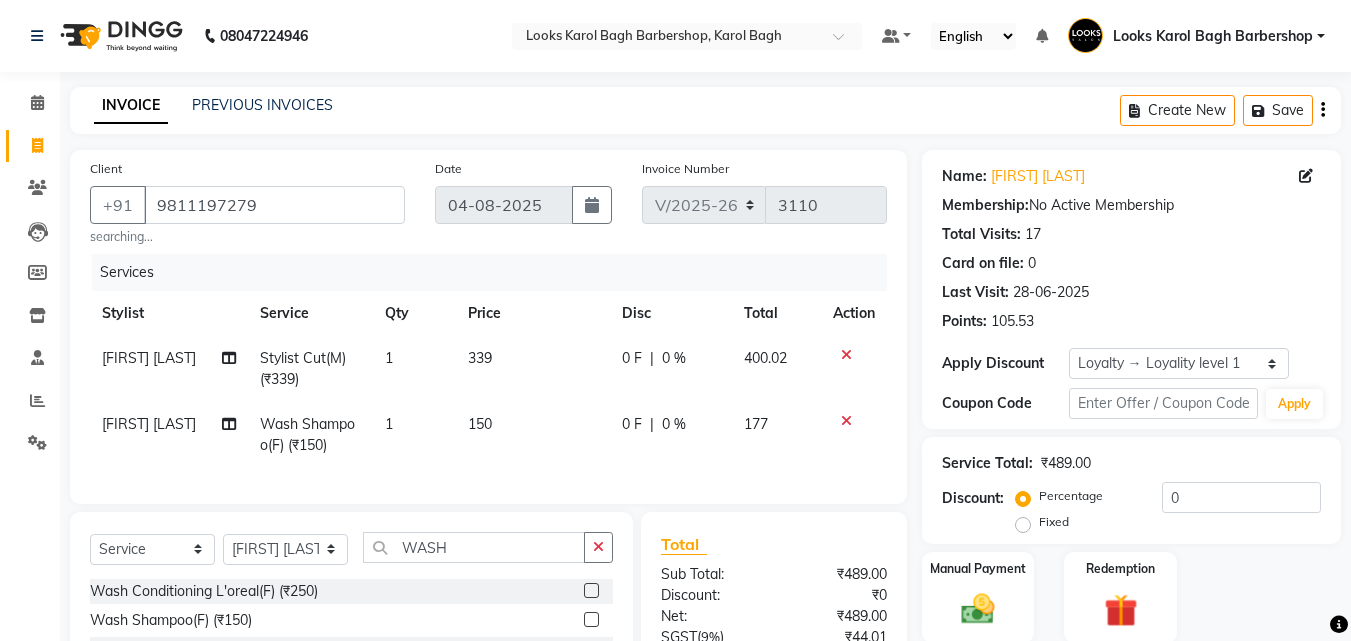 click on "150" 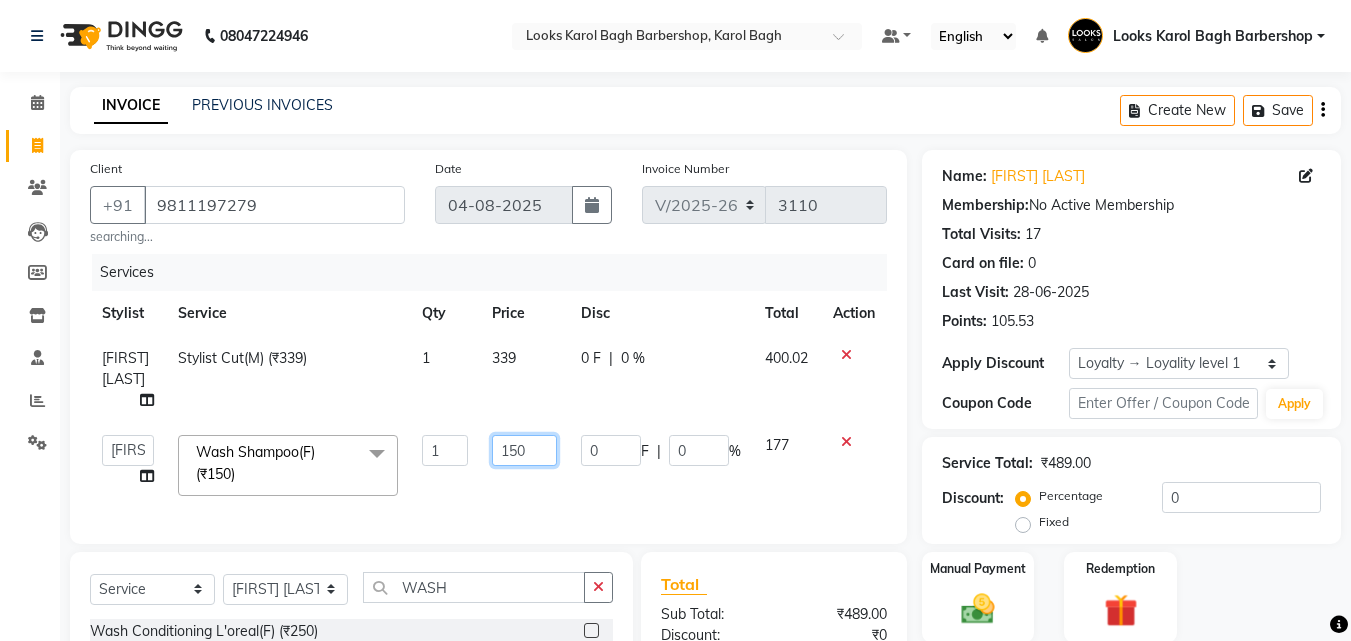 click on "150" 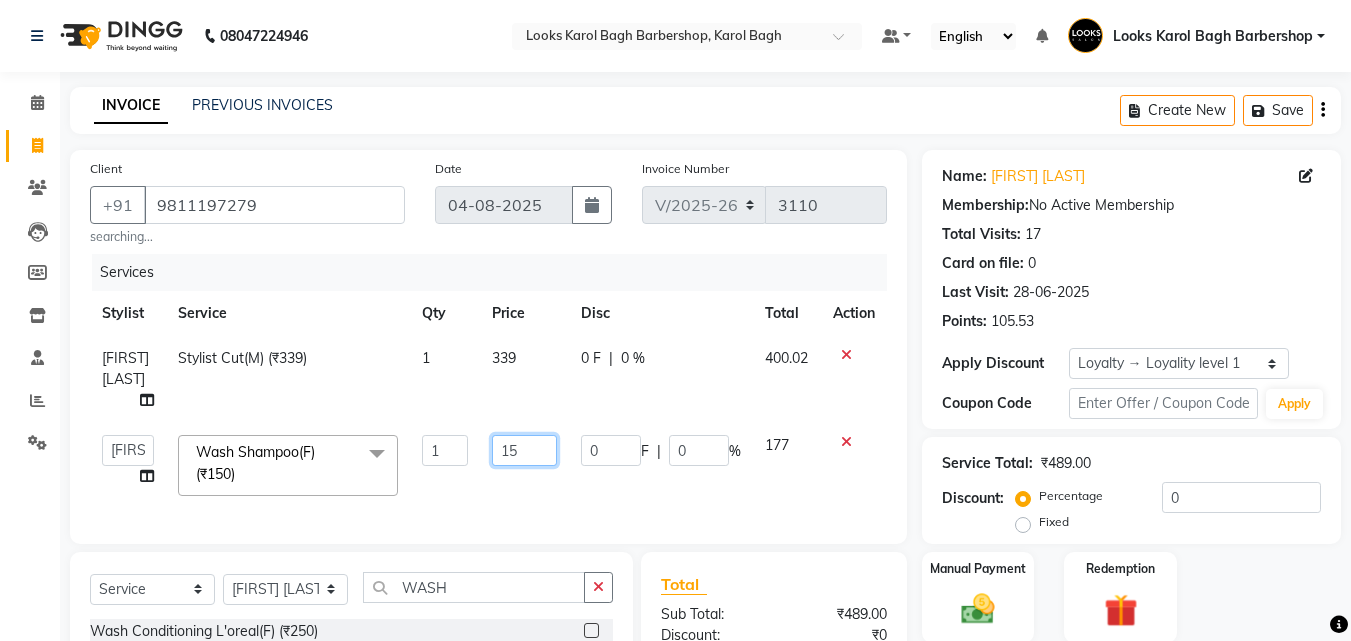 type on "153" 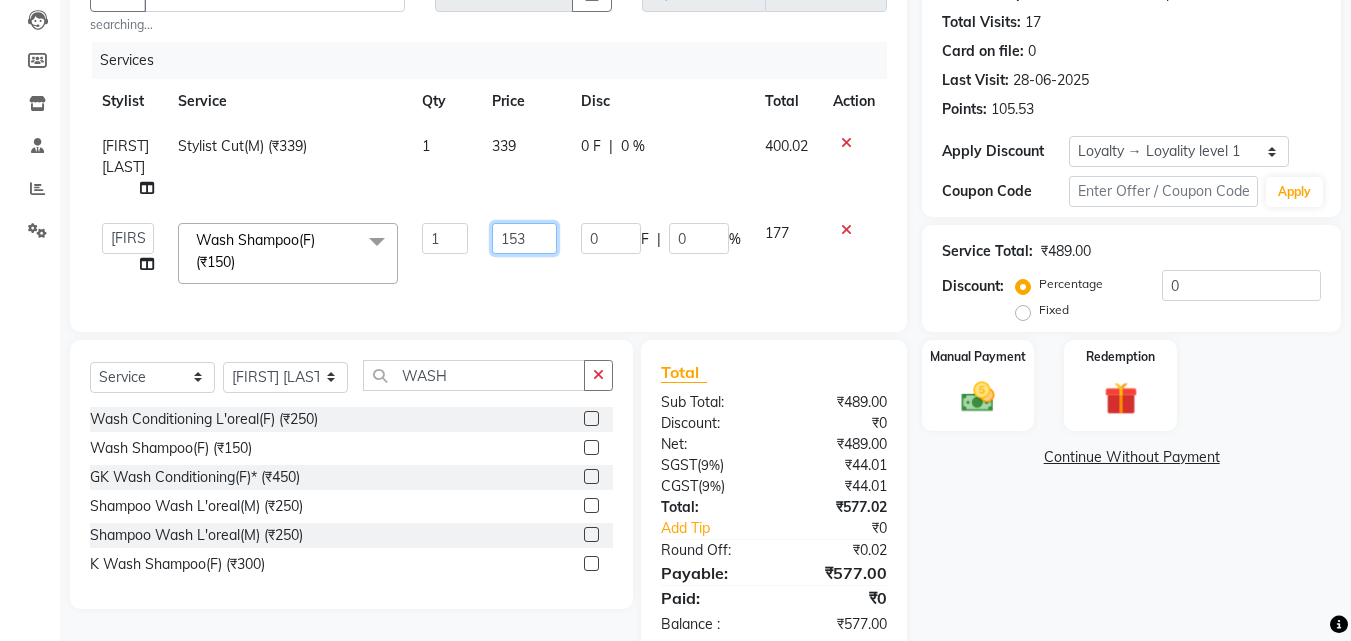 scroll, scrollTop: 250, scrollLeft: 0, axis: vertical 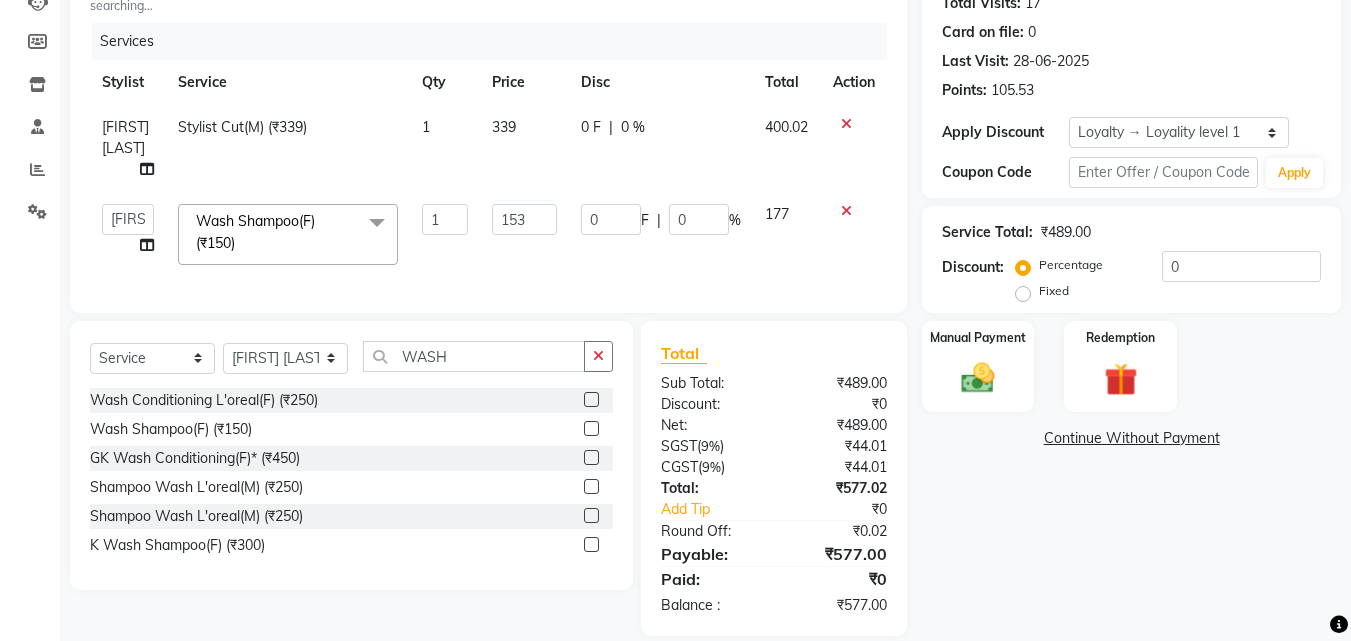 click on "Name: [FIRST] [LAST] Membership:  No Active Membership  Total Visits:  17 Card on file:  0 Last Visit:   28-06-2025 Points:   105.53  Apply Discount Select  Loyalty → Loyality level 1  Coupon Code Apply Service Total:  ₹489.00  Discount:  Percentage   Fixed  0 Manual Payment Redemption  Continue Without Payment" 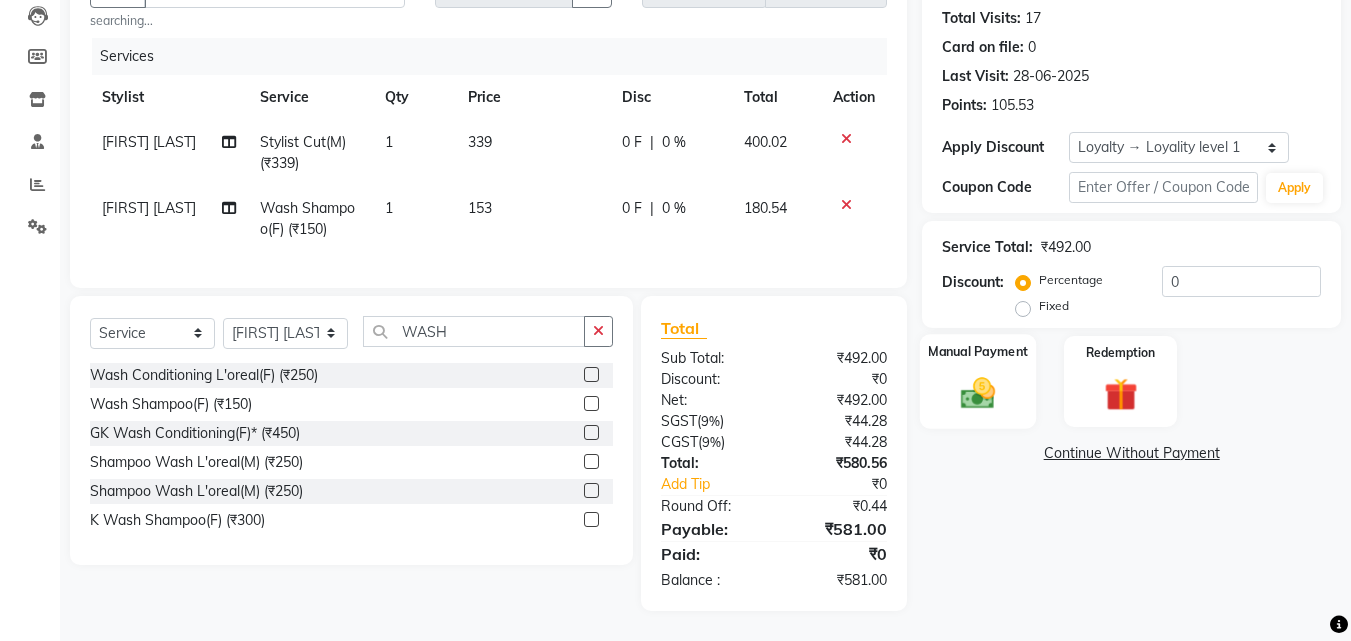 click 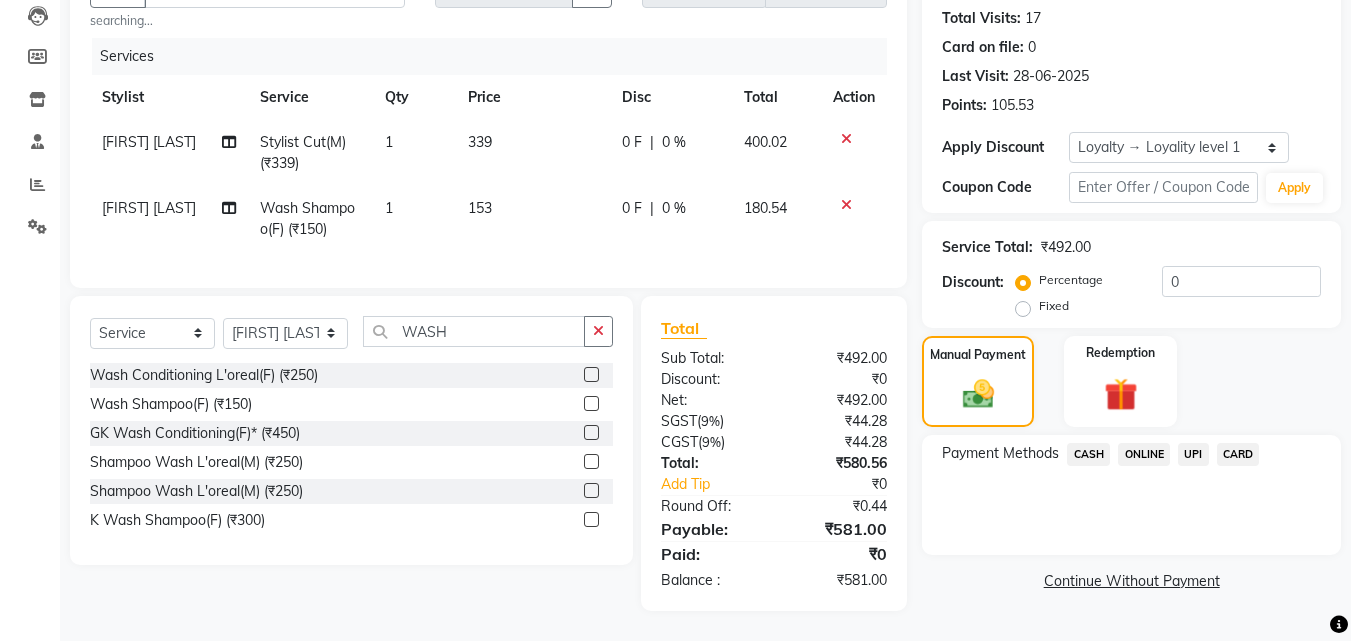 click on "CASH" 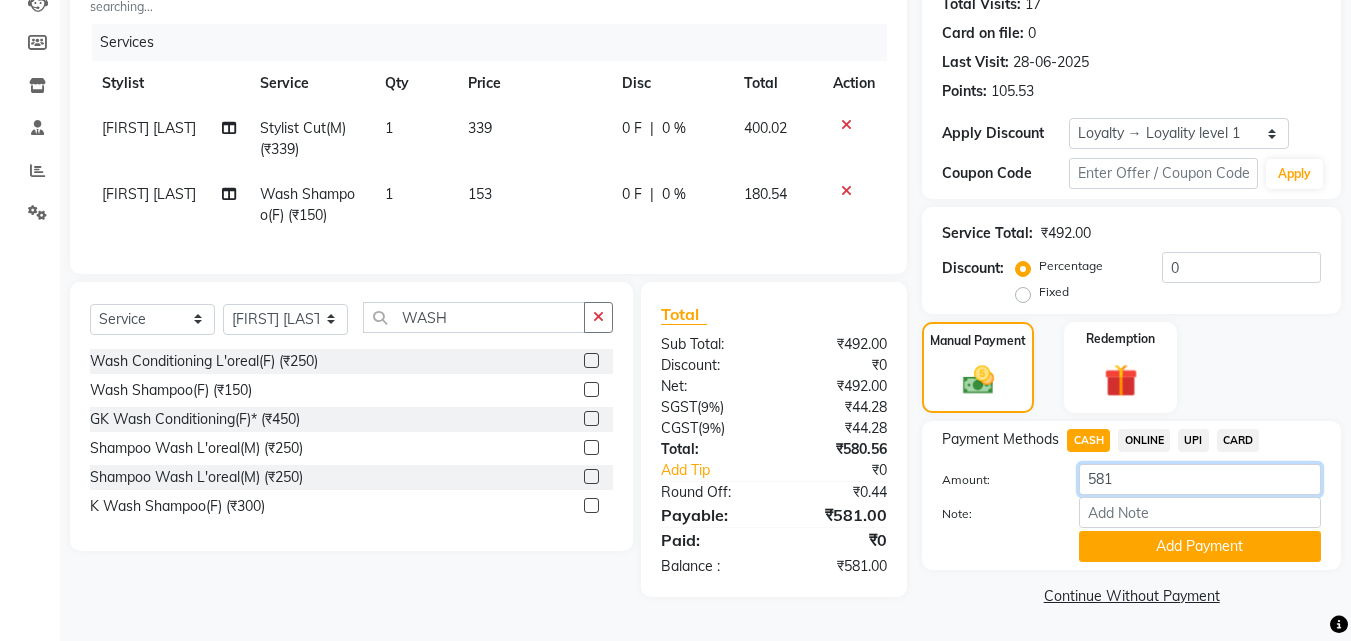 click on "581" 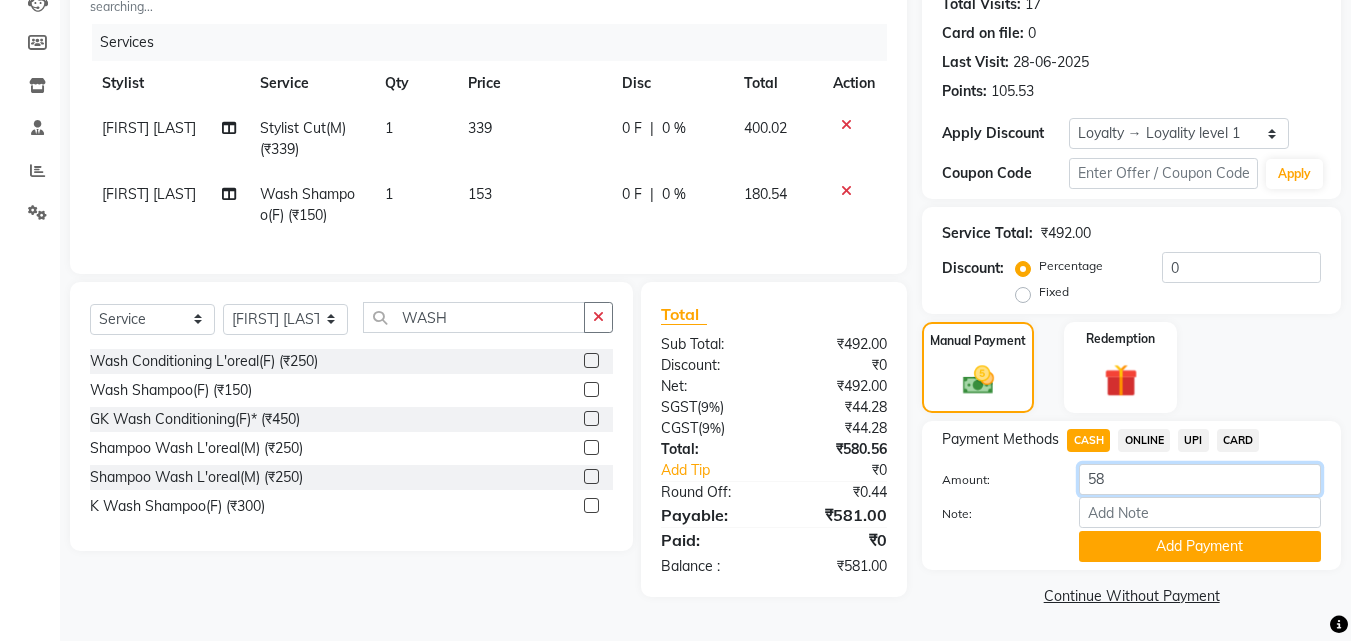 type on "5" 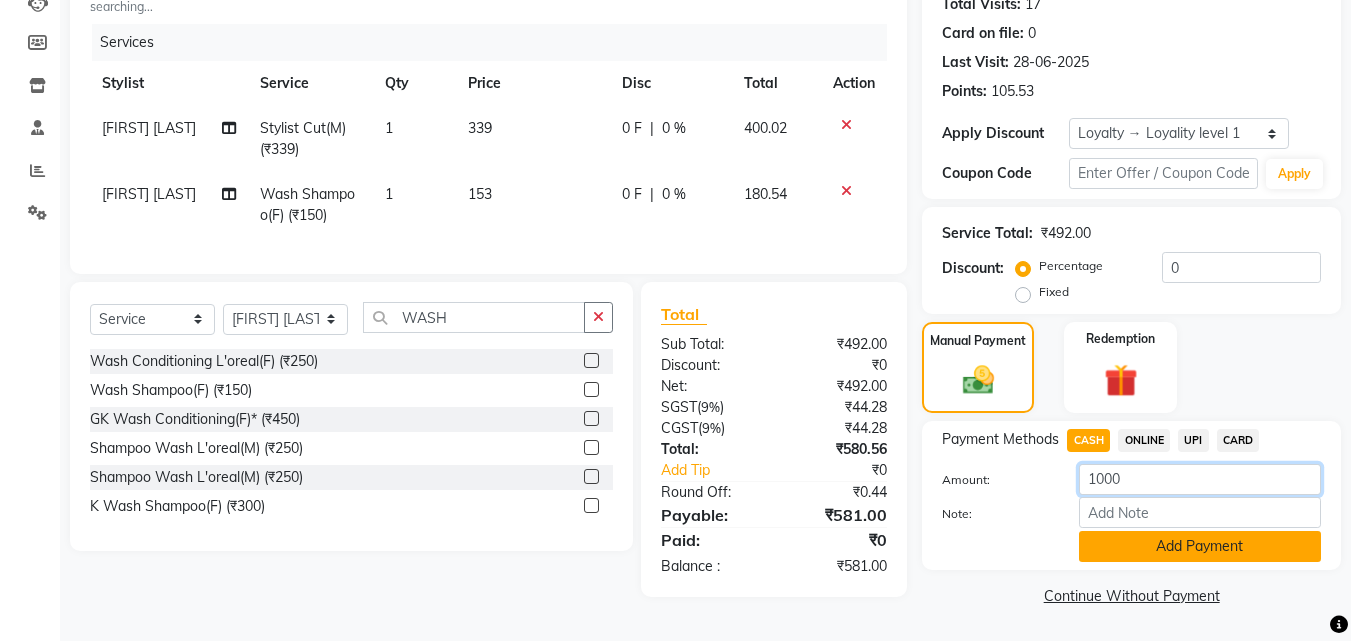 type on "1000" 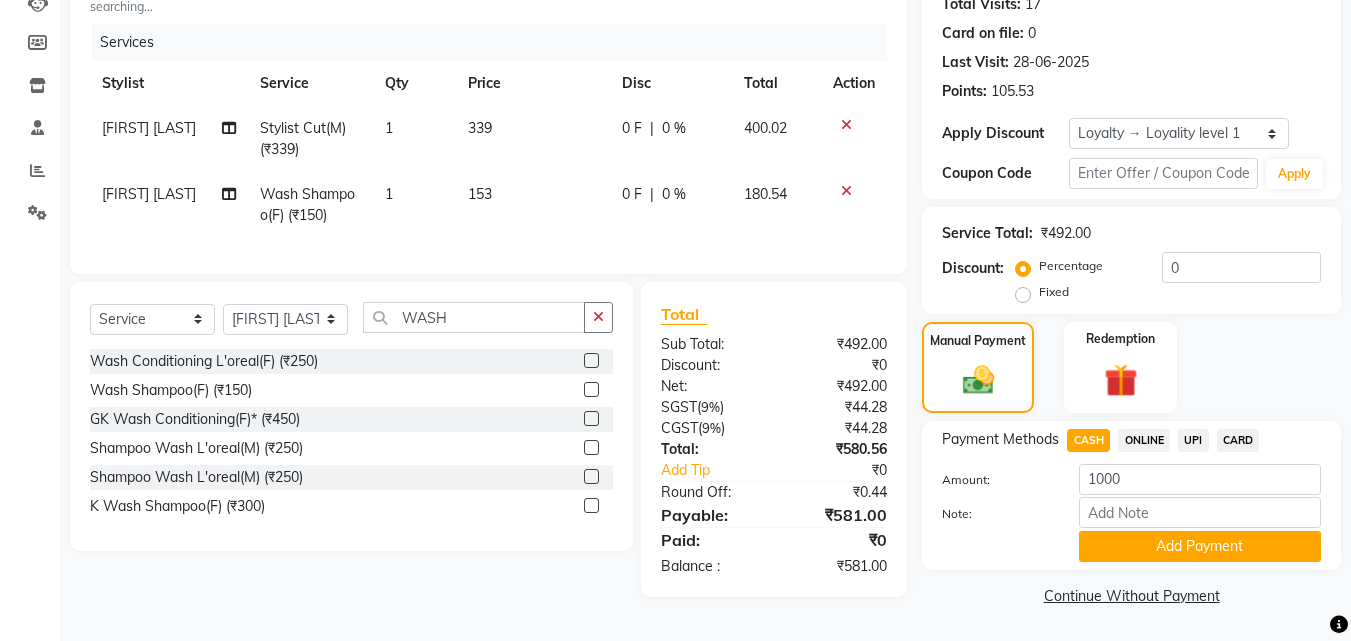 click on "Add Payment" 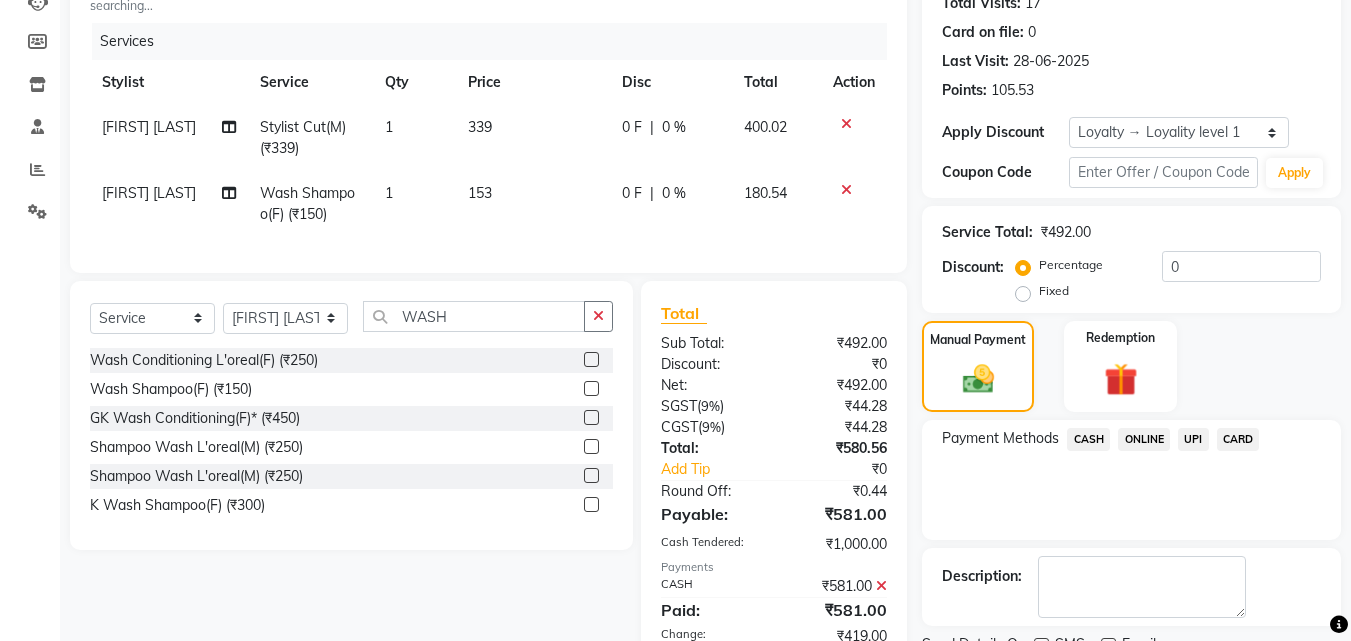 scroll, scrollTop: 443, scrollLeft: 0, axis: vertical 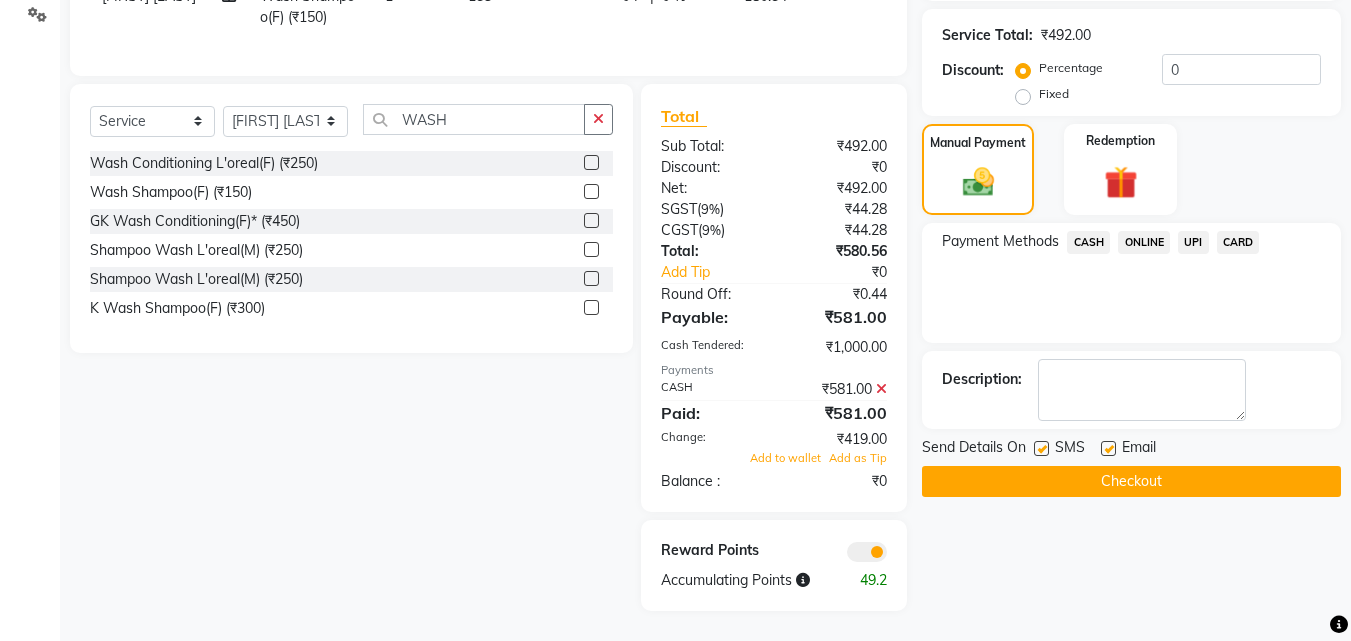 click on "Checkout" 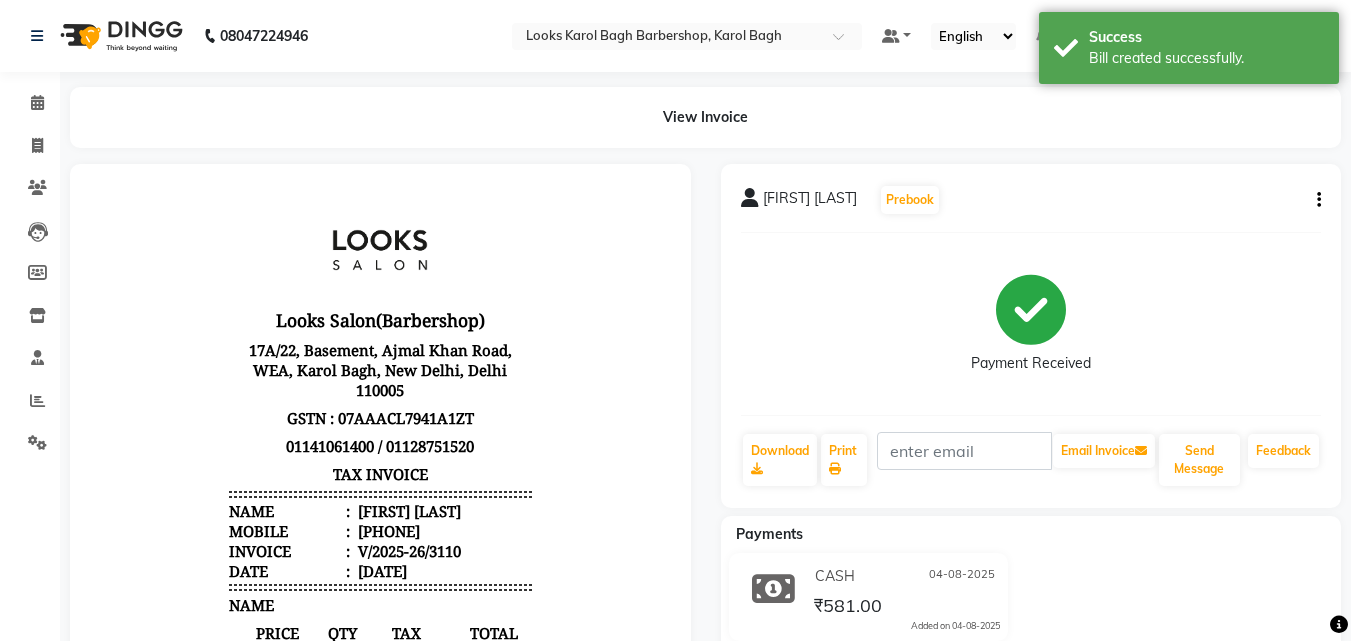 scroll, scrollTop: 0, scrollLeft: 0, axis: both 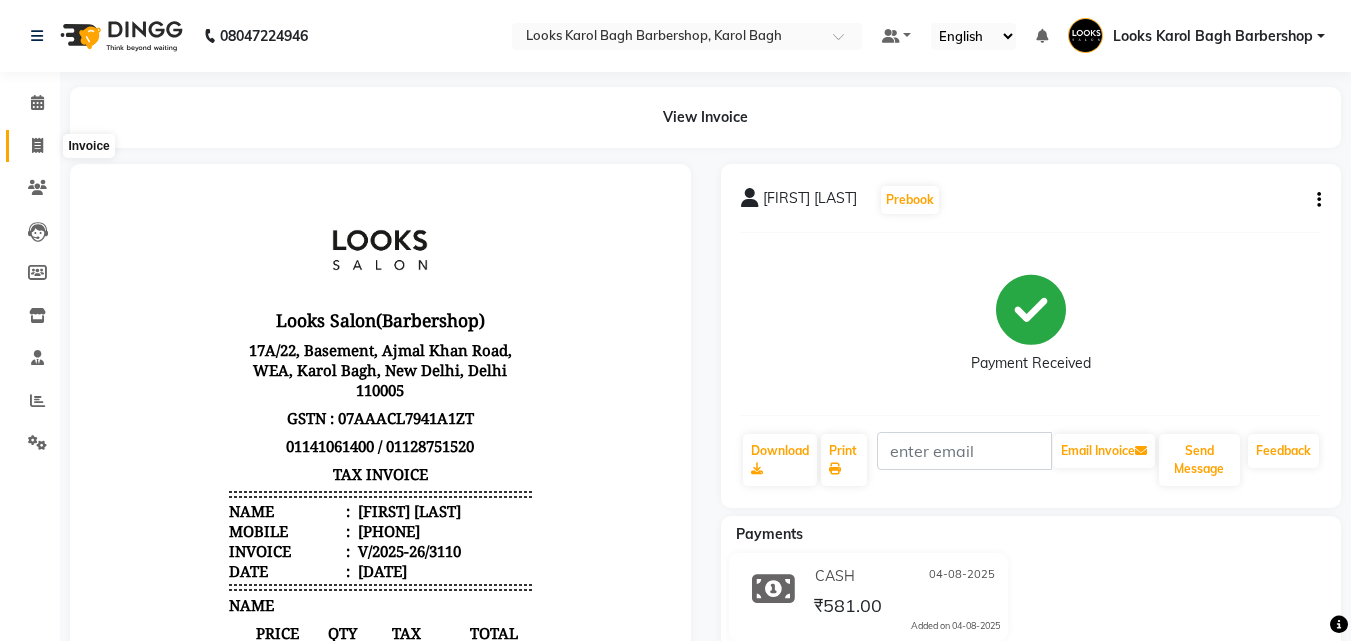 click 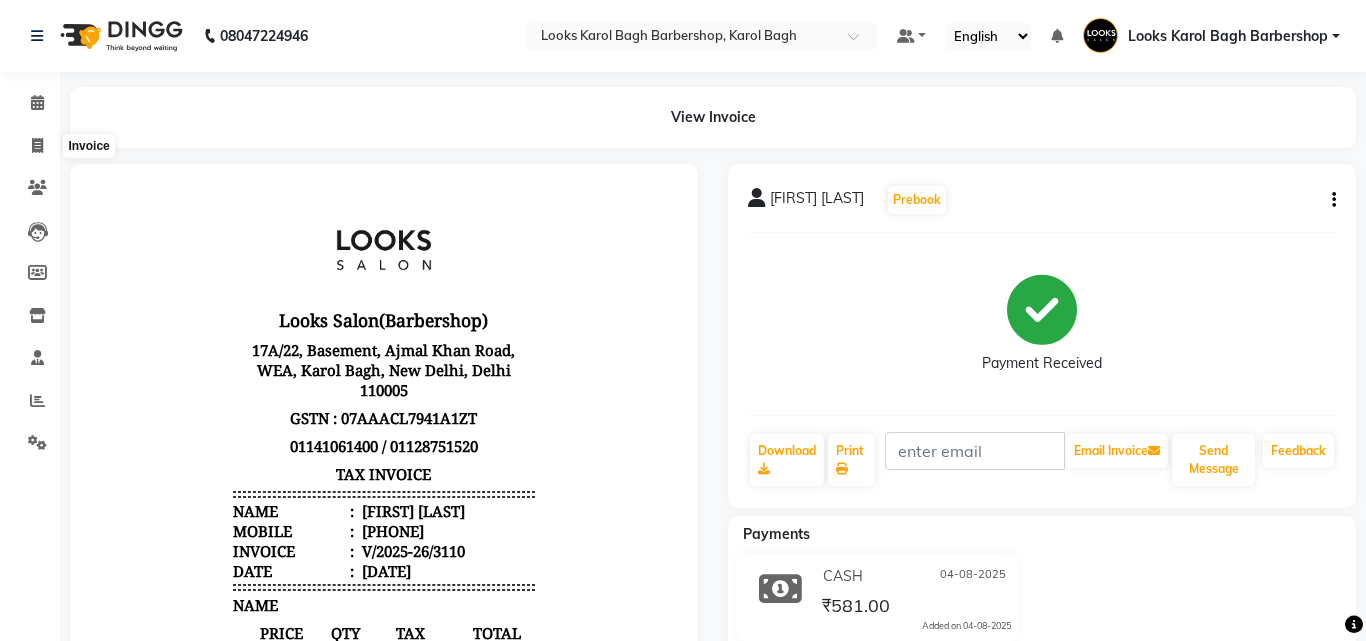 select on "service" 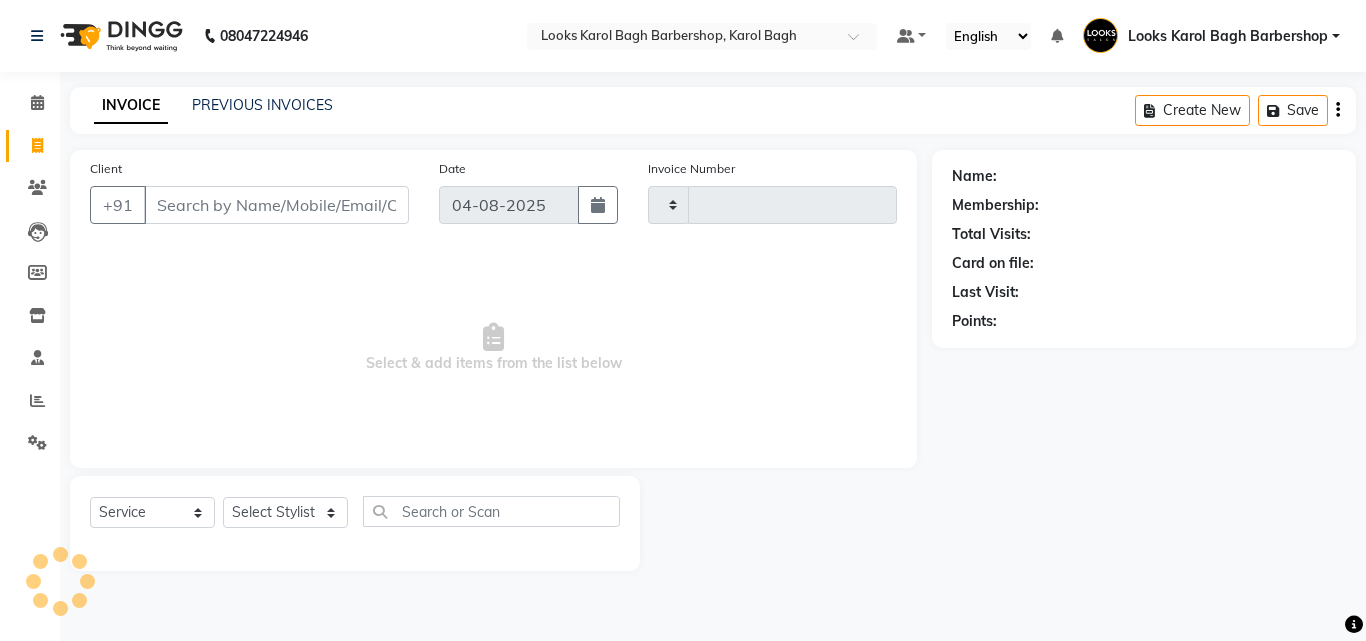 type on "3111" 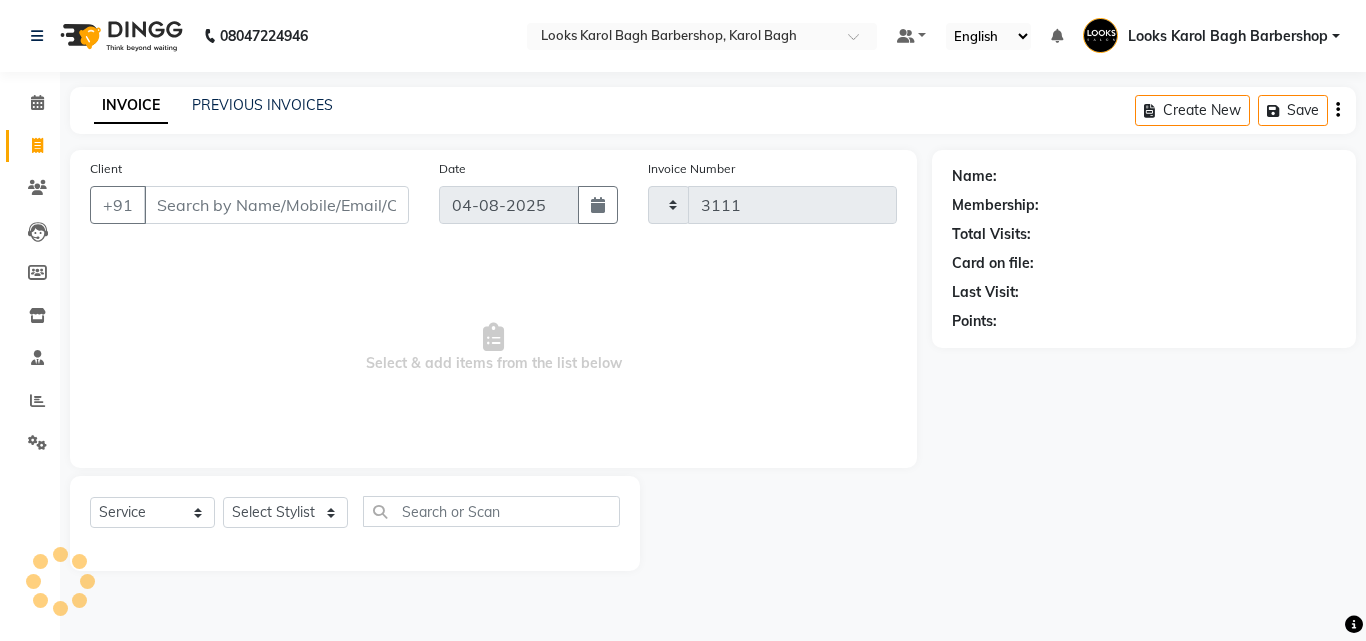 click on "Client" at bounding box center [276, 205] 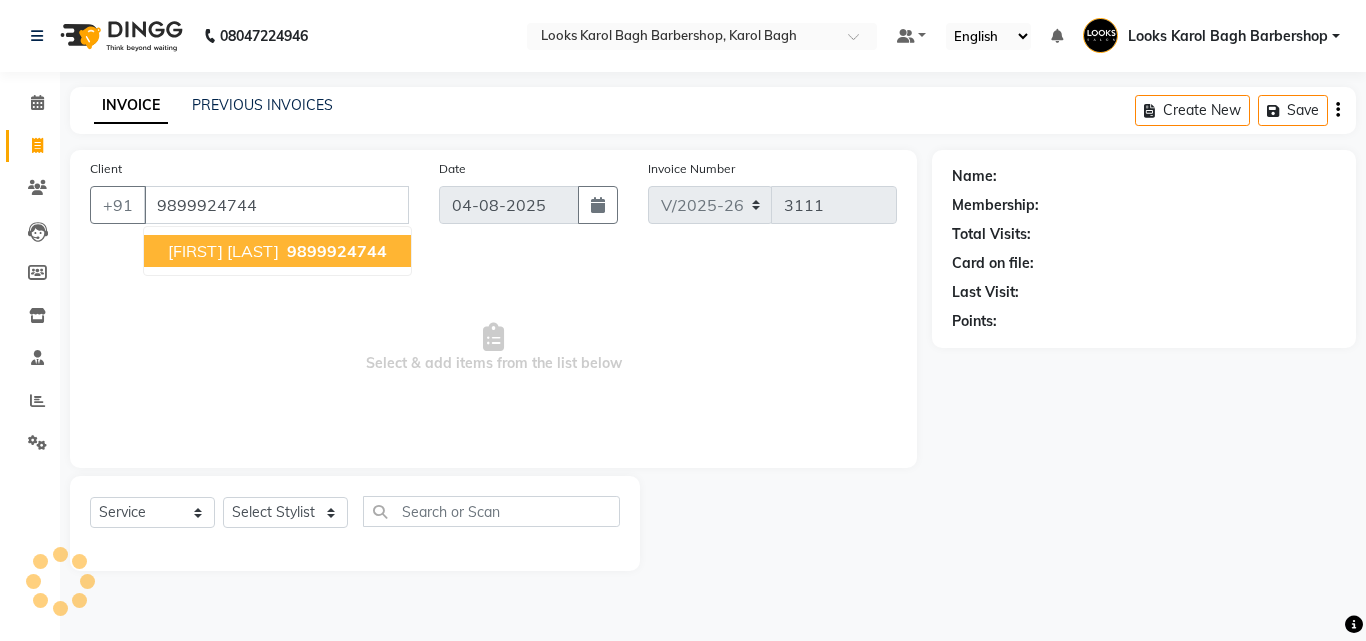 type on "9899924744" 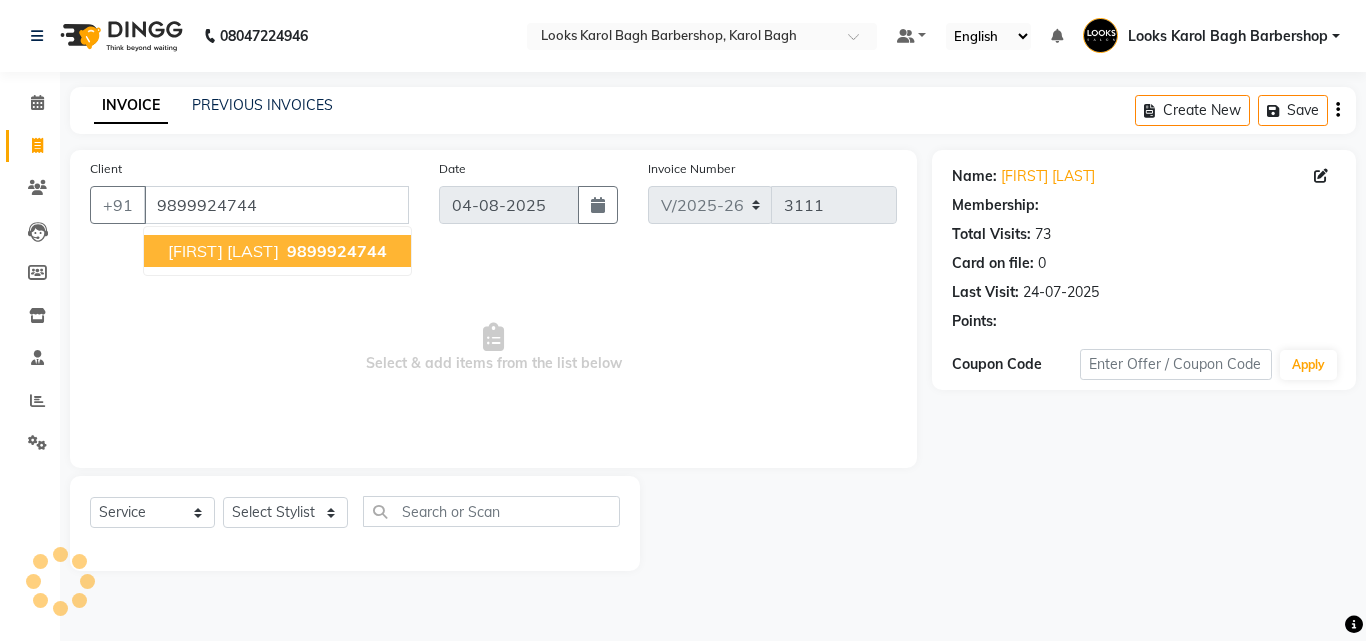 select on "1: Object" 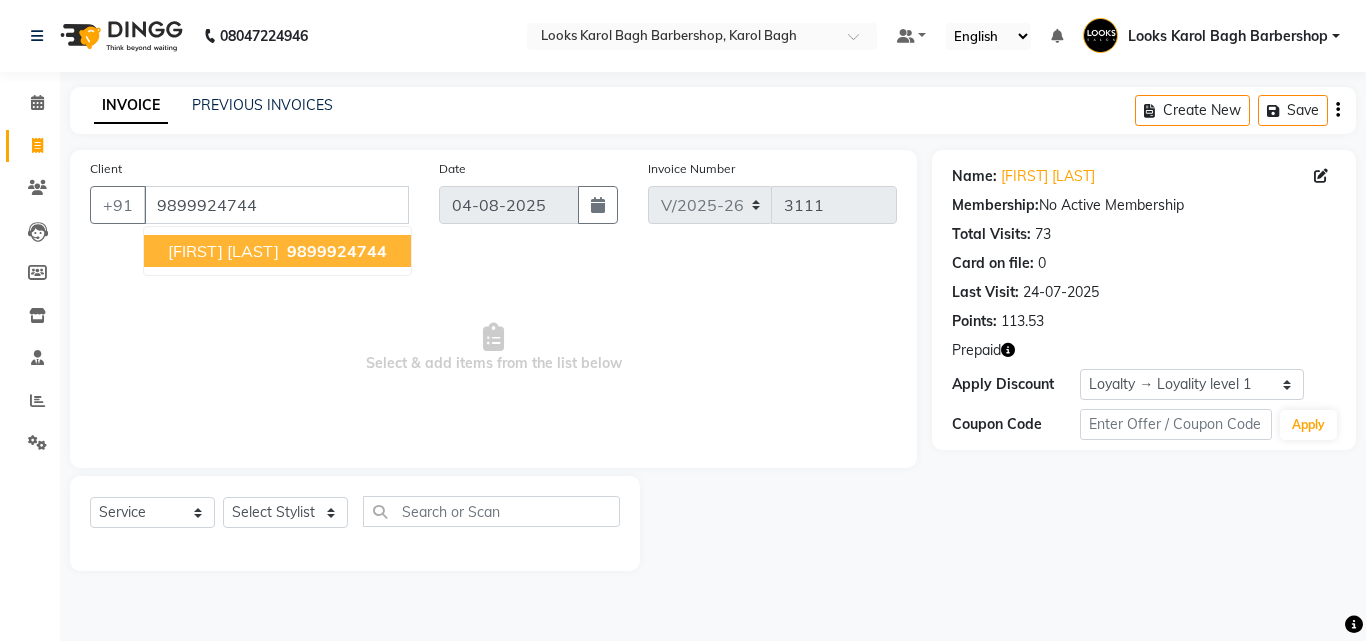 click on "9899924744" at bounding box center (337, 251) 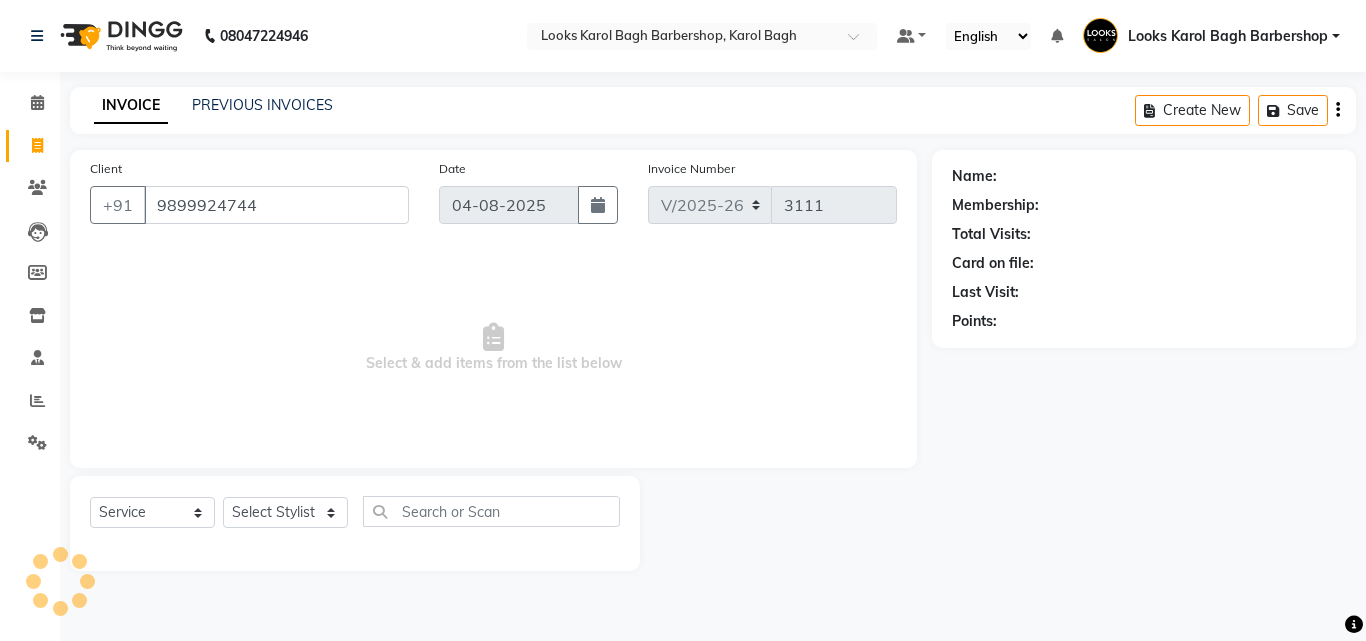 select on "1: Object" 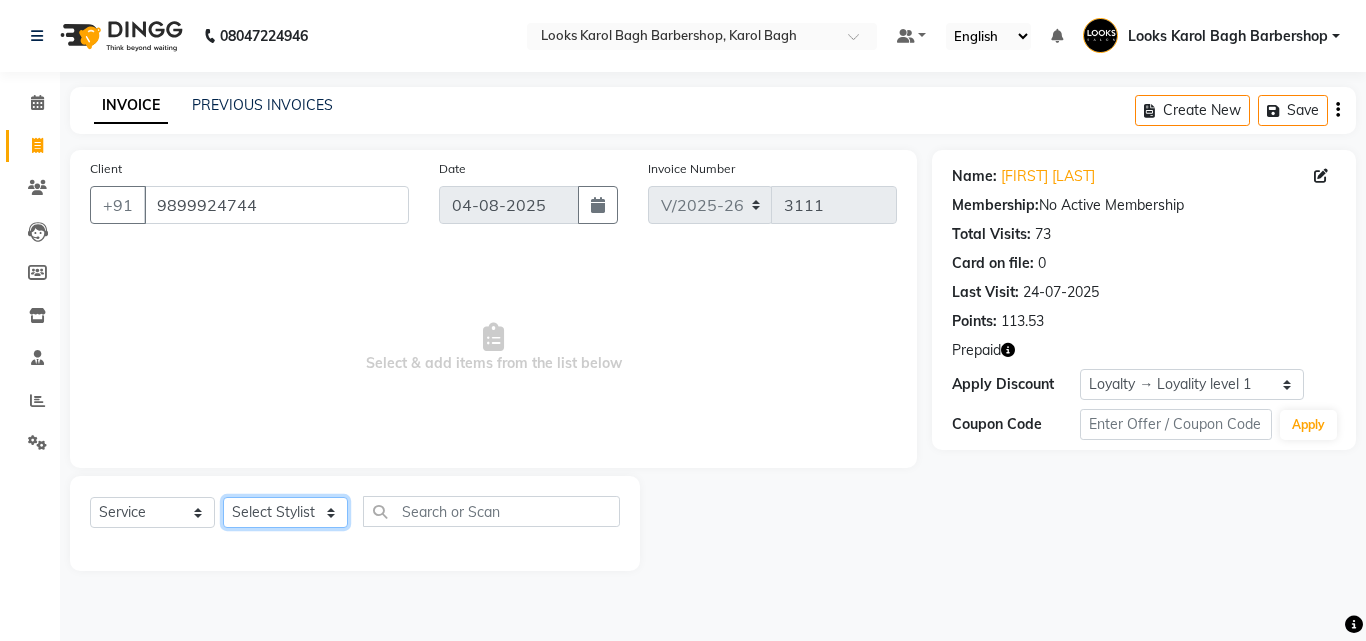 click on "Select Stylist Aadil Adnan AENA Aijaz Alam Amazon_Kart AMIR  Anurag _asst Arvind_asst BIJENDER  Counter Sales DANISH DHARAMVEER Eshan FARHAN KARAN RAI  KOMAL_NAILS Krishna_asst LALIT_PDCT LHAMO Looks_Female_Section Looks_H.O_Store Looks Karol Bagh Barbershop Looks_Kart MANIRAM Meenu_pdct Mohammad Sajid NAEEM  NARENDER DEOL  Naveen_pdct Prabhakar Kumar_PDCT RAAJ GUPTA RAAJ_JI raj ji RAM MURTI NARYAL ROHIT  Rohit Seth Rohit Thakur SACHIN sahil Shabina Shakir SIMRAN Sonia Sunny VIKRAM VIKRANT SINGH  Vishal_Asst YOGESH ASSISTANT" 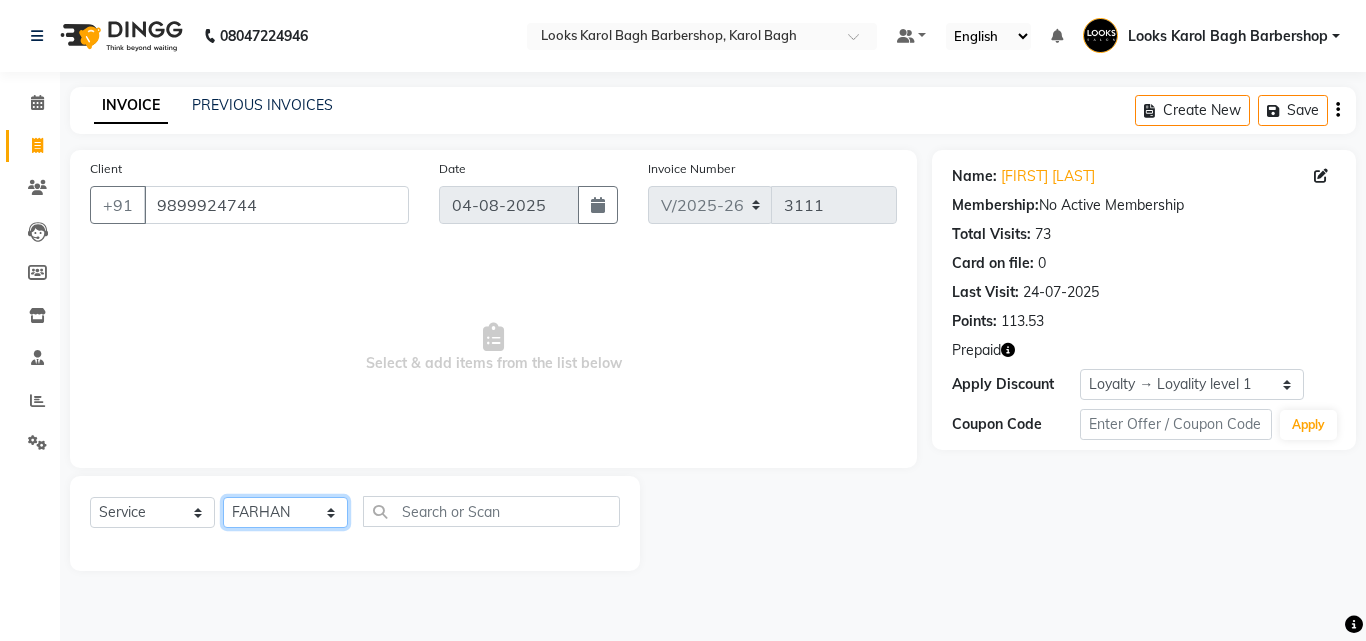 click on "Select Stylist Aadil Adnan AENA Aijaz Alam Amazon_Kart AMIR  Anurag _asst Arvind_asst BIJENDER  Counter Sales DANISH DHARAMVEER Eshan FARHAN KARAN RAI  KOMAL_NAILS Krishna_asst LALIT_PDCT LHAMO Looks_Female_Section Looks_H.O_Store Looks Karol Bagh Barbershop Looks_Kart MANIRAM Meenu_pdct Mohammad Sajid NAEEM  NARENDER DEOL  Naveen_pdct Prabhakar Kumar_PDCT RAAJ GUPTA RAAJ_JI raj ji RAM MURTI NARYAL ROHIT  Rohit Seth Rohit Thakur SACHIN sahil Shabina Shakir SIMRAN Sonia Sunny VIKRAM VIKRANT SINGH  Vishal_Asst YOGESH ASSISTANT" 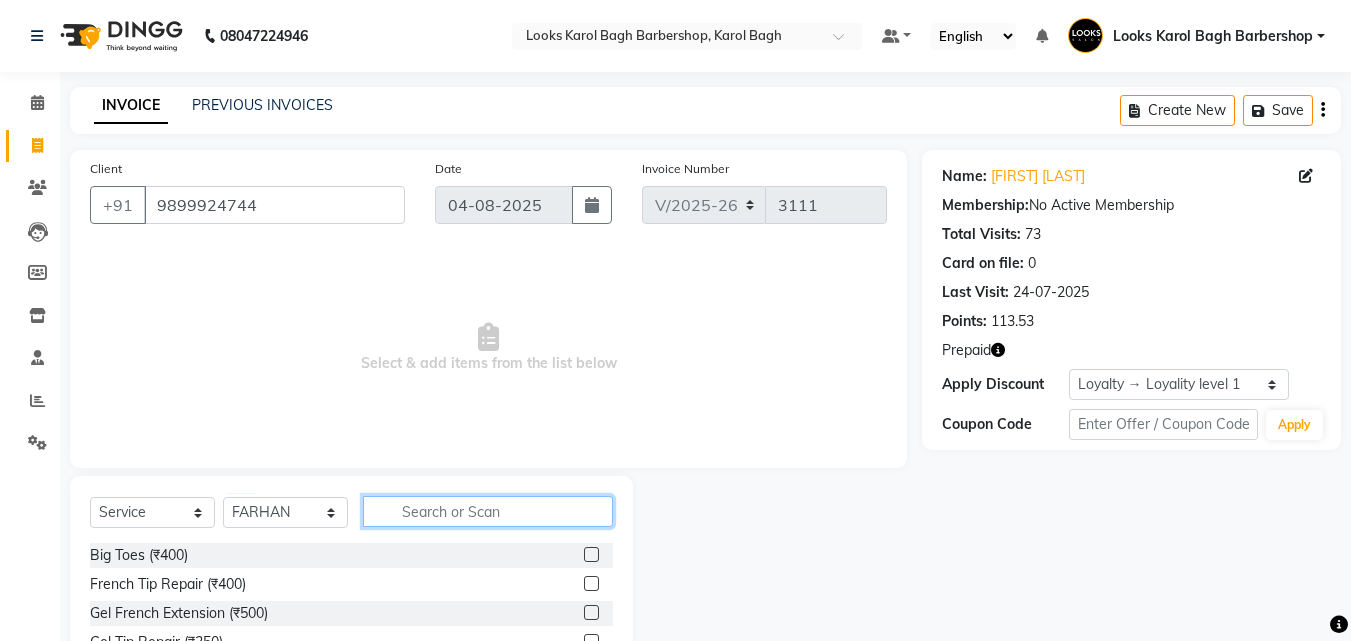 click 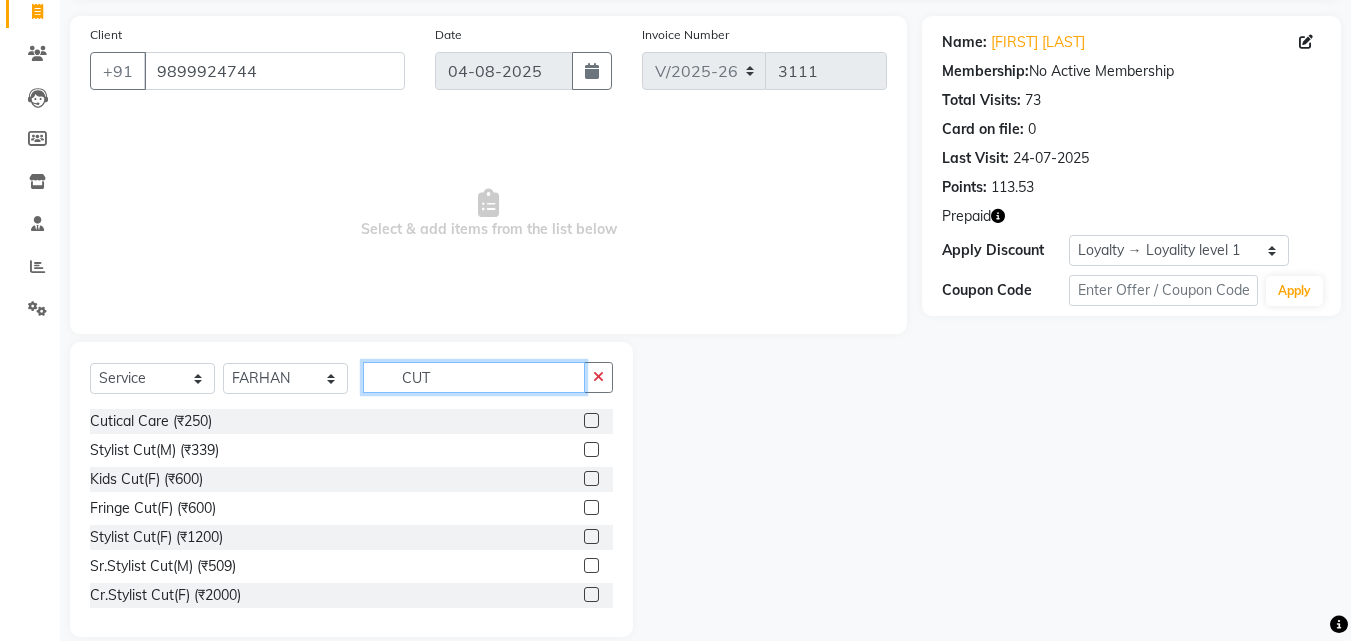 scroll, scrollTop: 147, scrollLeft: 0, axis: vertical 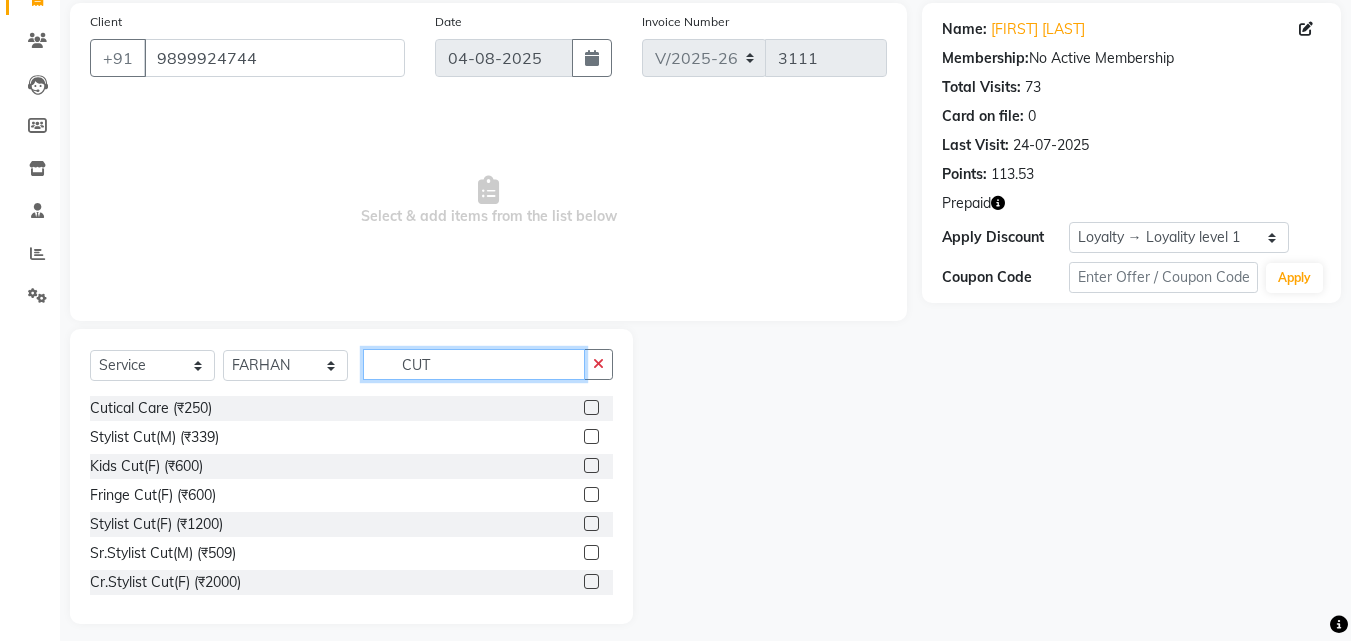 type on "CUT" 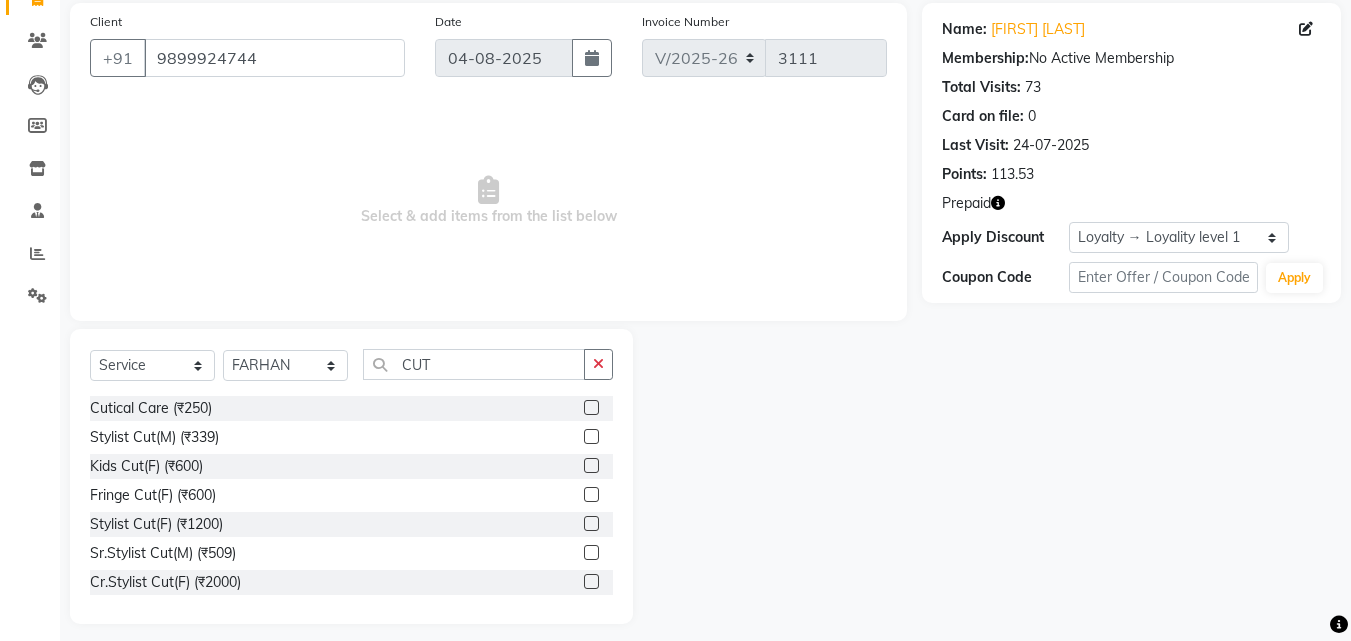 click 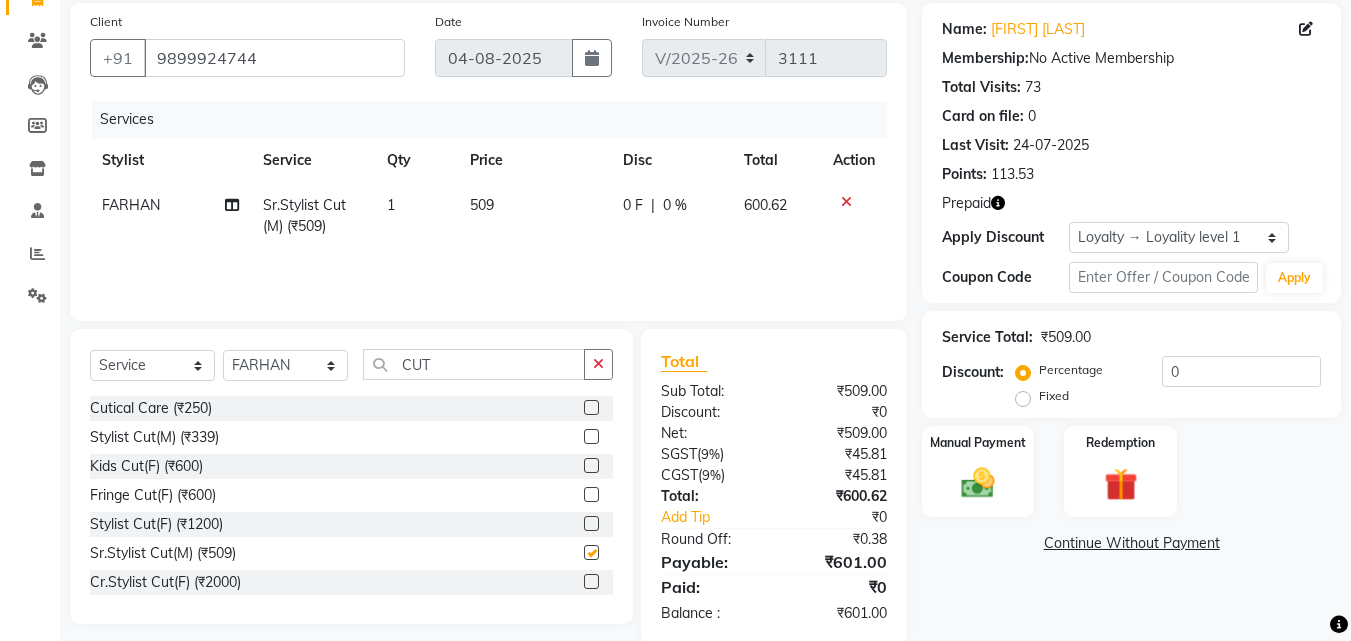 checkbox on "false" 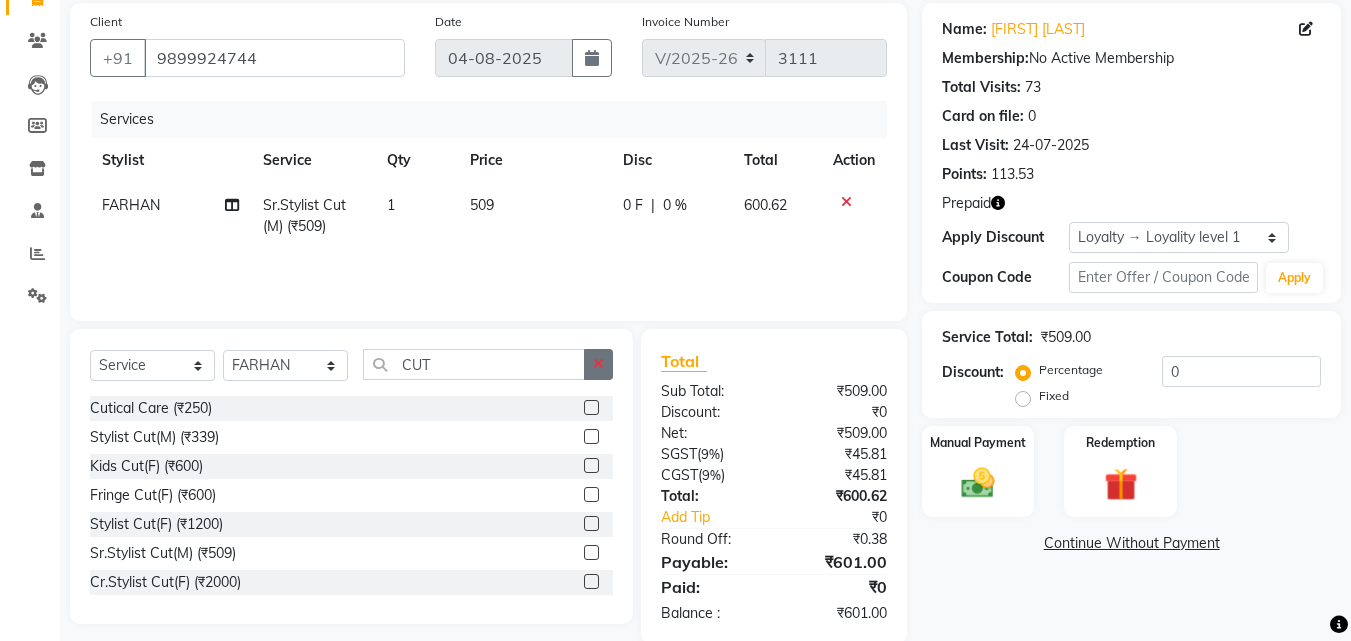 click 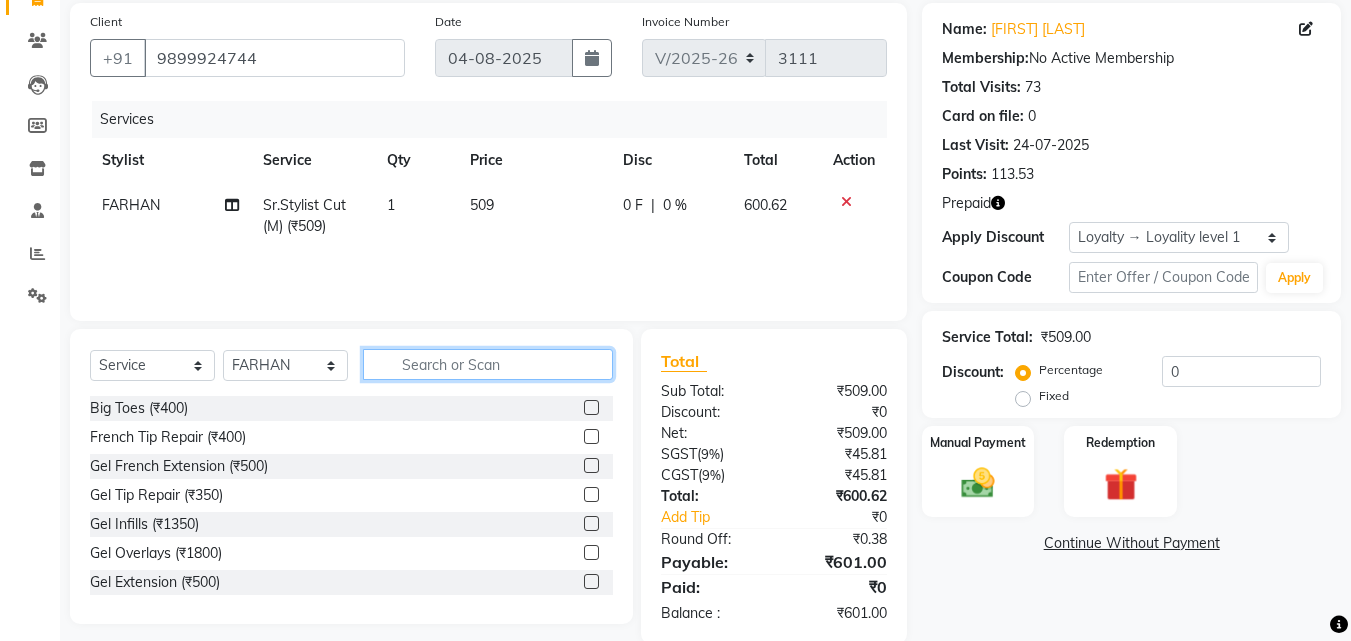 click 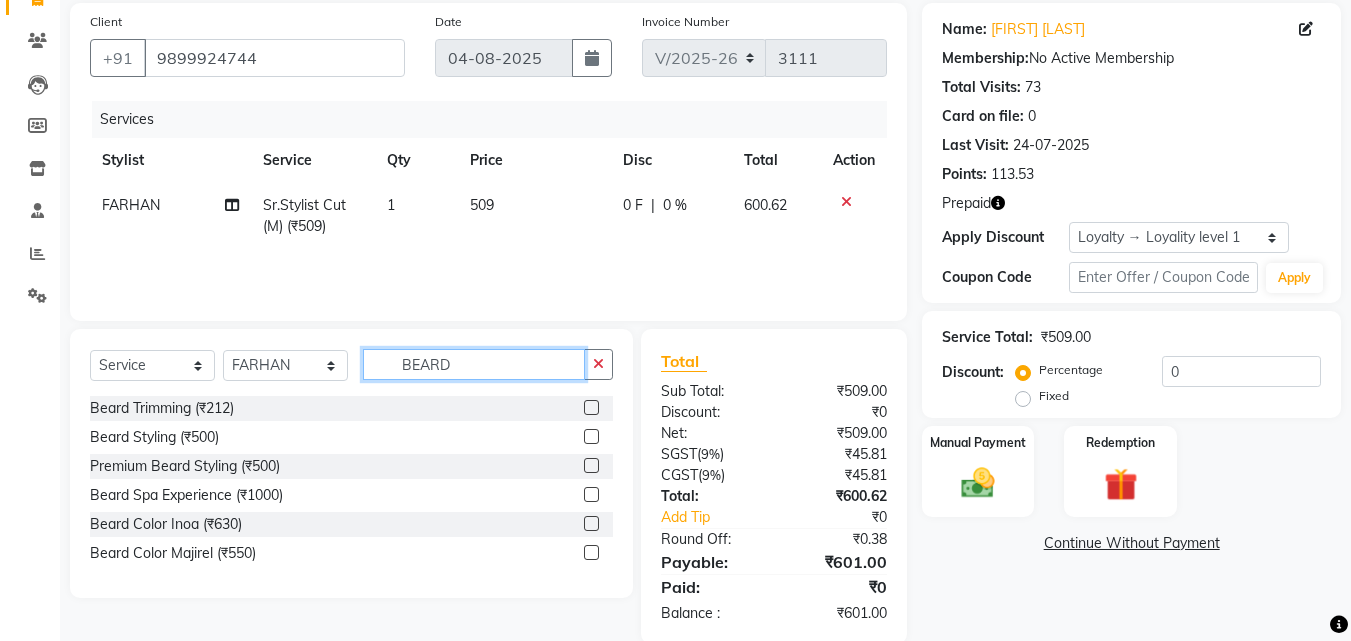 type on "BEARD" 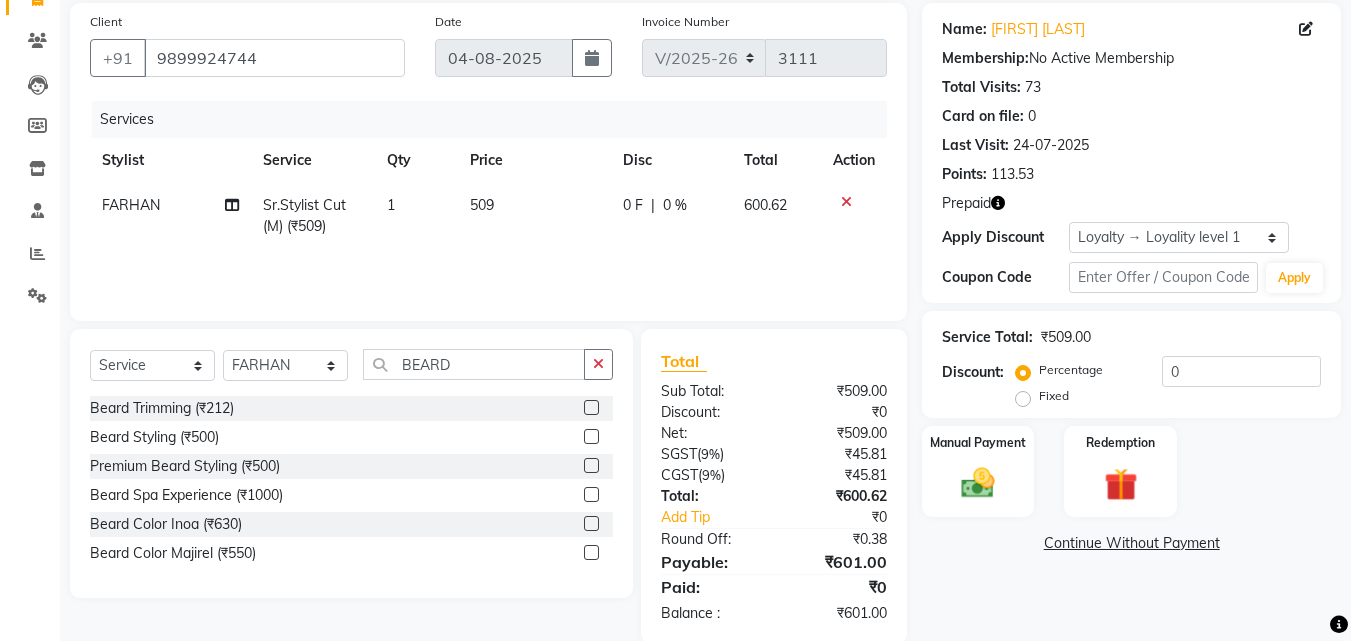click 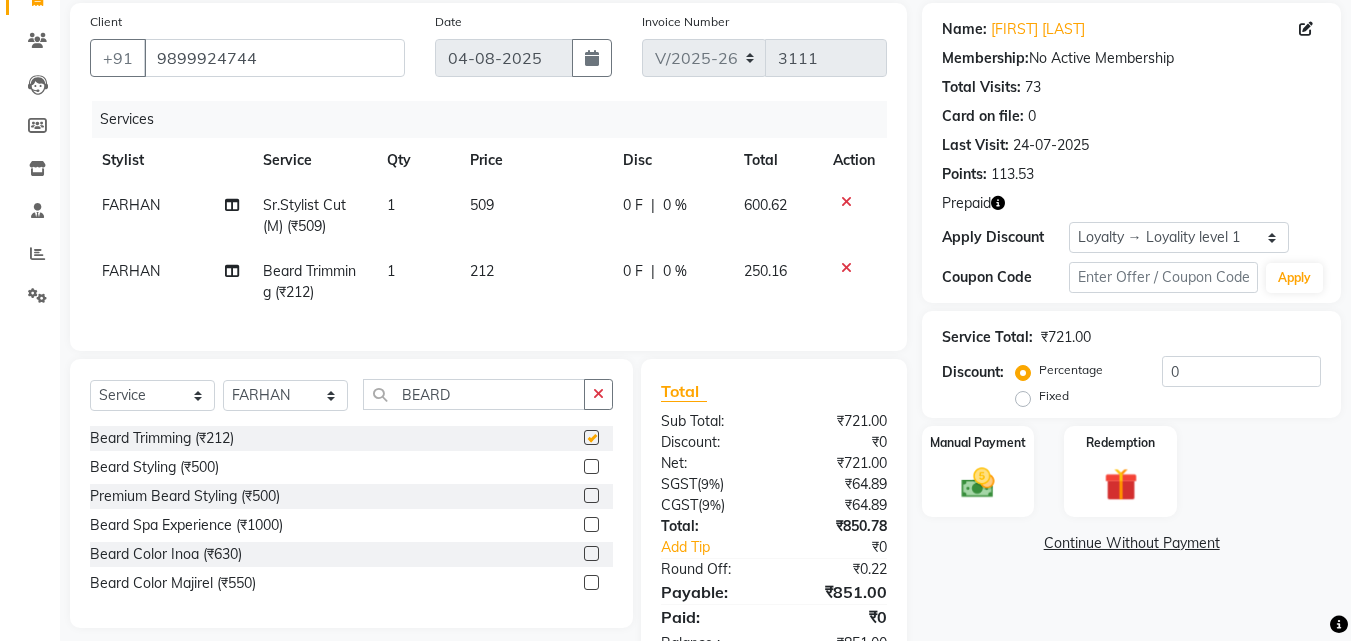 checkbox on "false" 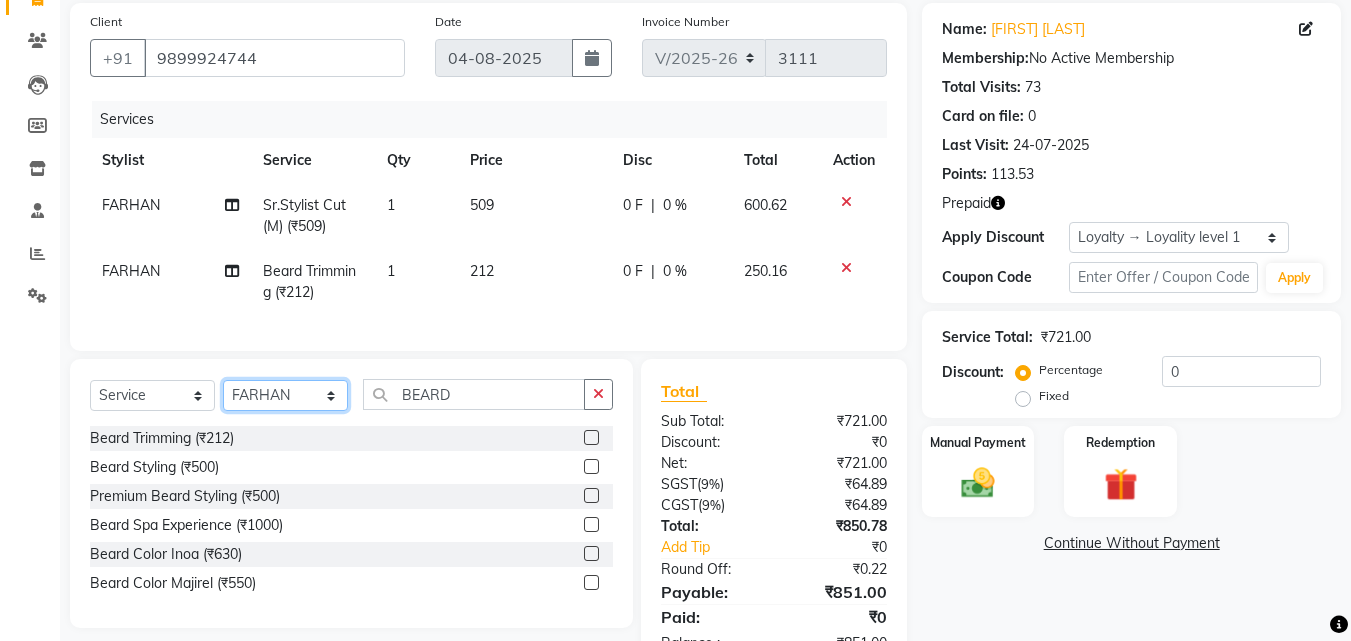 click on "Select Stylist Aadil Adnan AENA Aijaz Alam Amazon_Kart AMIR  Anurag _asst Arvind_asst BIJENDER  Counter Sales DANISH DHARAMVEER Eshan FARHAN KARAN RAI  KOMAL_NAILS Krishna_asst LALIT_PDCT LHAMO Looks_Female_Section Looks_H.O_Store Looks Karol Bagh Barbershop Looks_Kart MANIRAM Meenu_pdct Mohammad Sajid NAEEM  NARENDER DEOL  Naveen_pdct Prabhakar Kumar_PDCT RAAJ GUPTA RAAJ_JI raj ji RAM MURTI NARYAL ROHIT  Rohit Seth Rohit Thakur SACHIN sahil Shabina Shakir SIMRAN Sonia Sunny VIKRAM VIKRANT SINGH  Vishal_Asst YOGESH ASSISTANT" 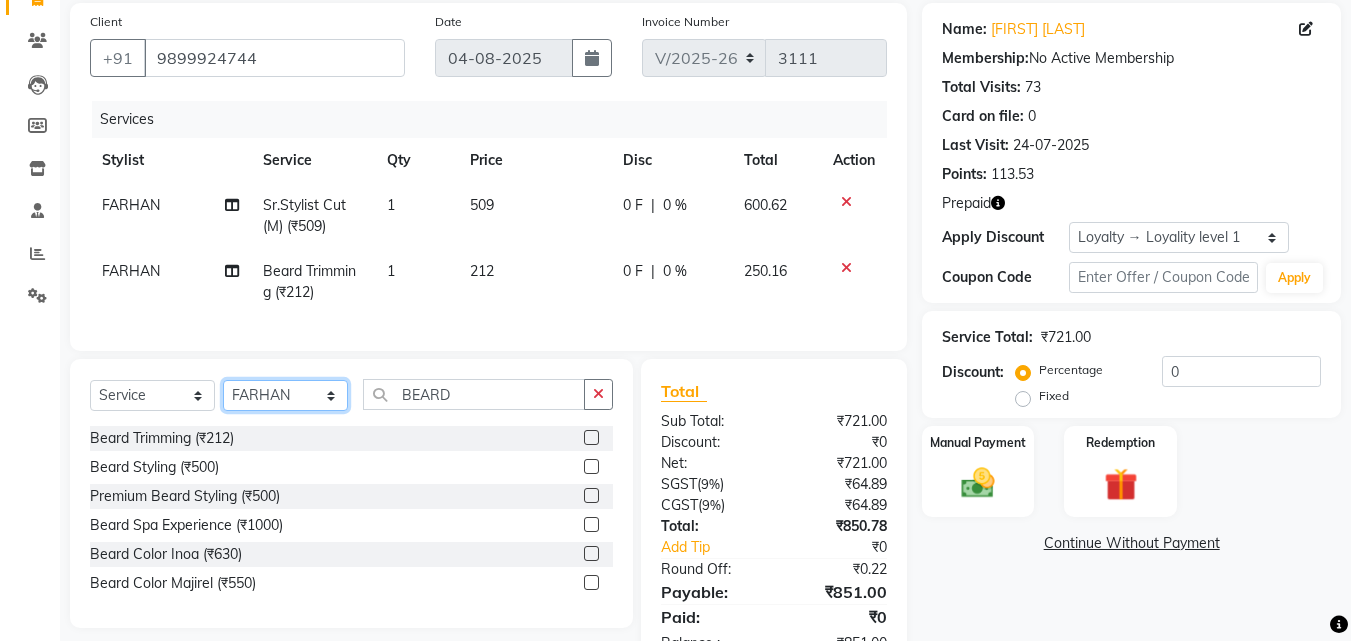 select on "23413" 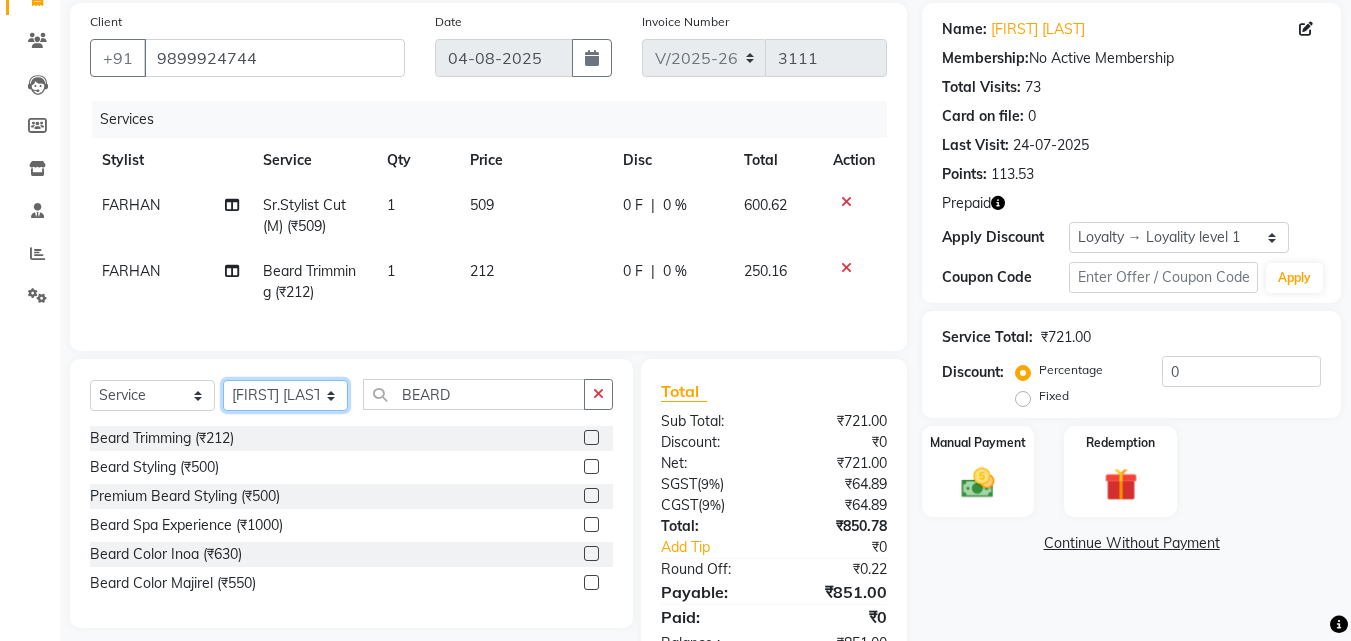 click on "Select Stylist Aadil Adnan AENA Aijaz Alam Amazon_Kart AMIR  Anurag _asst Arvind_asst BIJENDER  Counter Sales DANISH DHARAMVEER Eshan FARHAN KARAN RAI  KOMAL_NAILS Krishna_asst LALIT_PDCT LHAMO Looks_Female_Section Looks_H.O_Store Looks Karol Bagh Barbershop Looks_Kart MANIRAM Meenu_pdct Mohammad Sajid NAEEM  NARENDER DEOL  Naveen_pdct Prabhakar Kumar_PDCT RAAJ GUPTA RAAJ_JI raj ji RAM MURTI NARYAL ROHIT  Rohit Seth Rohit Thakur SACHIN sahil Shabina Shakir SIMRAN Sonia Sunny VIKRAM VIKRANT SINGH  Vishal_Asst YOGESH ASSISTANT" 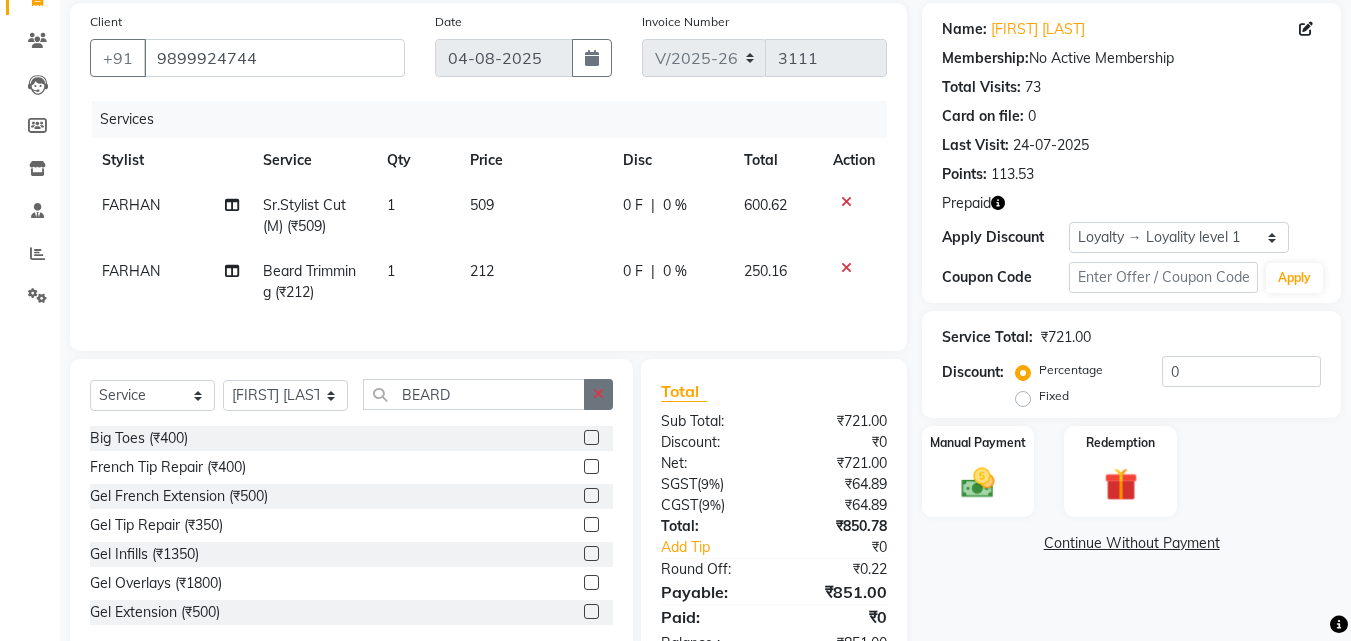 click 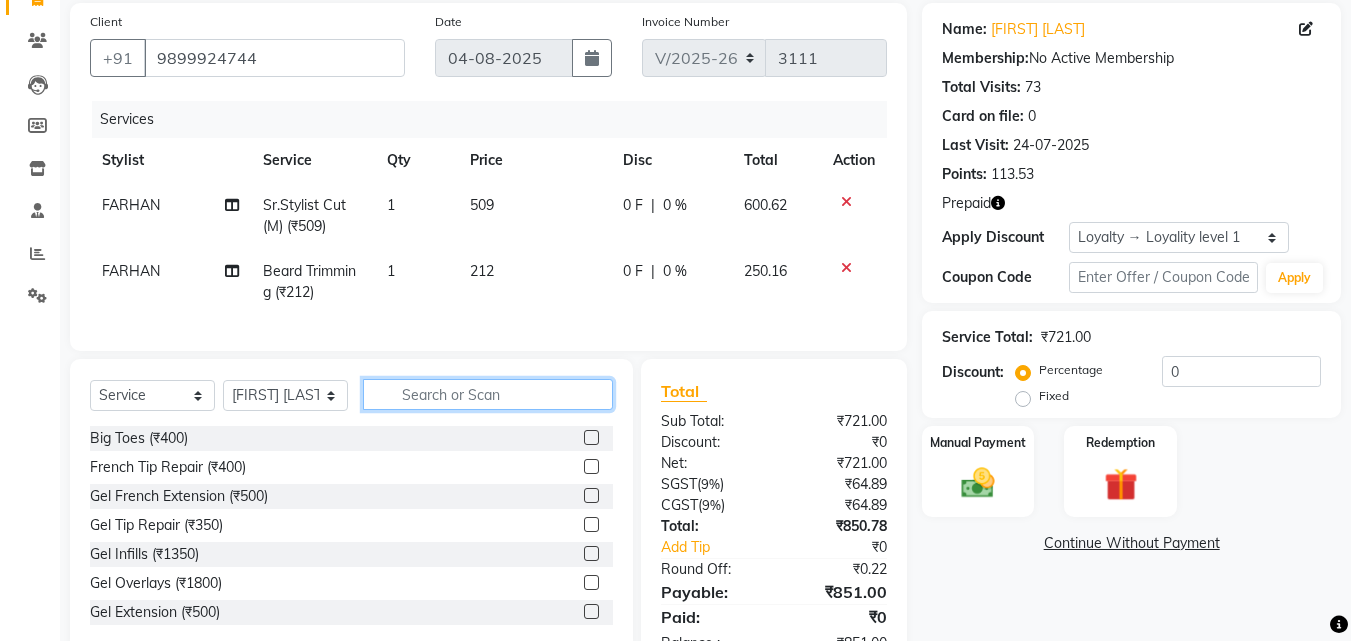 click 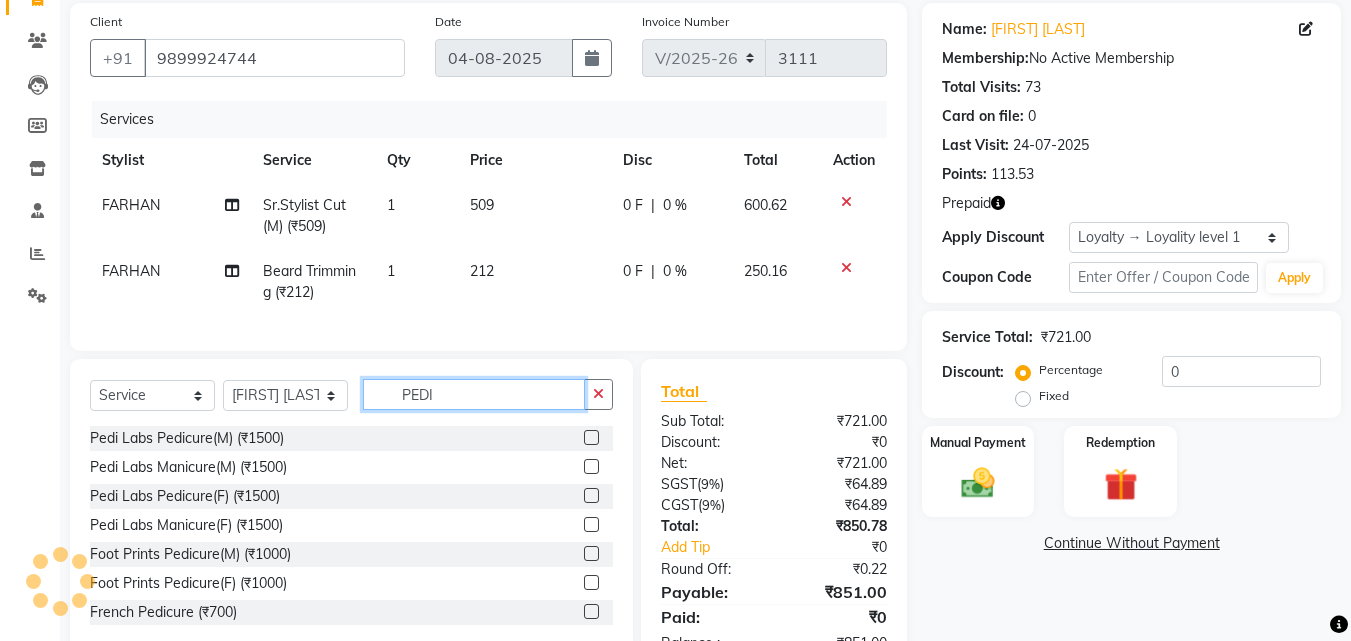 type on "PEDI" 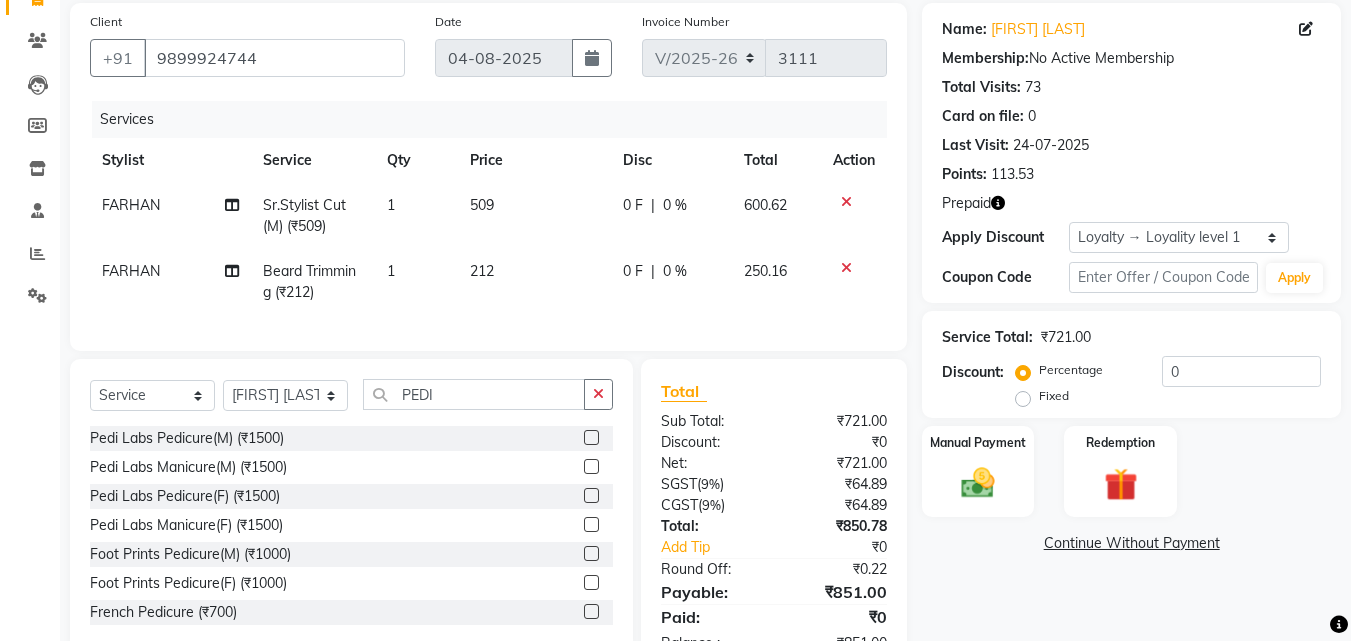click 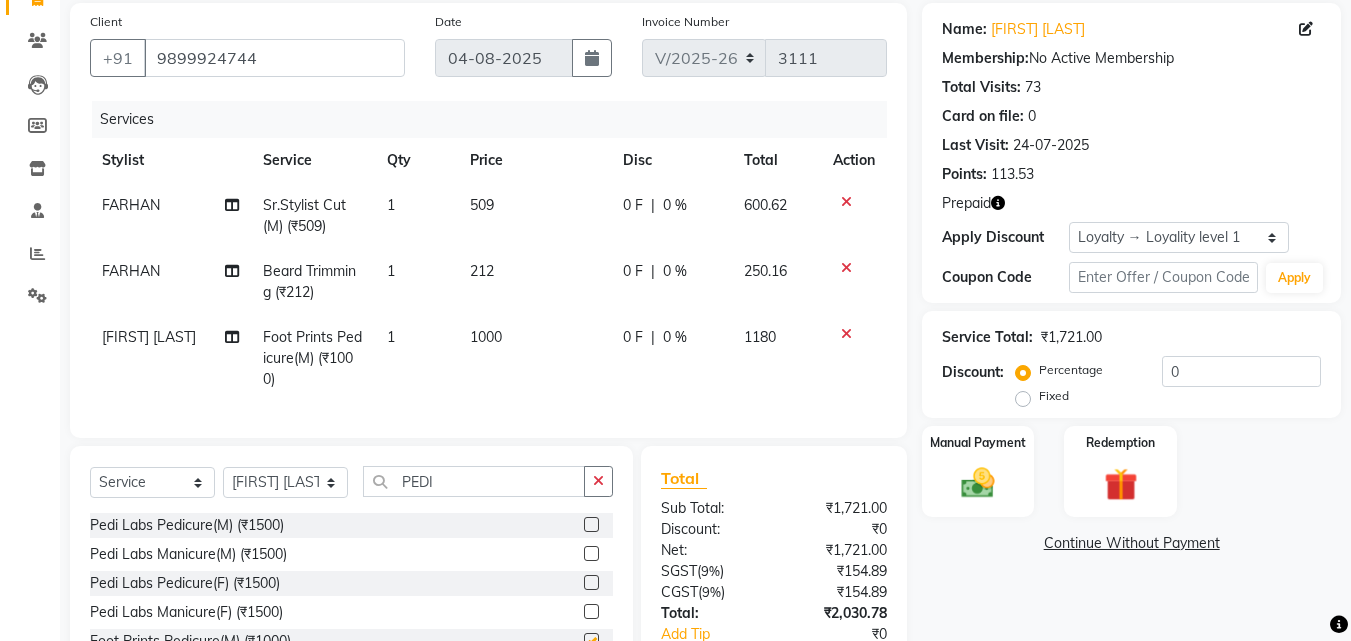 checkbox on "false" 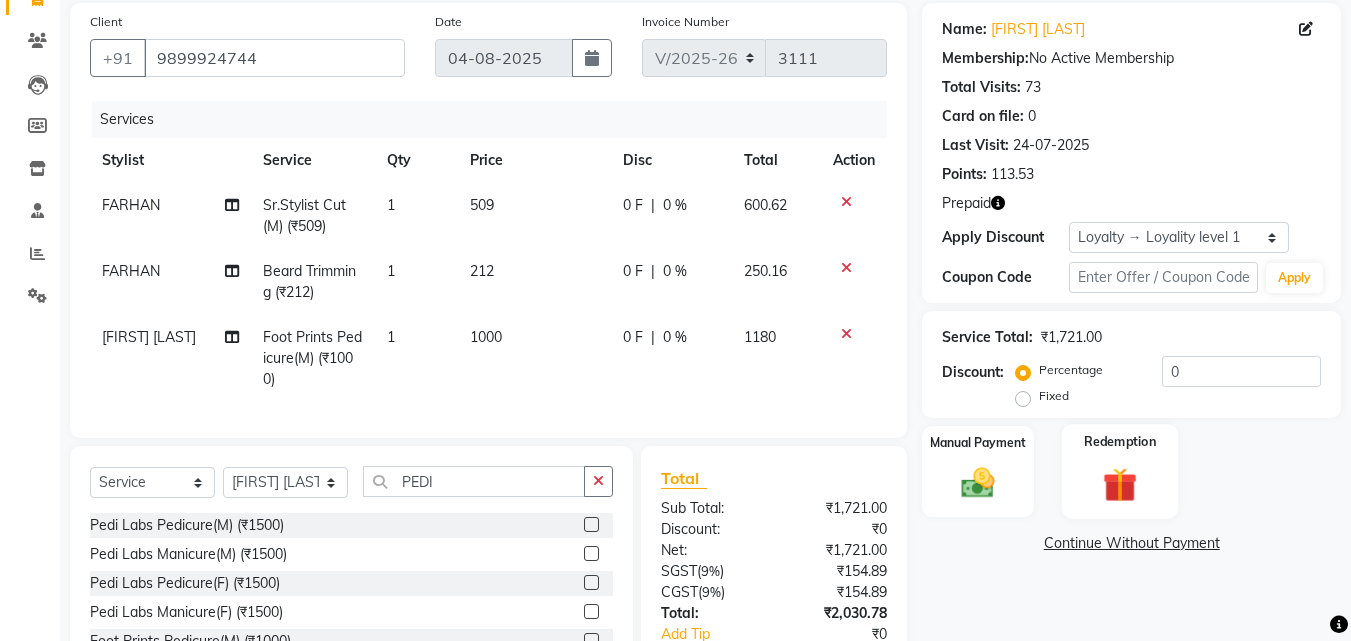 click 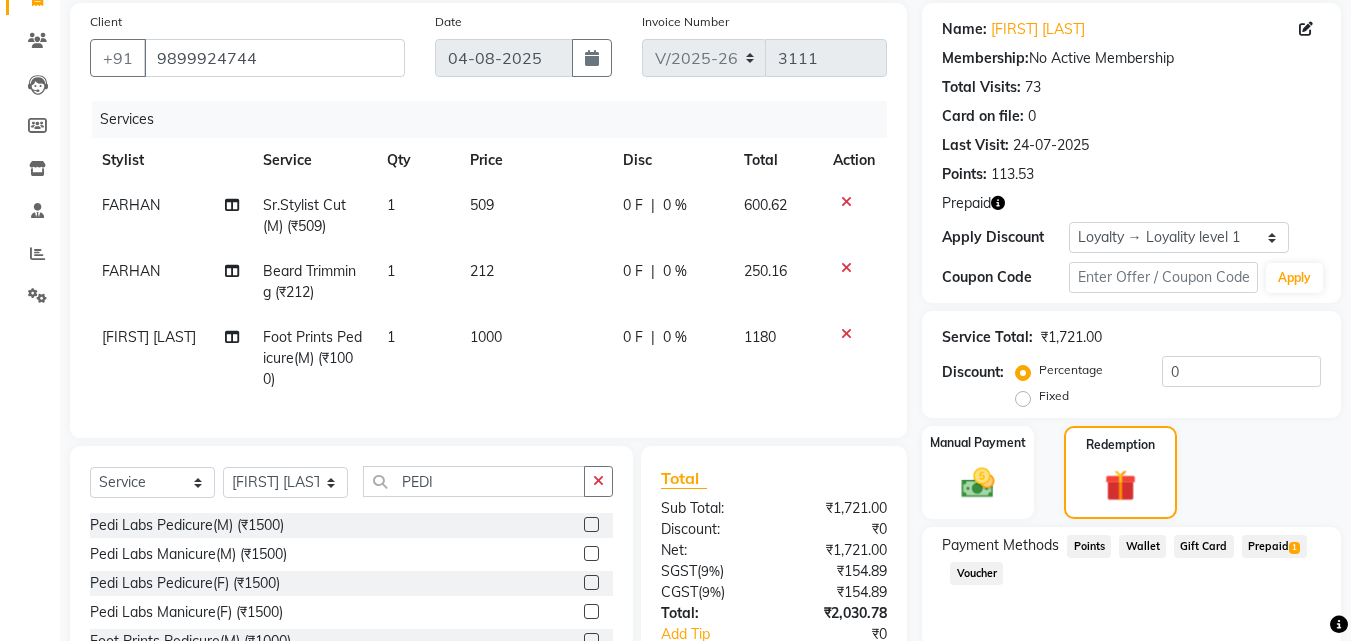 click on "Prepaid  1" 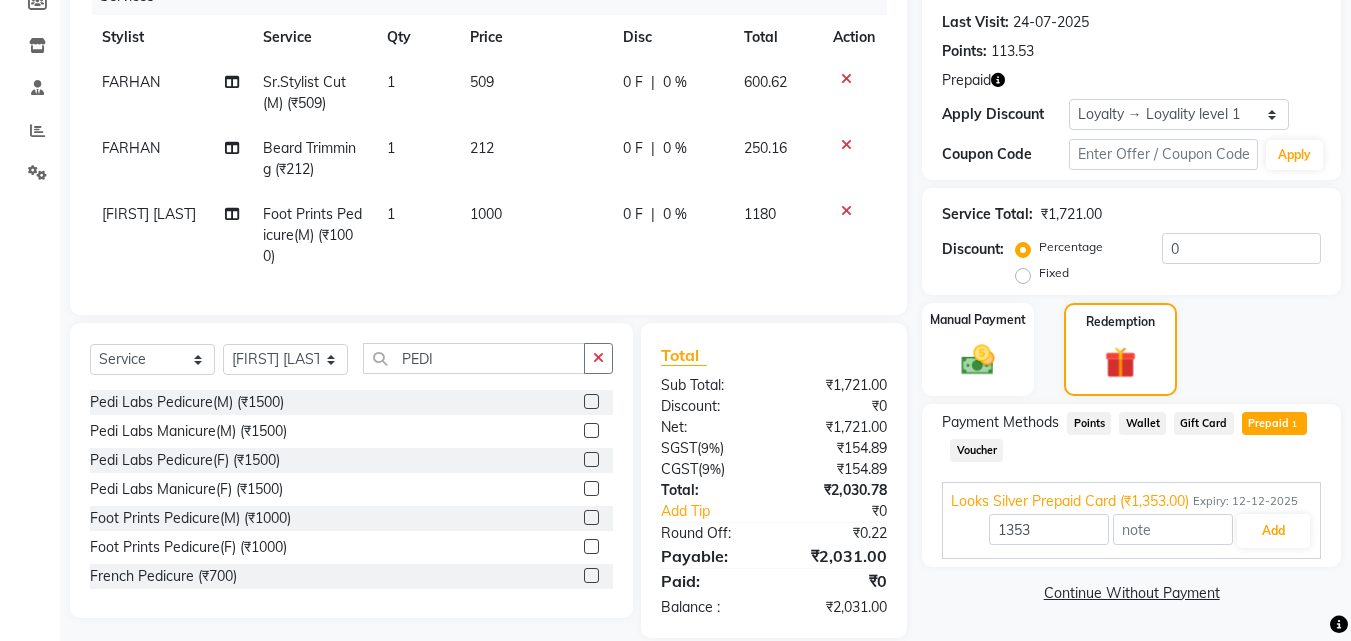 scroll, scrollTop: 312, scrollLeft: 0, axis: vertical 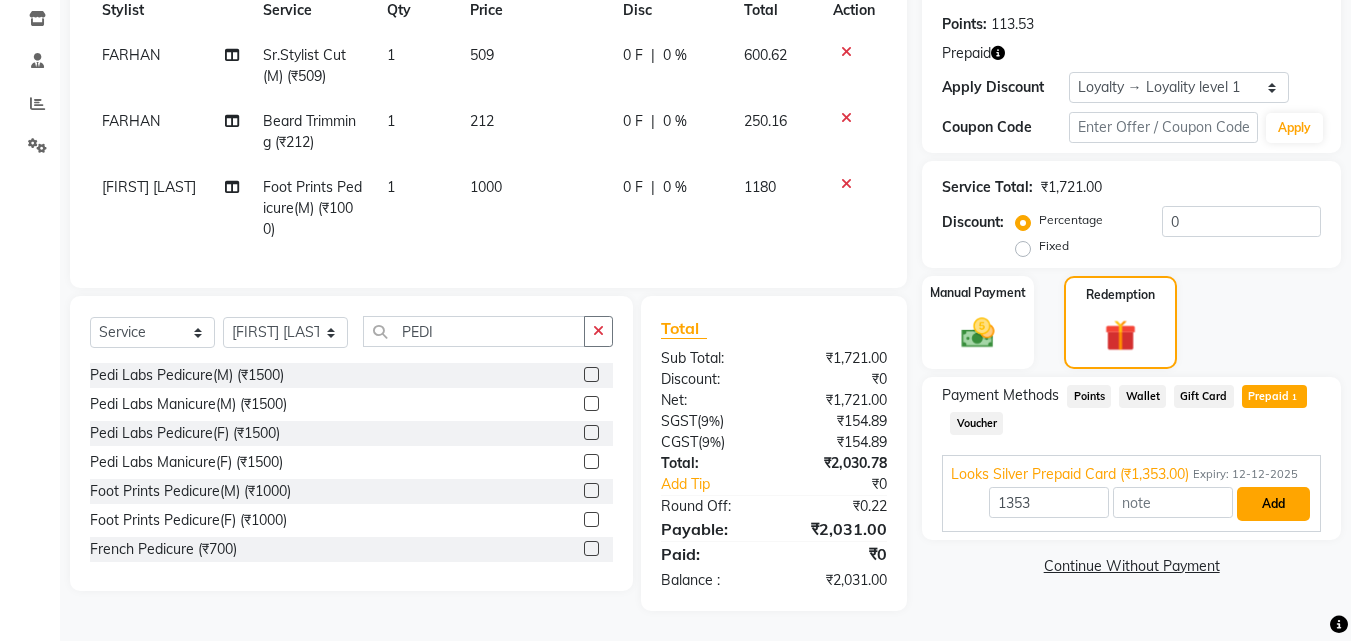 click on "Add" at bounding box center [1273, 504] 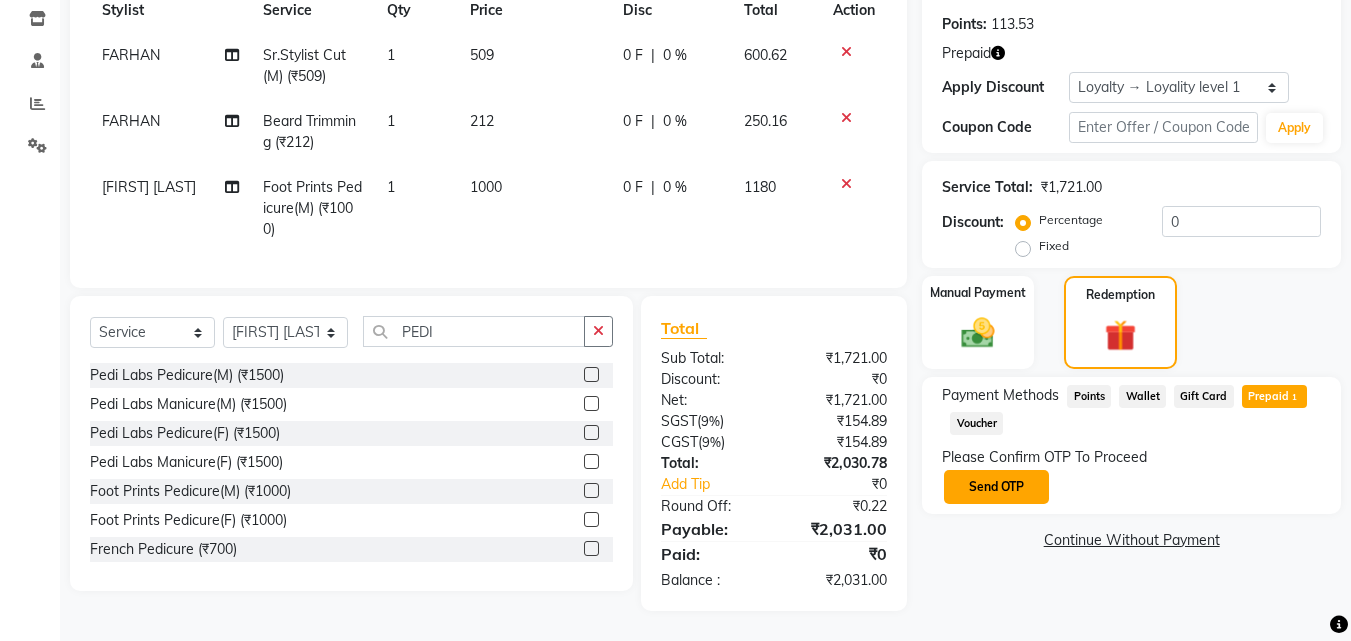 click on "Send OTP" 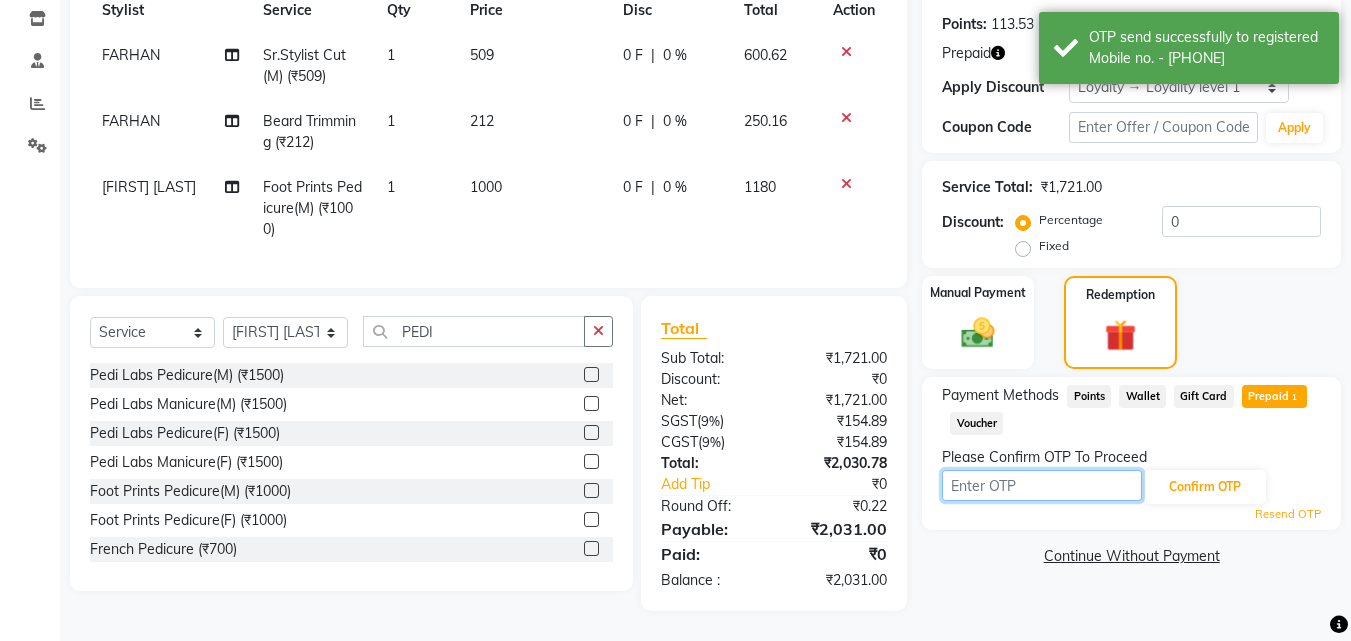 click at bounding box center [1042, 485] 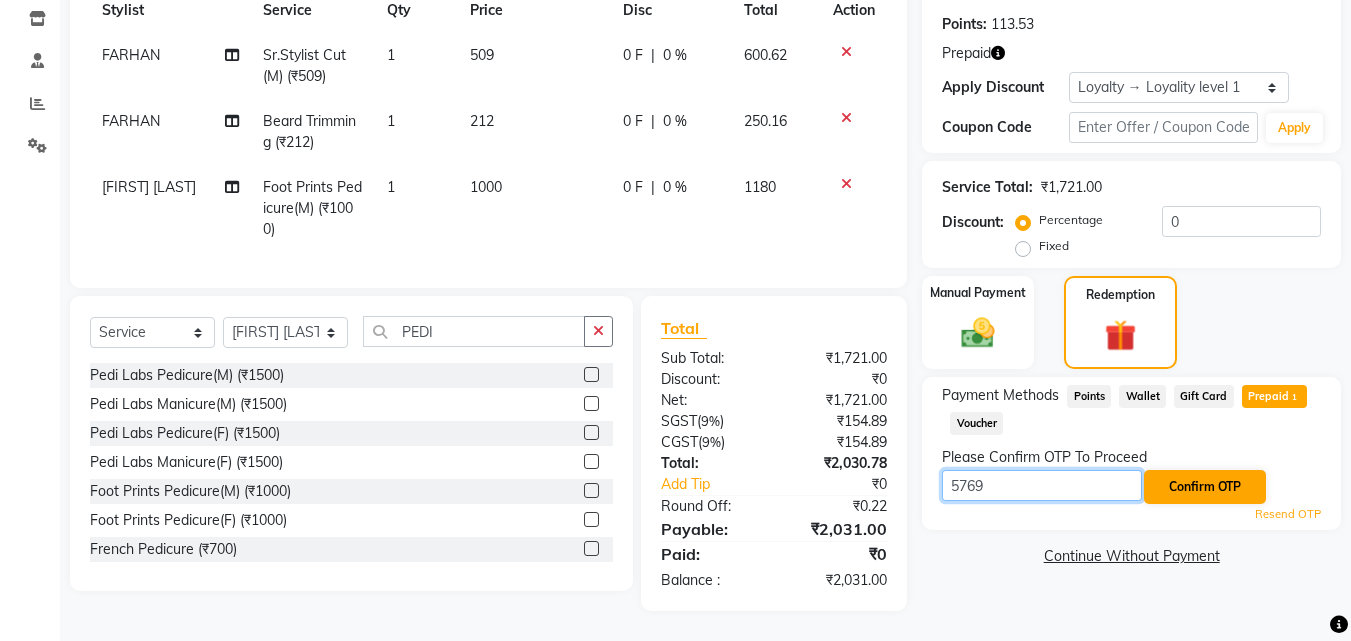 type on "5769" 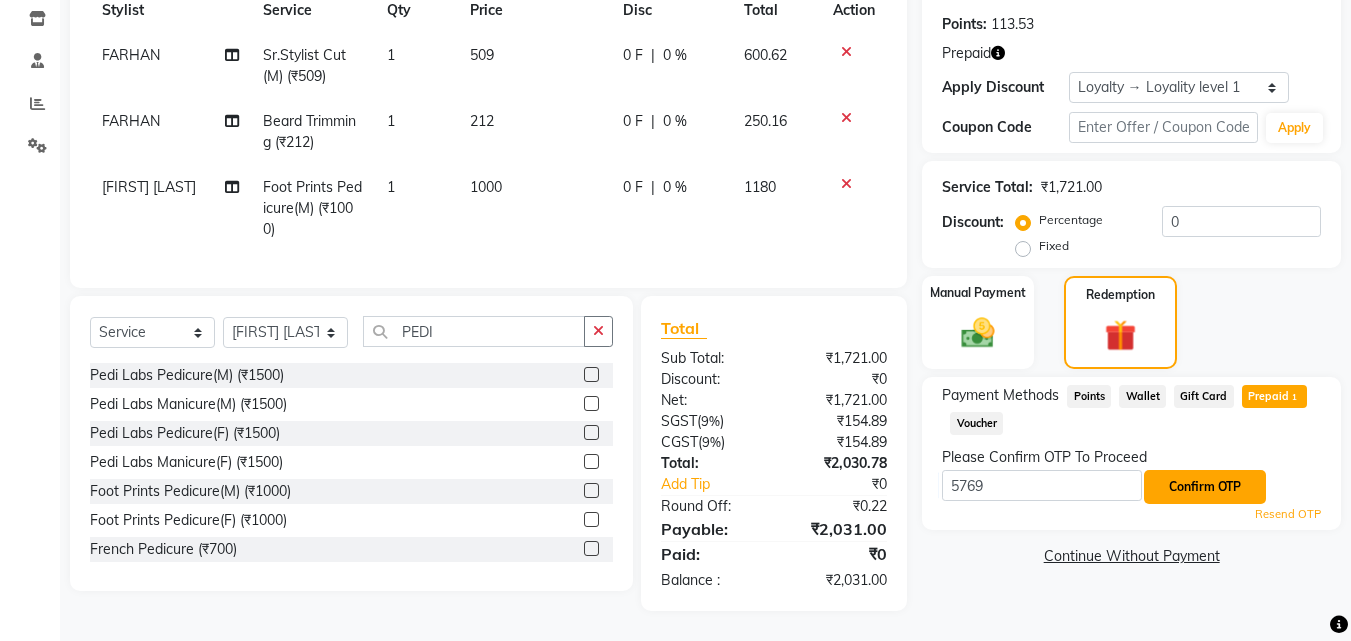 click on "Confirm OTP" 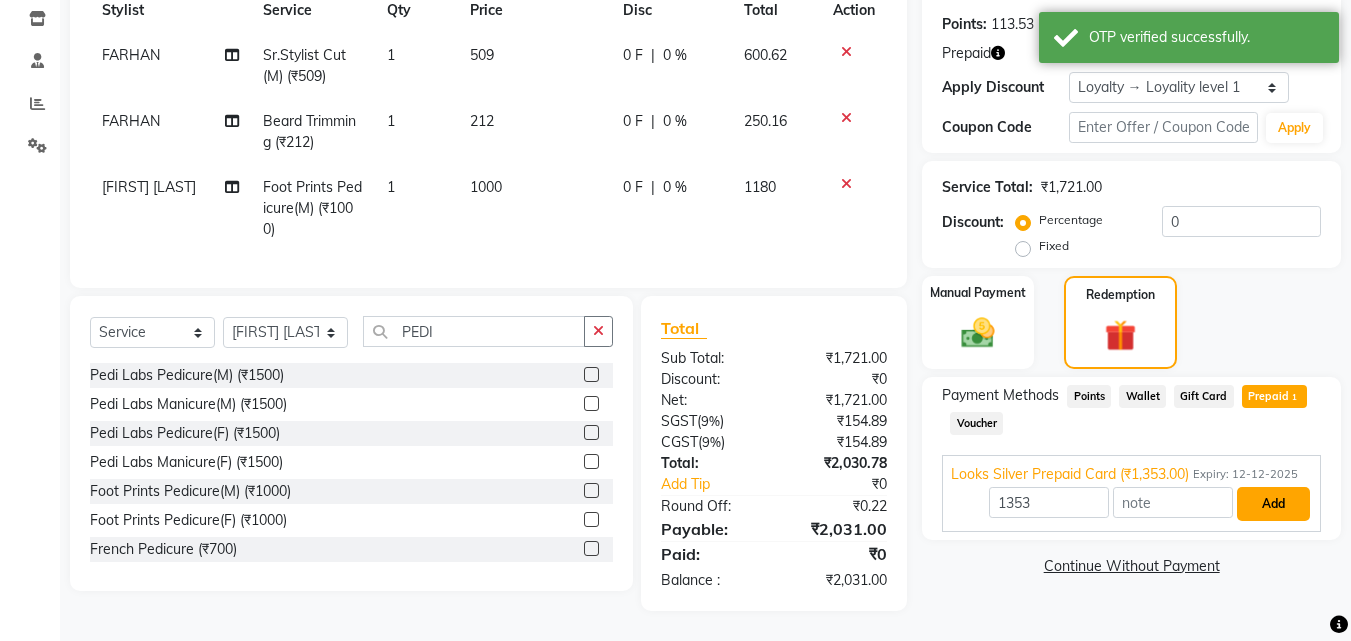 click on "Add" at bounding box center (1273, 504) 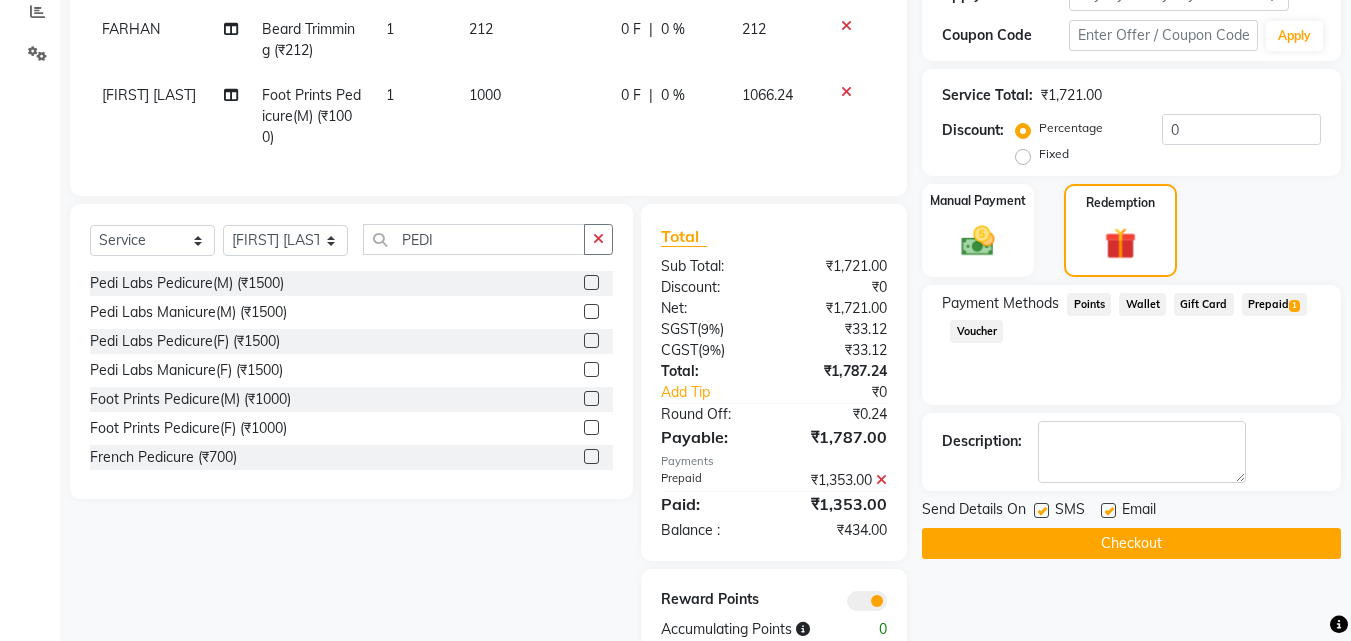 scroll, scrollTop: 453, scrollLeft: 0, axis: vertical 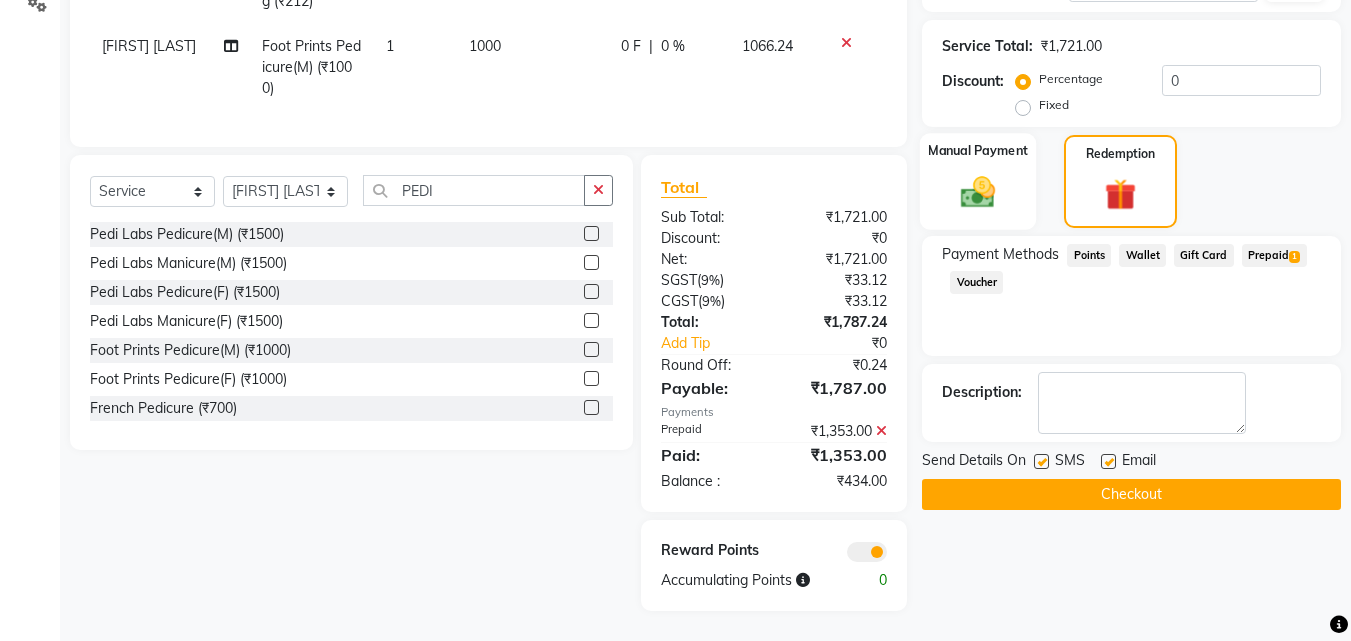 click 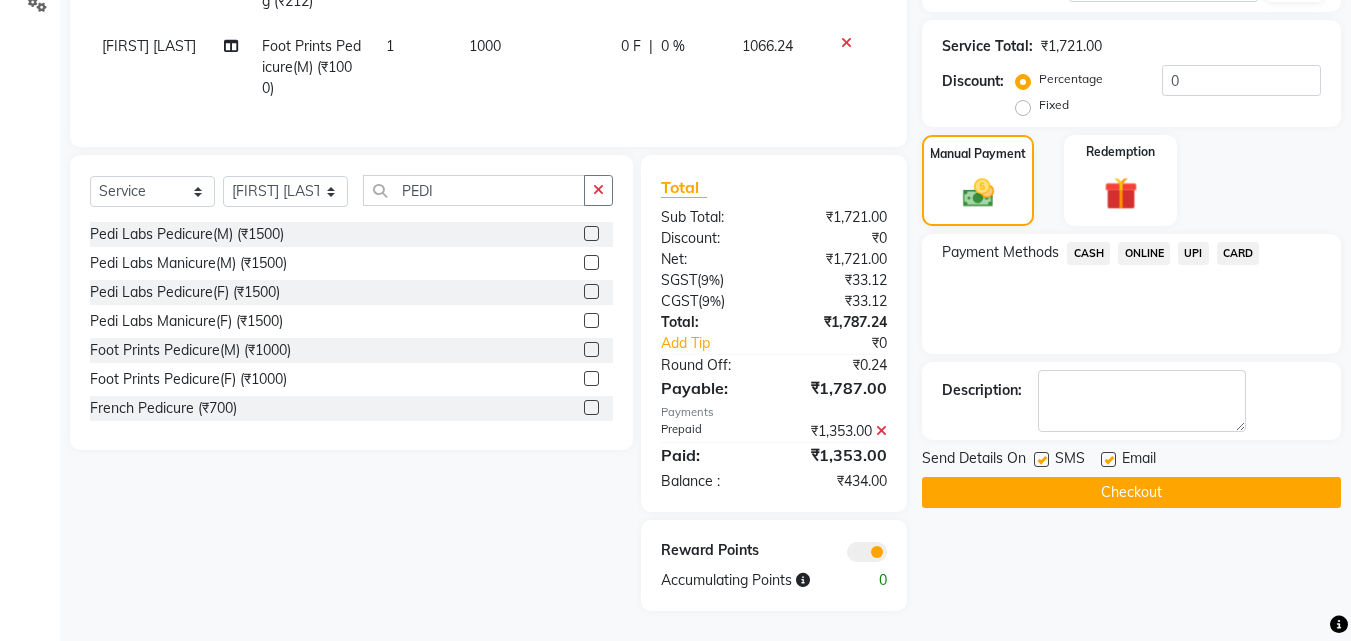 click on "CASH" 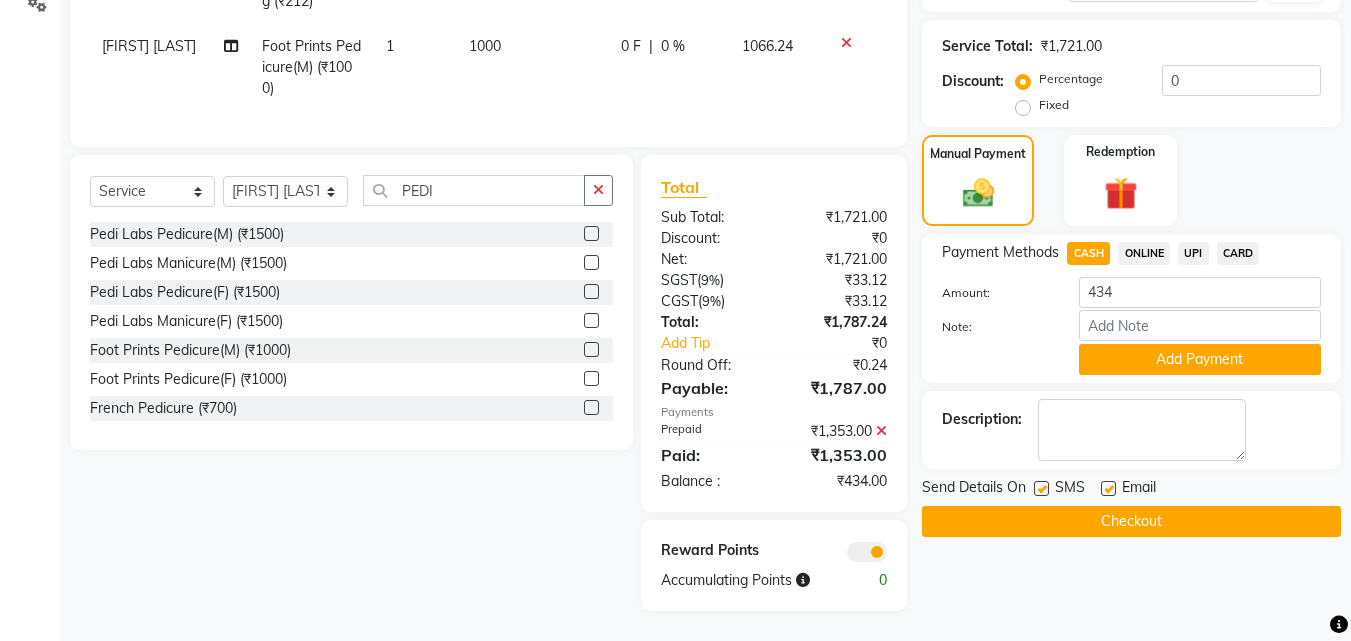 click on "Add Payment" 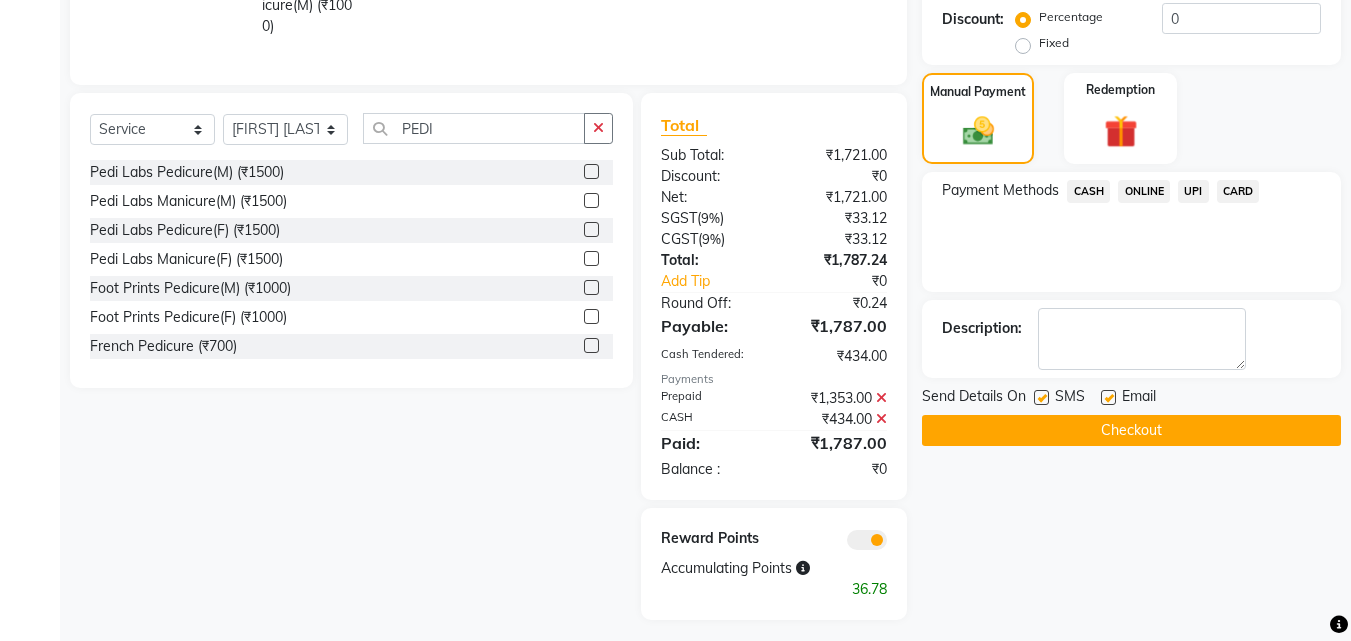 scroll, scrollTop: 524, scrollLeft: 0, axis: vertical 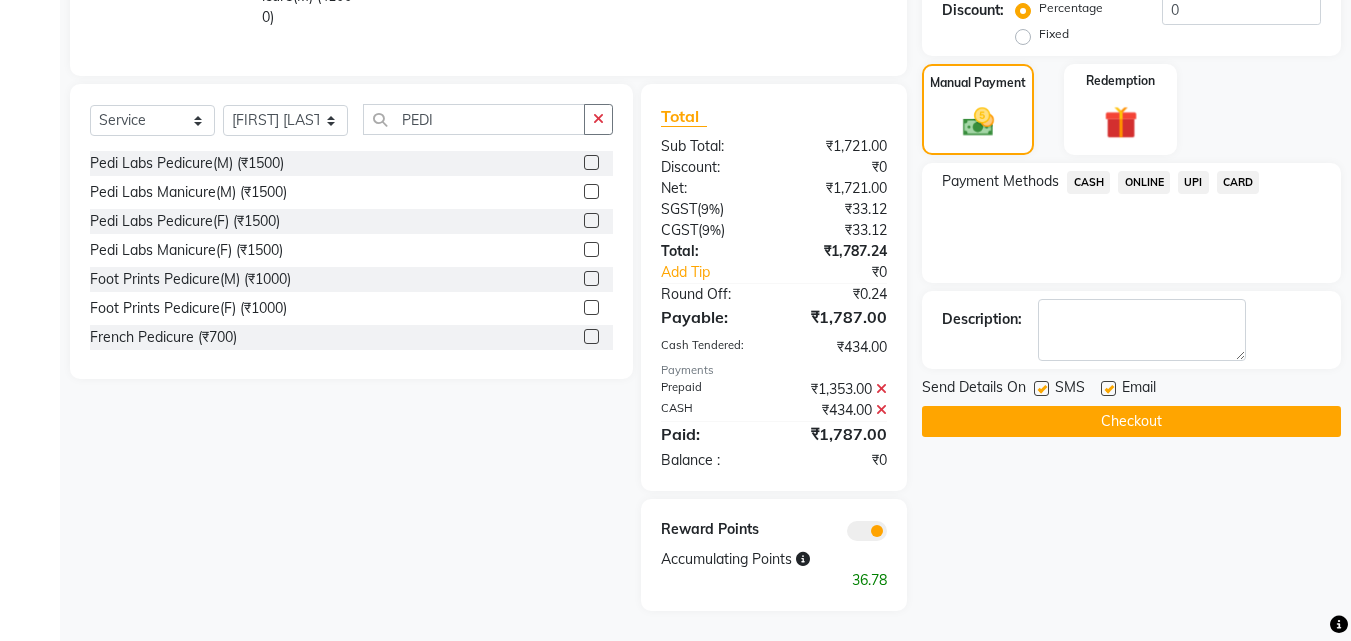 click on "Checkout" 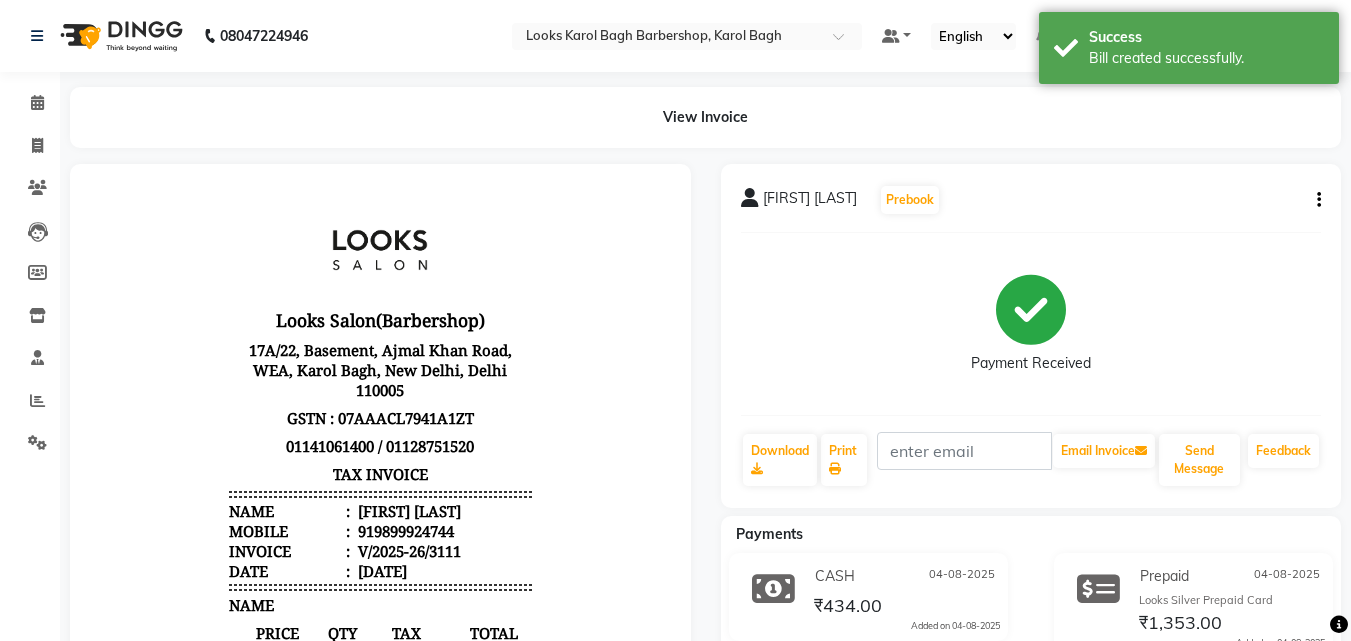 scroll, scrollTop: 0, scrollLeft: 0, axis: both 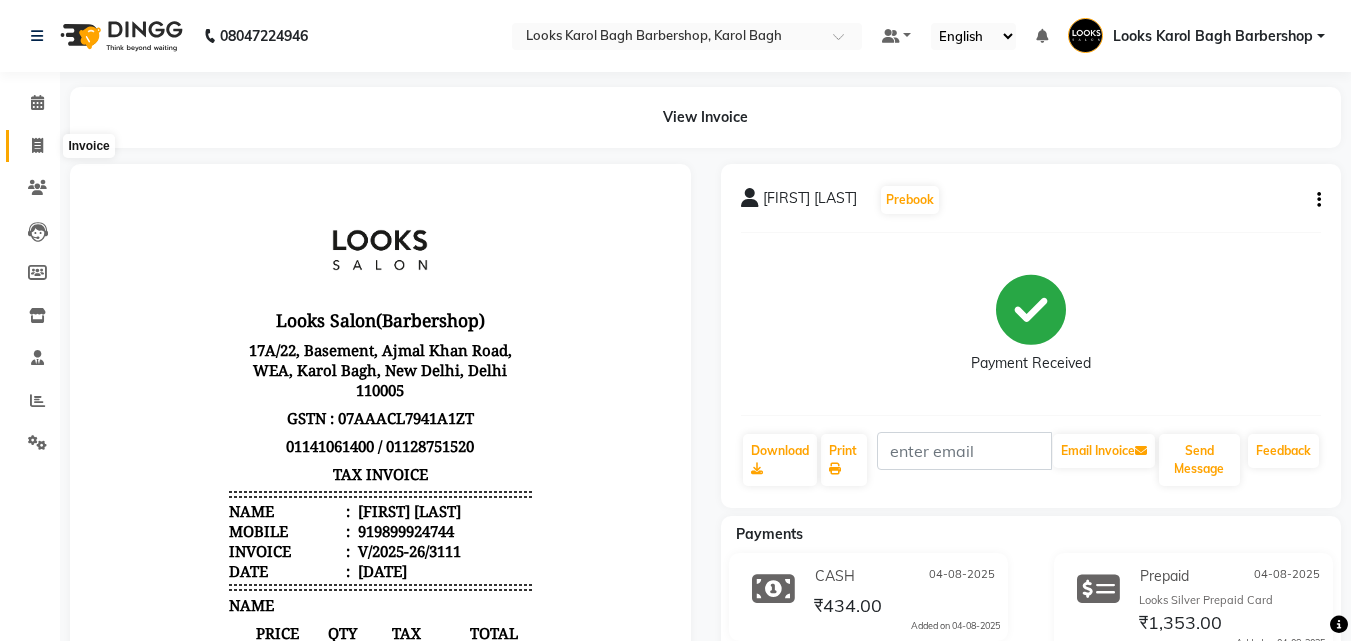 click 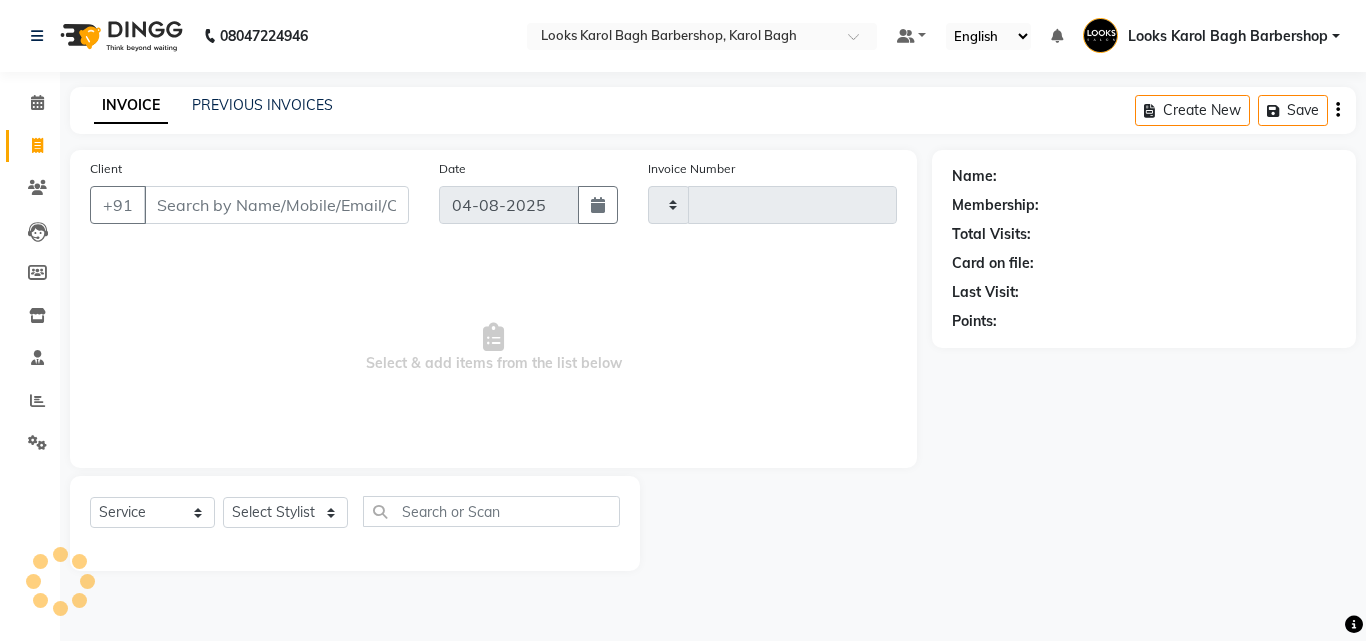 type on "3112" 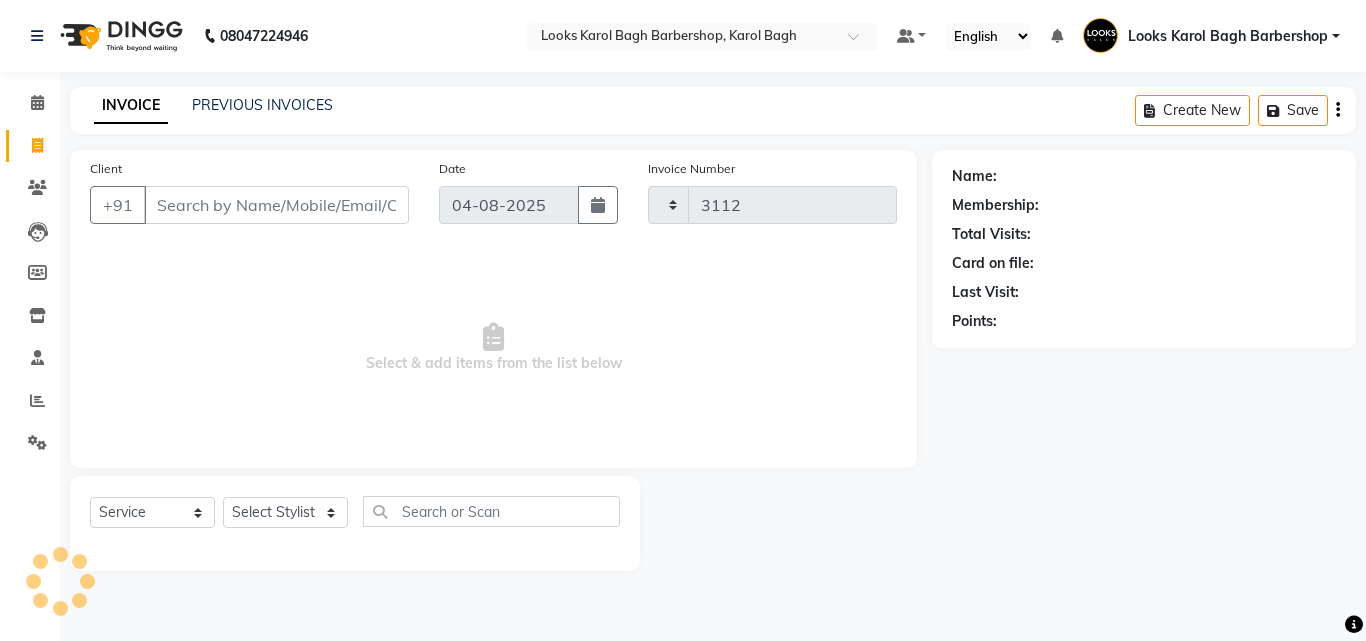 select on "4323" 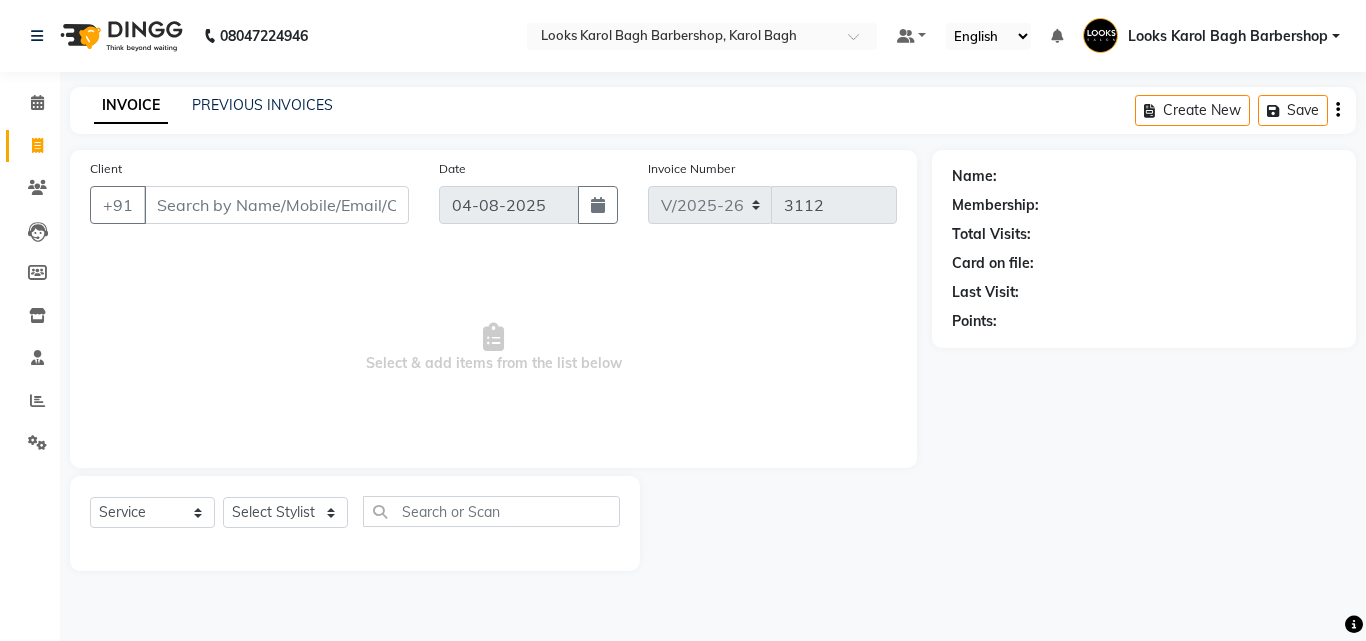 click on "Client" at bounding box center (276, 205) 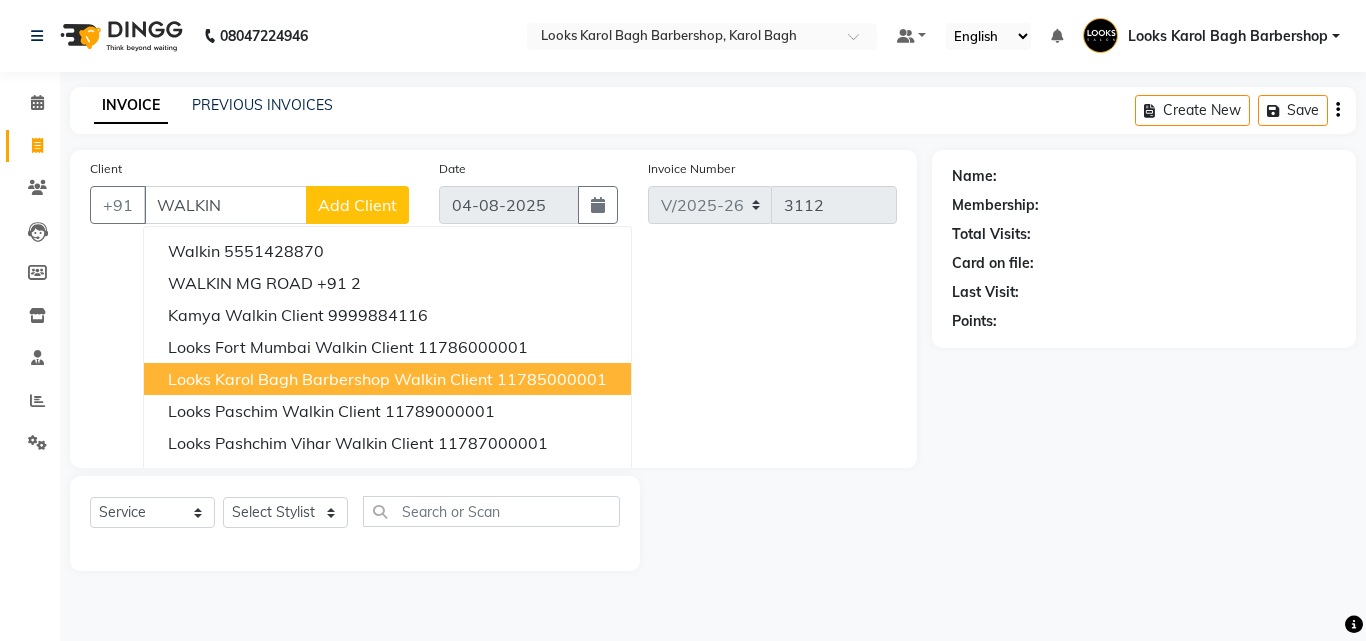 click on "Looks Karol Bagh Barbershop Walkin Client" at bounding box center (330, 379) 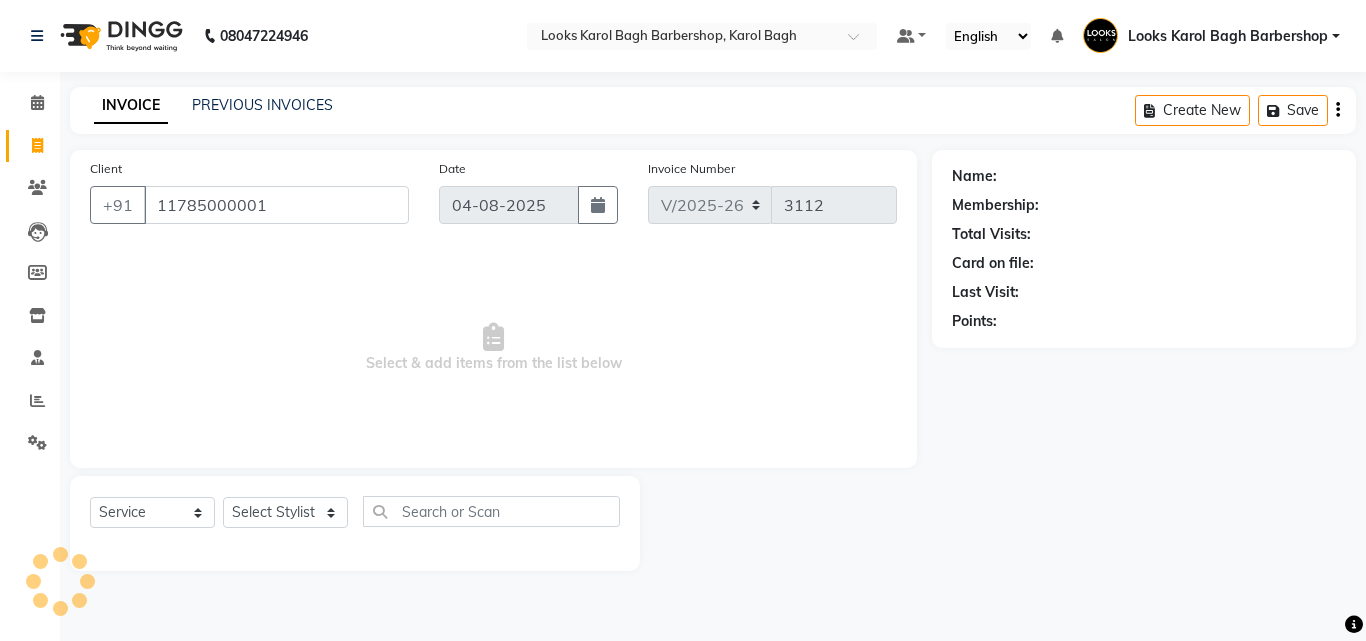 type on "11785000001" 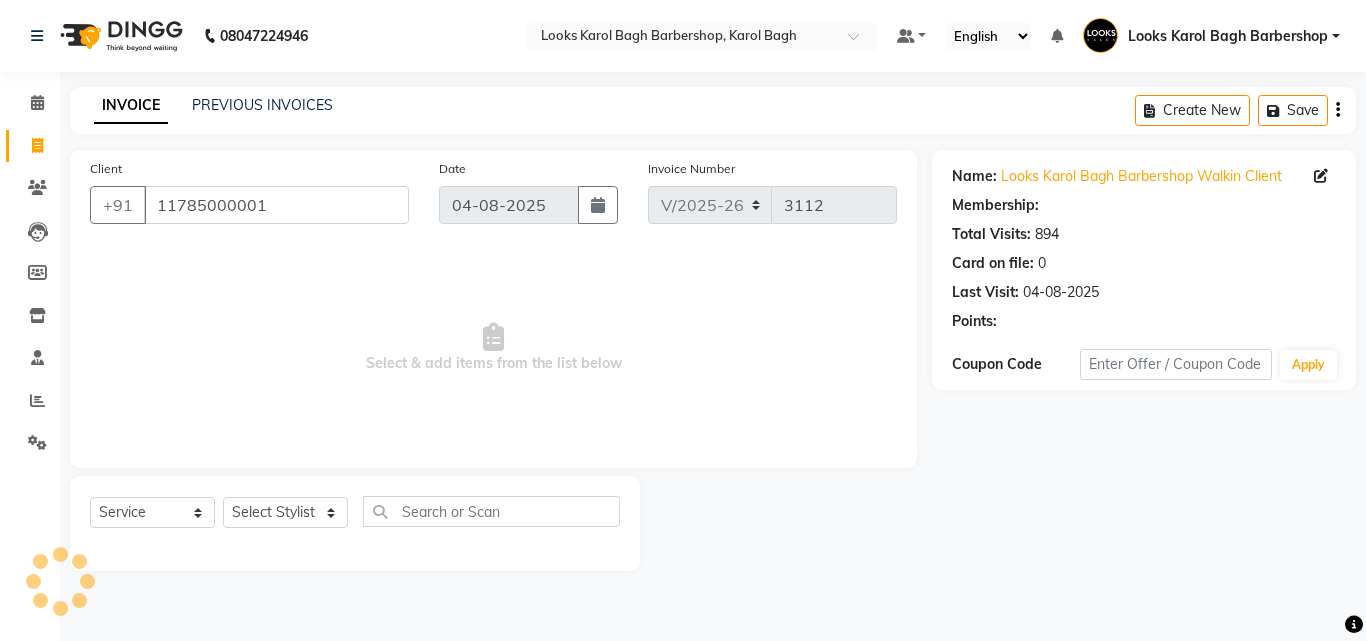 select on "1: Object" 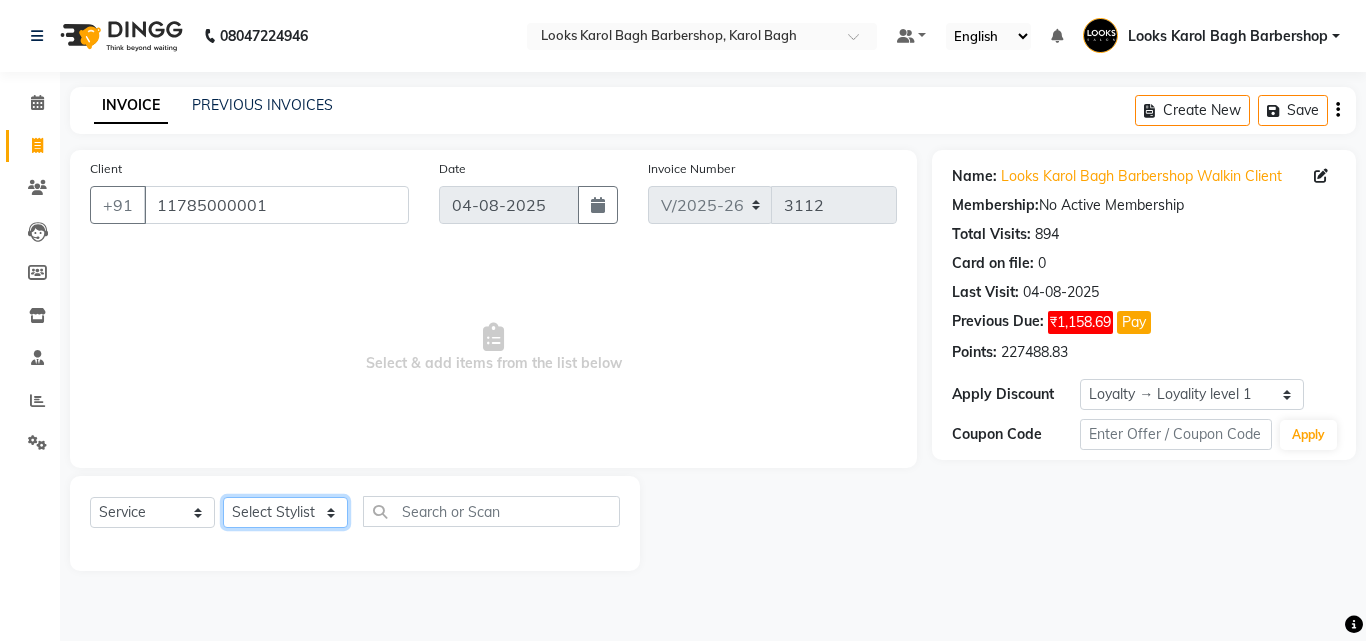 click on "Select Stylist Aadil Adnan AENA Aijaz Alam Amazon_Kart AMIR  Anurag _asst Arvind_asst BIJENDER  Counter Sales DANISH DHARAMVEER Eshan FARHAN KARAN RAI  KOMAL_NAILS Krishna_asst LALIT_PDCT LHAMO Looks_Female_Section Looks_H.O_Store Looks Karol Bagh Barbershop Looks_Kart MANIRAM Meenu_pdct Mohammad Sajid NAEEM  NARENDER DEOL  Naveen_pdct Prabhakar Kumar_PDCT RAAJ GUPTA RAAJ_JI raj ji RAM MURTI NARYAL ROHIT  Rohit Seth Rohit Thakur SACHIN sahil Shabina Shakir SIMRAN Sonia Sunny VIKRAM VIKRANT SINGH  Vishal_Asst YOGESH ASSISTANT" 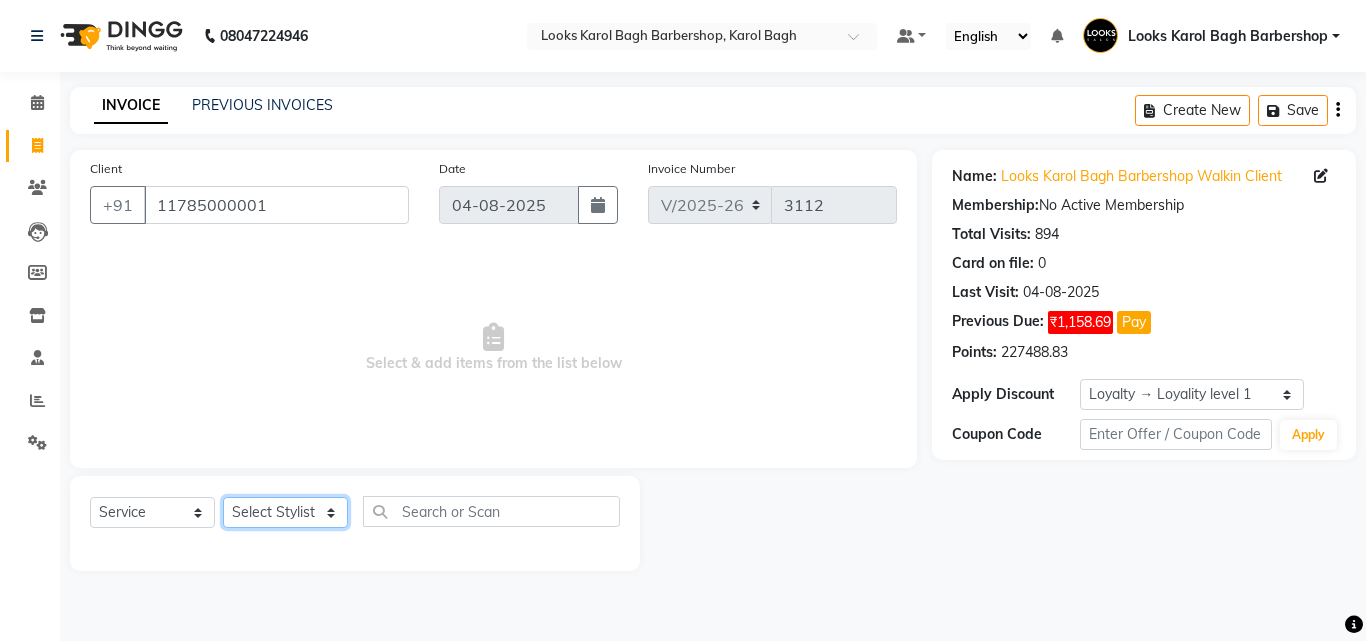 select on "23407" 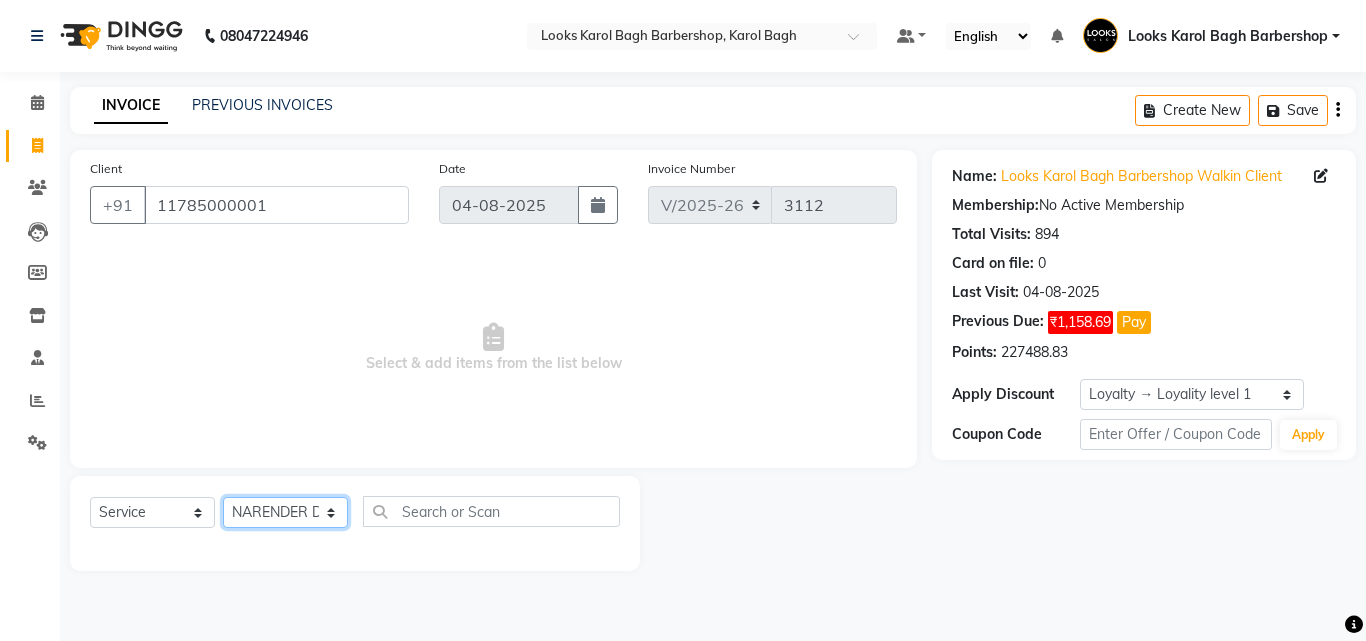 click on "Select Stylist Aadil Adnan AENA Aijaz Alam Amazon_Kart AMIR  Anurag _asst Arvind_asst BIJENDER  Counter Sales DANISH DHARAMVEER Eshan FARHAN KARAN RAI  KOMAL_NAILS Krishna_asst LALIT_PDCT LHAMO Looks_Female_Section Looks_H.O_Store Looks Karol Bagh Barbershop Looks_Kart MANIRAM Meenu_pdct Mohammad Sajid NAEEM  NARENDER DEOL  Naveen_pdct Prabhakar Kumar_PDCT RAAJ GUPTA RAAJ_JI raj ji RAM MURTI NARYAL ROHIT  Rohit Seth Rohit Thakur SACHIN sahil Shabina Shakir SIMRAN Sonia Sunny VIKRAM VIKRANT SINGH  Vishal_Asst YOGESH ASSISTANT" 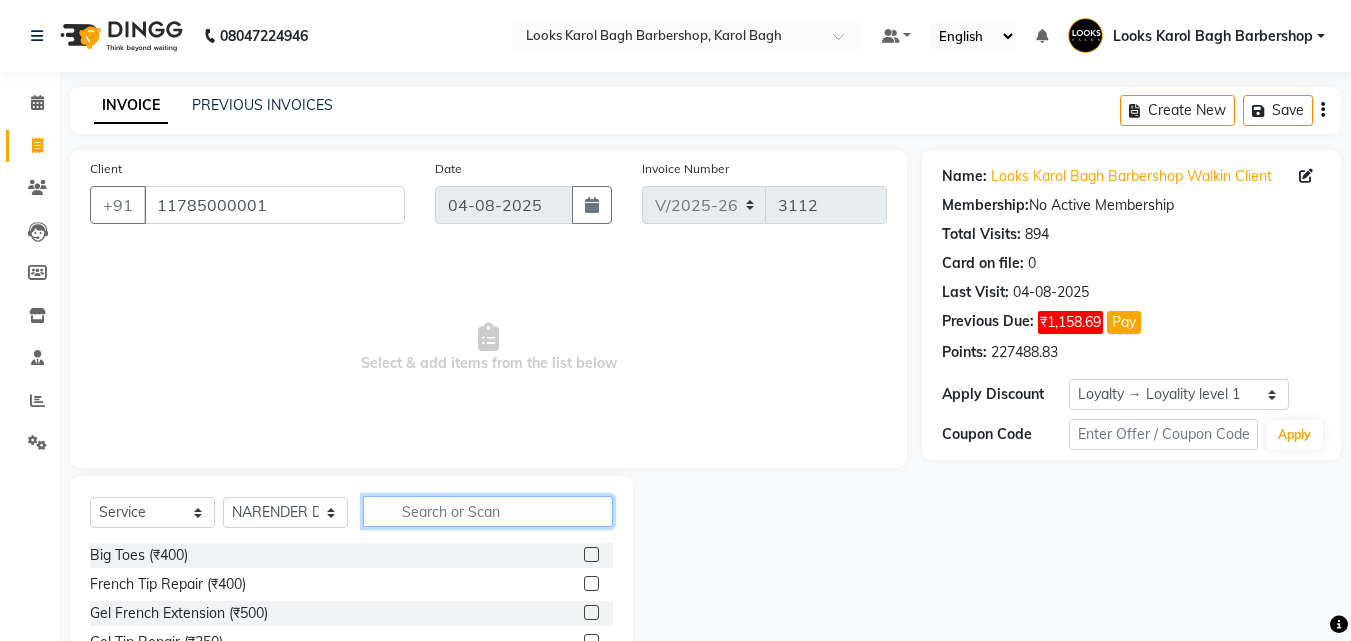 click 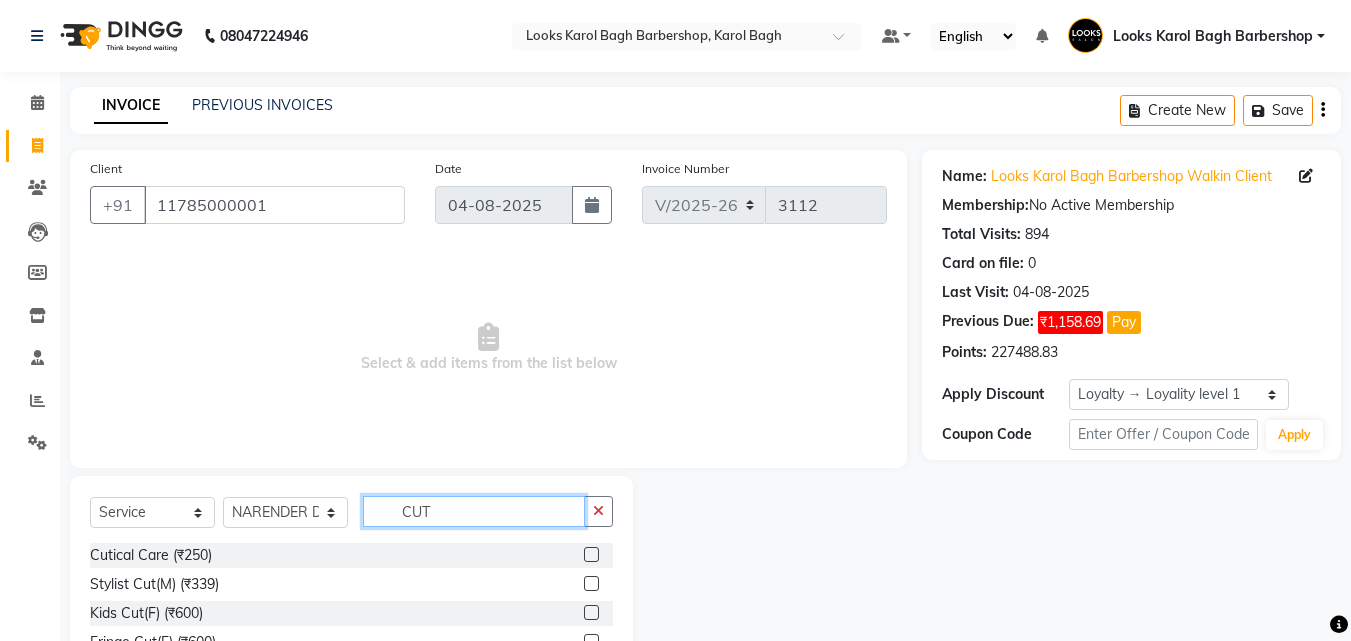 type on "CUT" 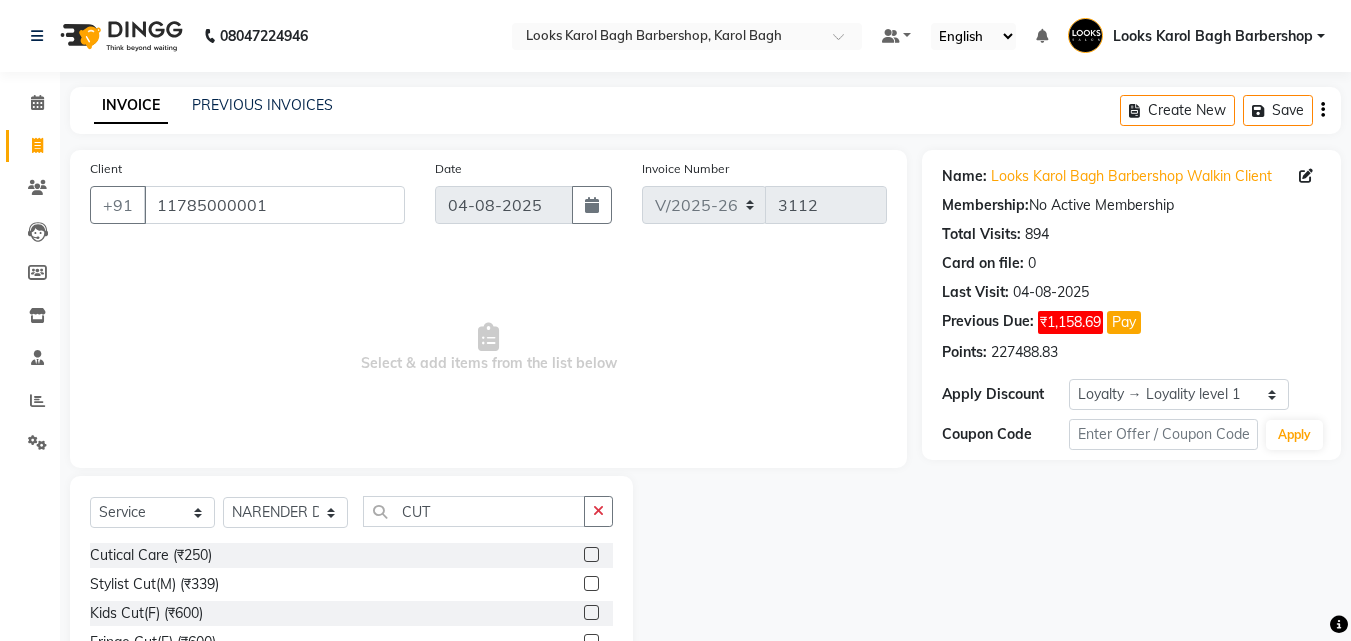 click 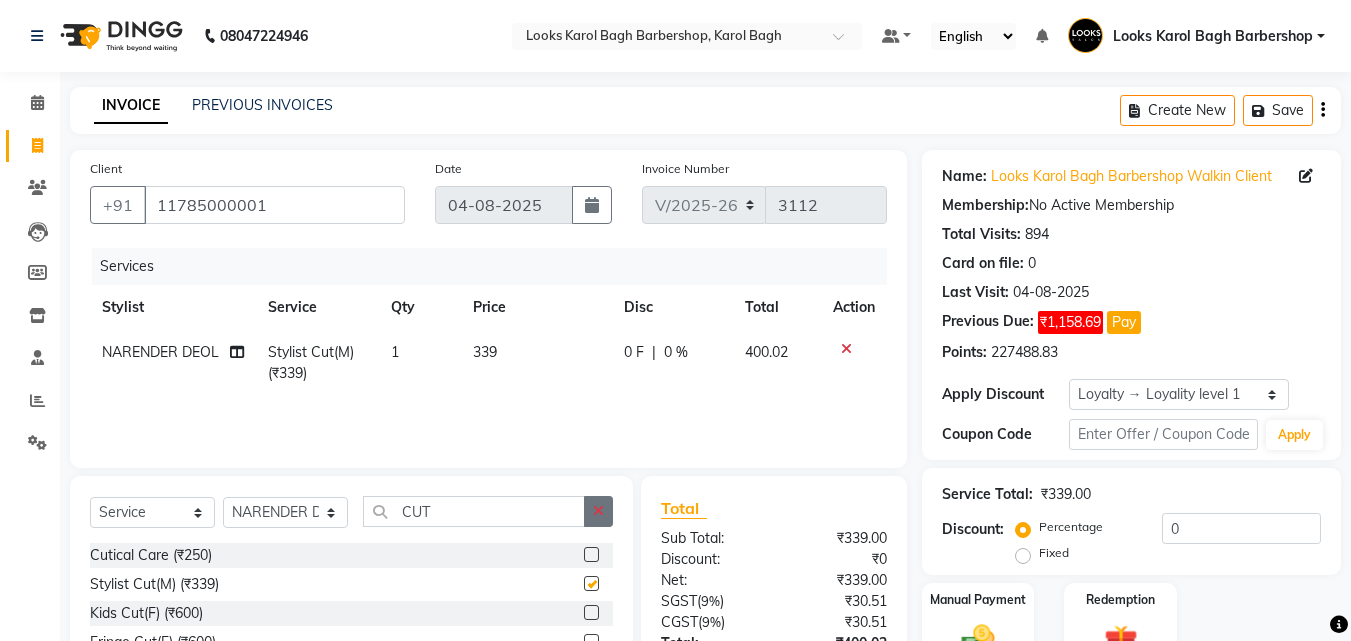 checkbox on "false" 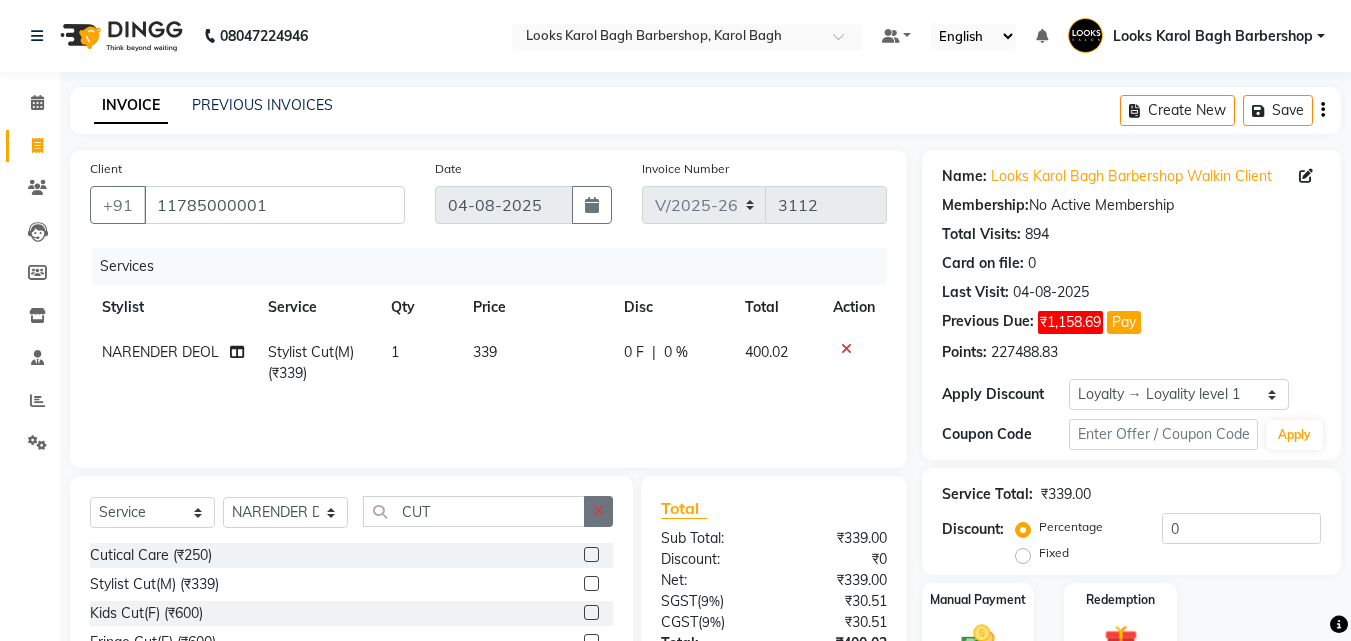 click 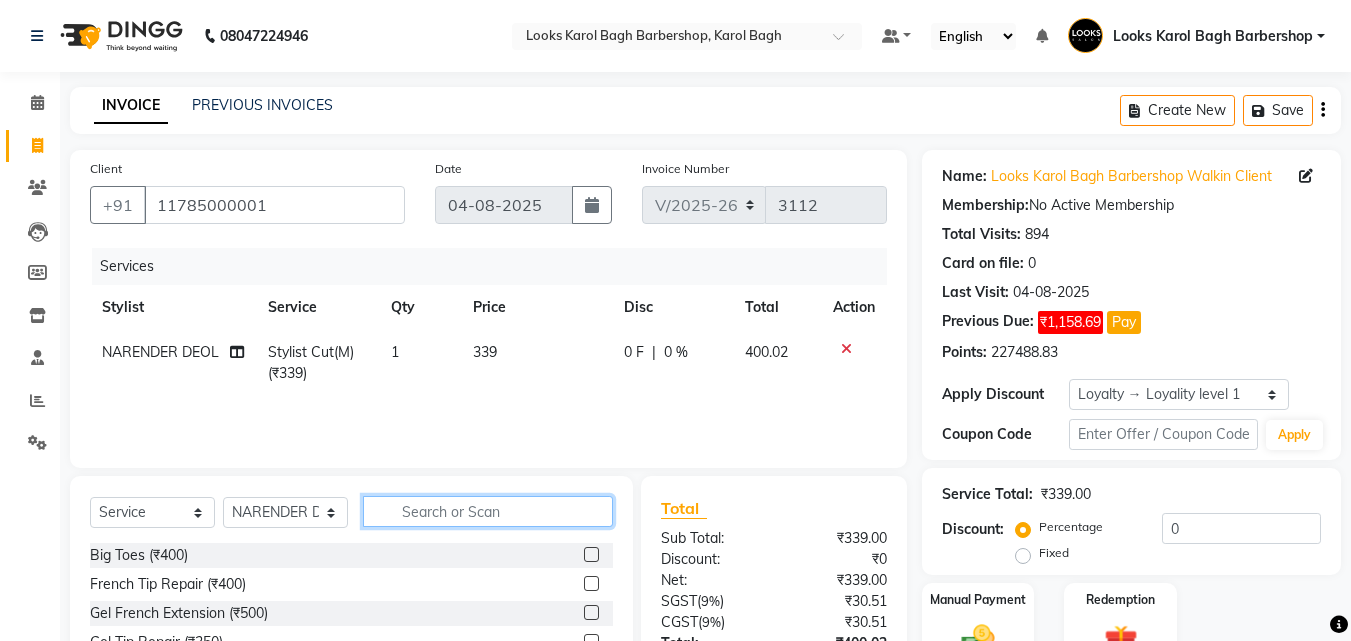 click 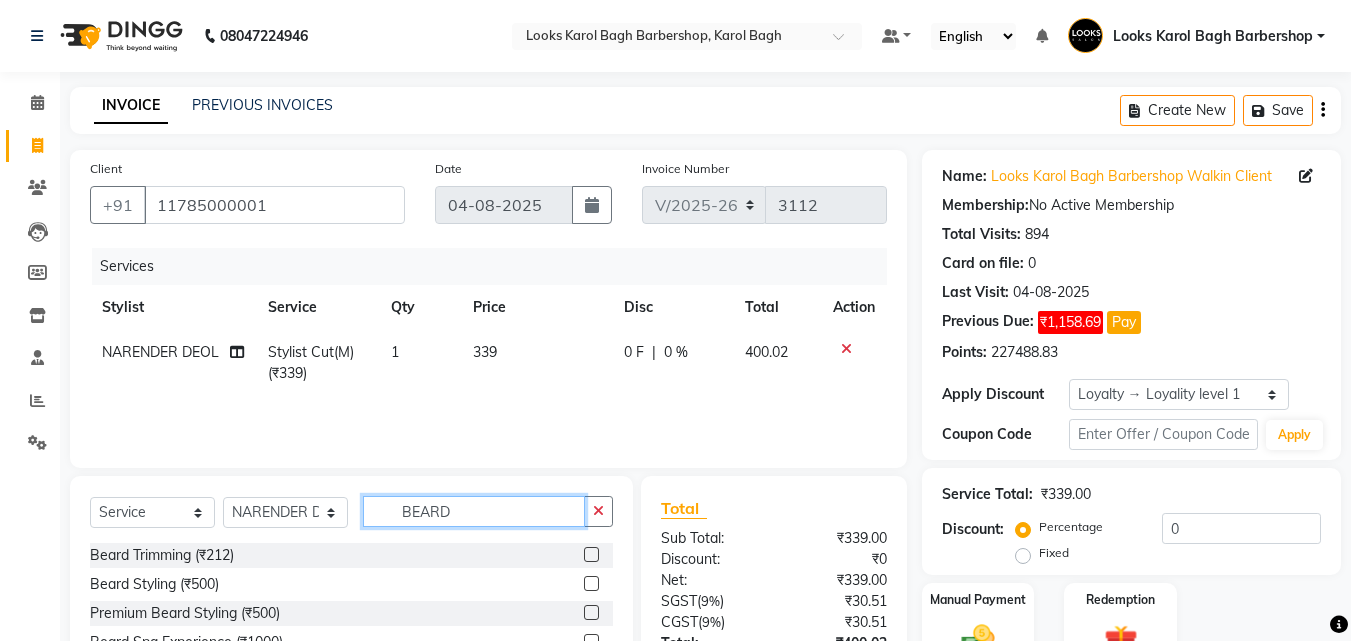 type on "BEARD" 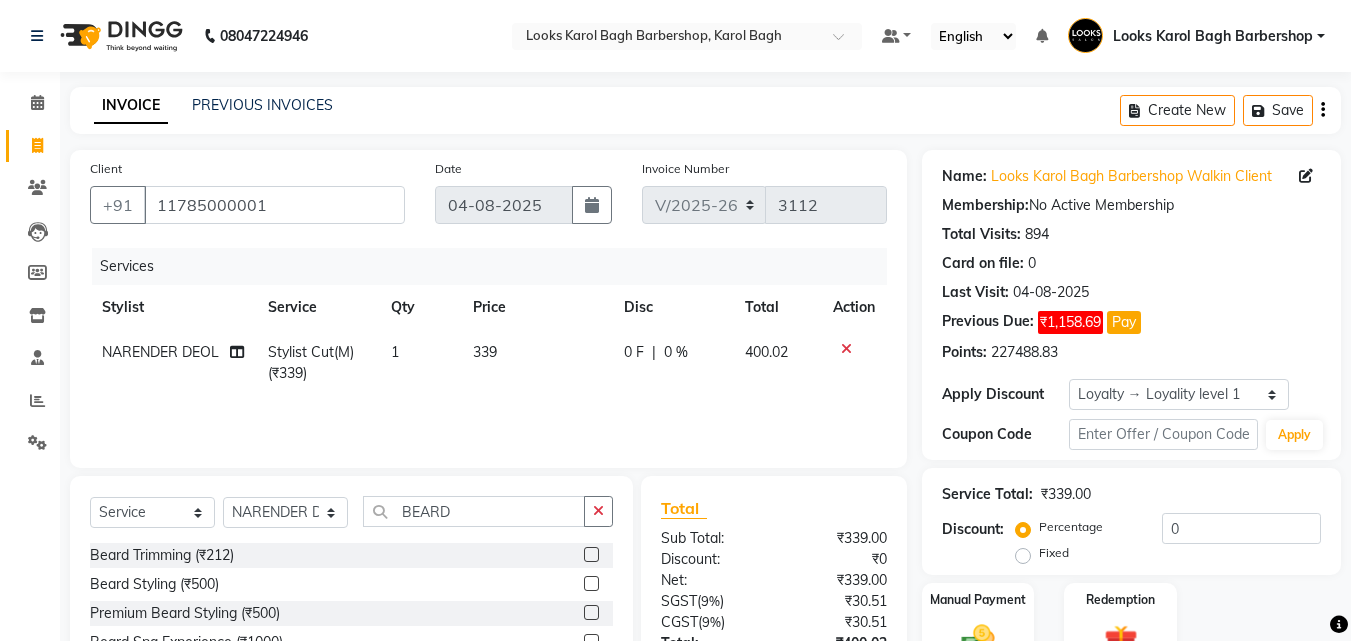 click 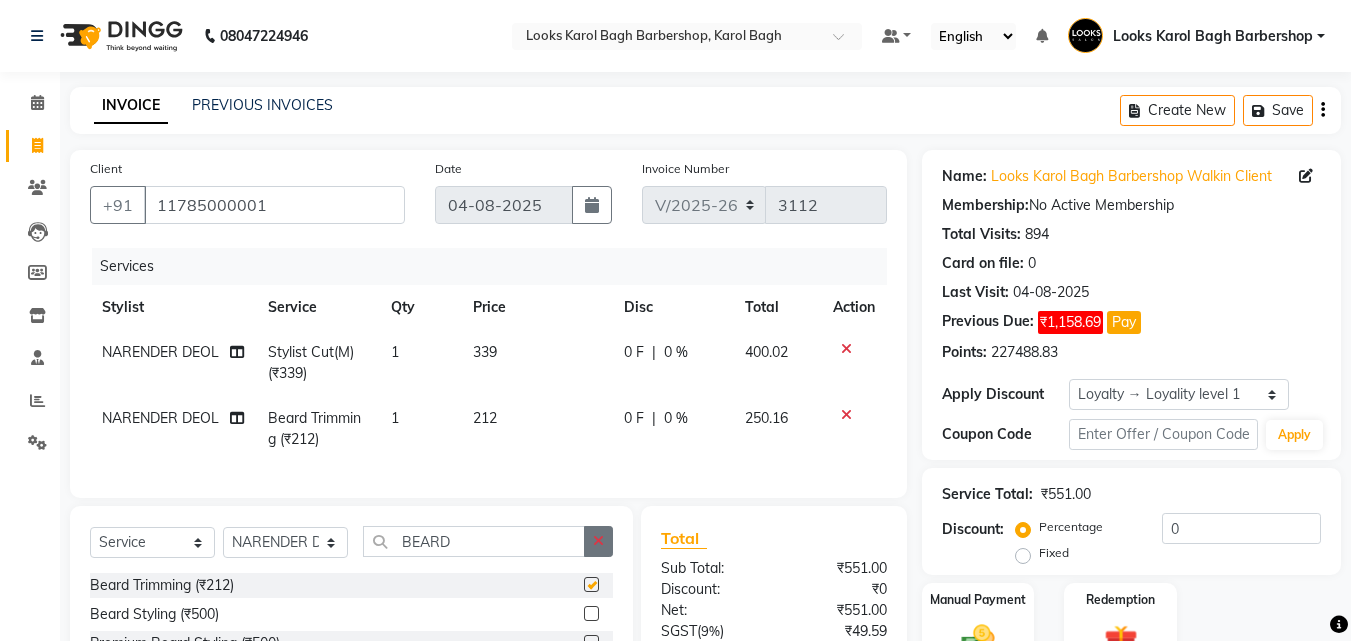 checkbox on "false" 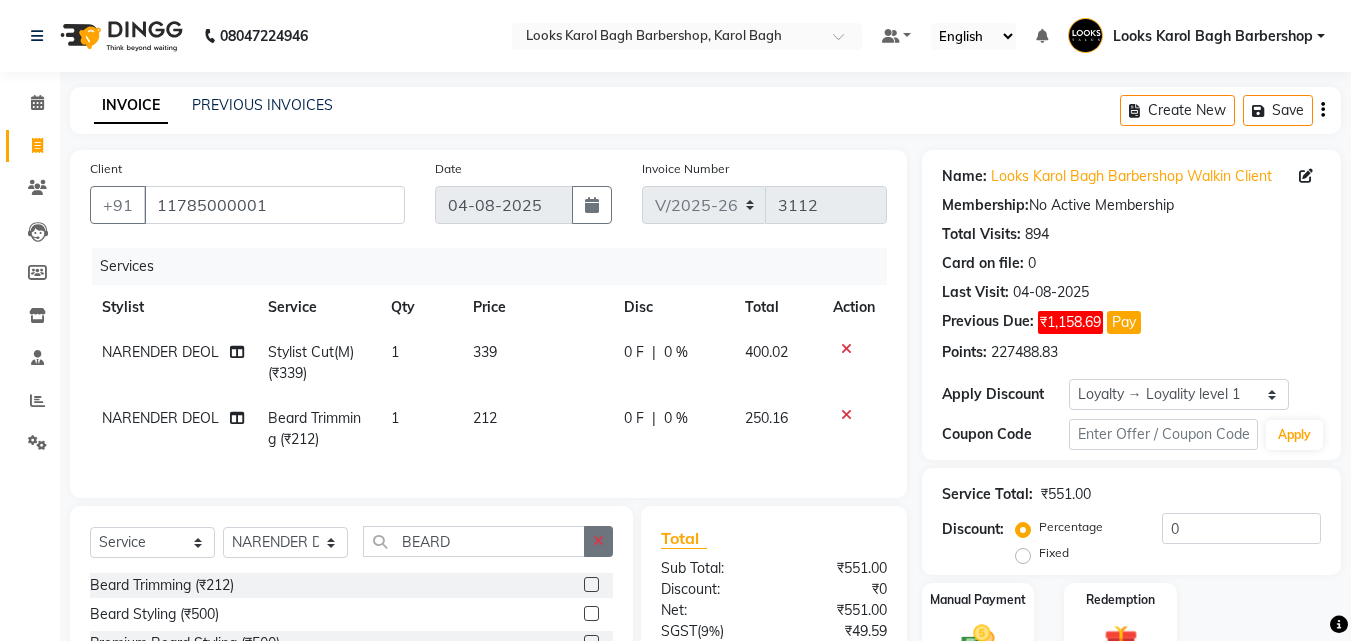 click 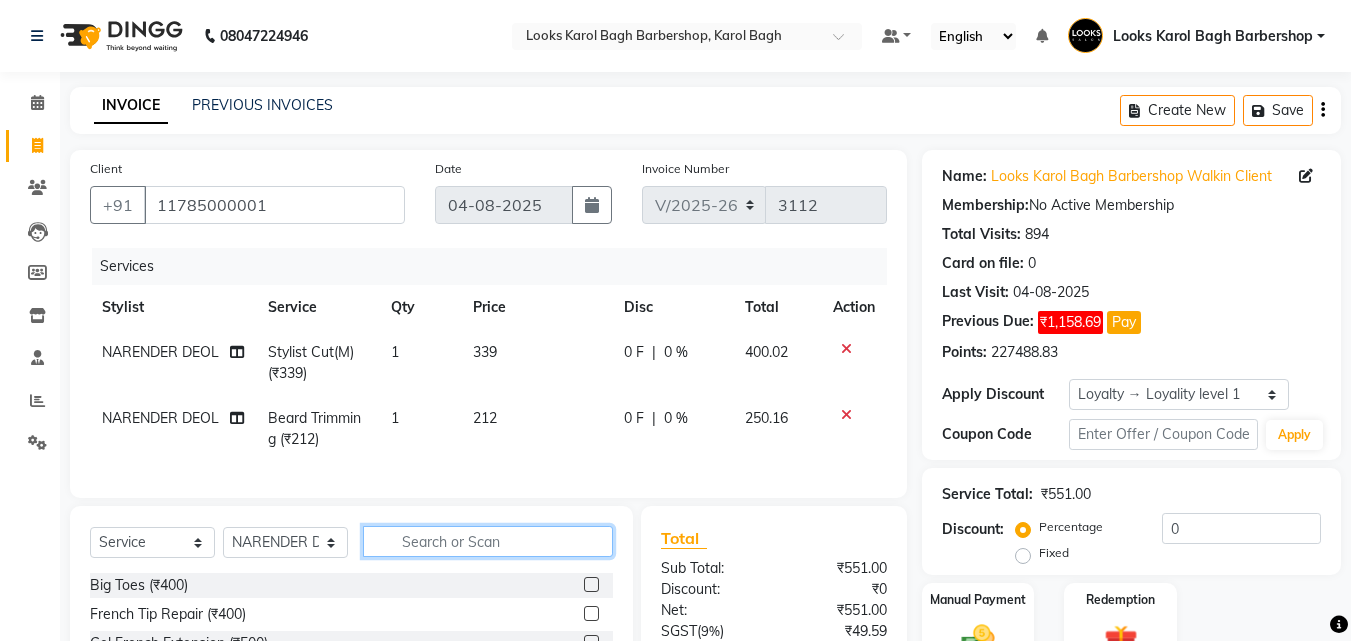 click 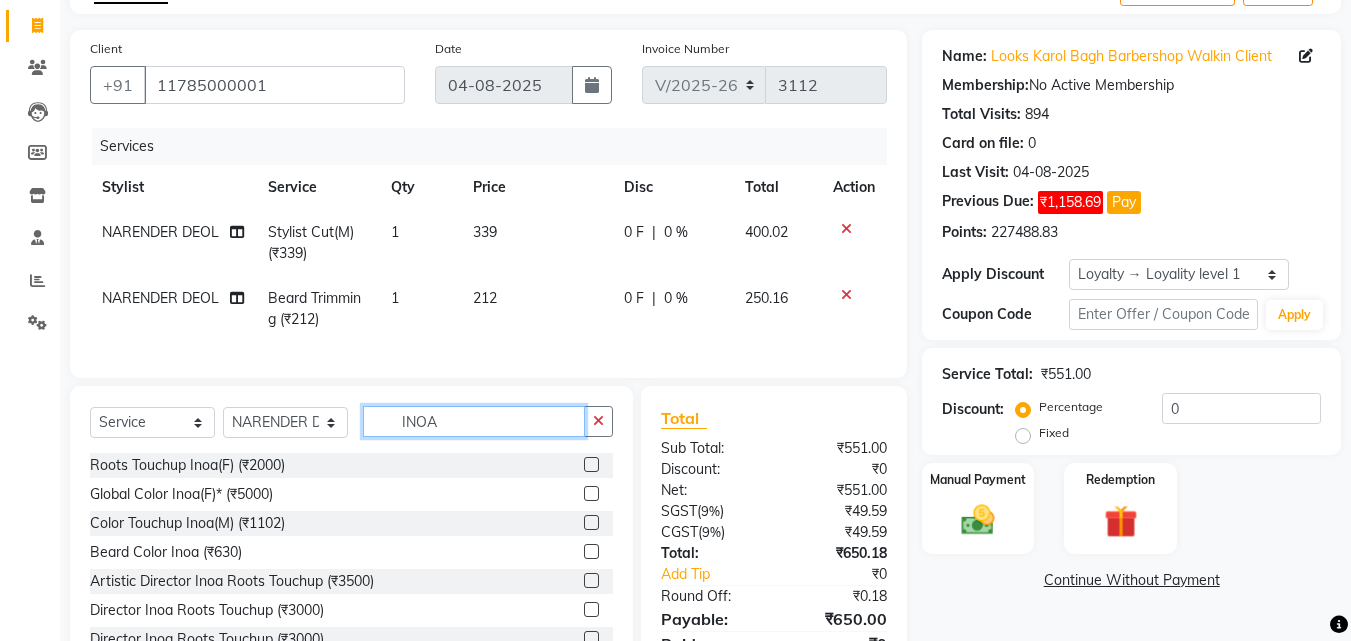 scroll, scrollTop: 133, scrollLeft: 0, axis: vertical 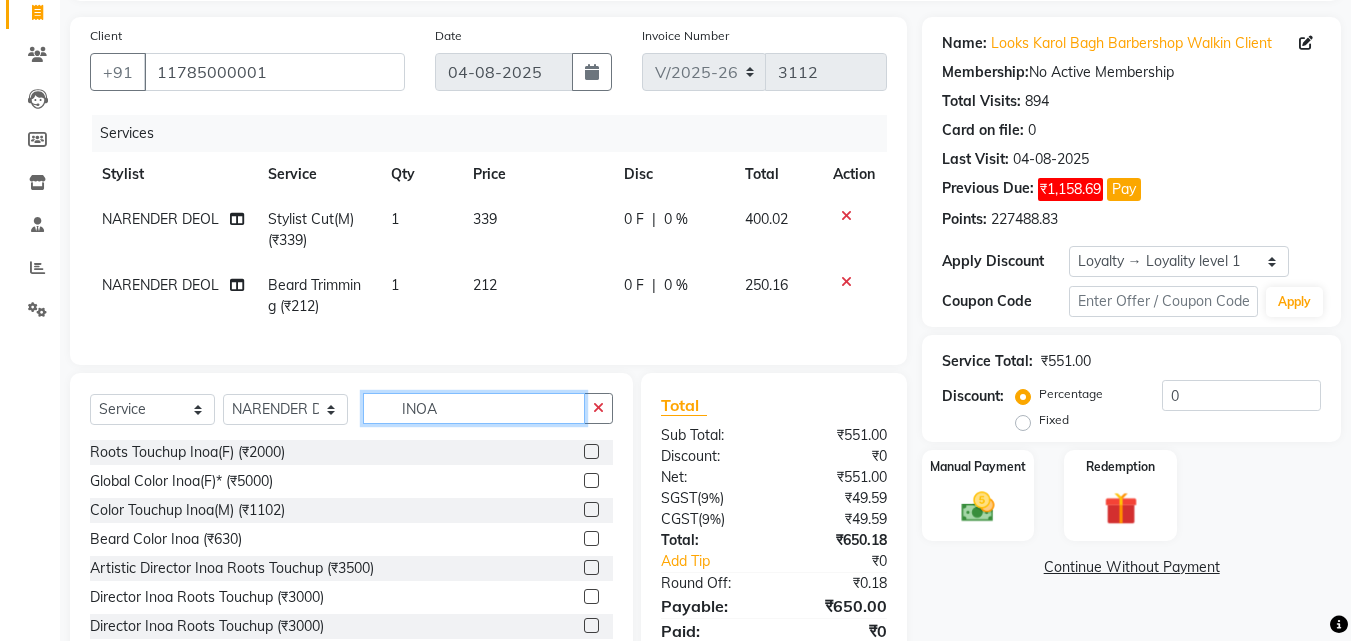 type on "INOA" 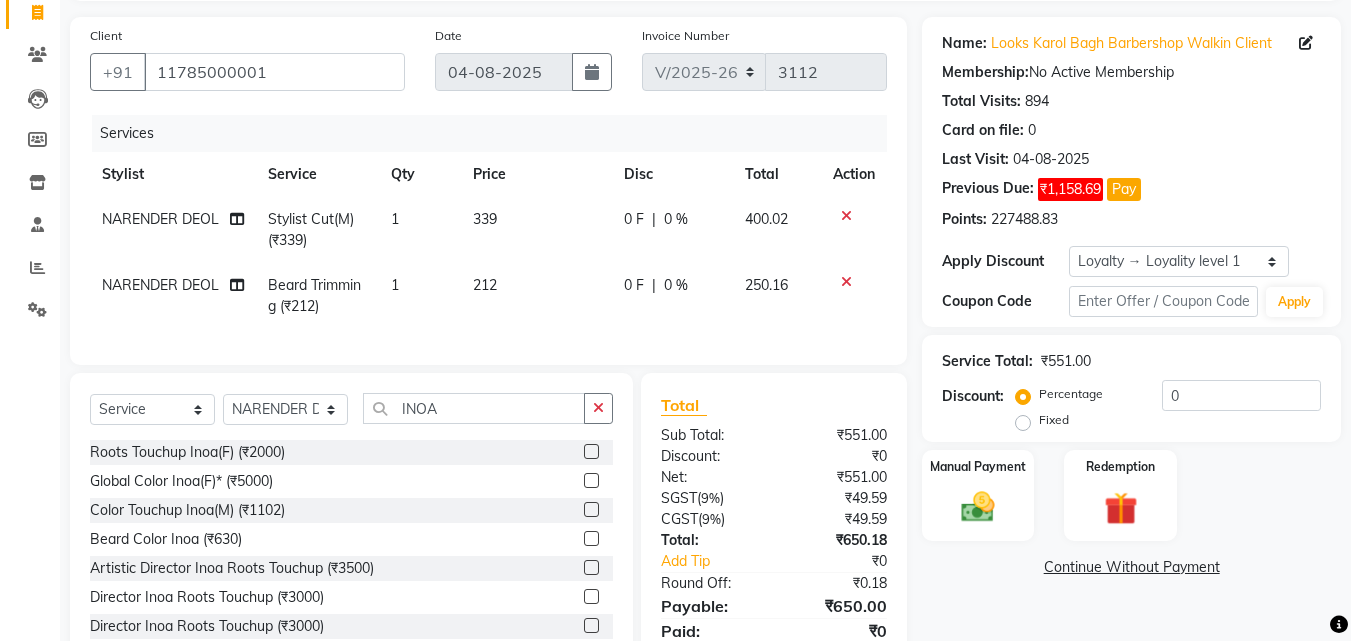 click 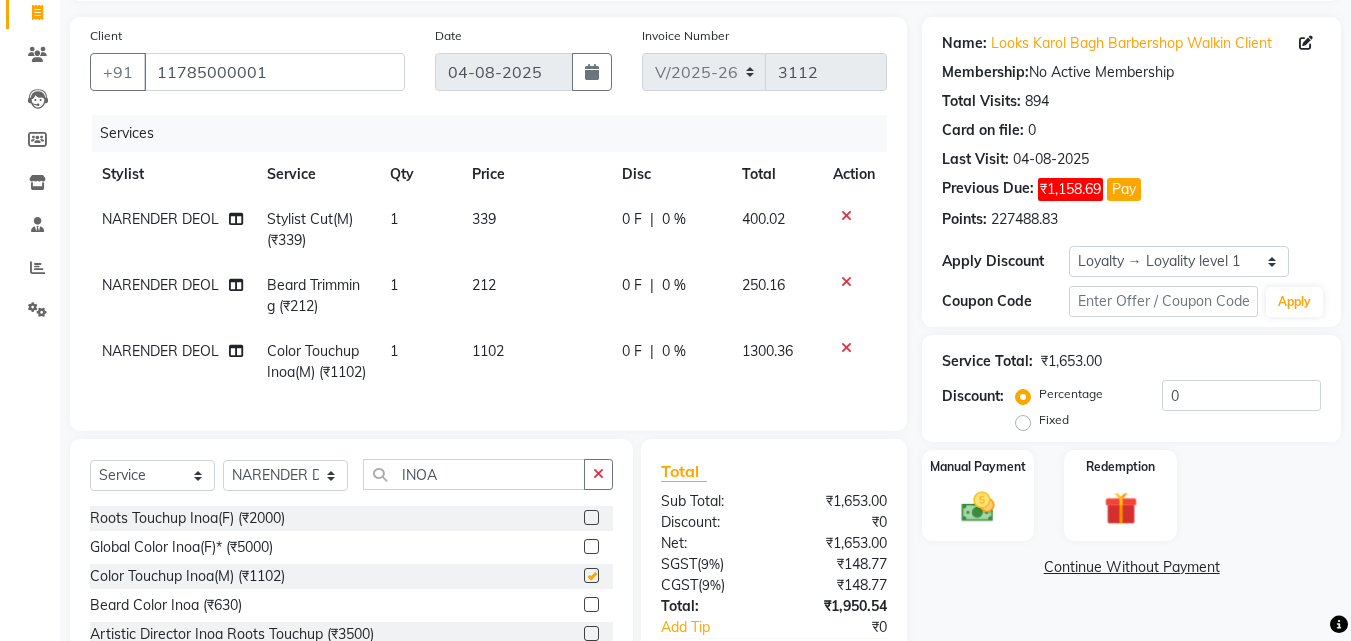 checkbox on "false" 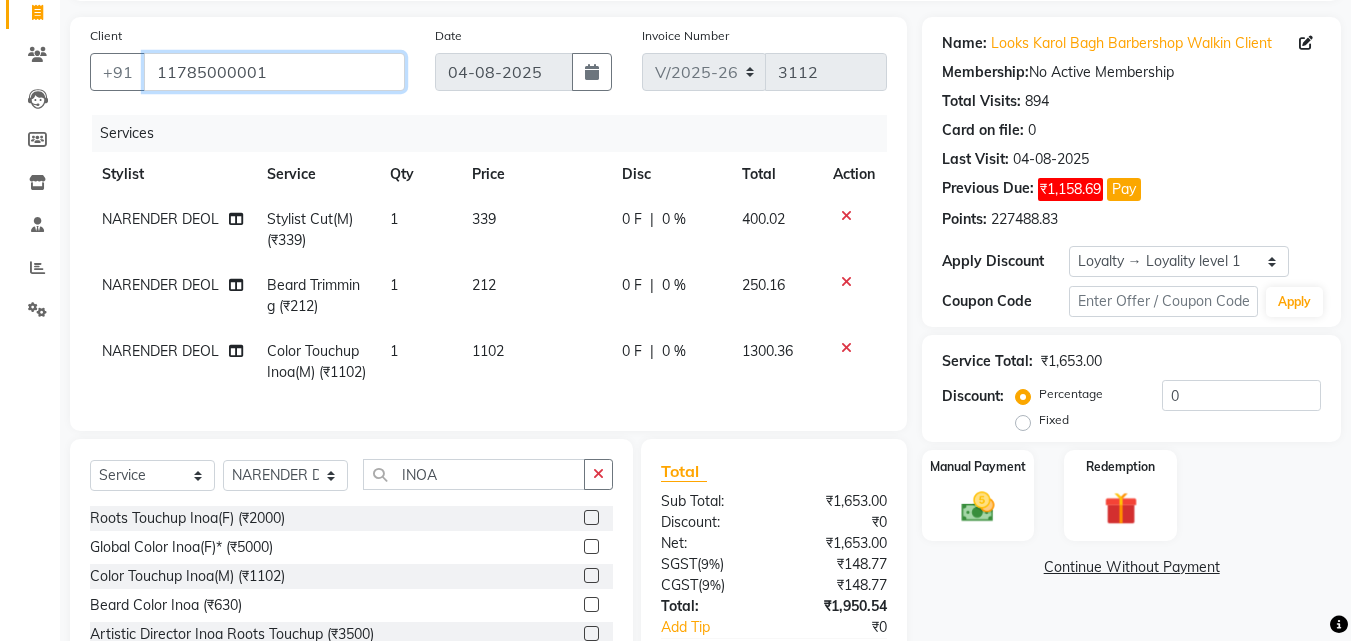 click on "11785000001" at bounding box center (274, 72) 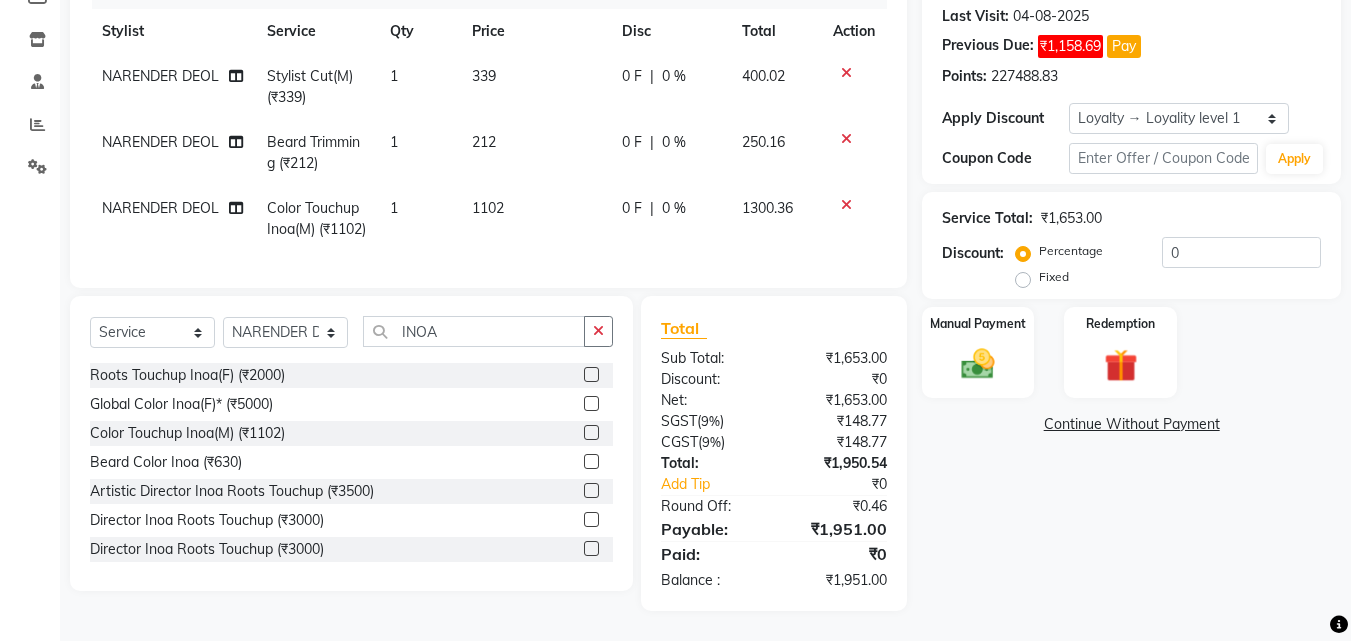 scroll, scrollTop: 0, scrollLeft: 0, axis: both 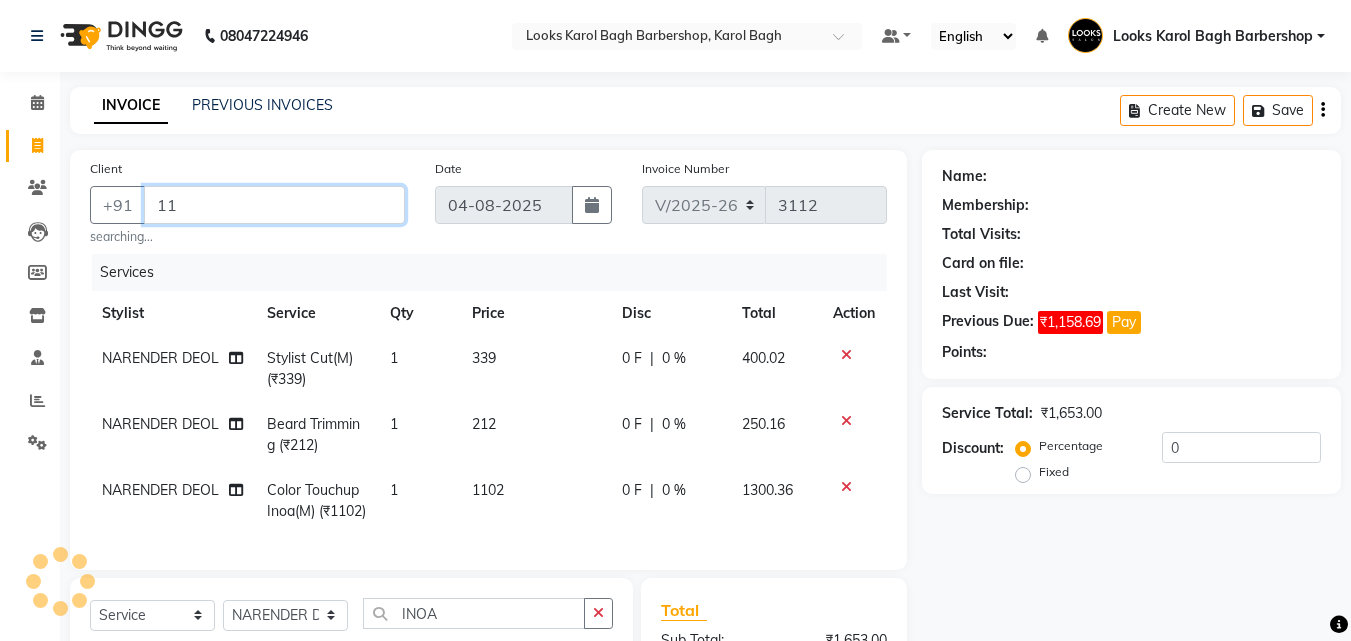type on "1" 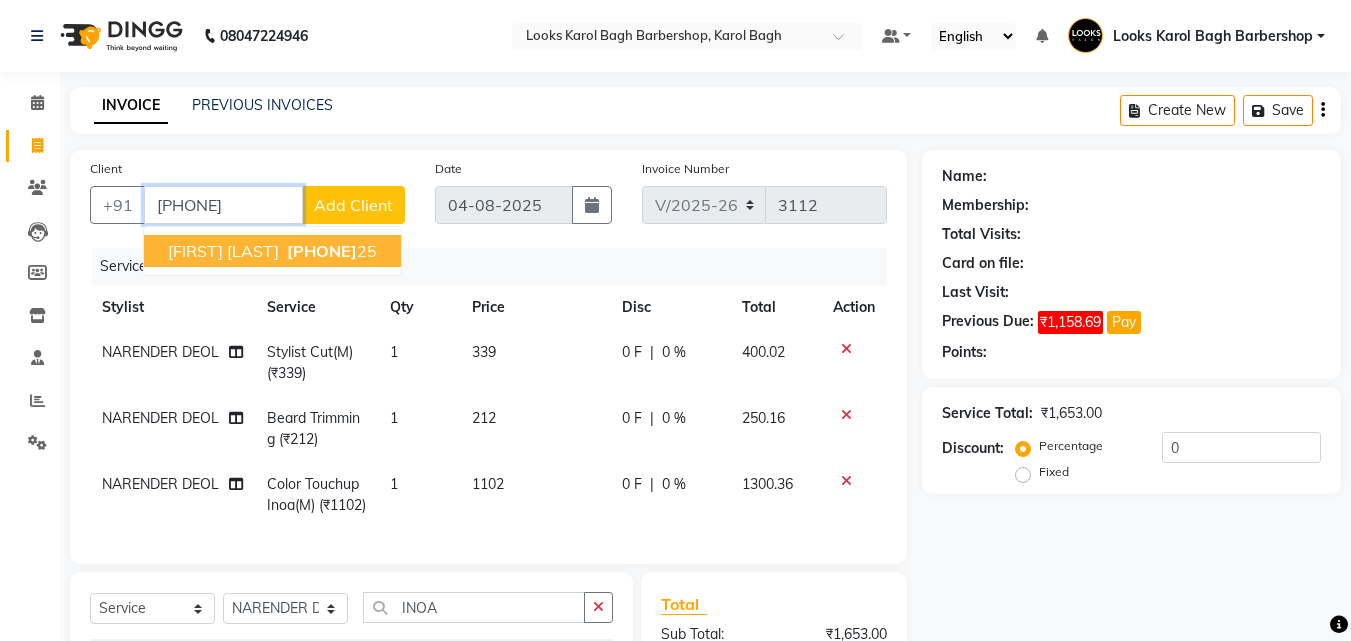 click on "[PHONE]" at bounding box center [322, 251] 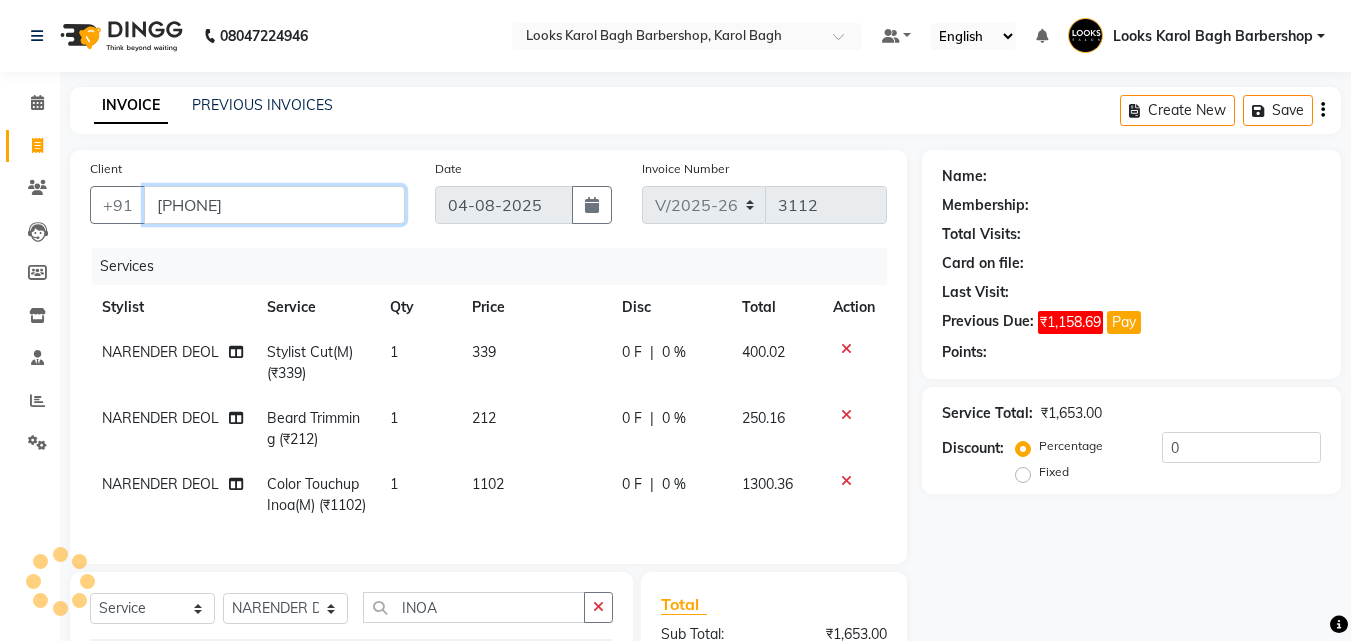 type on "[PHONE]" 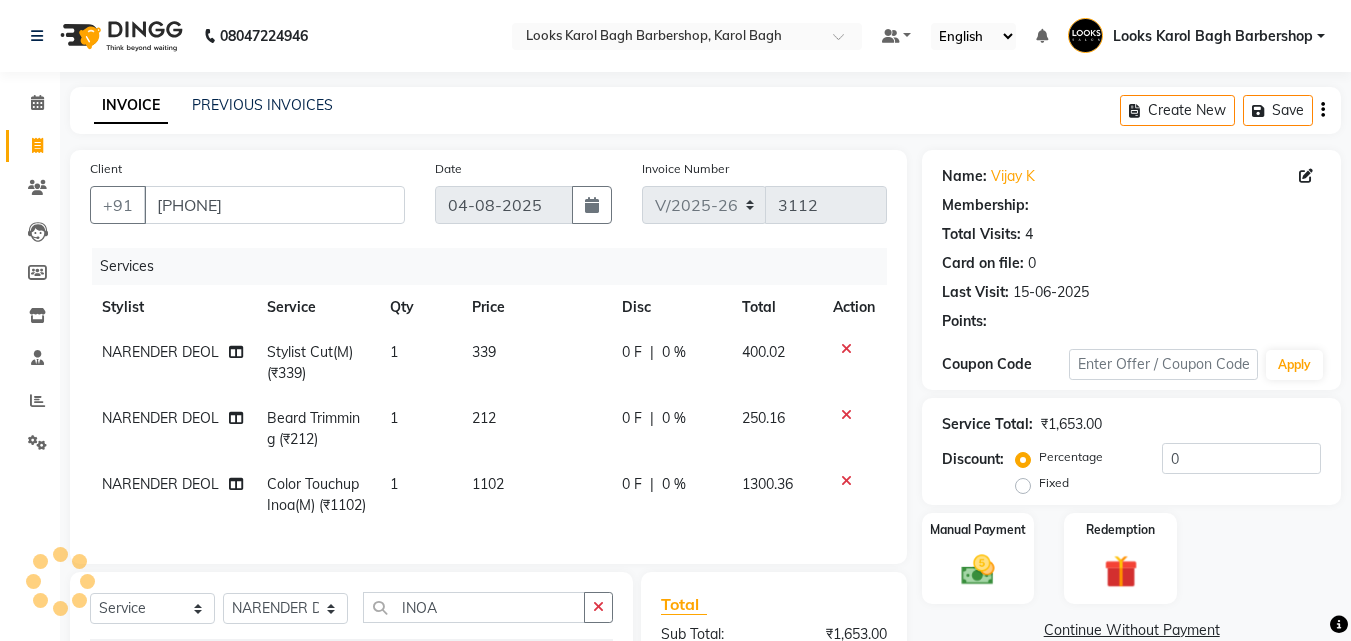 select on "1: Object" 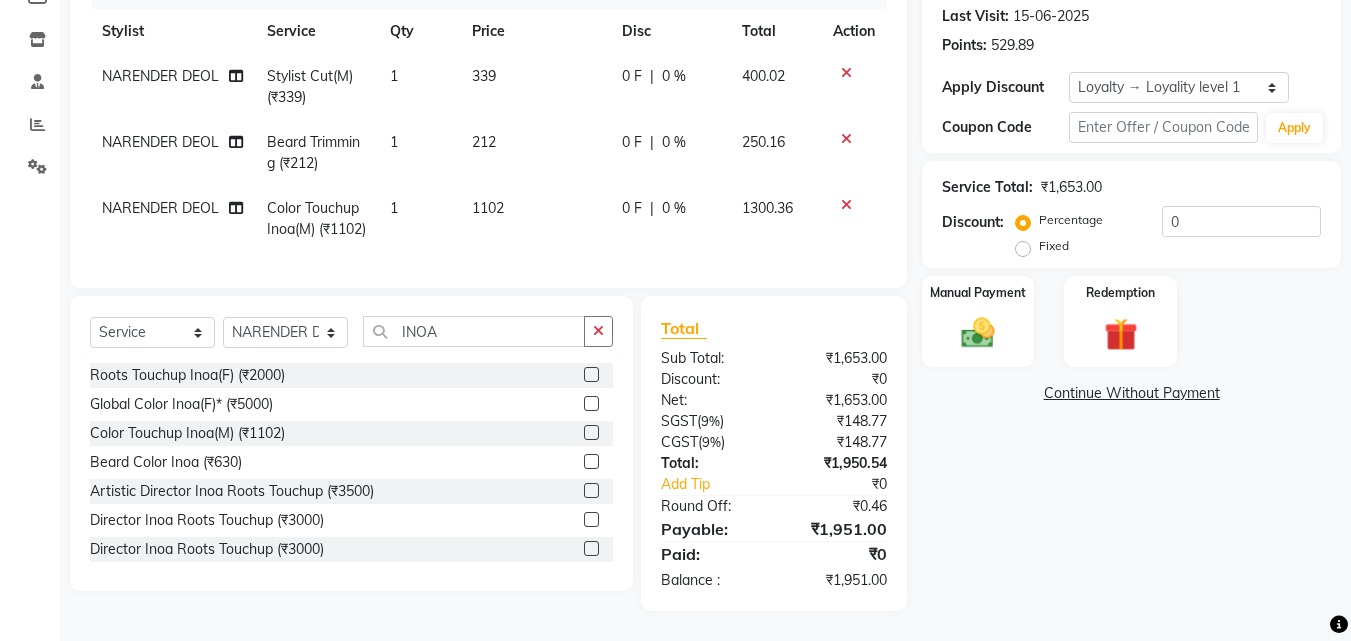 scroll, scrollTop: 312, scrollLeft: 0, axis: vertical 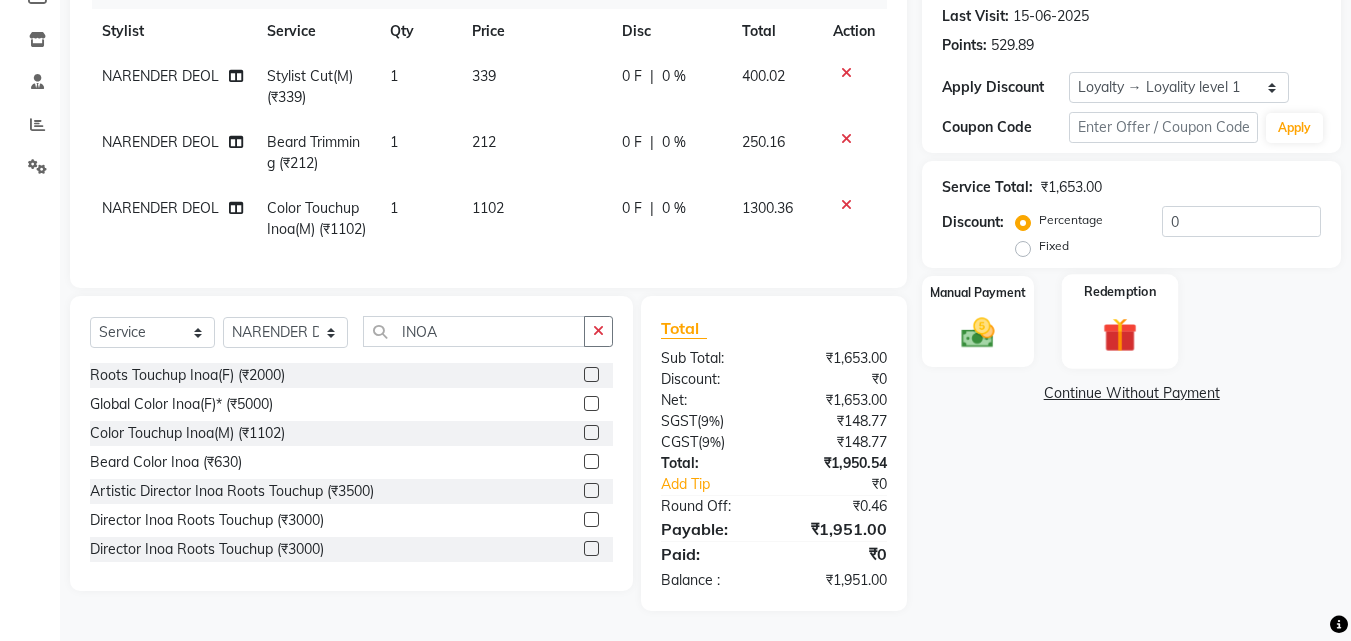 click 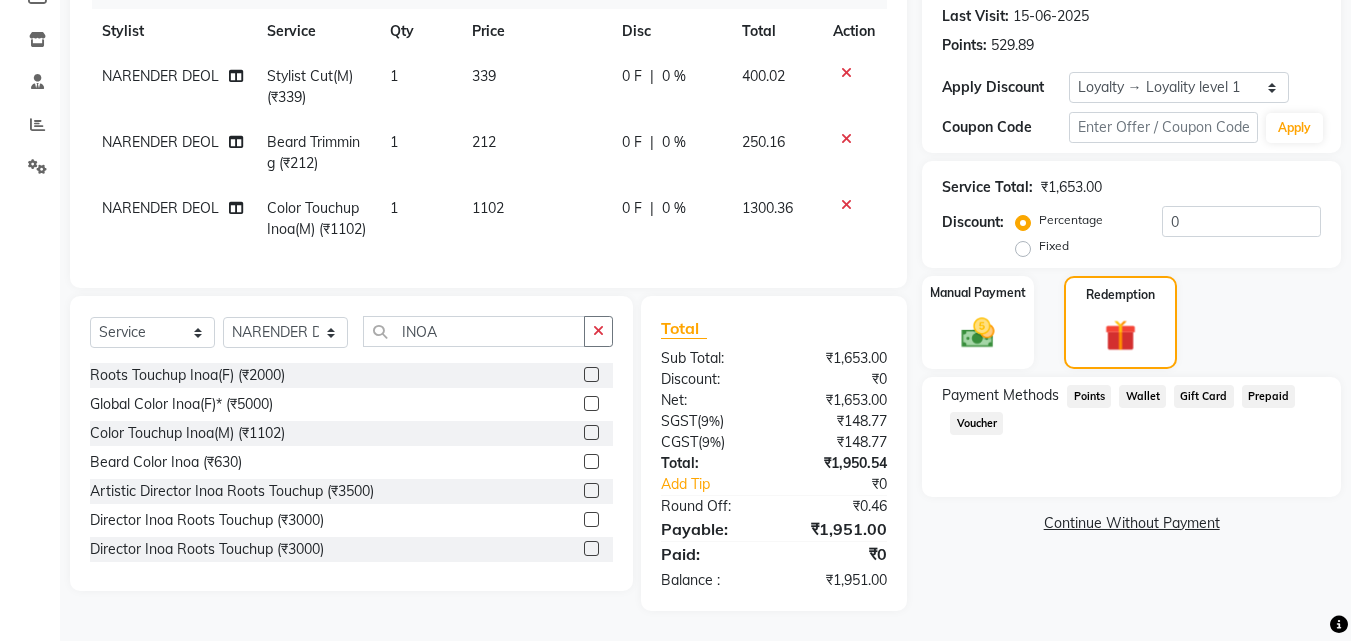 click on "Points" 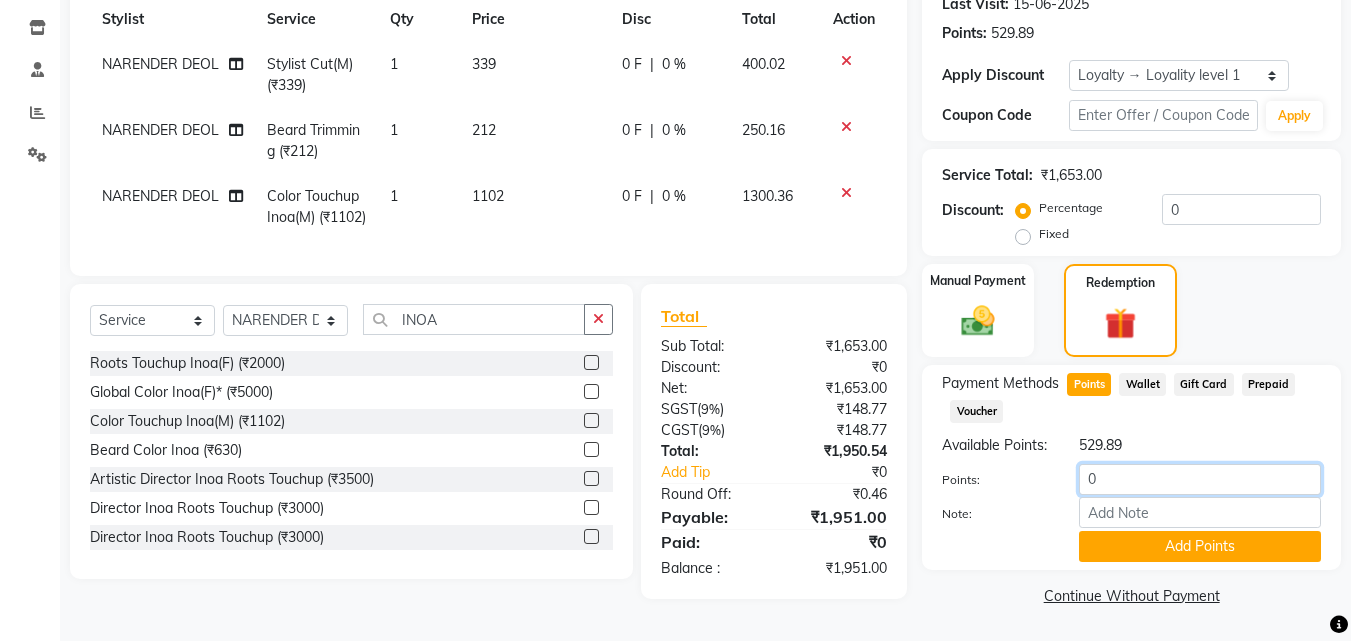 click on "0" 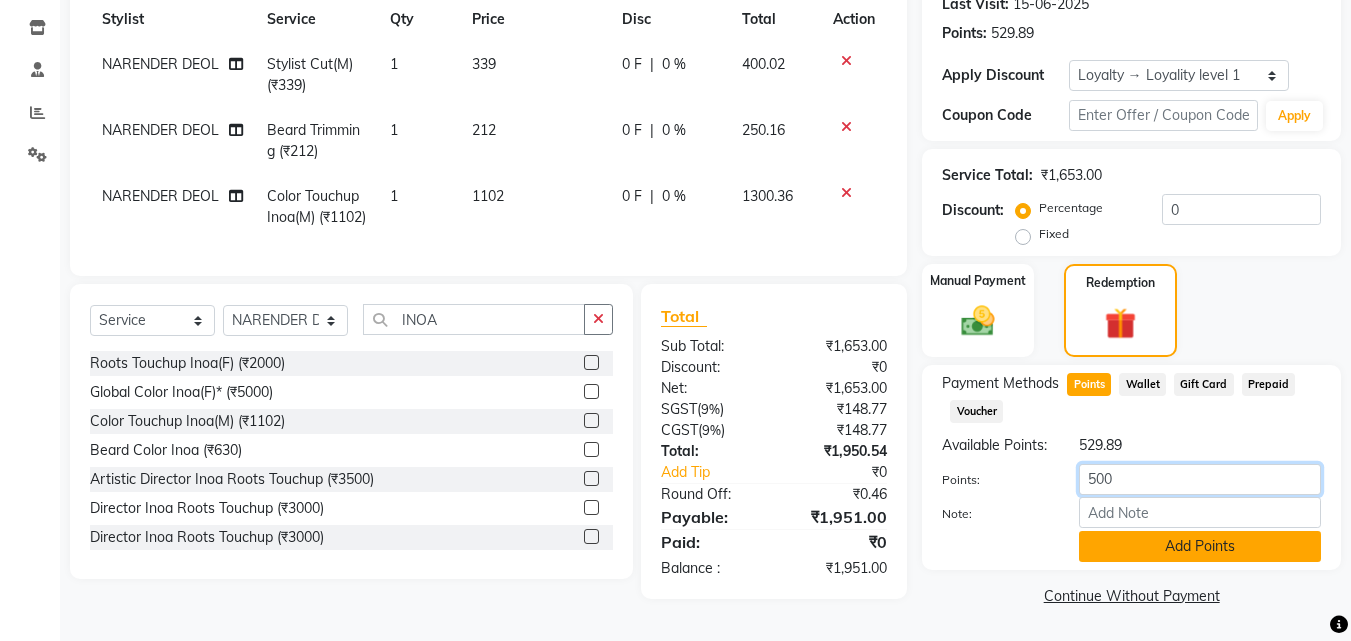 type on "500" 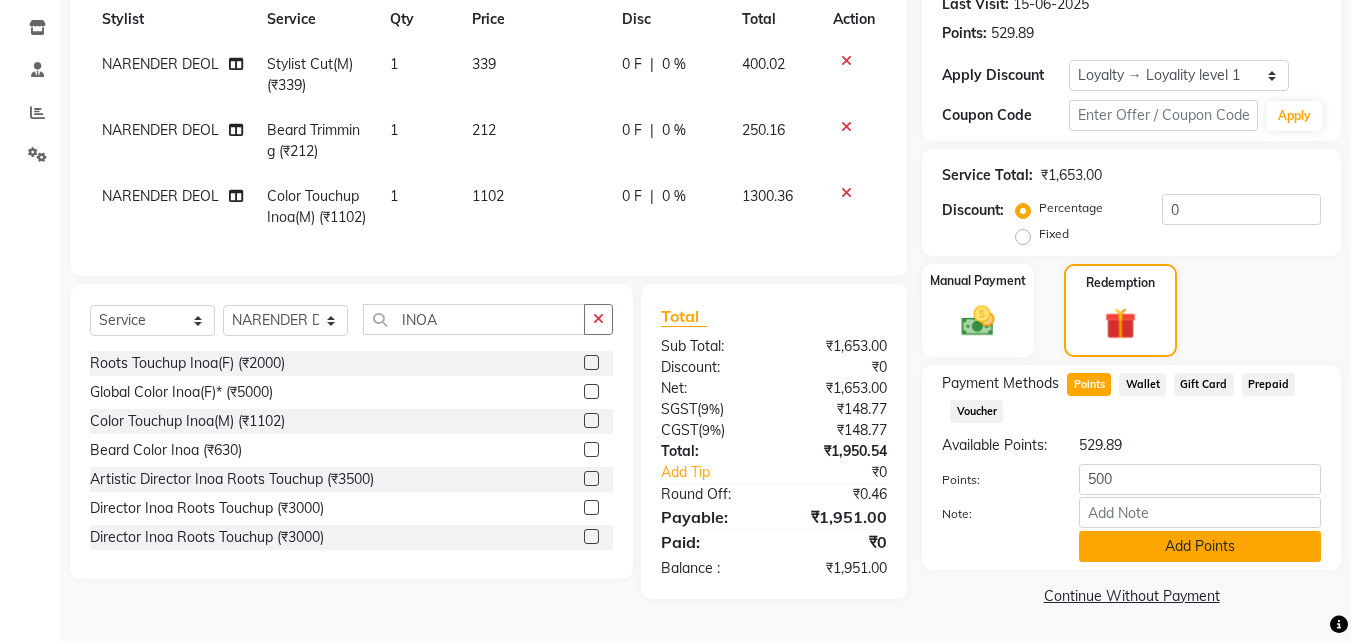 click on "Add Points" 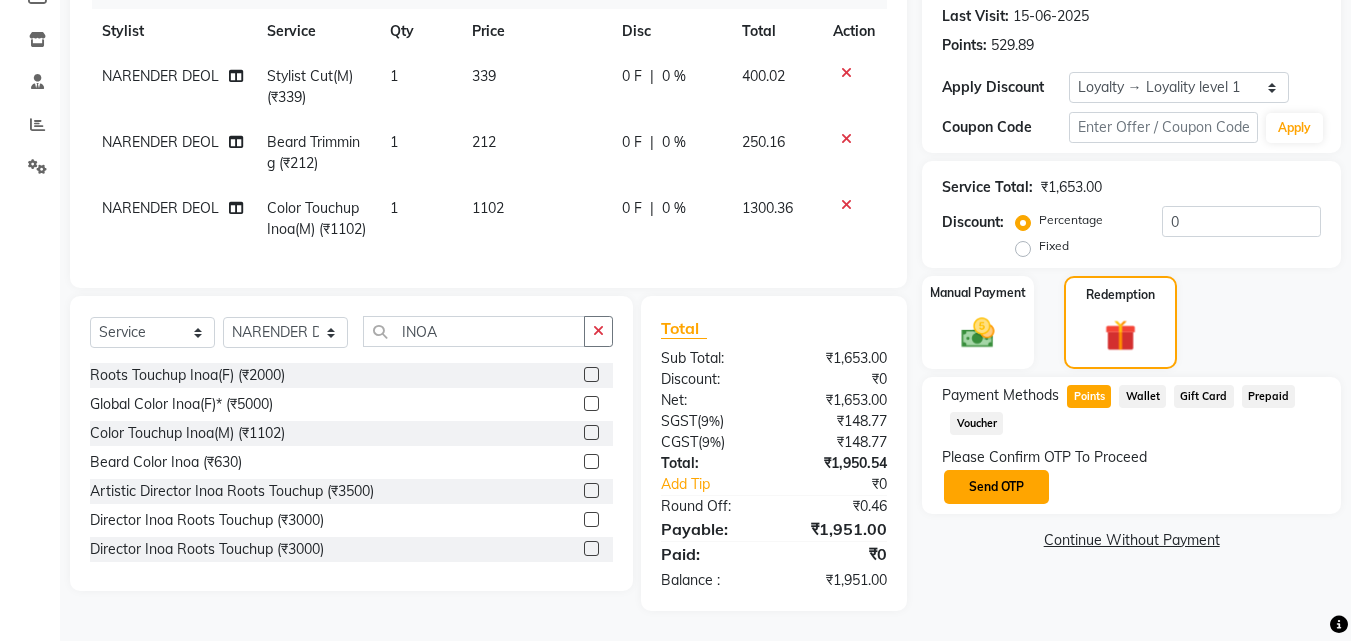 click on "Send OTP" 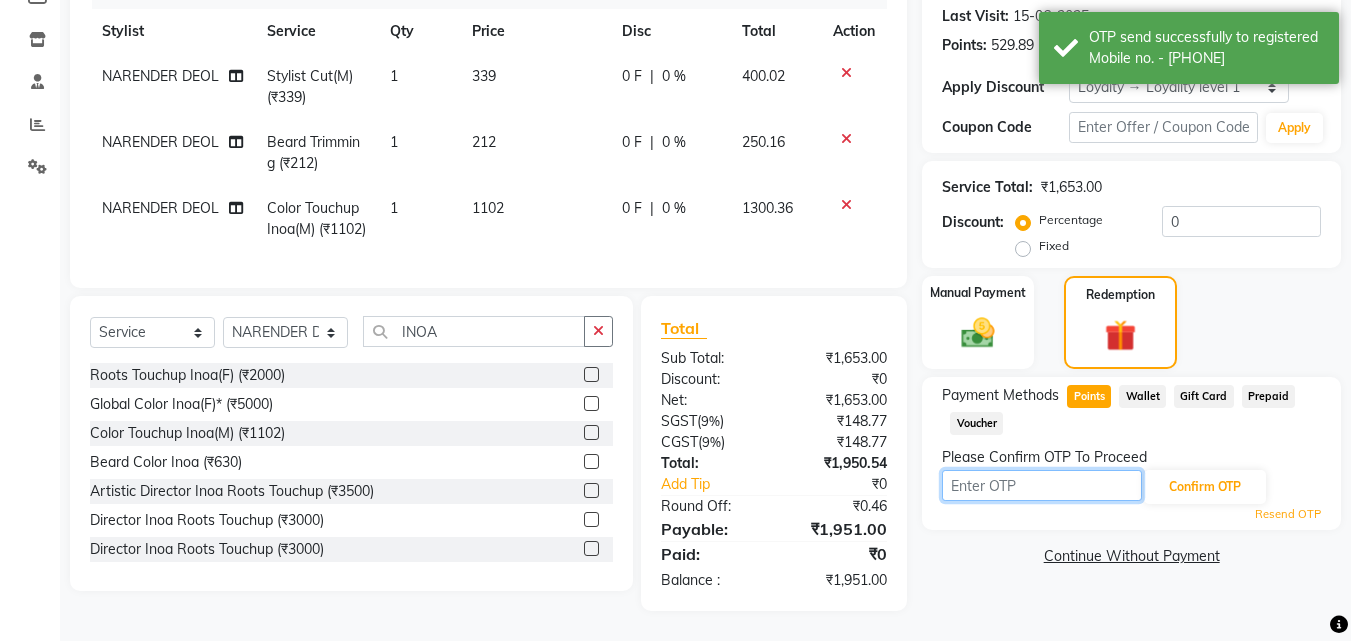 click at bounding box center (1042, 485) 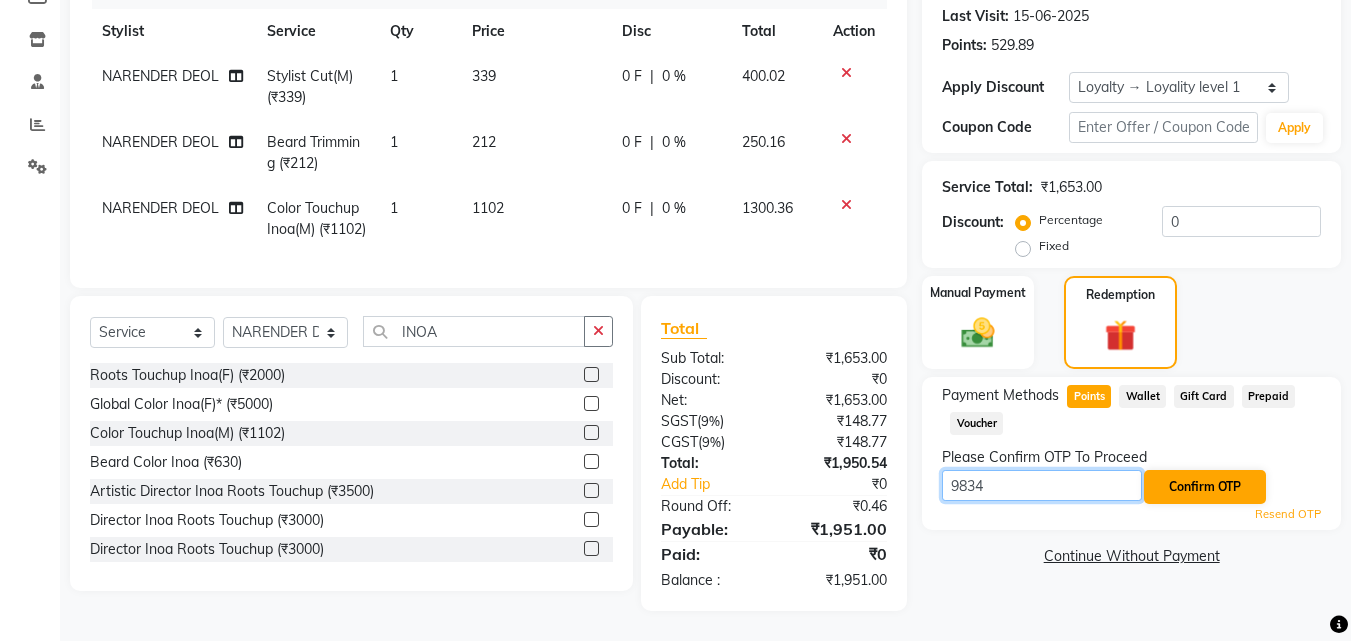 type on "9834" 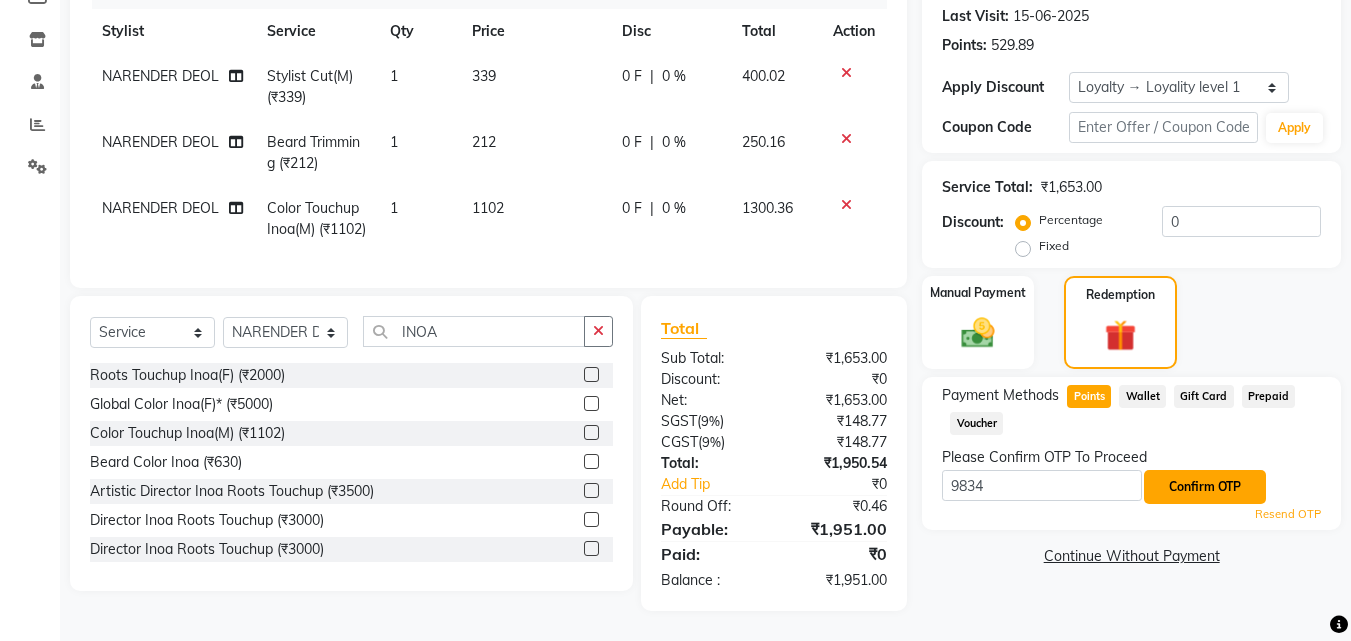 click on "Confirm OTP" 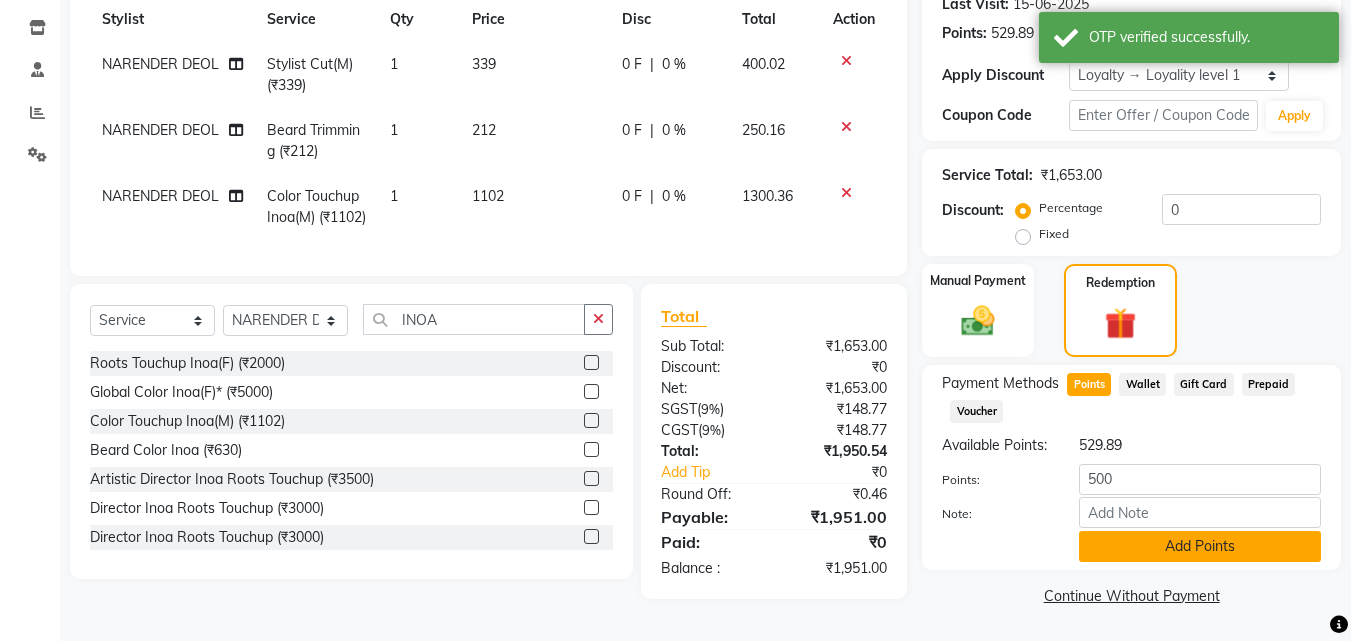click on "Add Points" 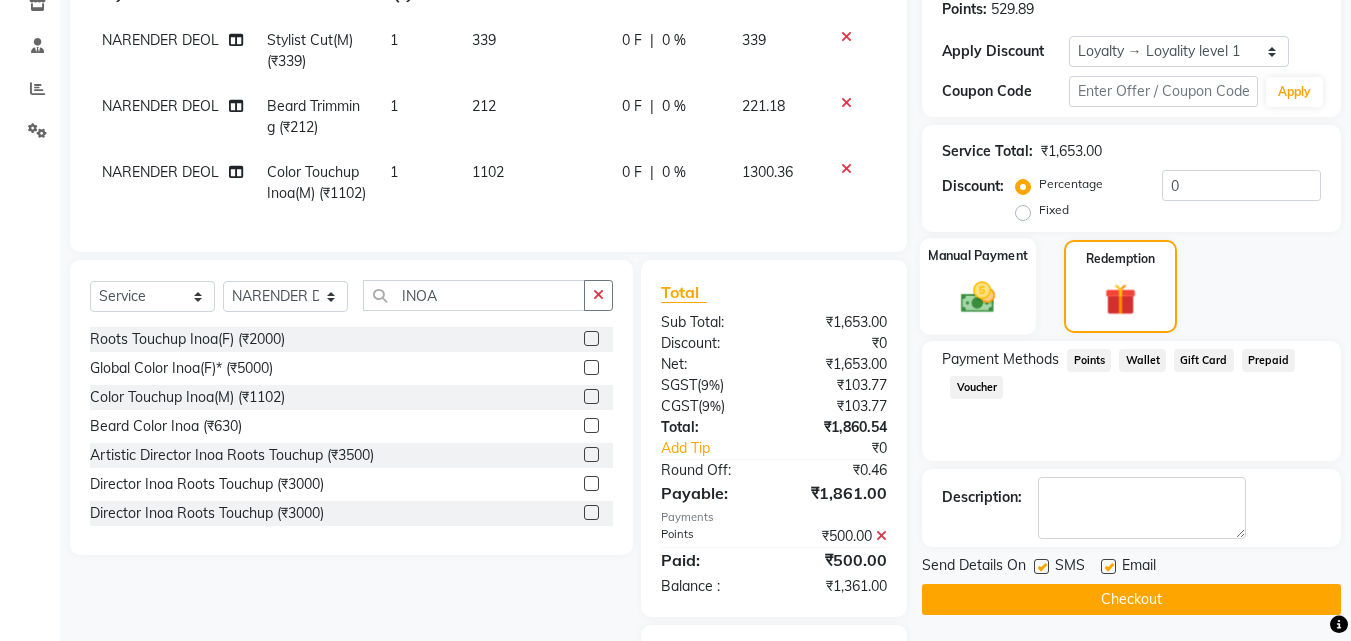click 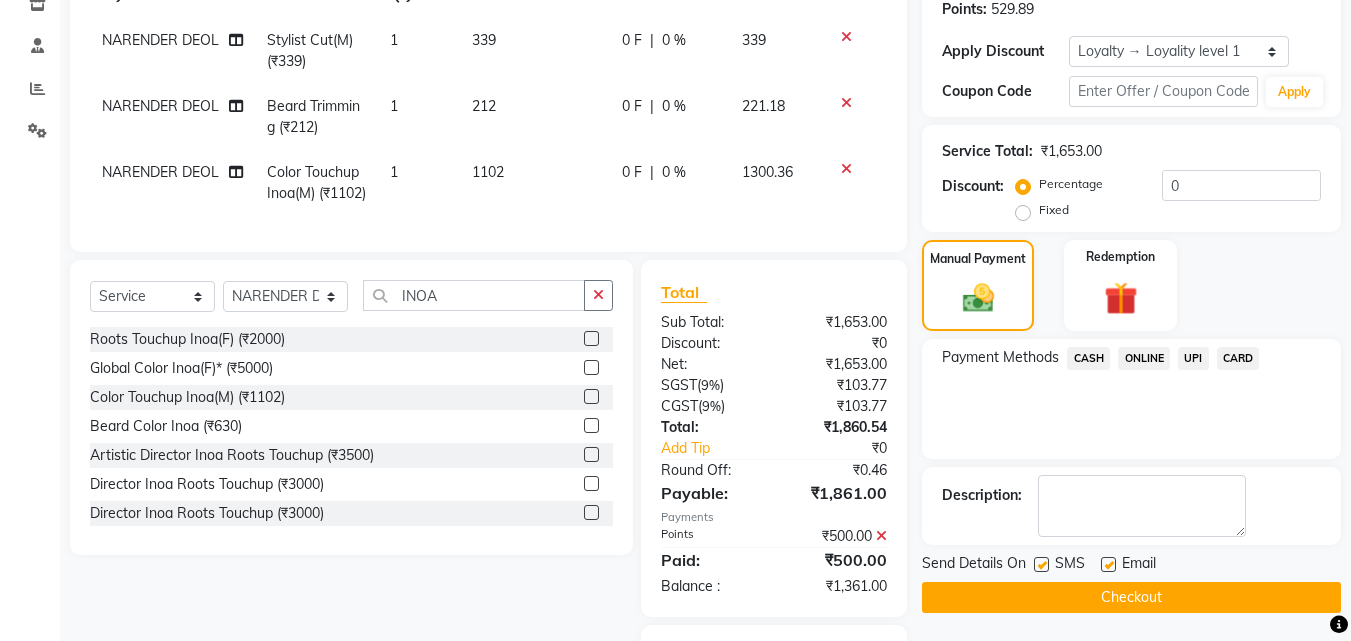 click on "UPI" 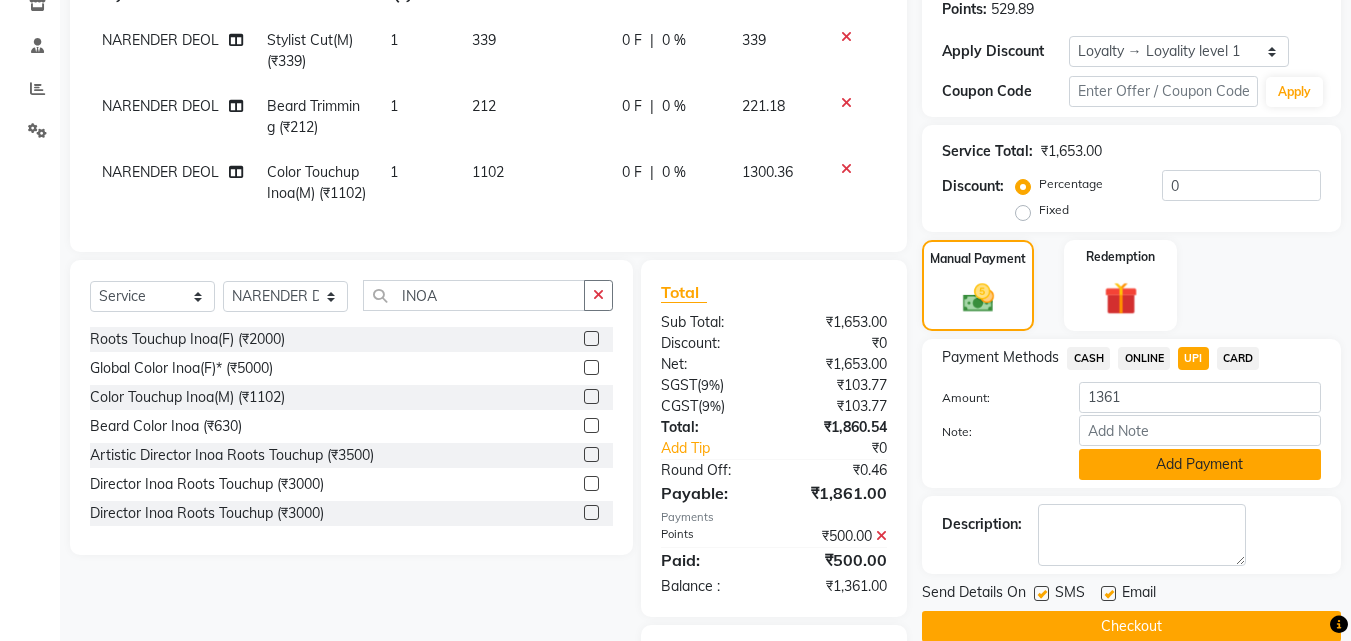 click on "Add Payment" 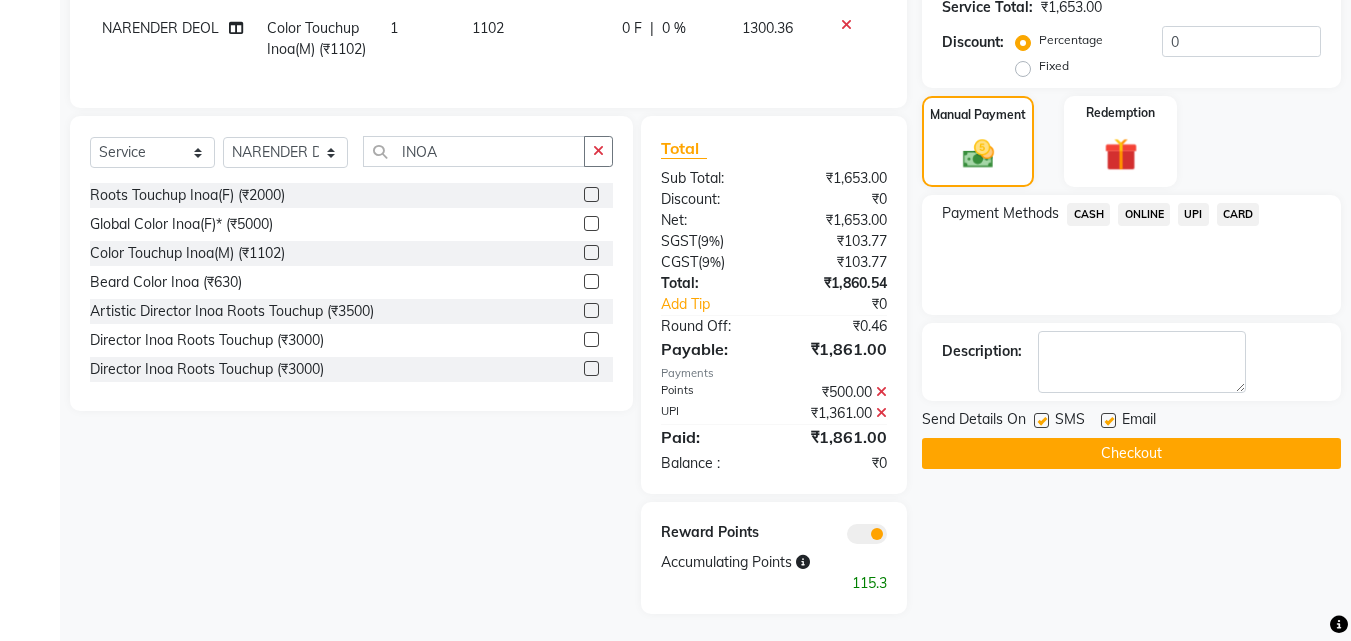 scroll, scrollTop: 495, scrollLeft: 0, axis: vertical 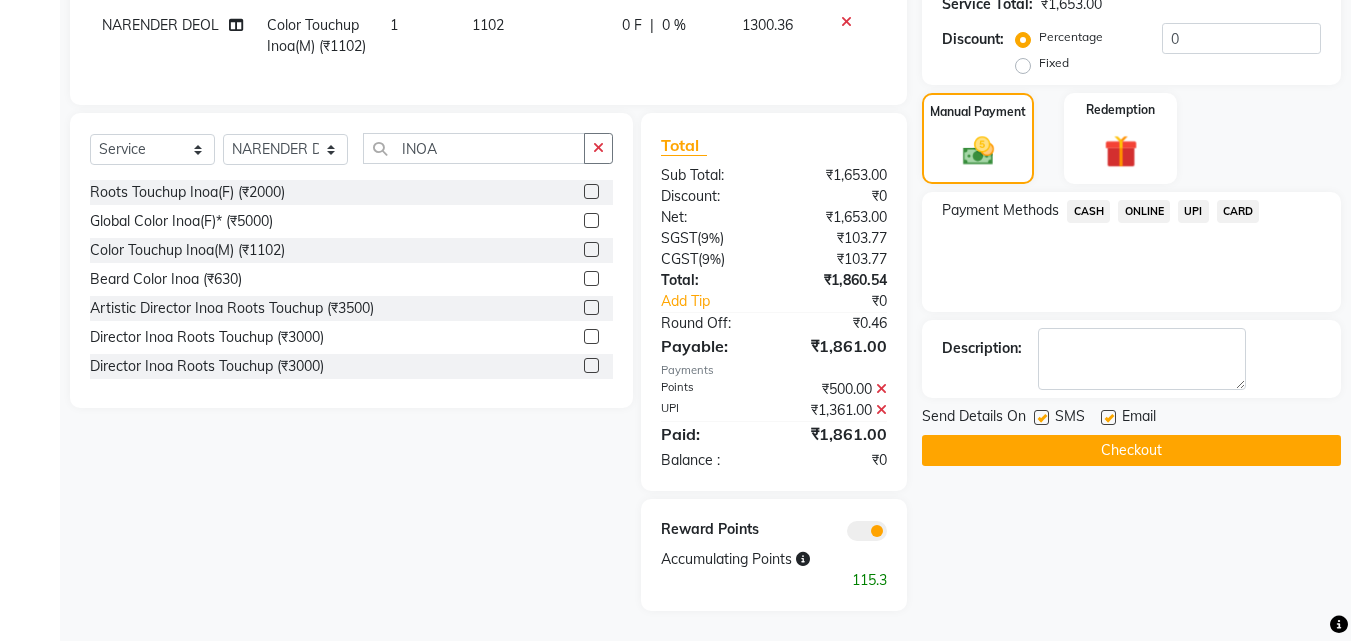 click on "Checkout" 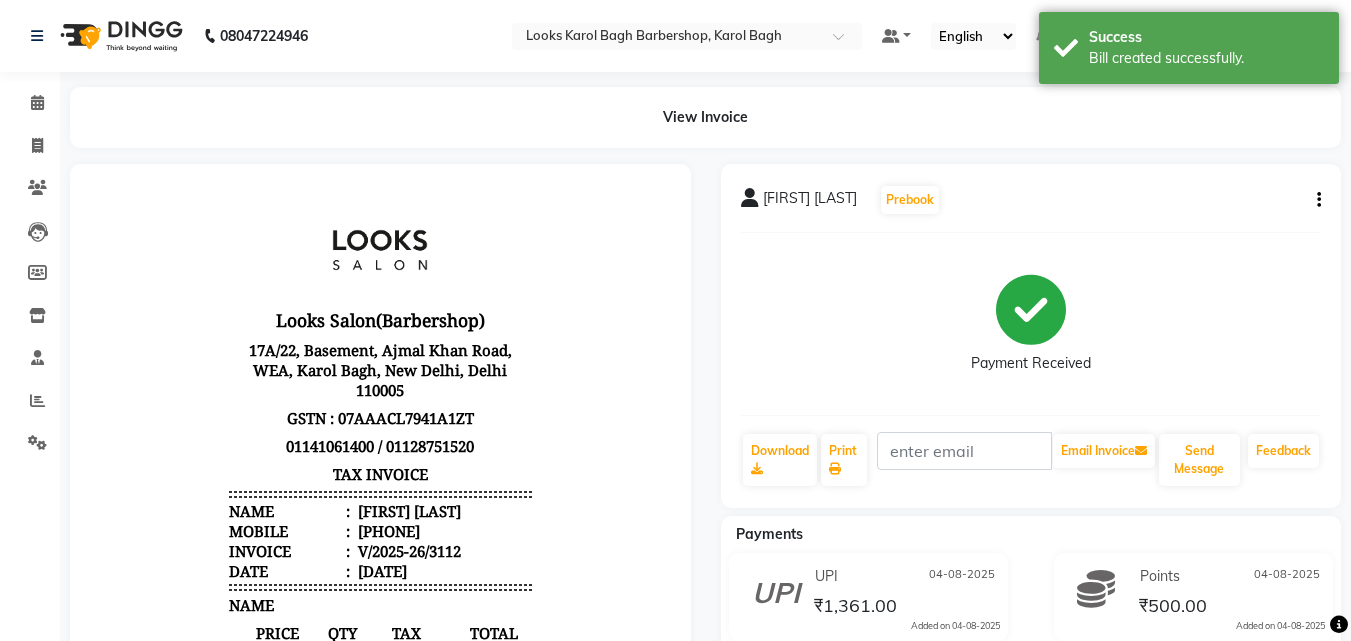 scroll, scrollTop: 0, scrollLeft: 0, axis: both 